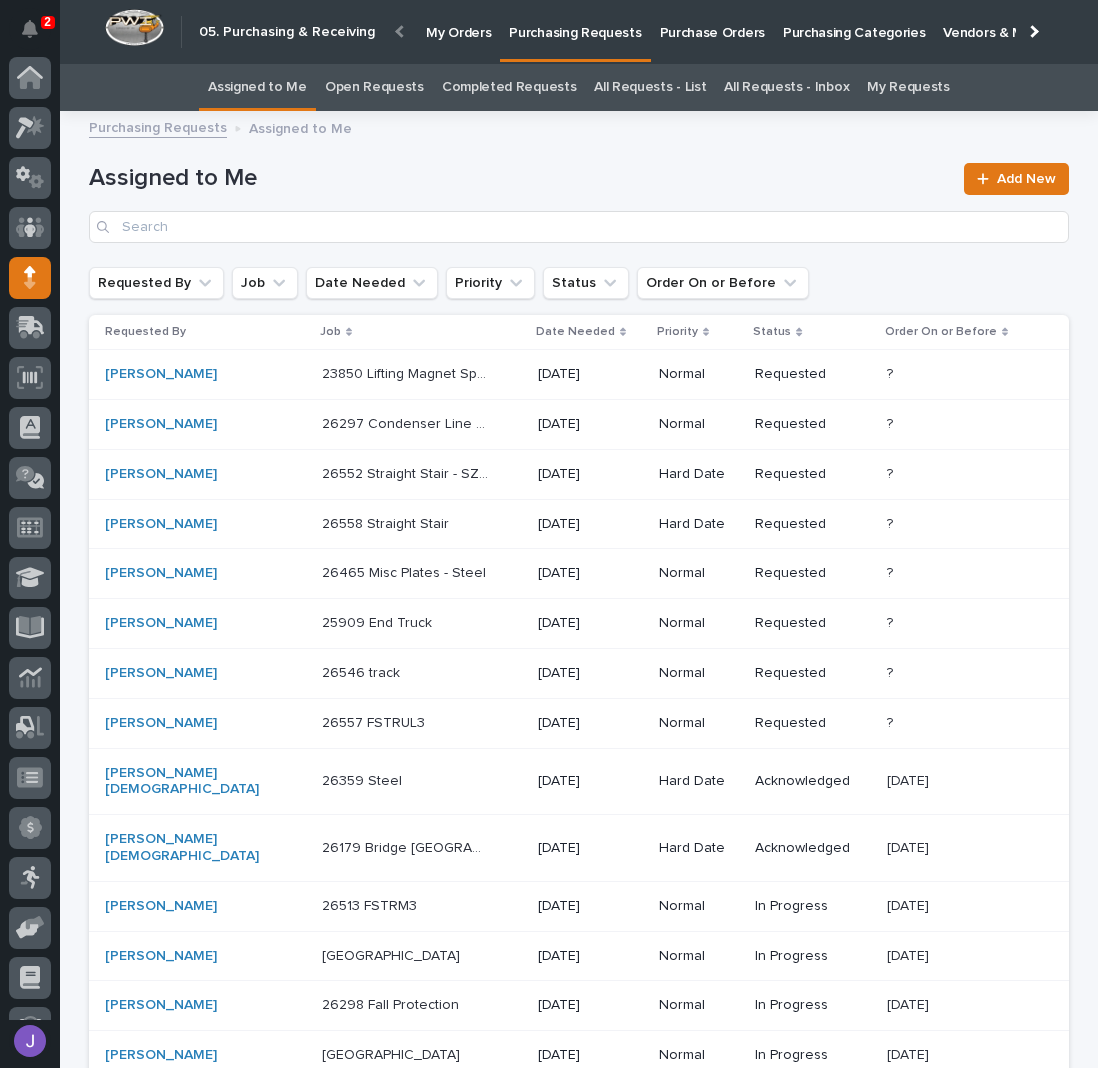 scroll, scrollTop: 0, scrollLeft: 0, axis: both 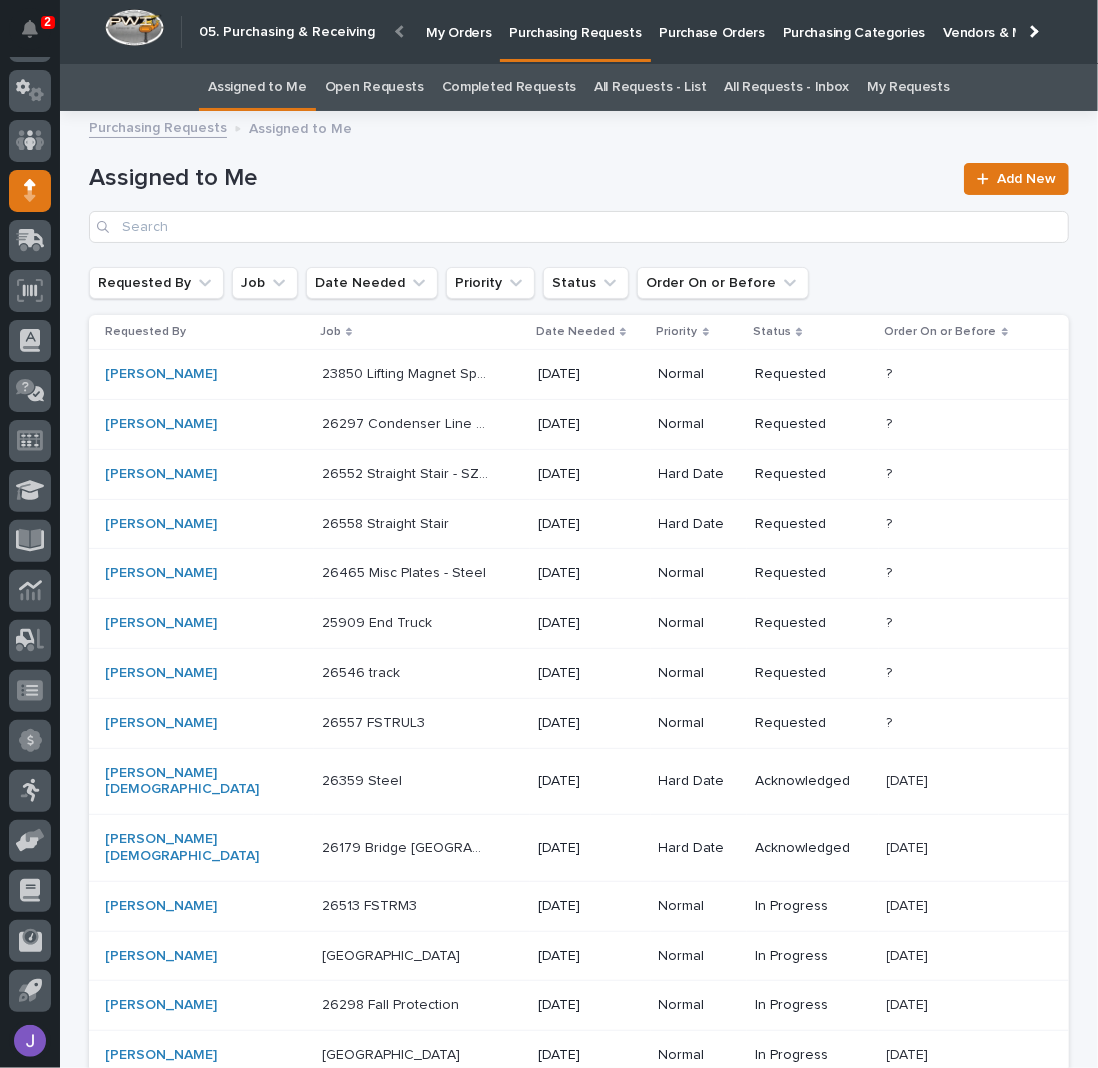 click on "Purchase Orders" at bounding box center (712, 21) 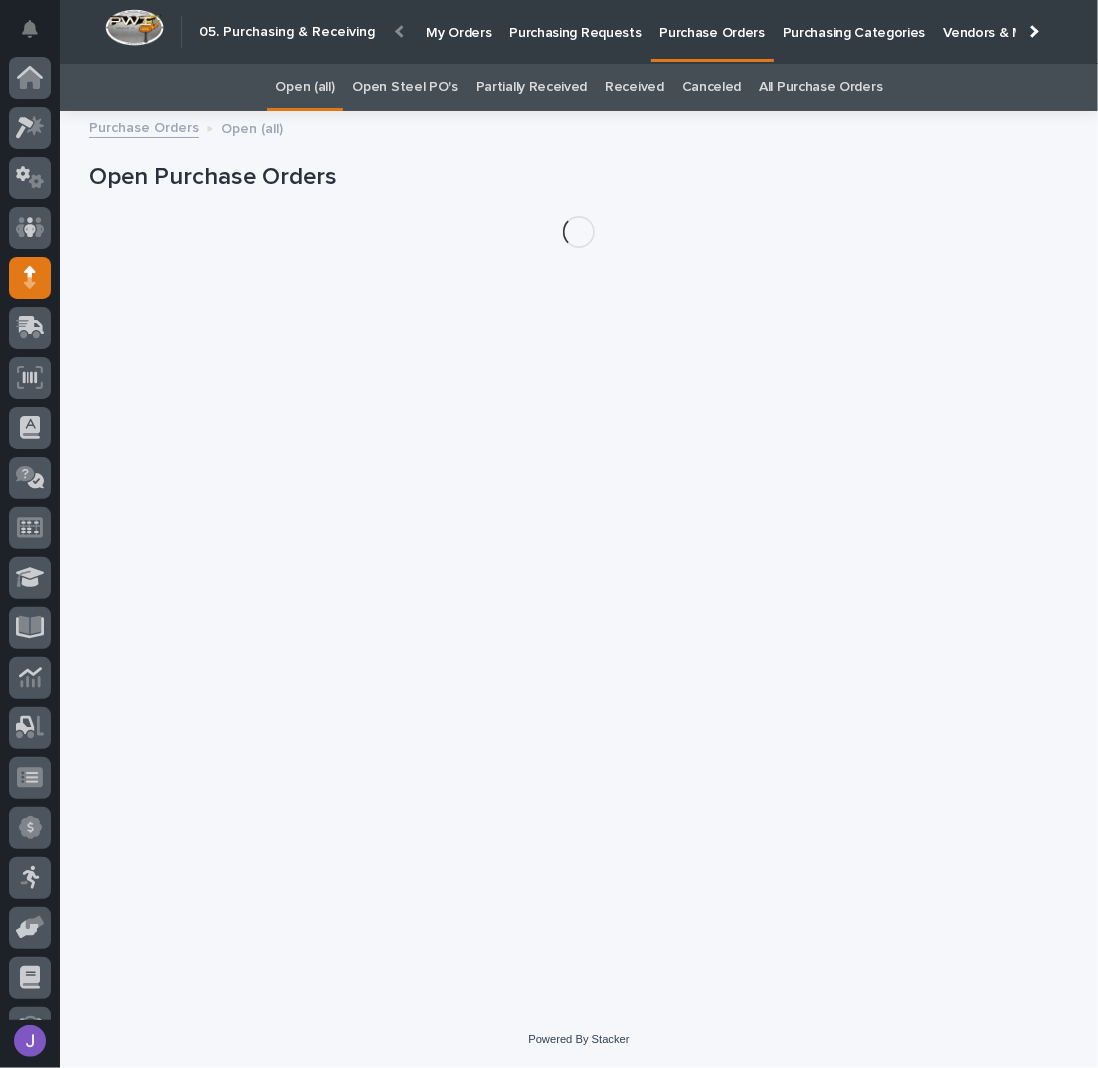 scroll, scrollTop: 87, scrollLeft: 0, axis: vertical 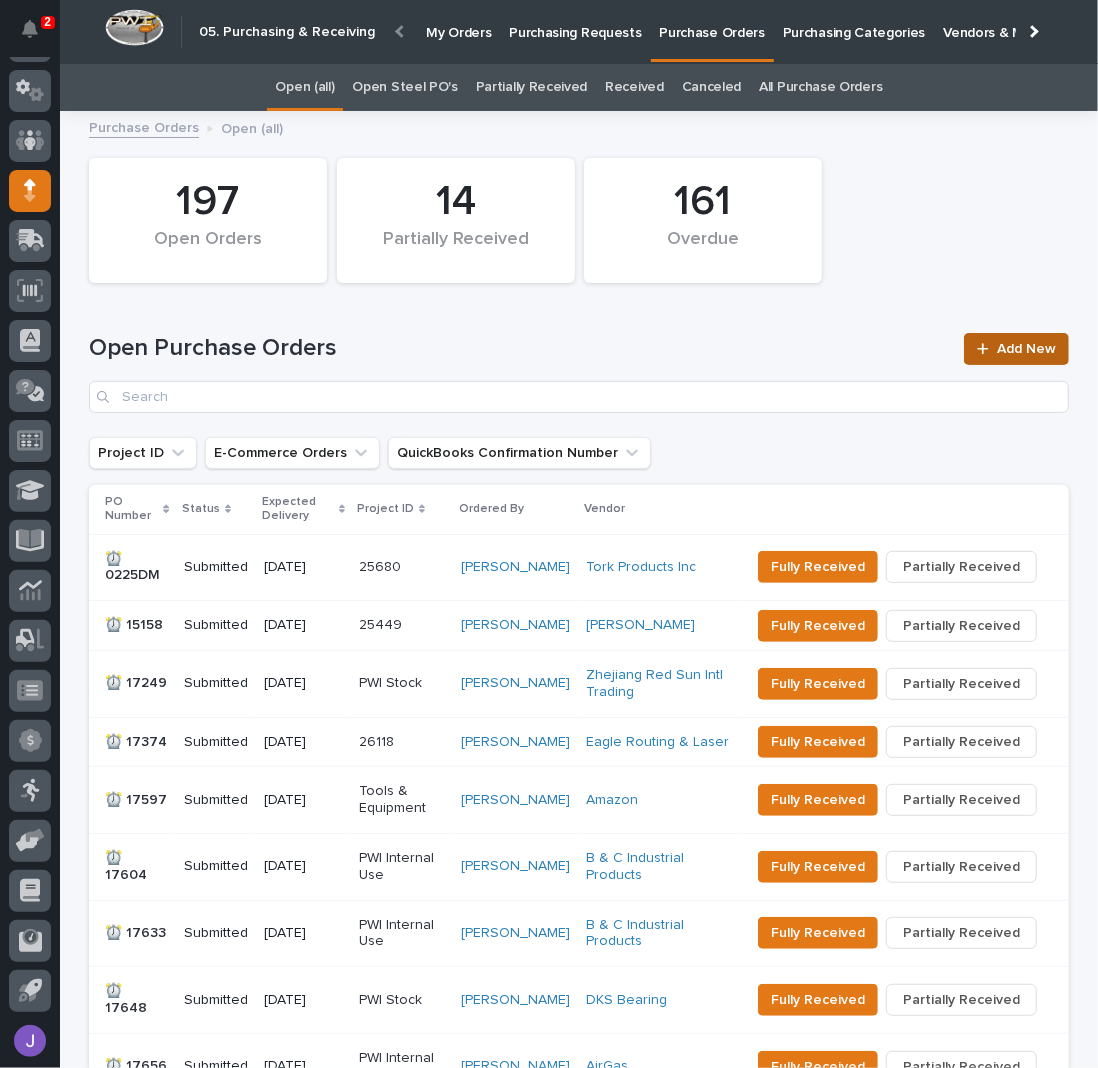 click on "Add New" at bounding box center [1016, 349] 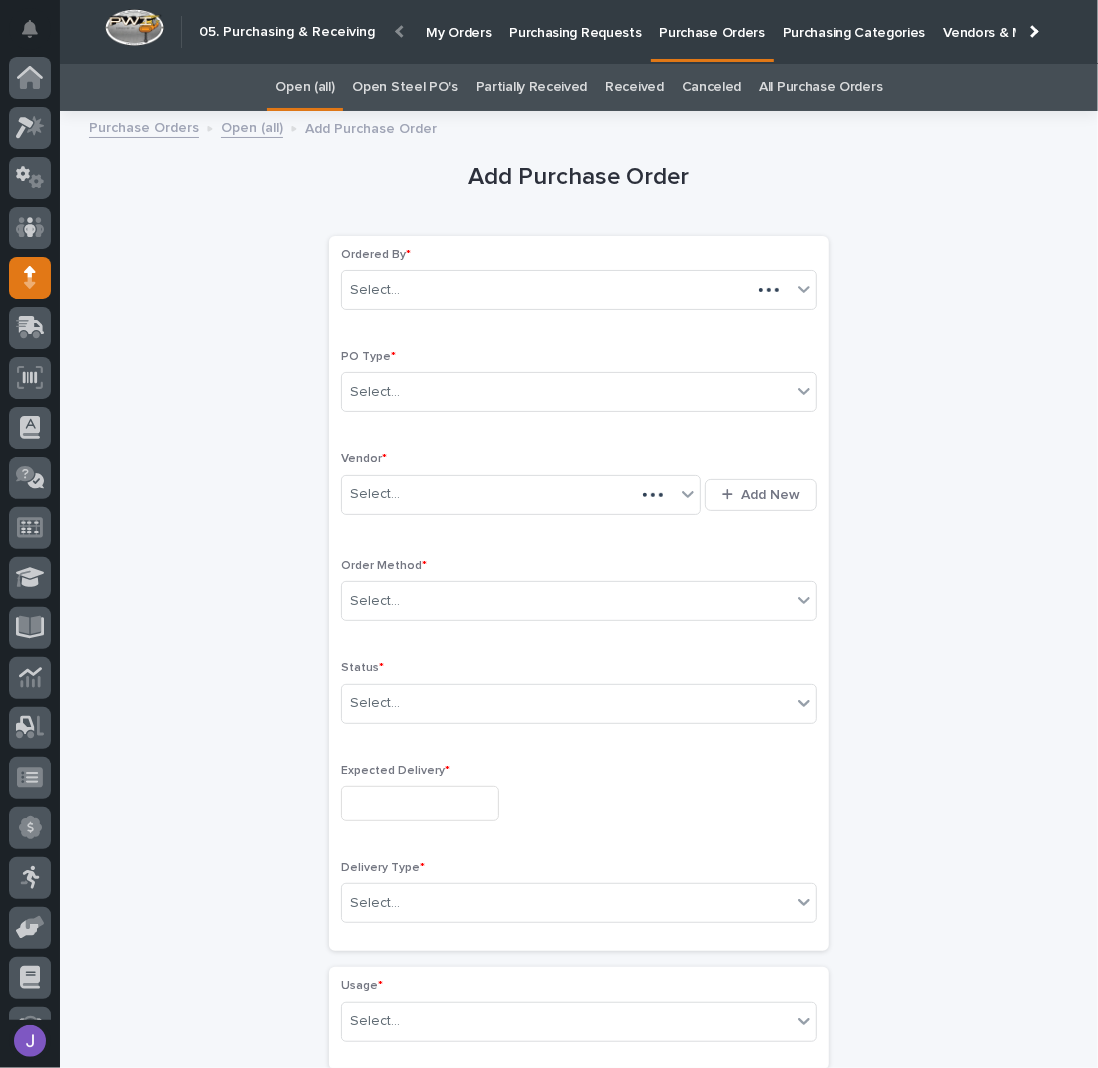 scroll, scrollTop: 63, scrollLeft: 0, axis: vertical 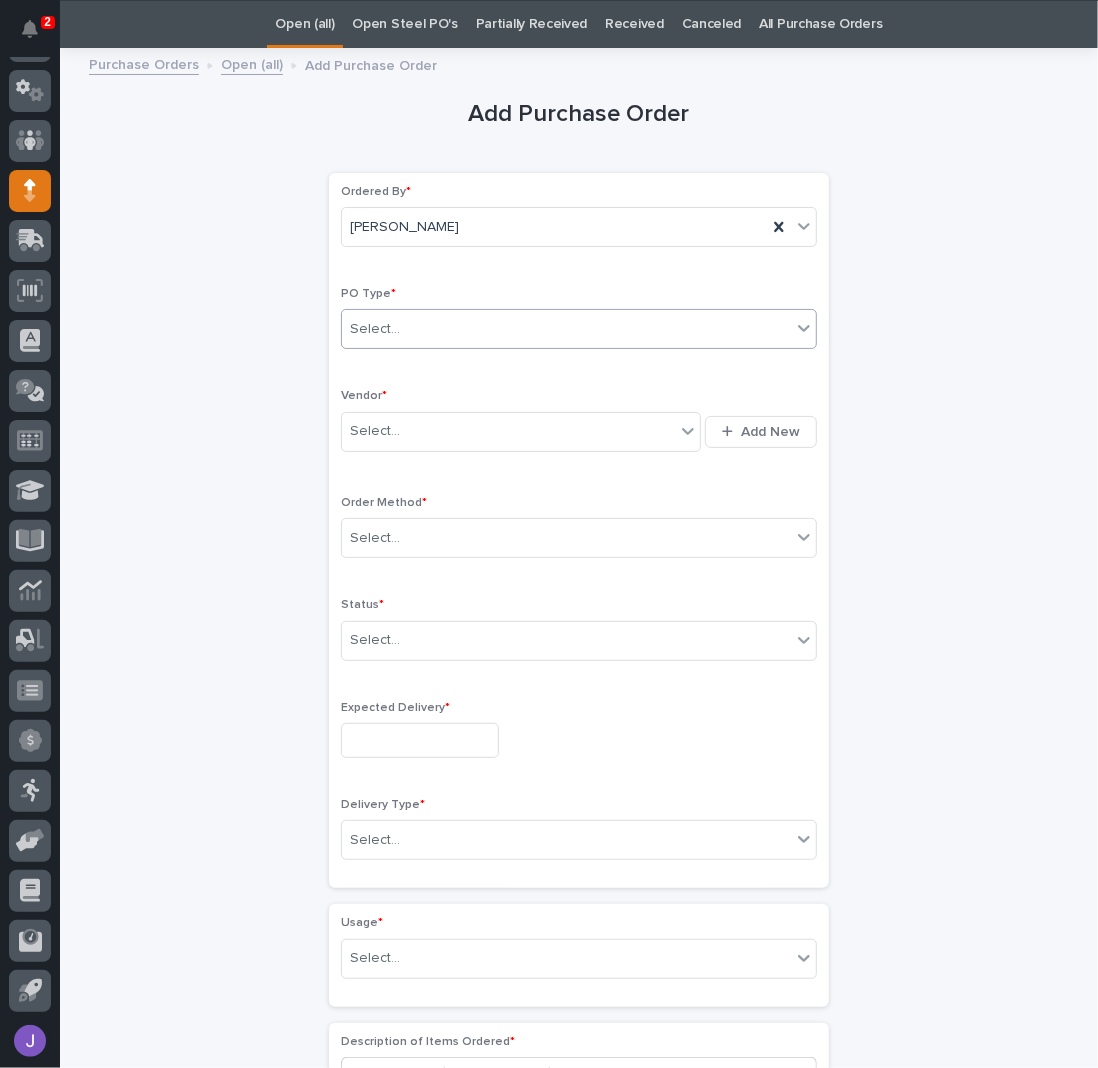 click on "Select..." at bounding box center [566, 329] 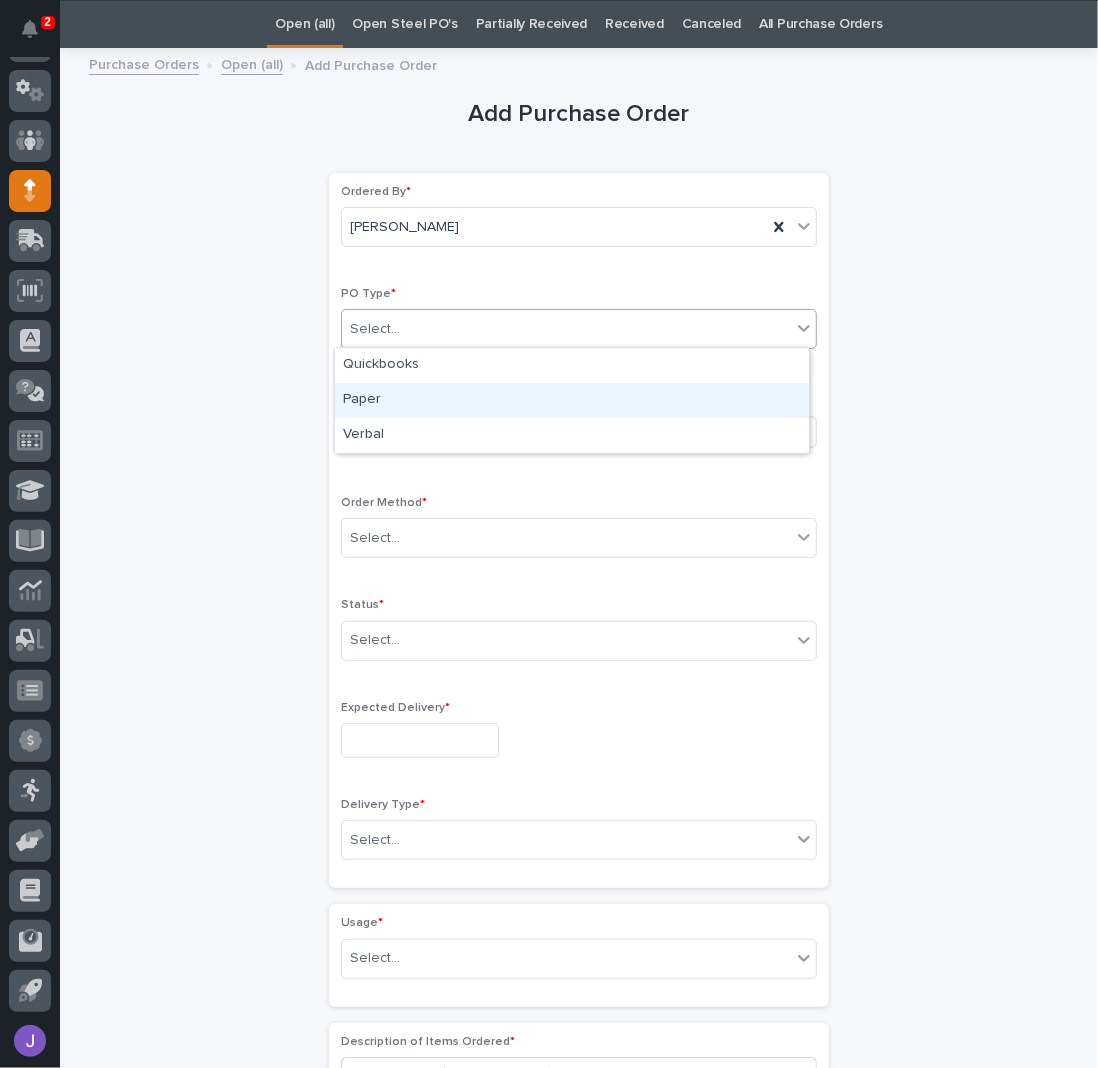 click on "Paper" at bounding box center (572, 400) 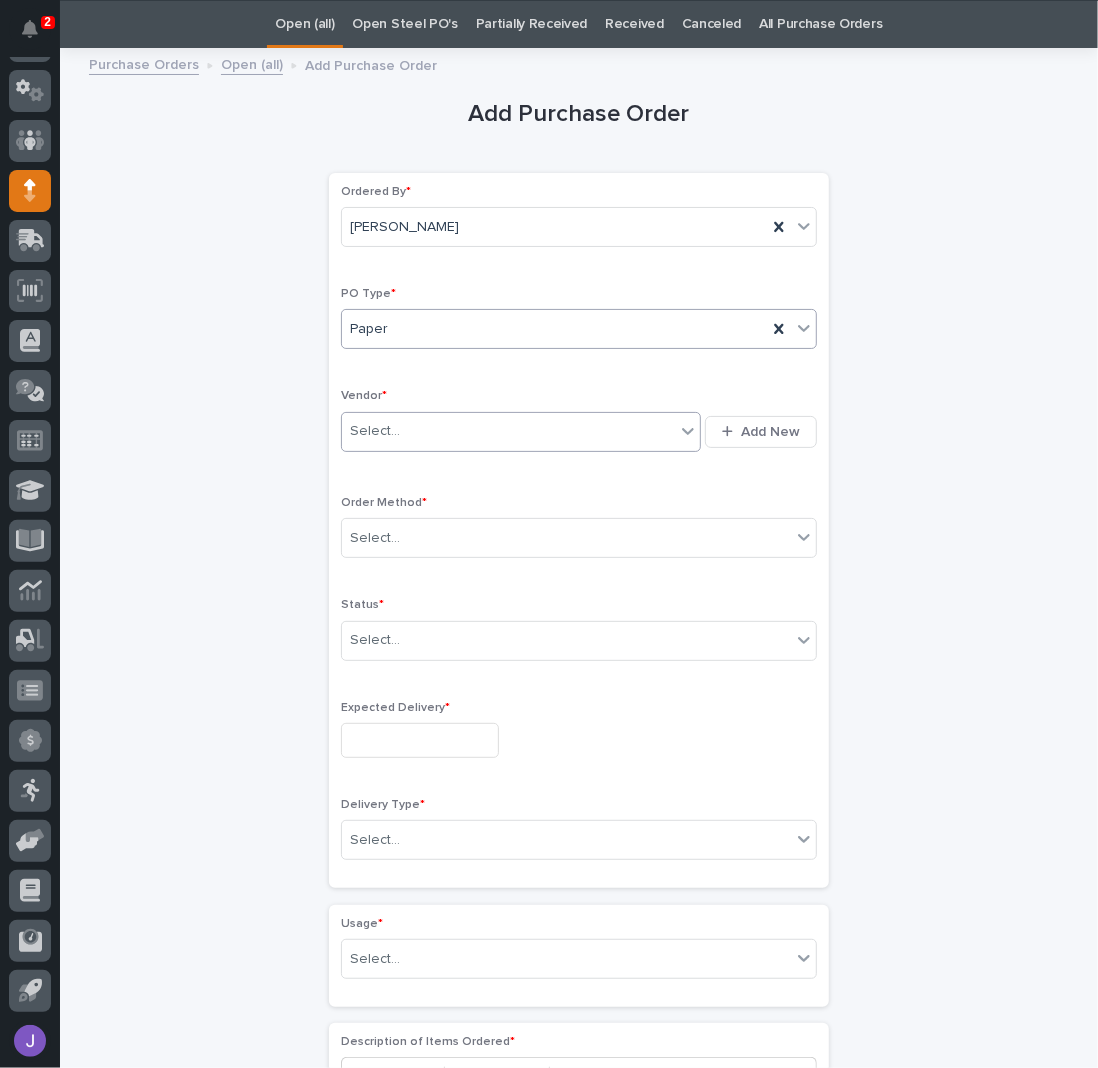 click on "Select..." at bounding box center [375, 431] 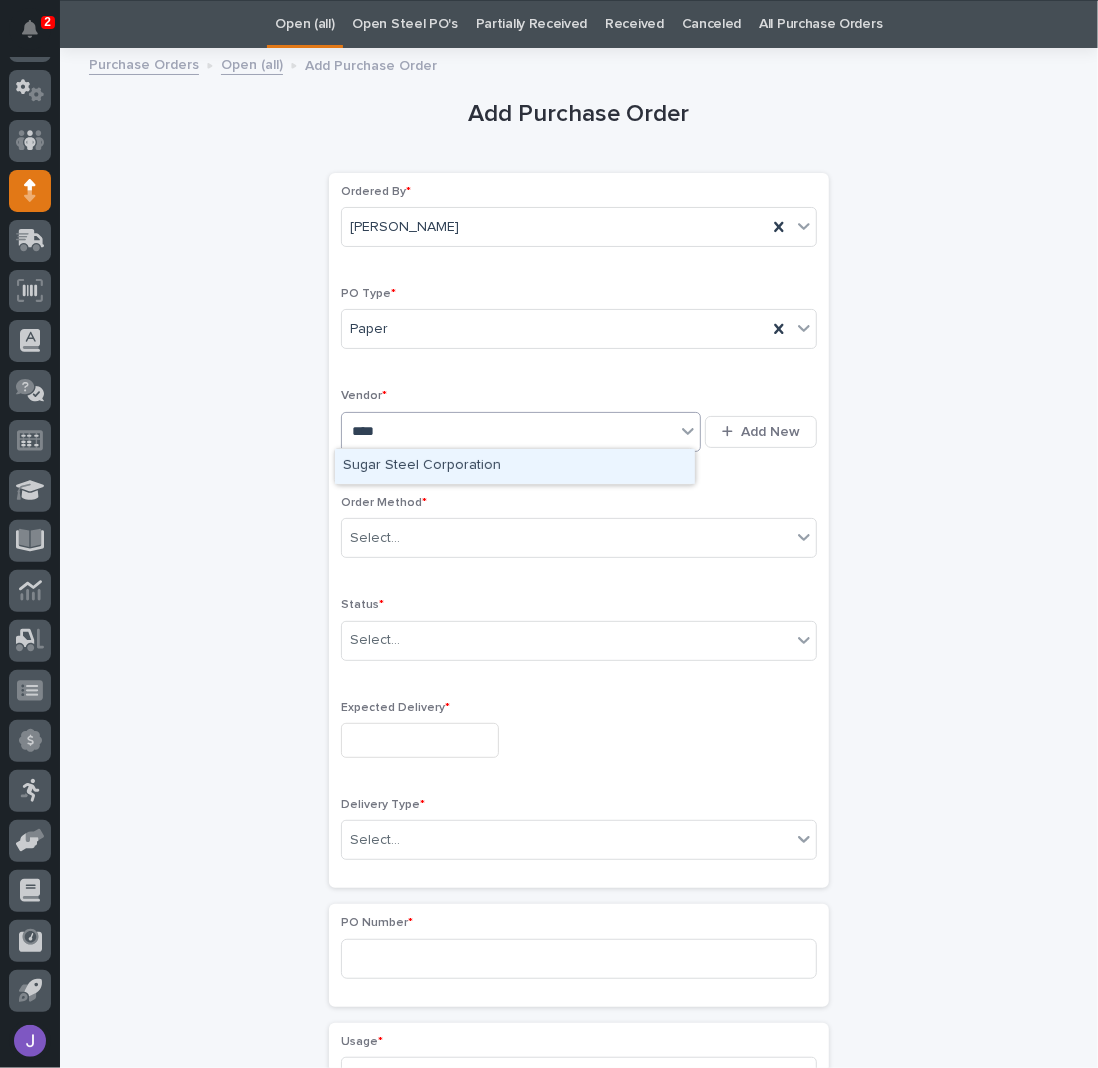 type on "*****" 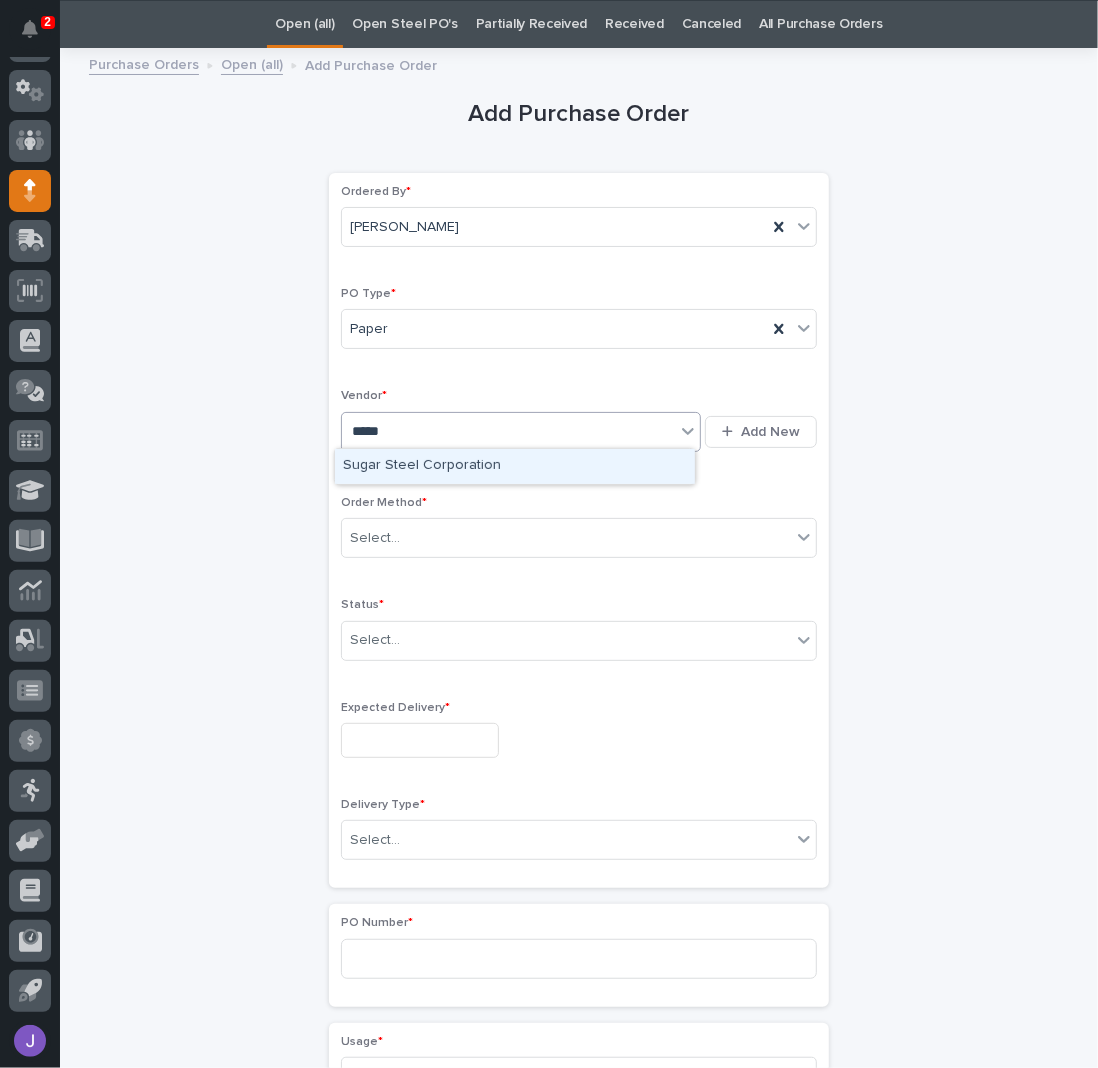 type 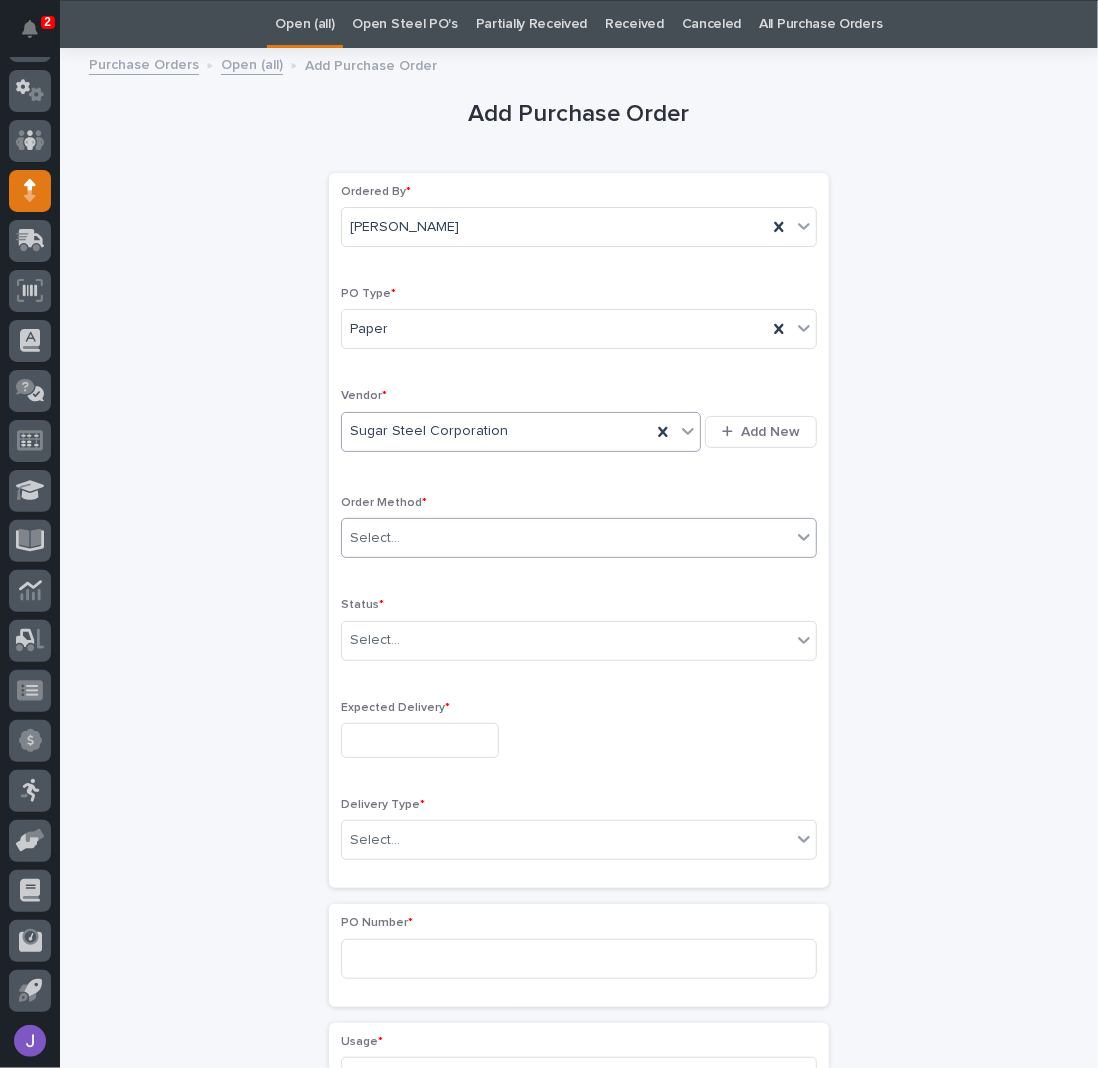 click on "Select..." at bounding box center [375, 538] 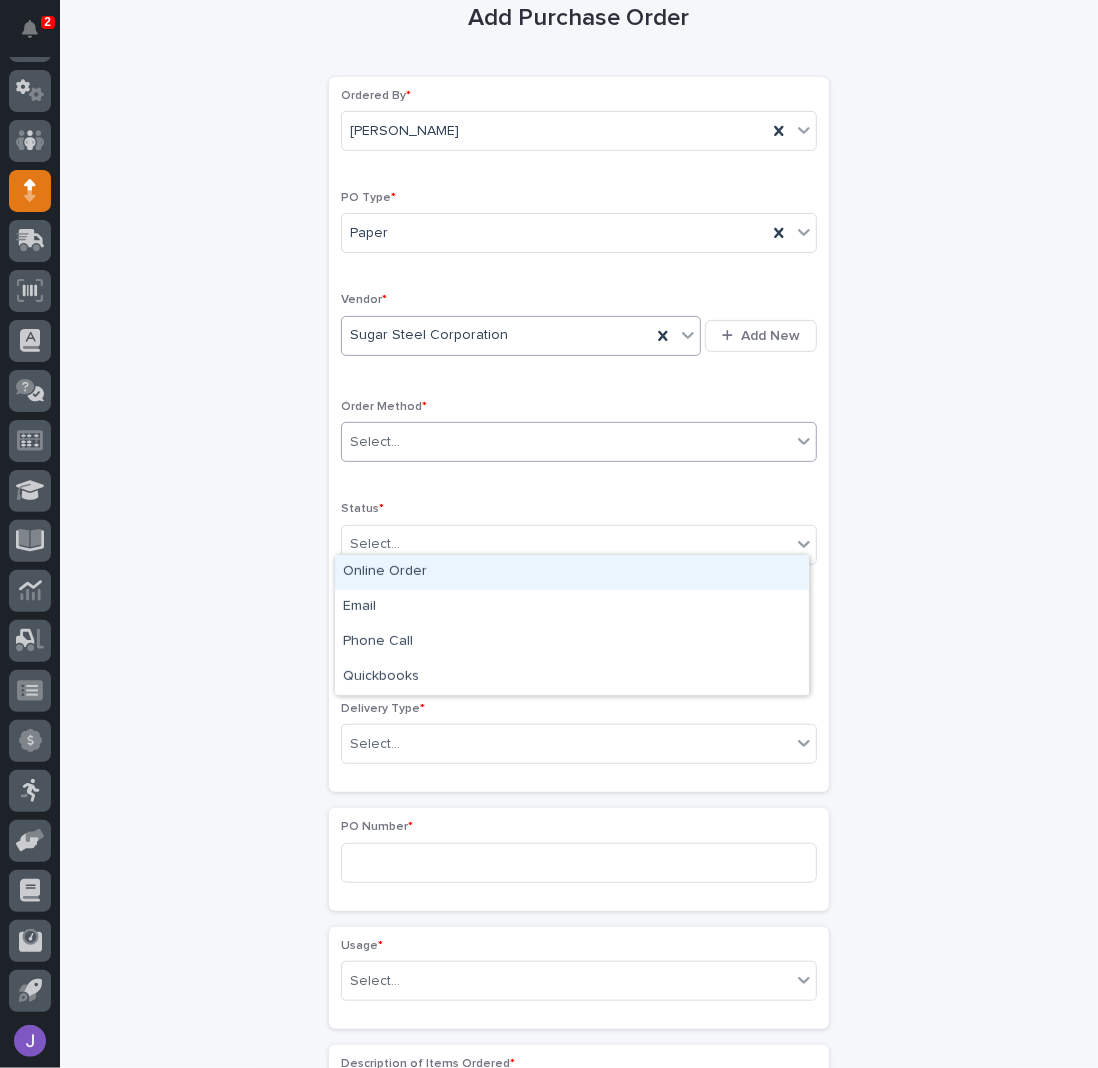 scroll, scrollTop: 196, scrollLeft: 0, axis: vertical 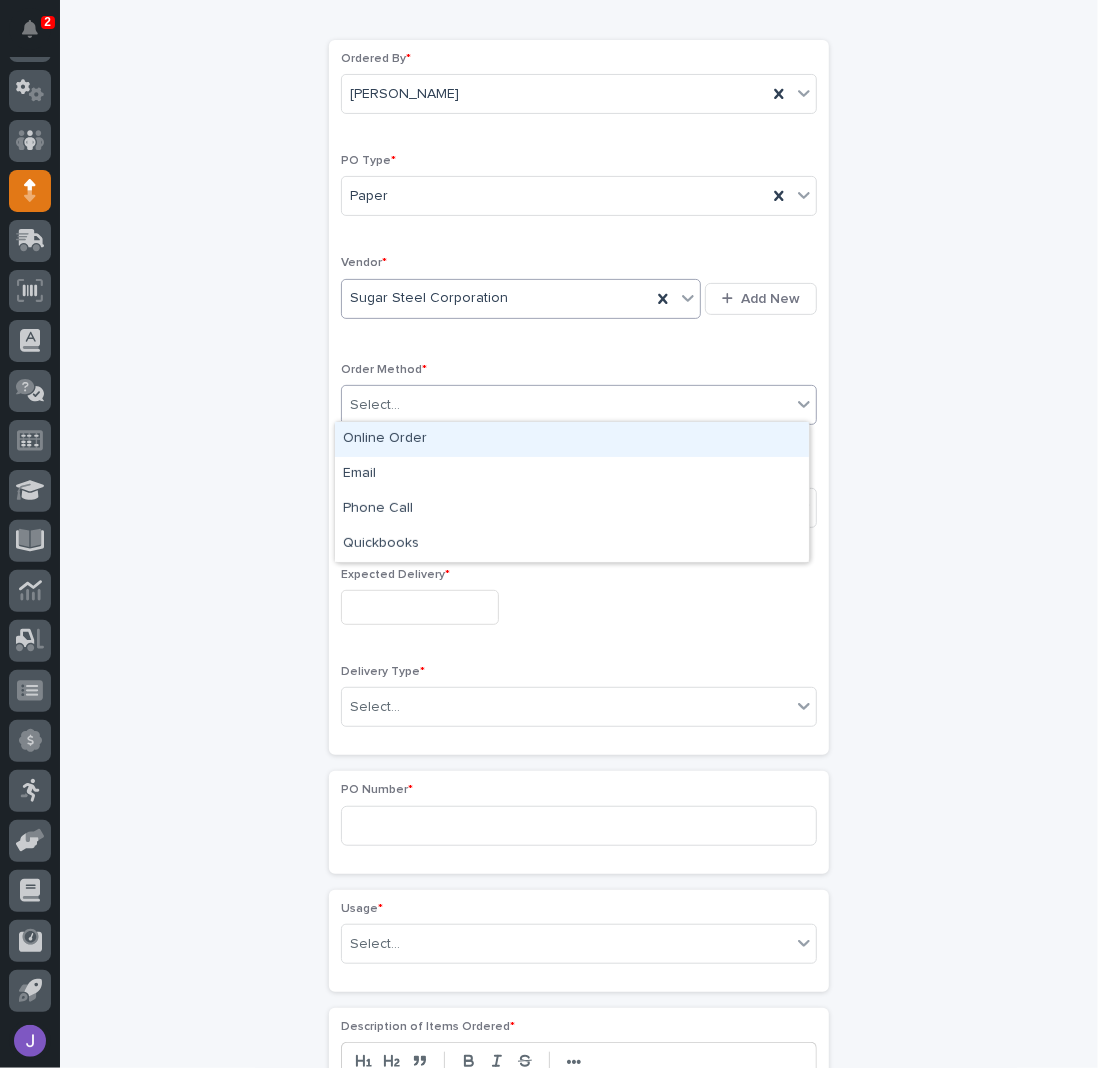 click on "Online Order" at bounding box center (572, 439) 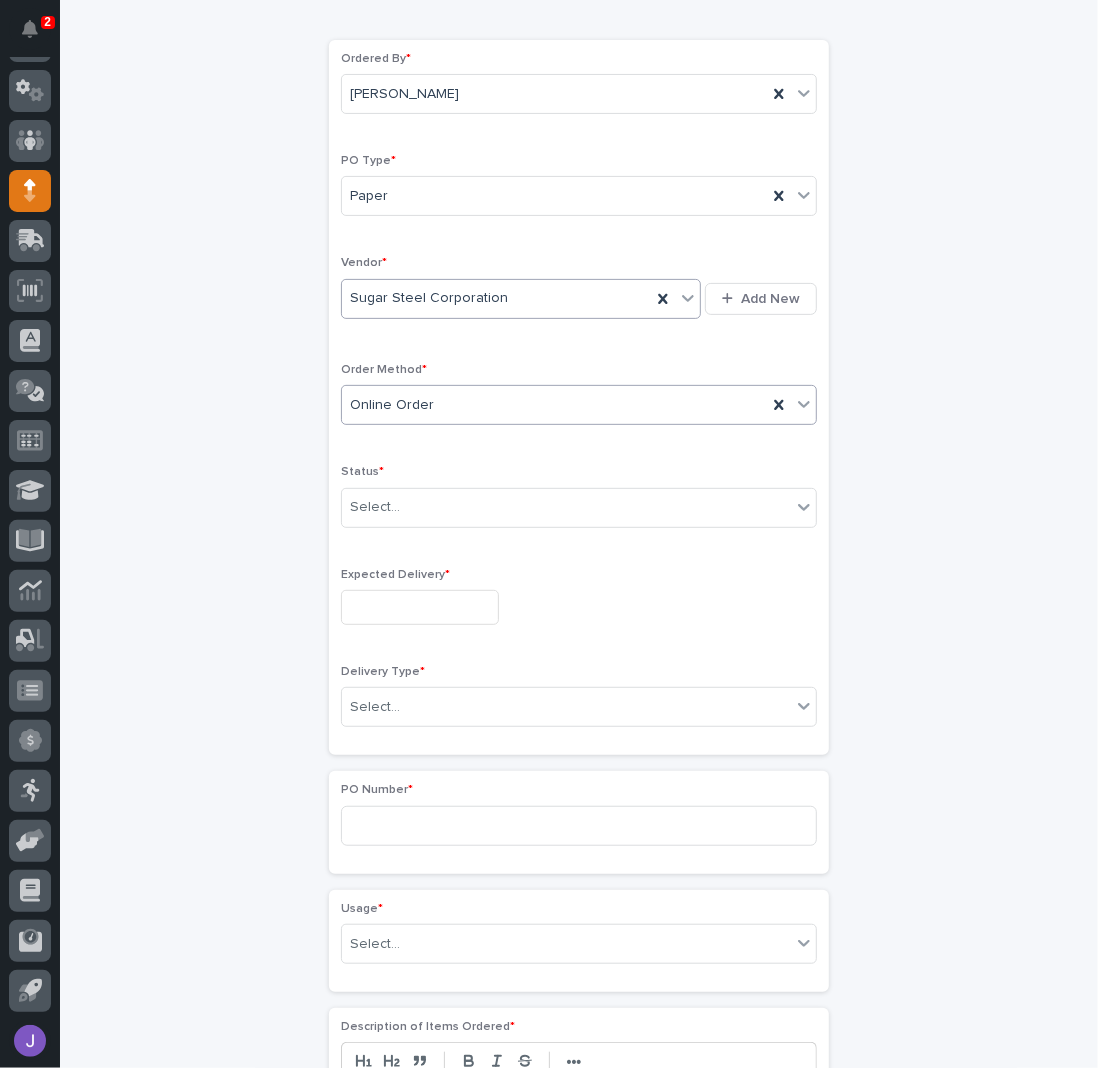click on "Online Order" at bounding box center (392, 405) 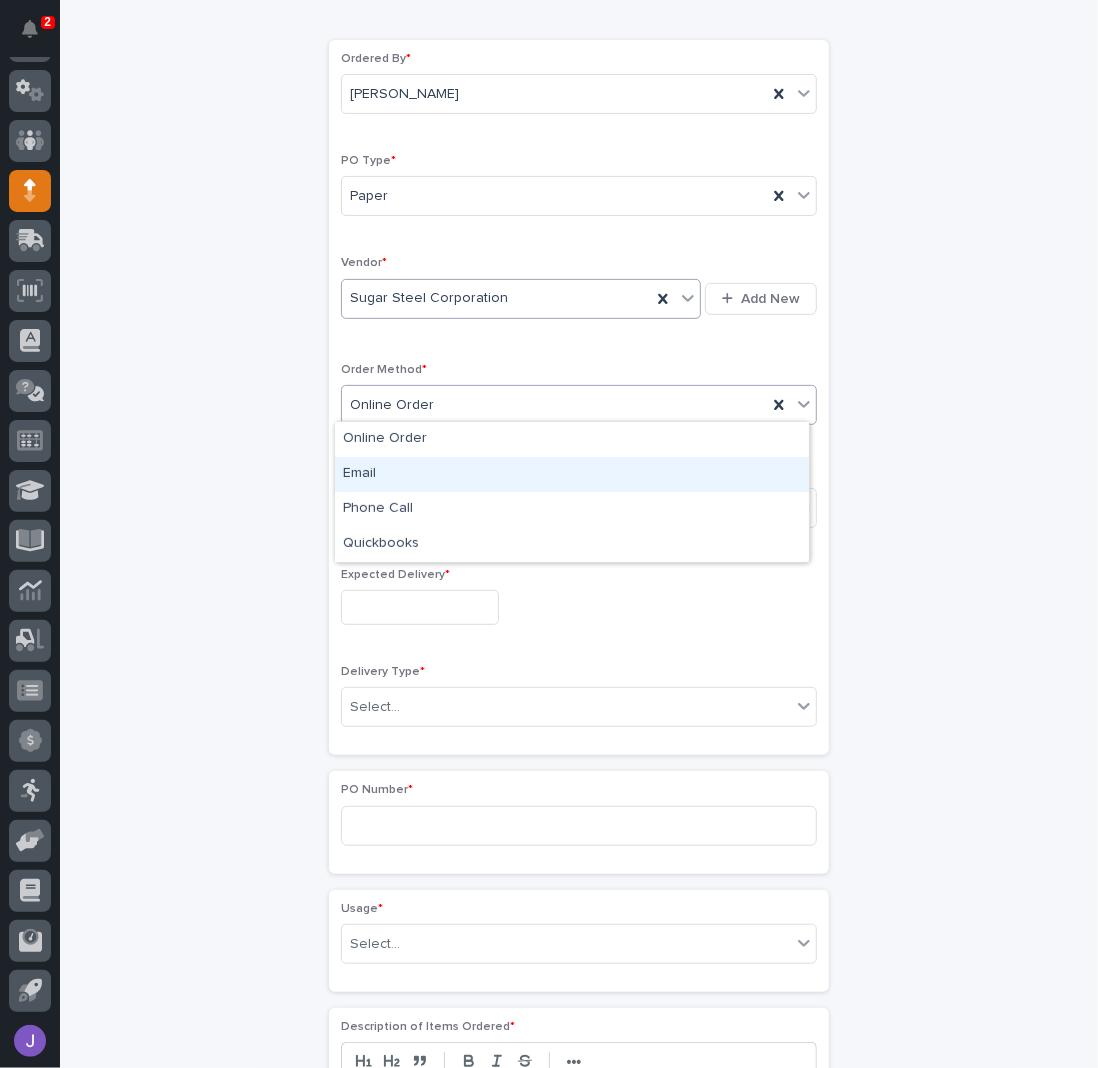 click on "Email" at bounding box center [572, 474] 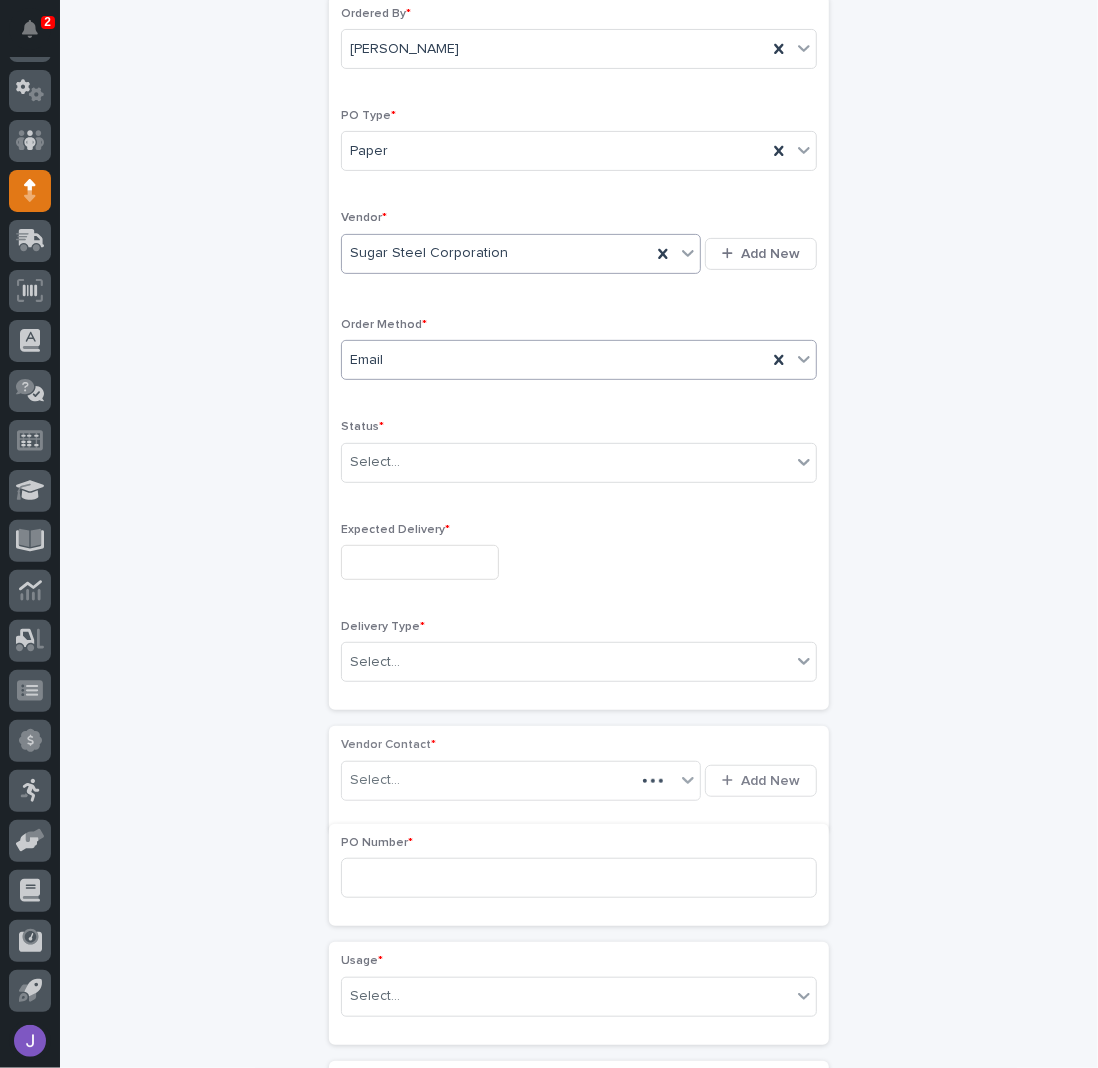scroll, scrollTop: 257, scrollLeft: 0, axis: vertical 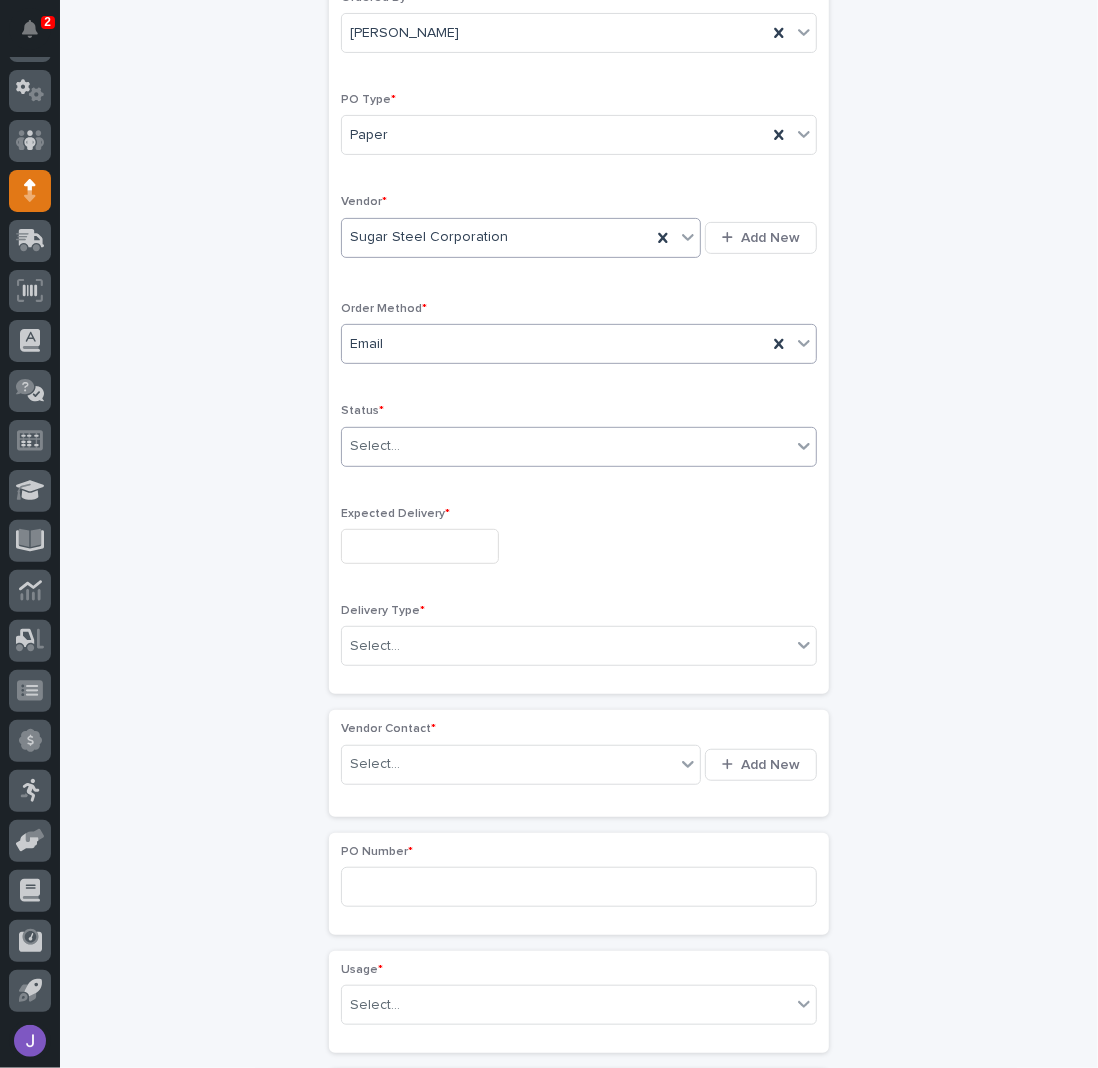 click on "Select..." at bounding box center [375, 446] 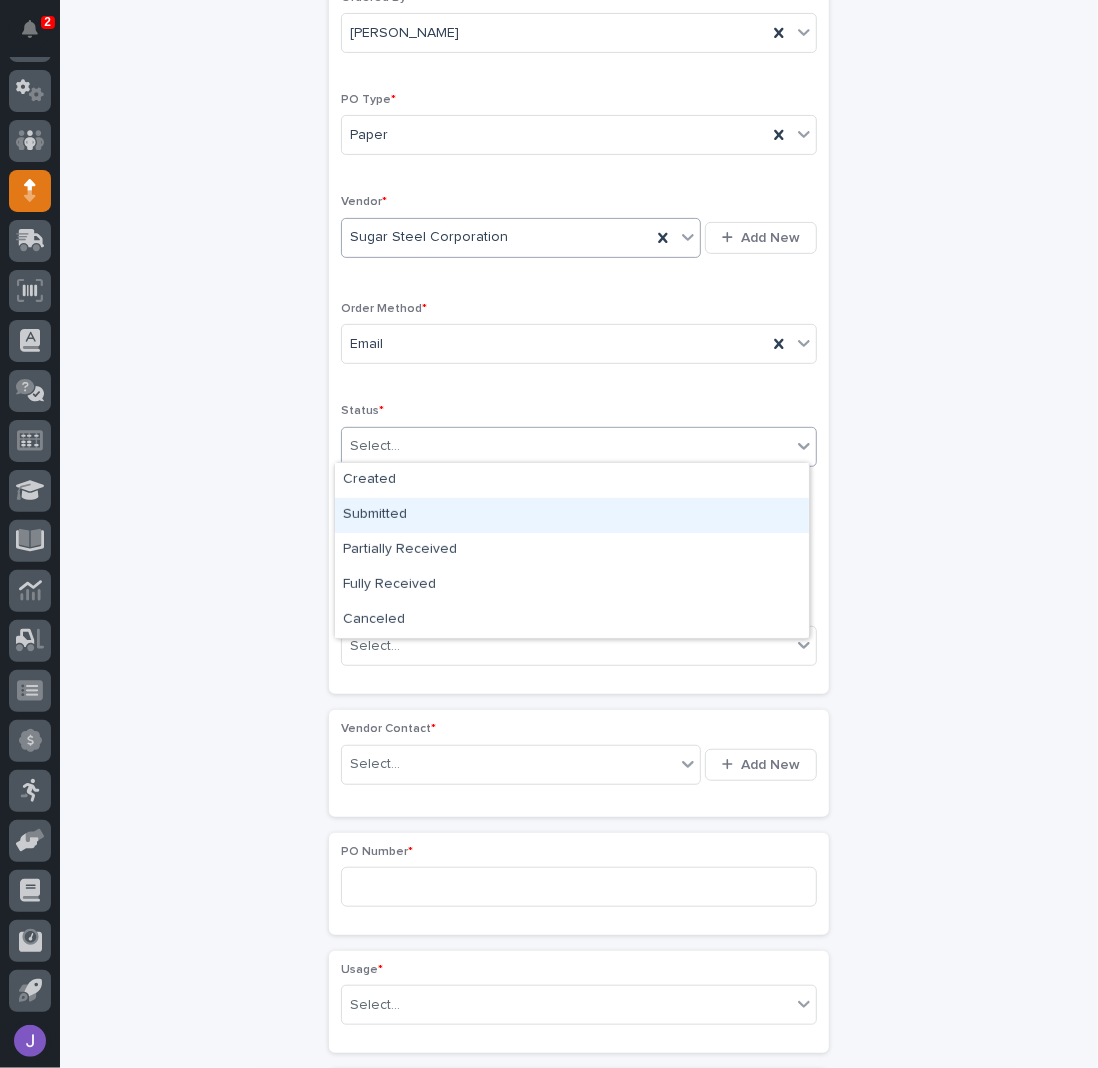 click on "Submitted" at bounding box center [572, 515] 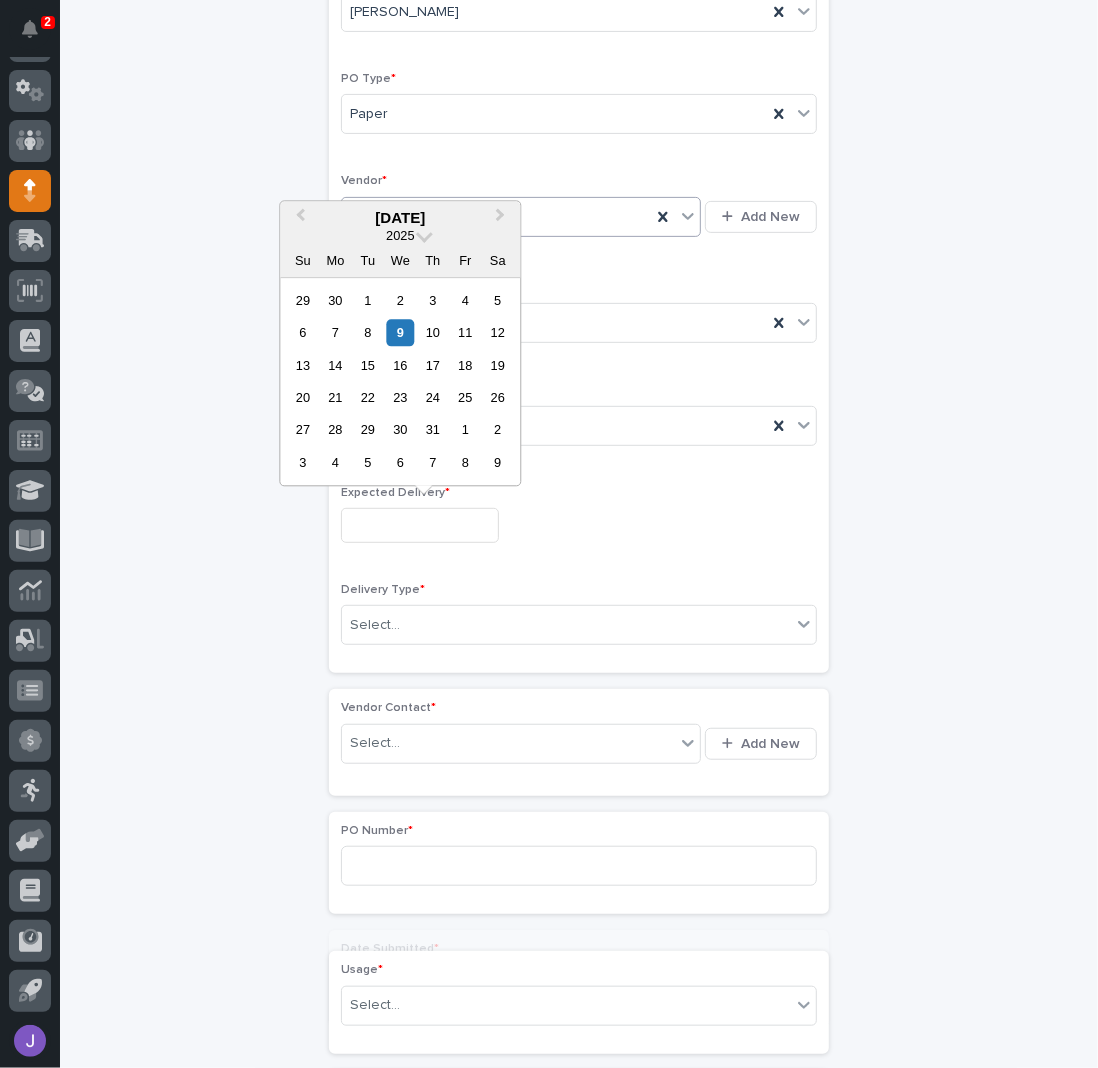 click on "Expected Delivery *" at bounding box center [579, 522] 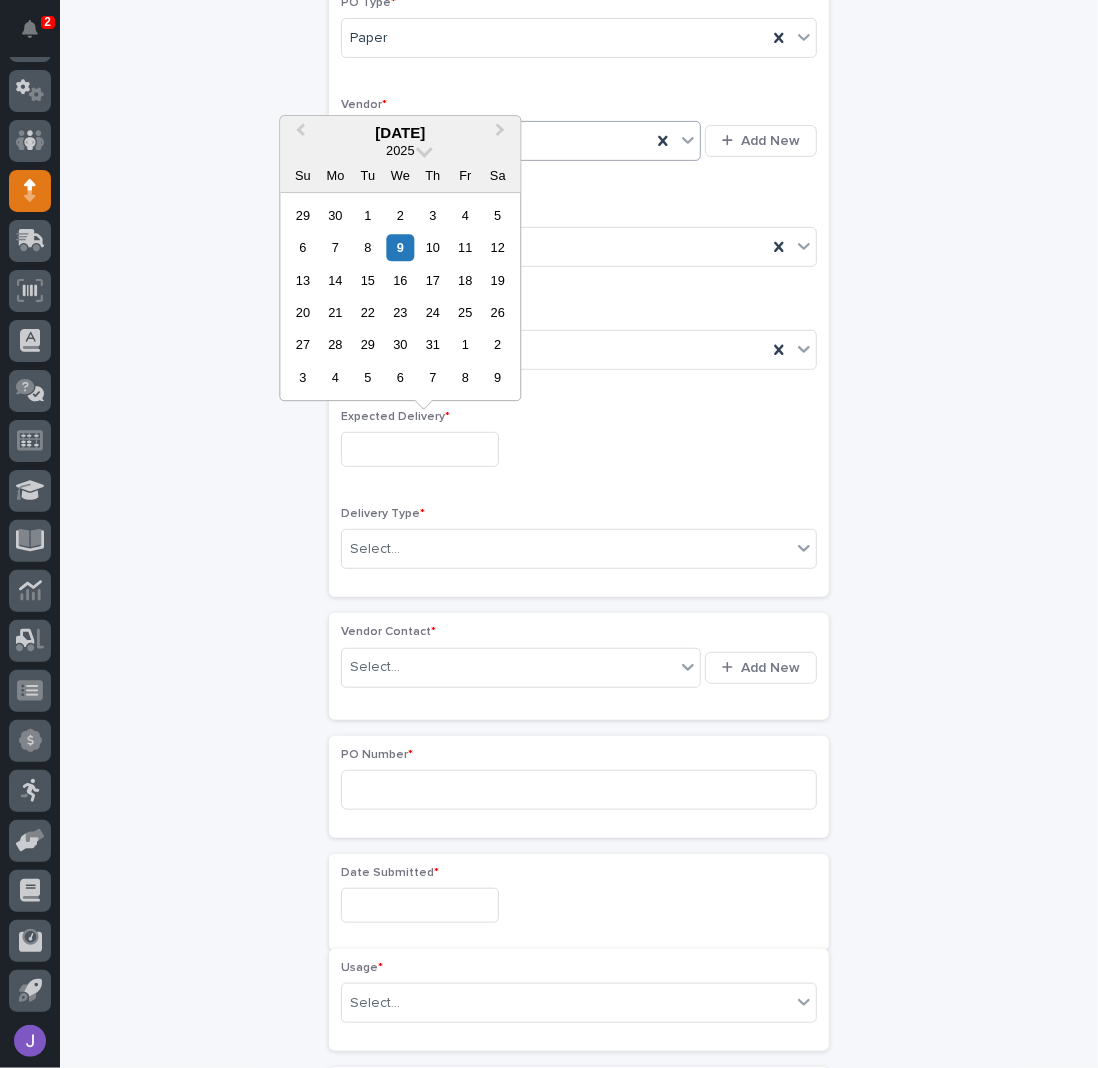scroll, scrollTop: 372, scrollLeft: 0, axis: vertical 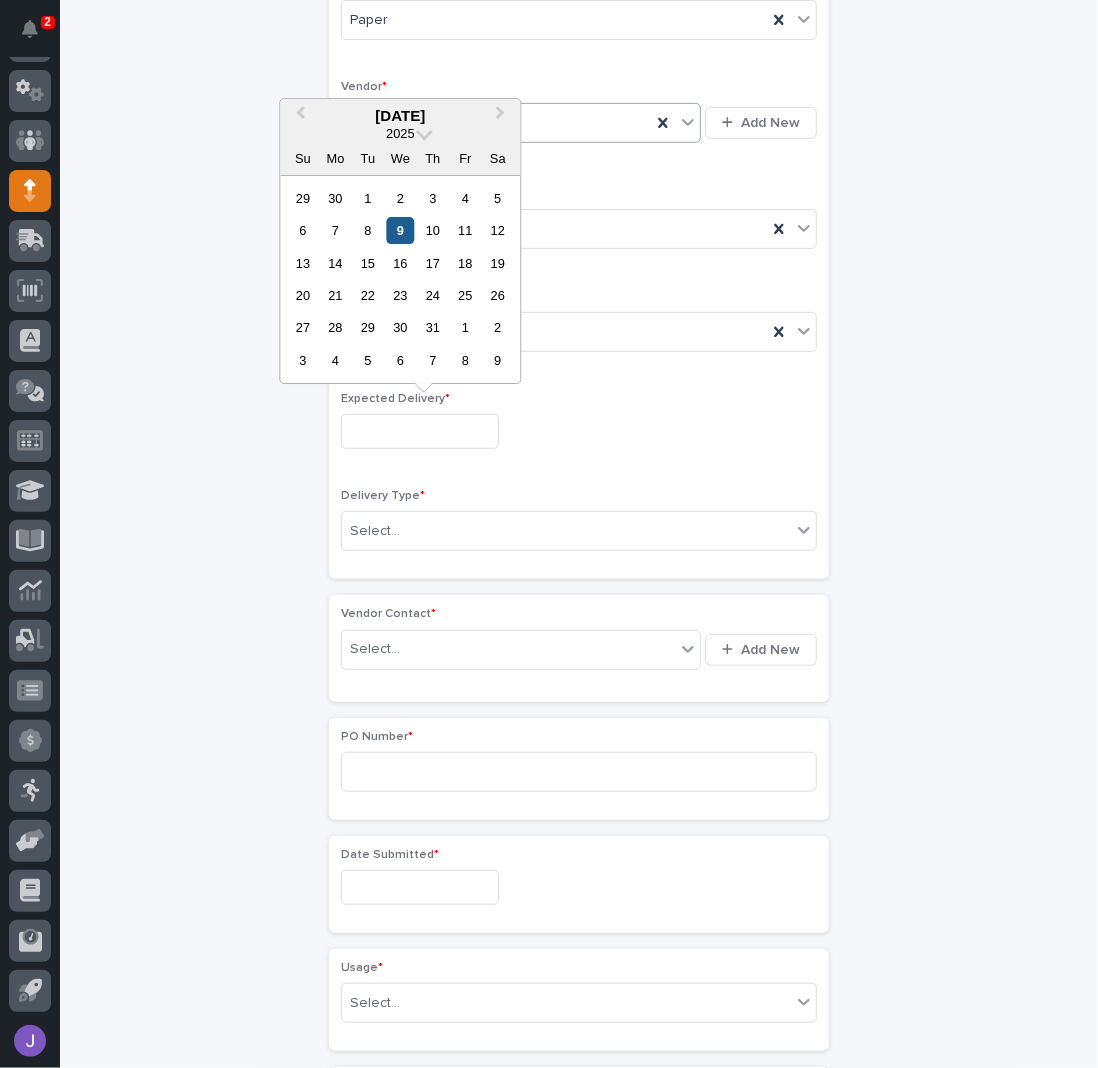 click on "9" at bounding box center (400, 230) 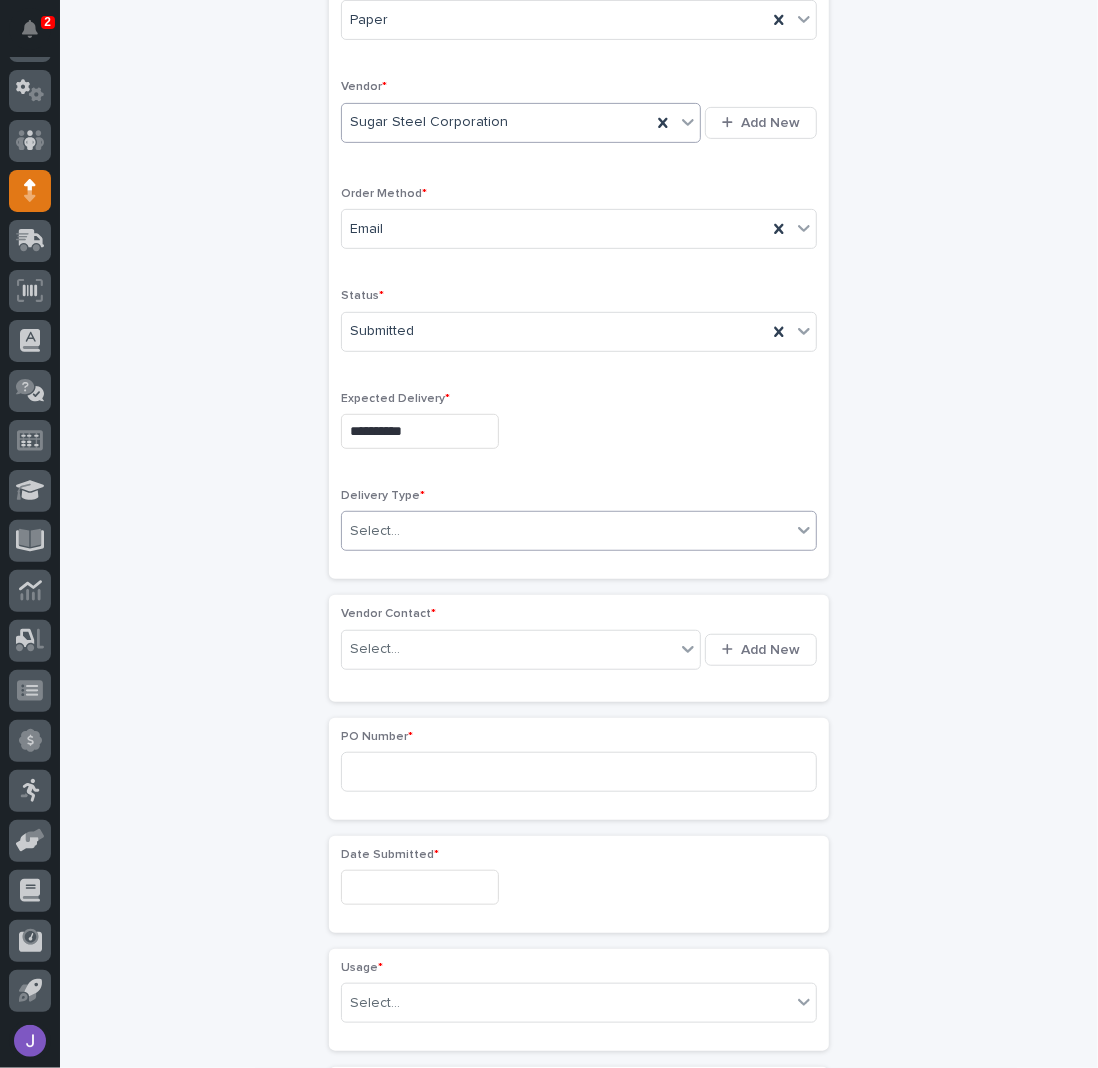 click on "Select..." at bounding box center [375, 531] 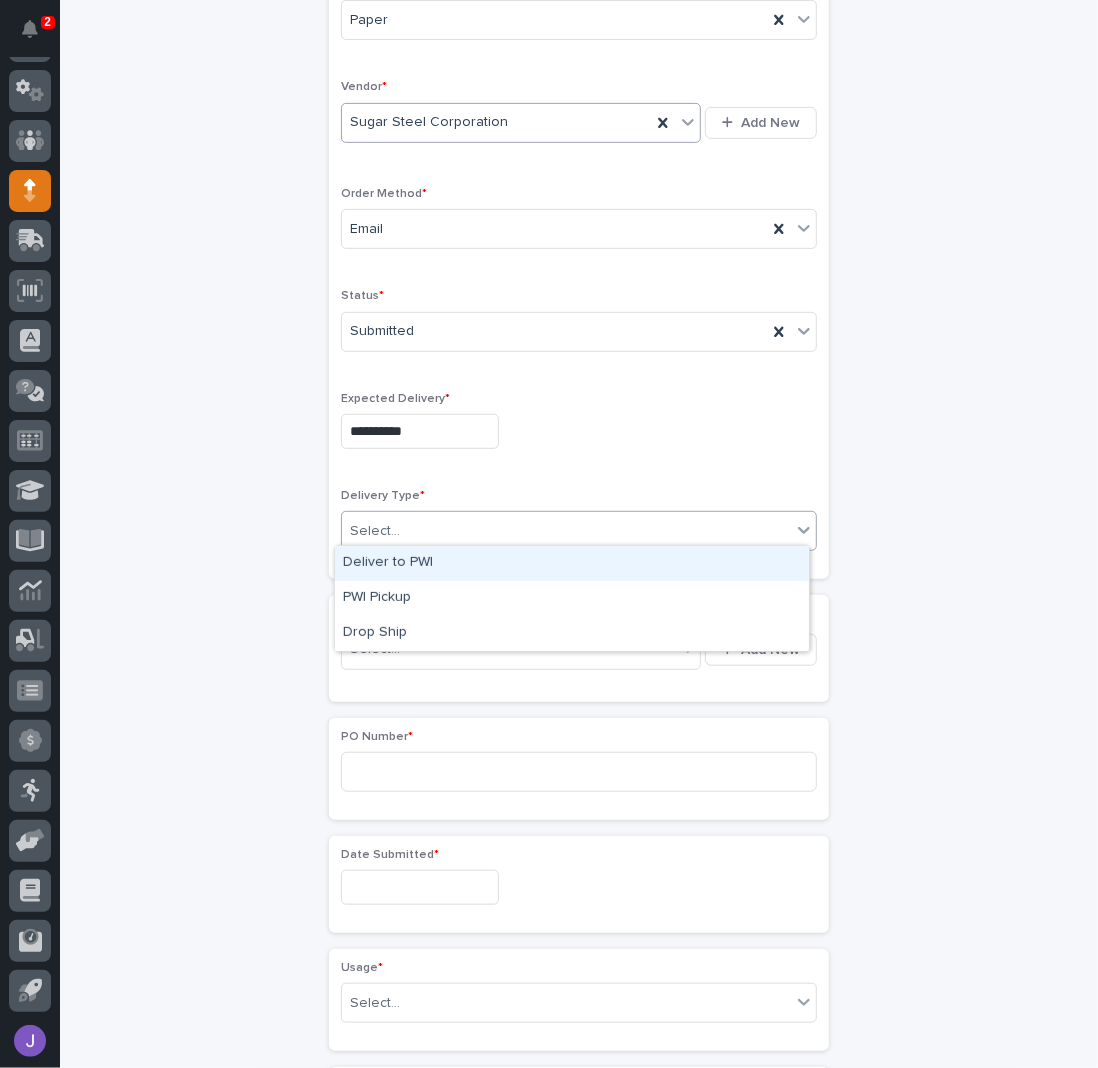 click on "Deliver to PWI" at bounding box center (572, 563) 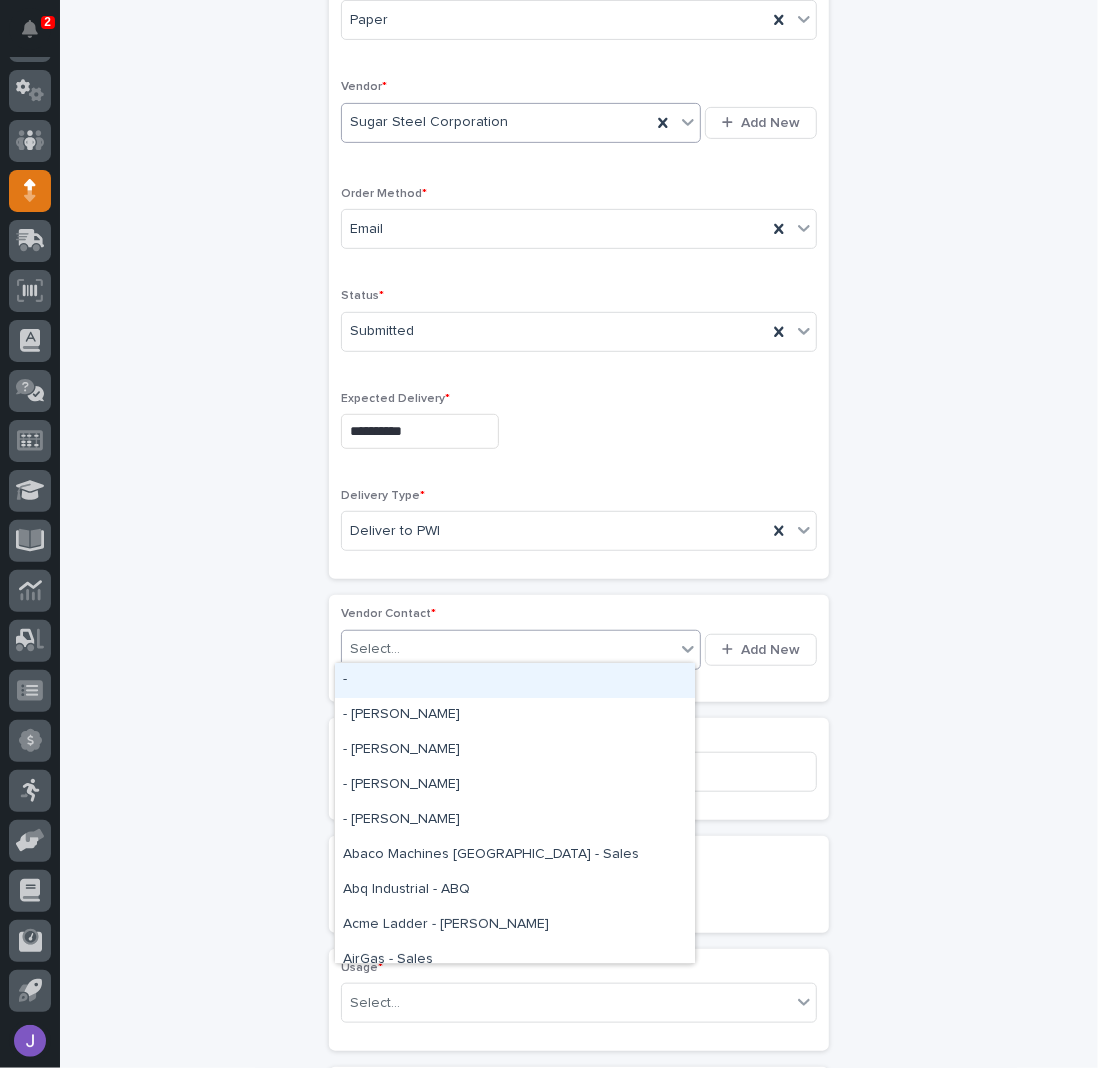 click on "Select..." at bounding box center (375, 649) 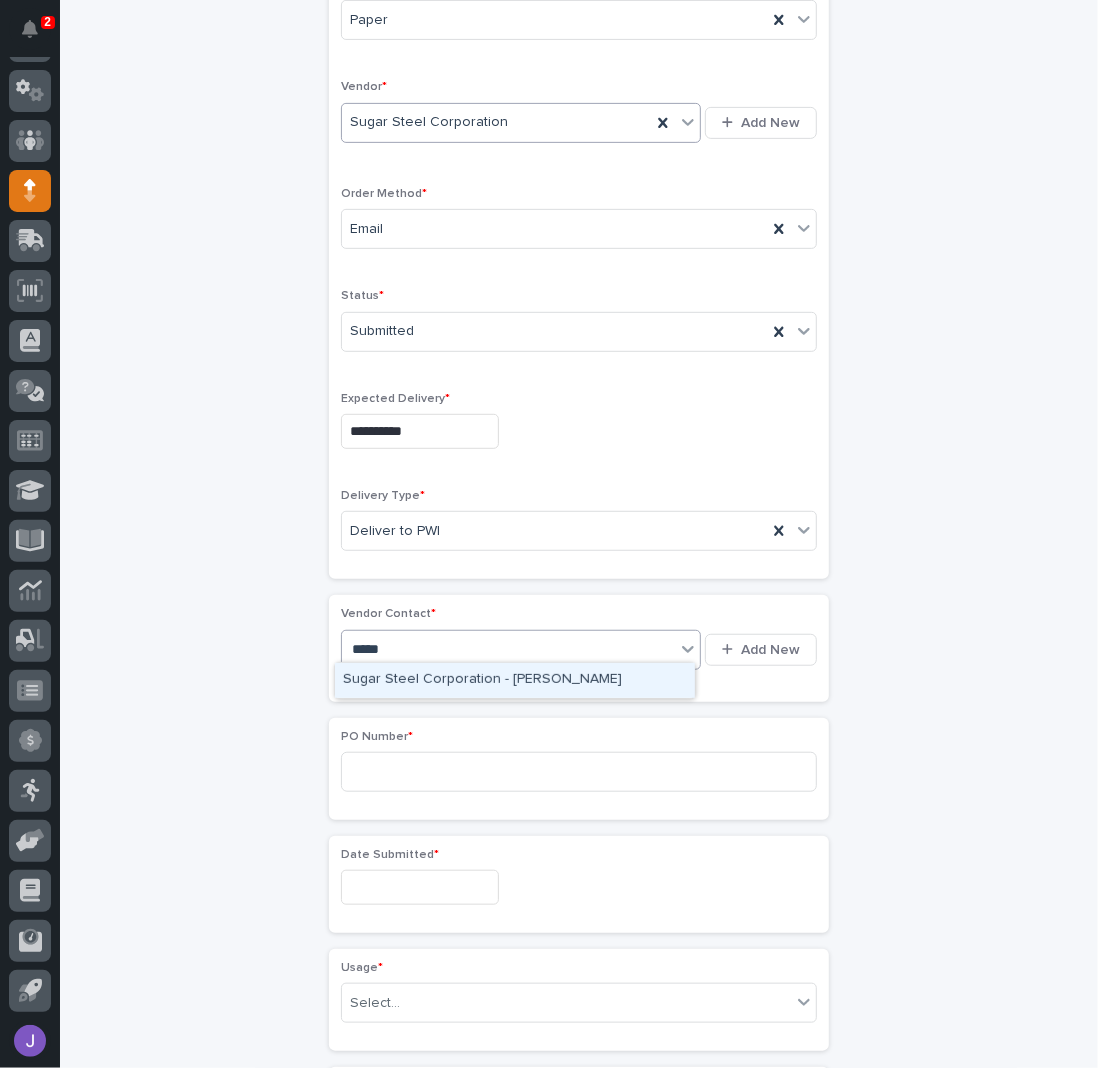 type on "******" 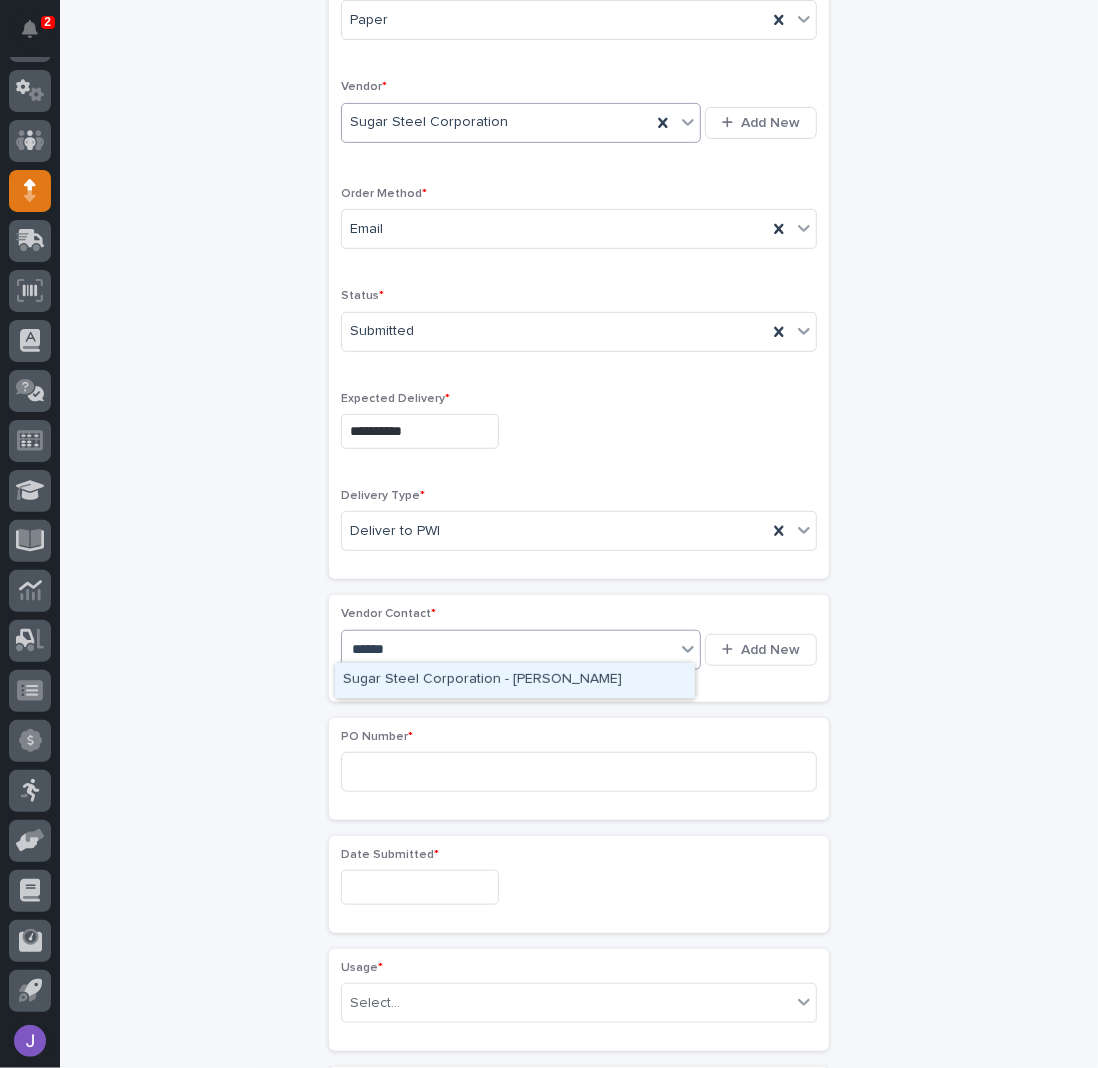 type 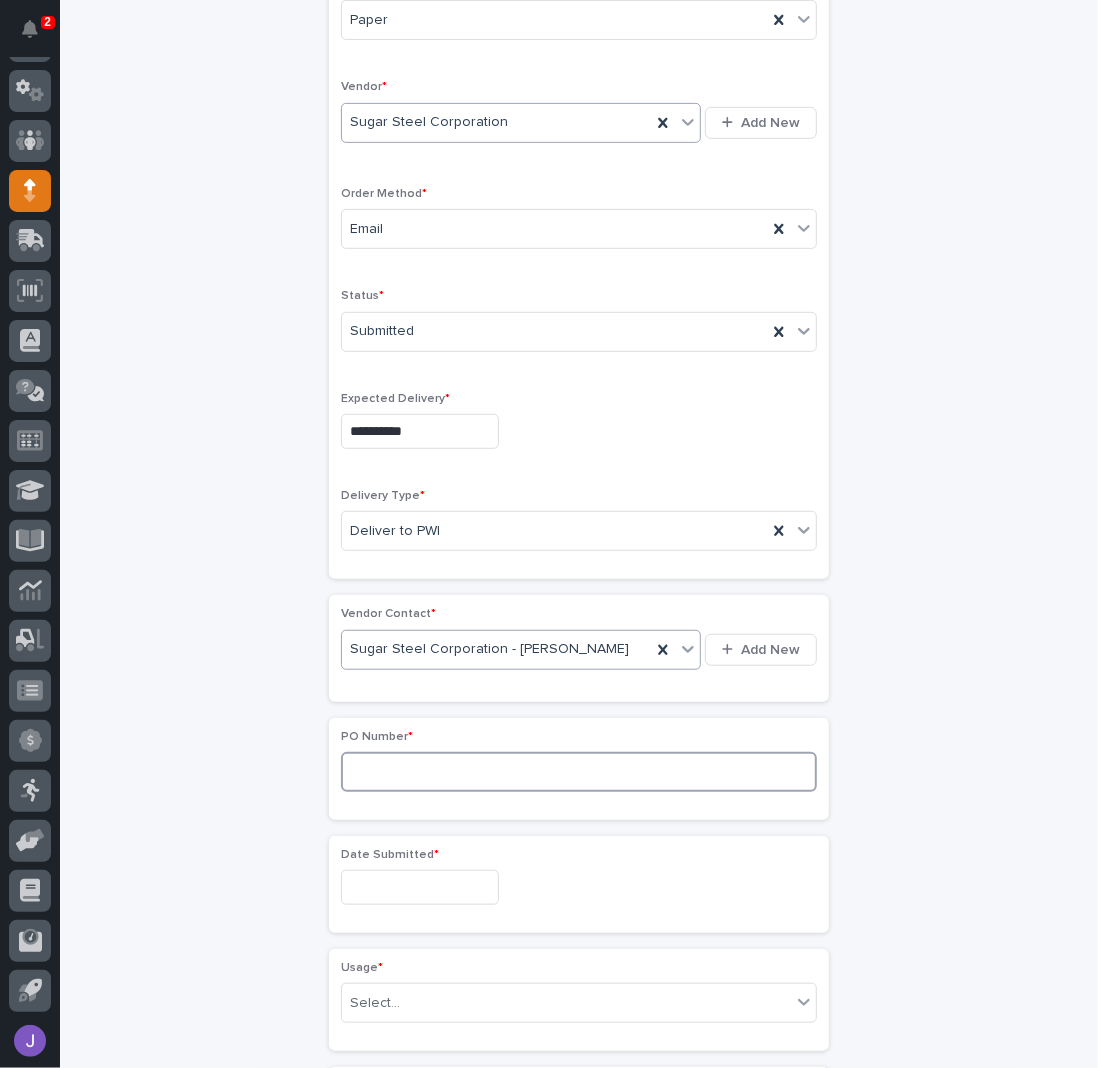click at bounding box center (579, 772) 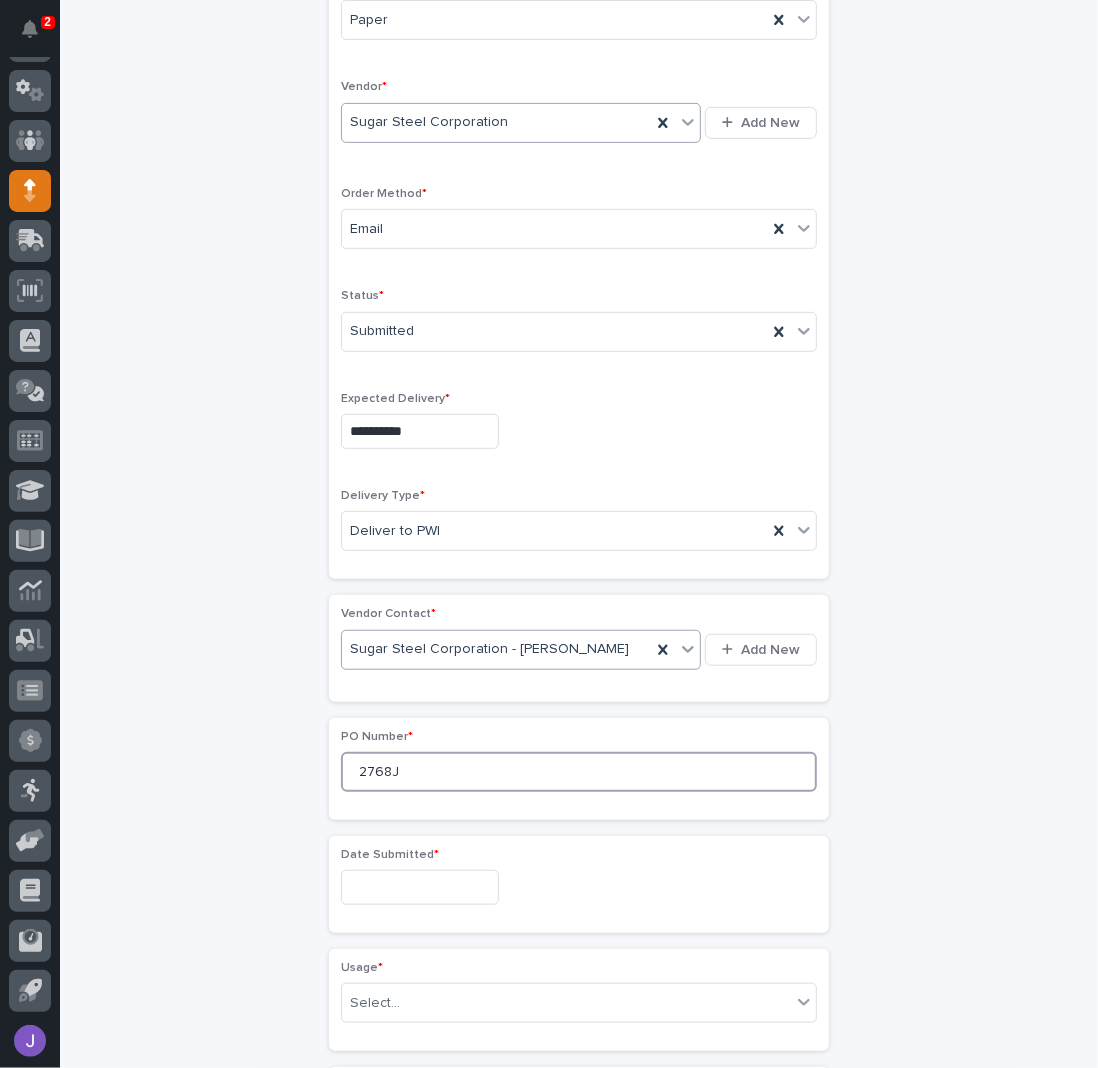 type on "2768J" 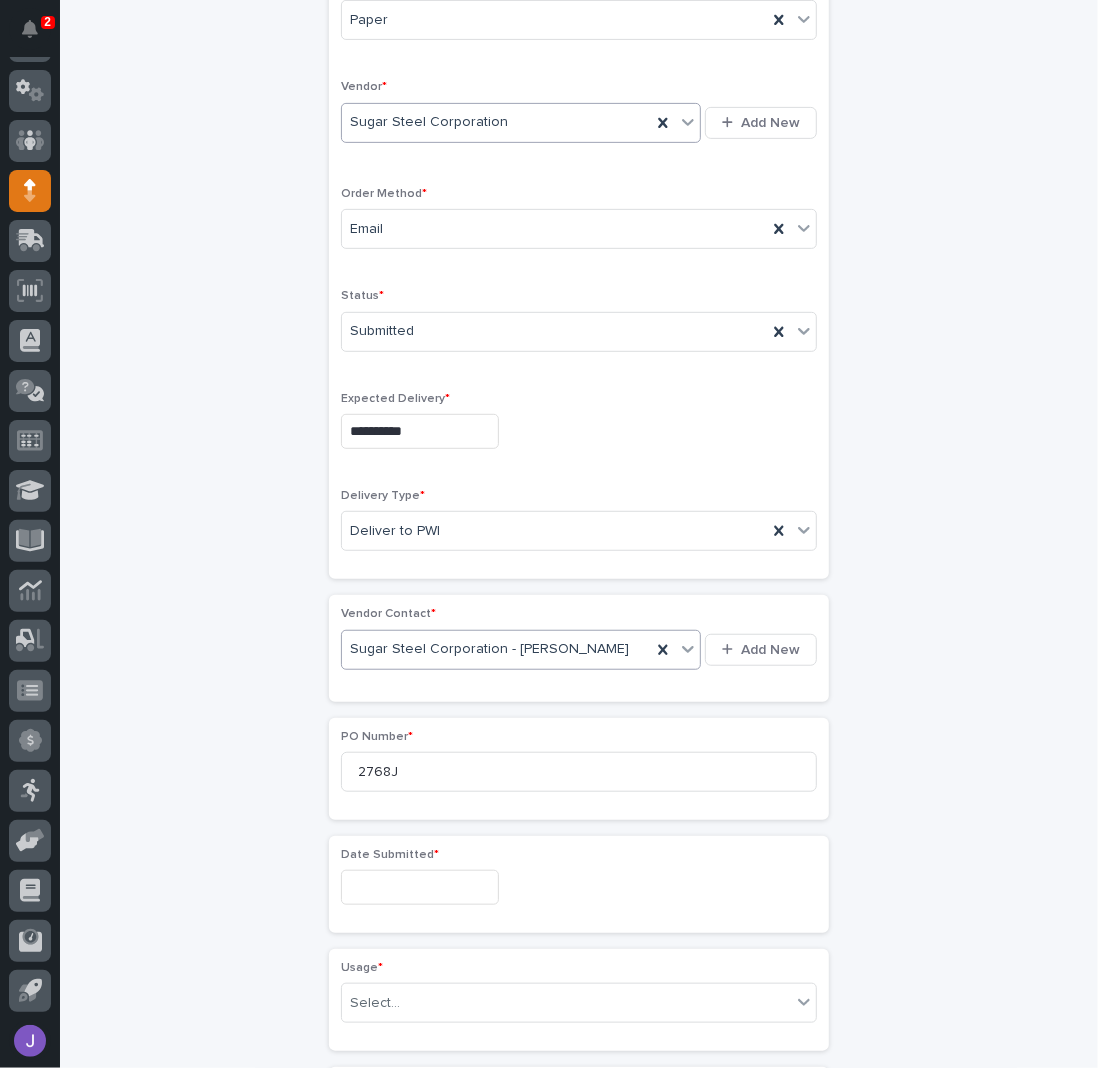 click at bounding box center (420, 887) 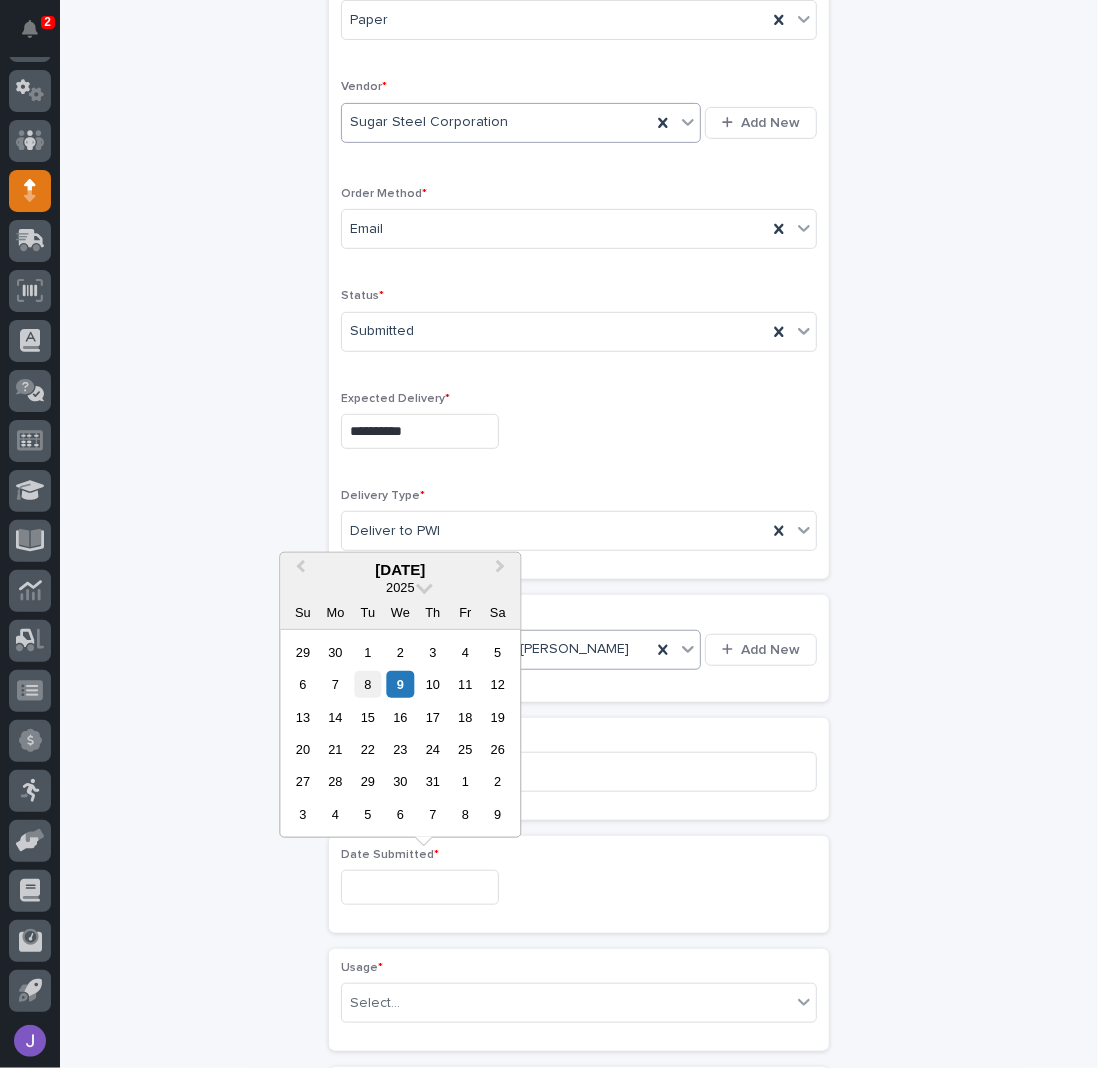click on "8" at bounding box center (367, 684) 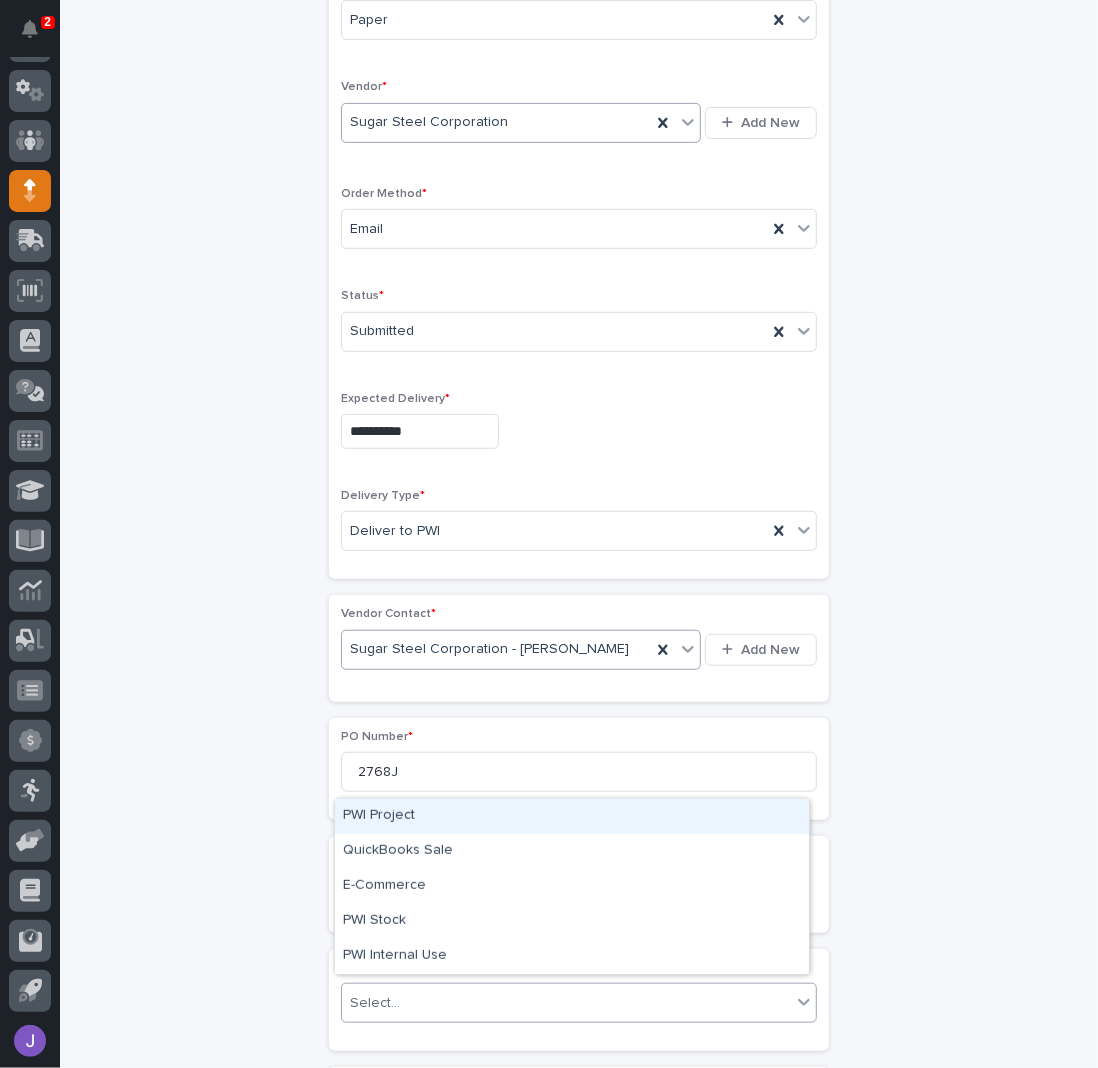 click on "Select..." at bounding box center (566, 1003) 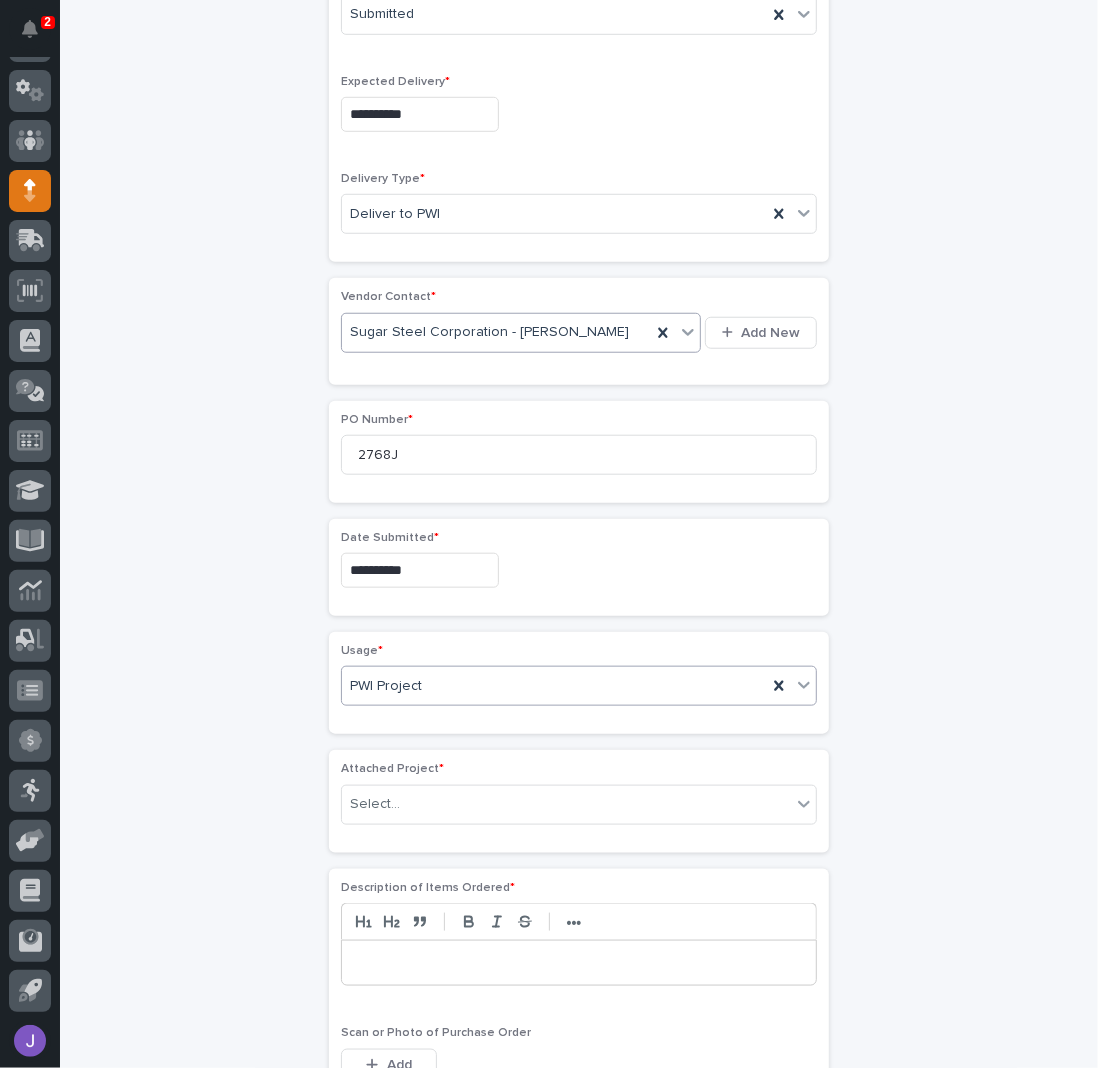 scroll, scrollTop: 697, scrollLeft: 0, axis: vertical 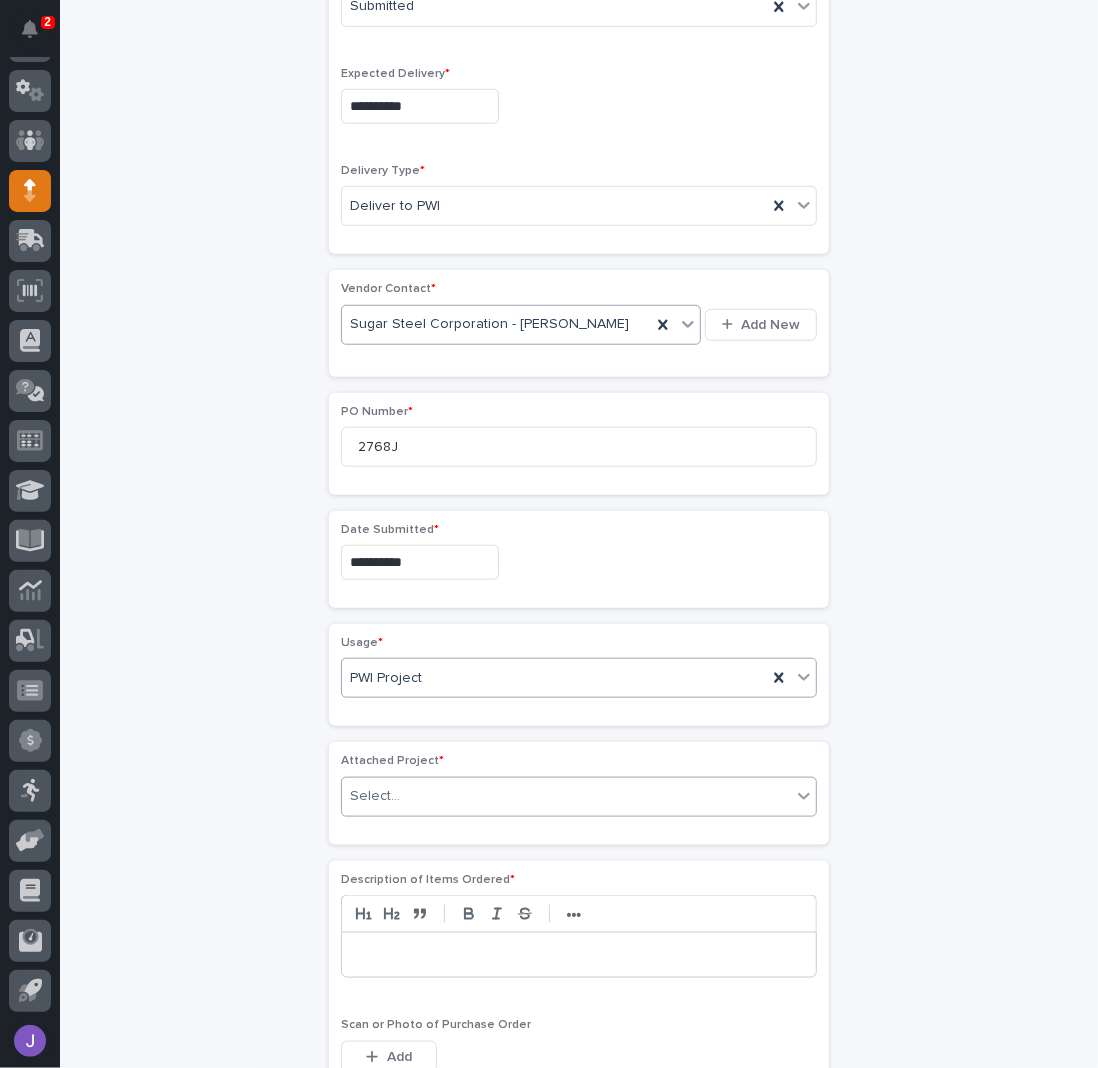 click on "Select..." at bounding box center [375, 796] 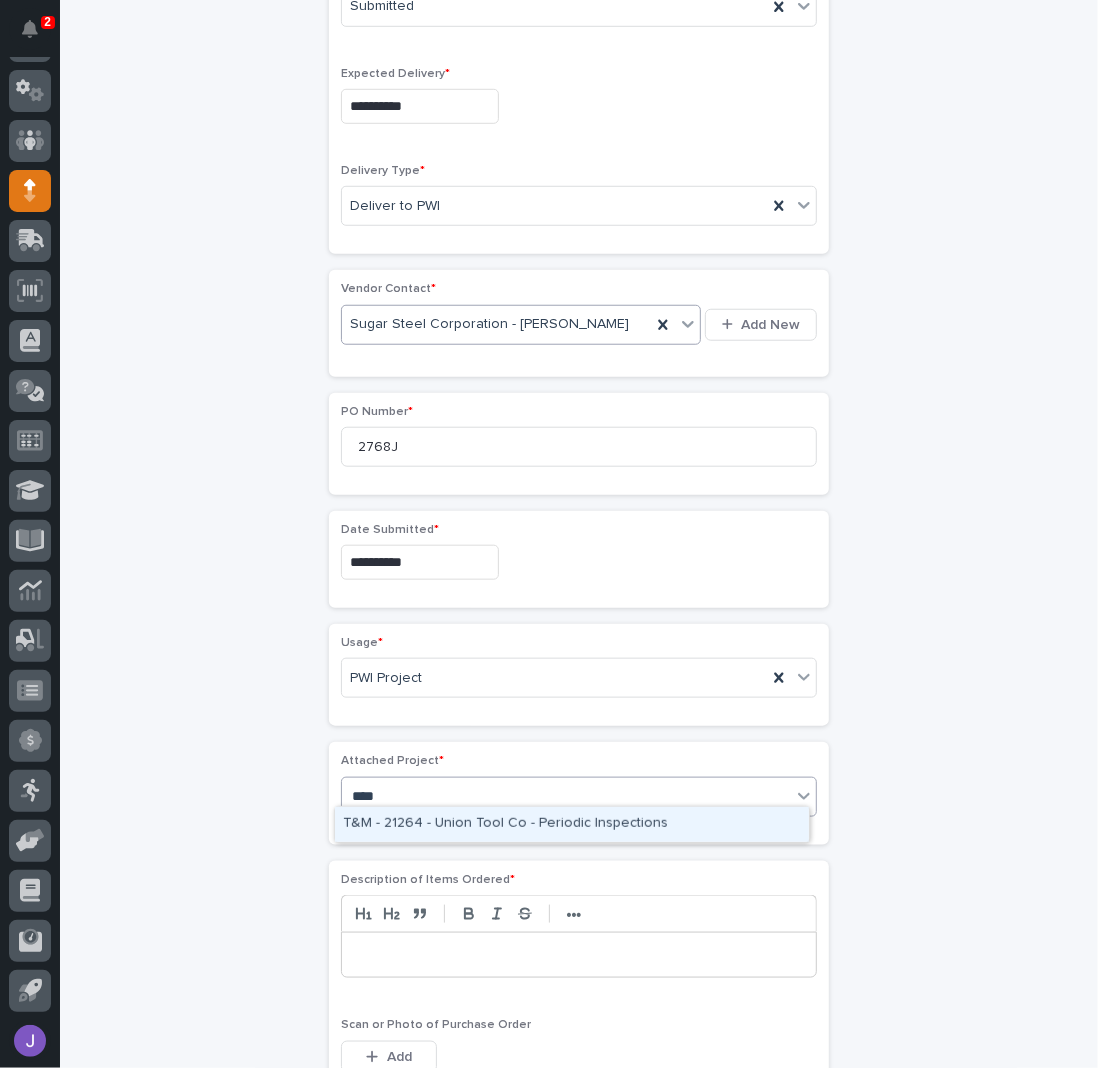 type on "*****" 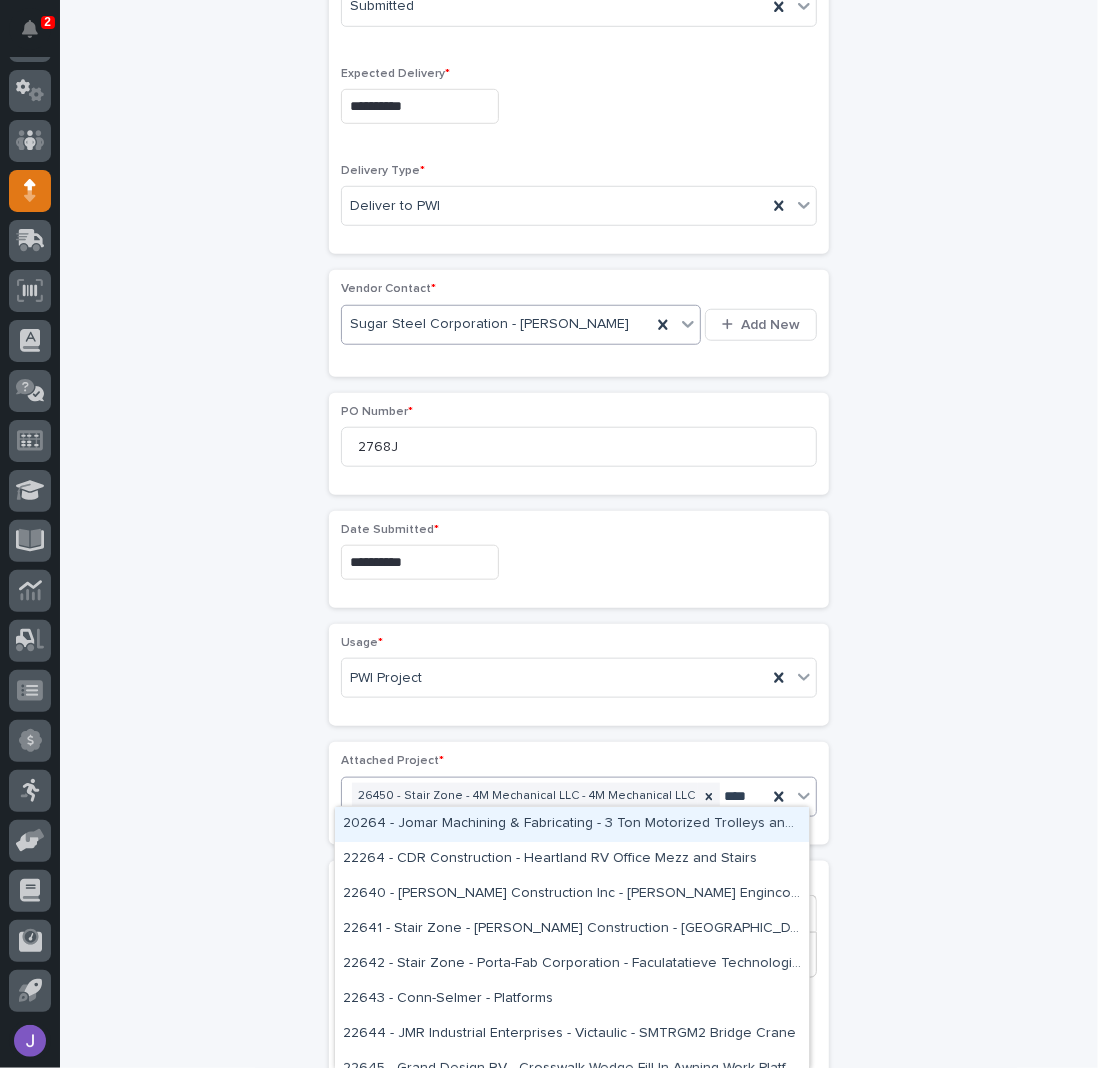 type on "*****" 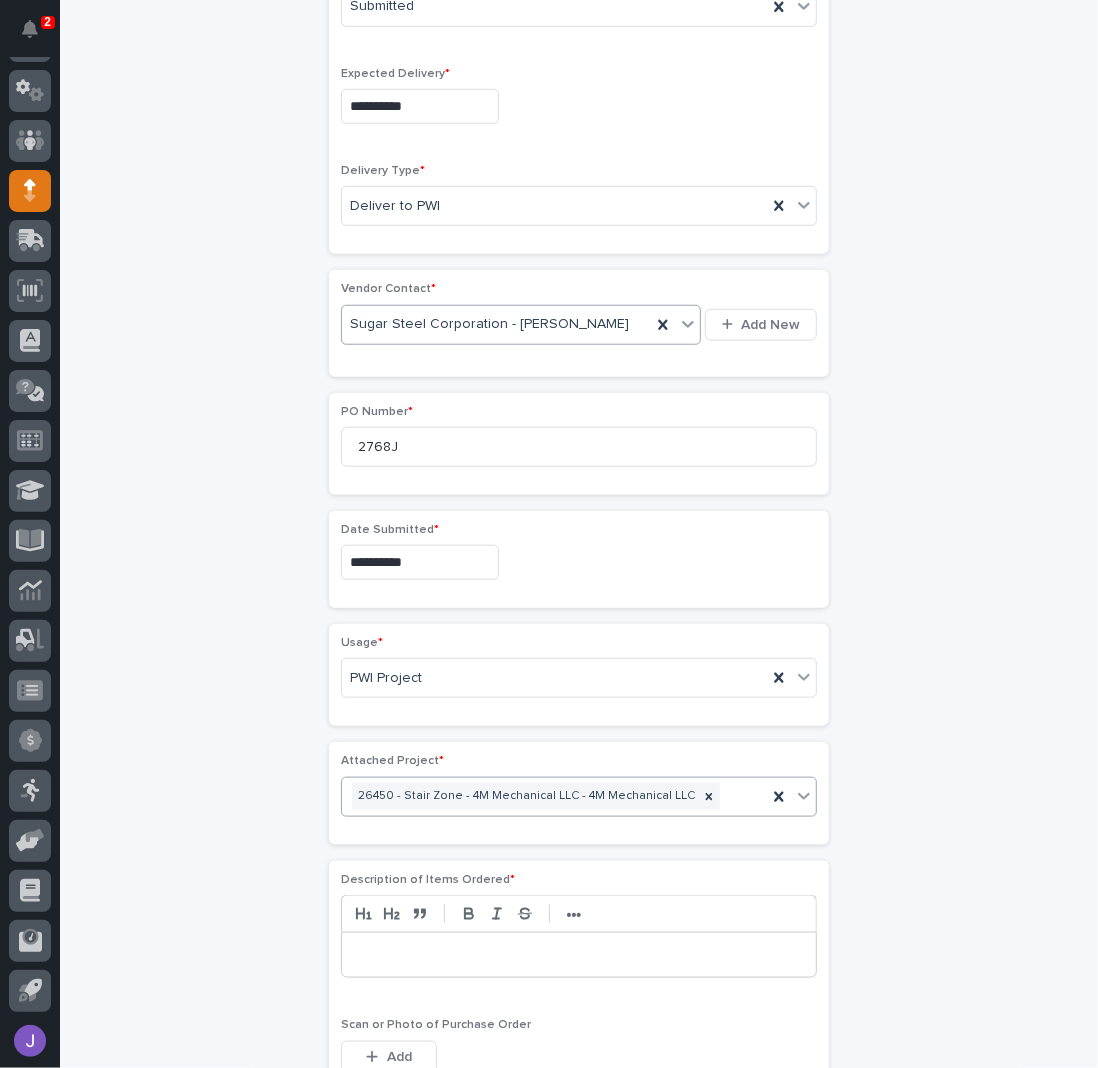 scroll, scrollTop: 711, scrollLeft: 0, axis: vertical 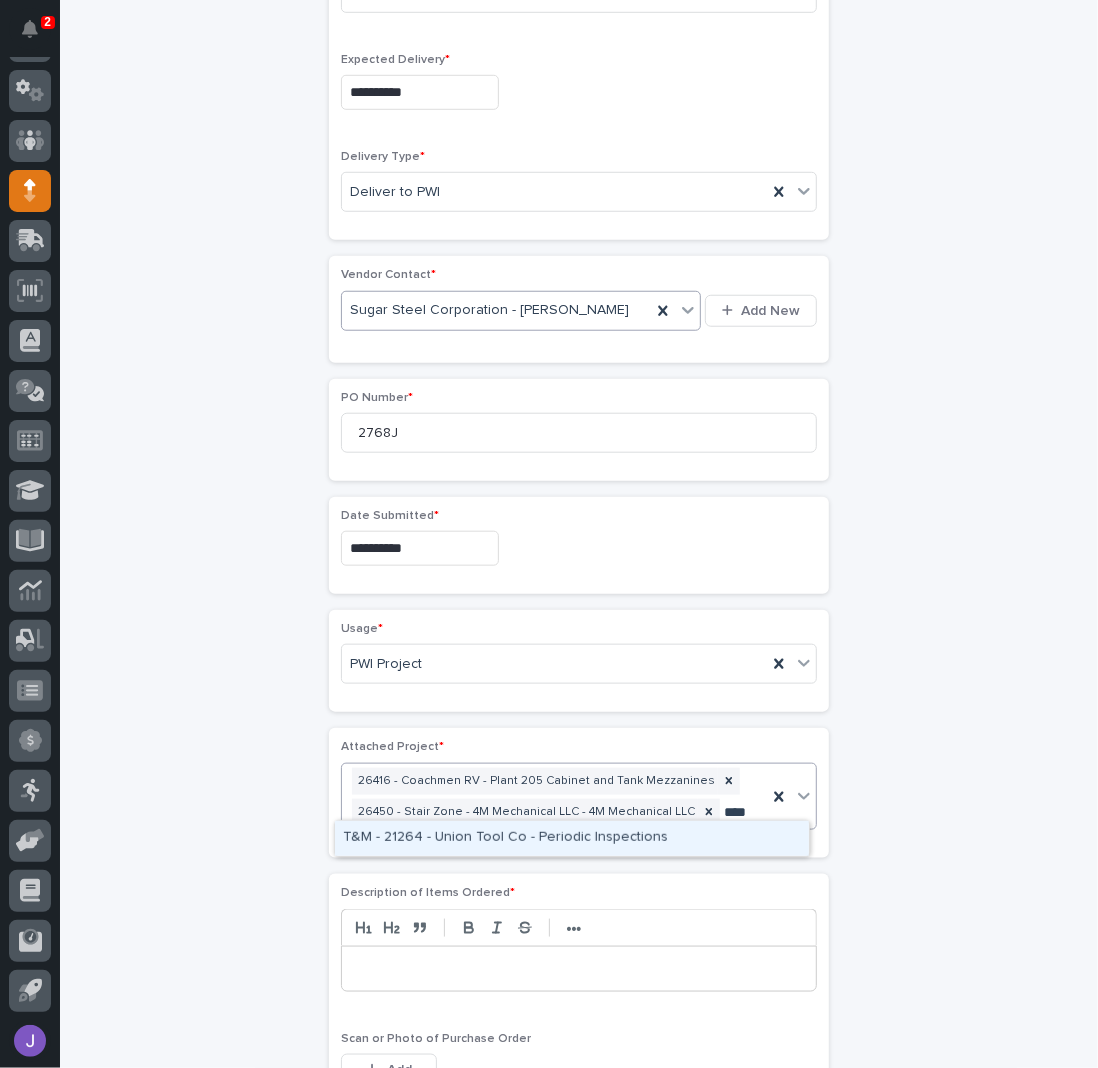 type on "*****" 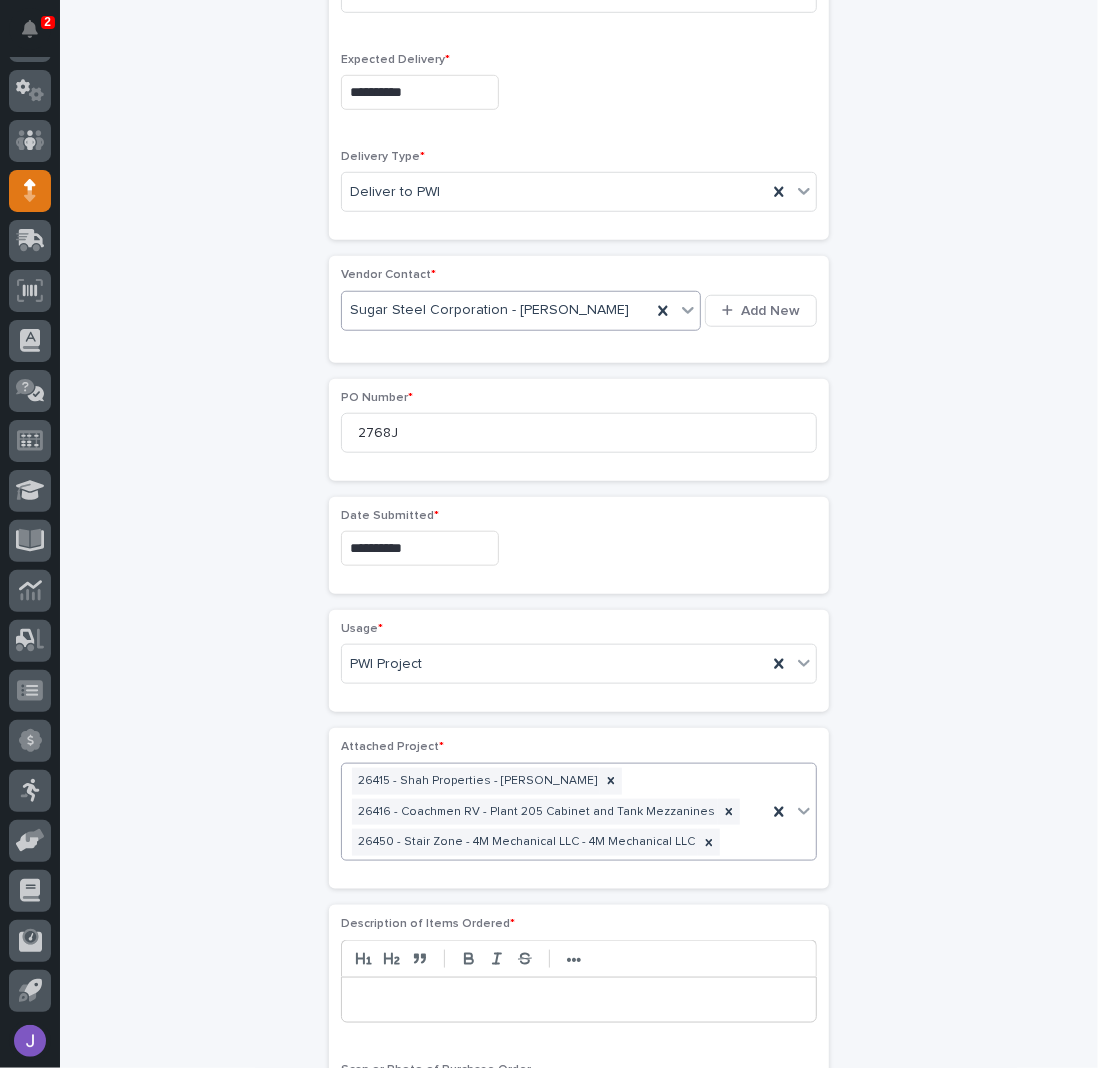 scroll, scrollTop: 726, scrollLeft: 0, axis: vertical 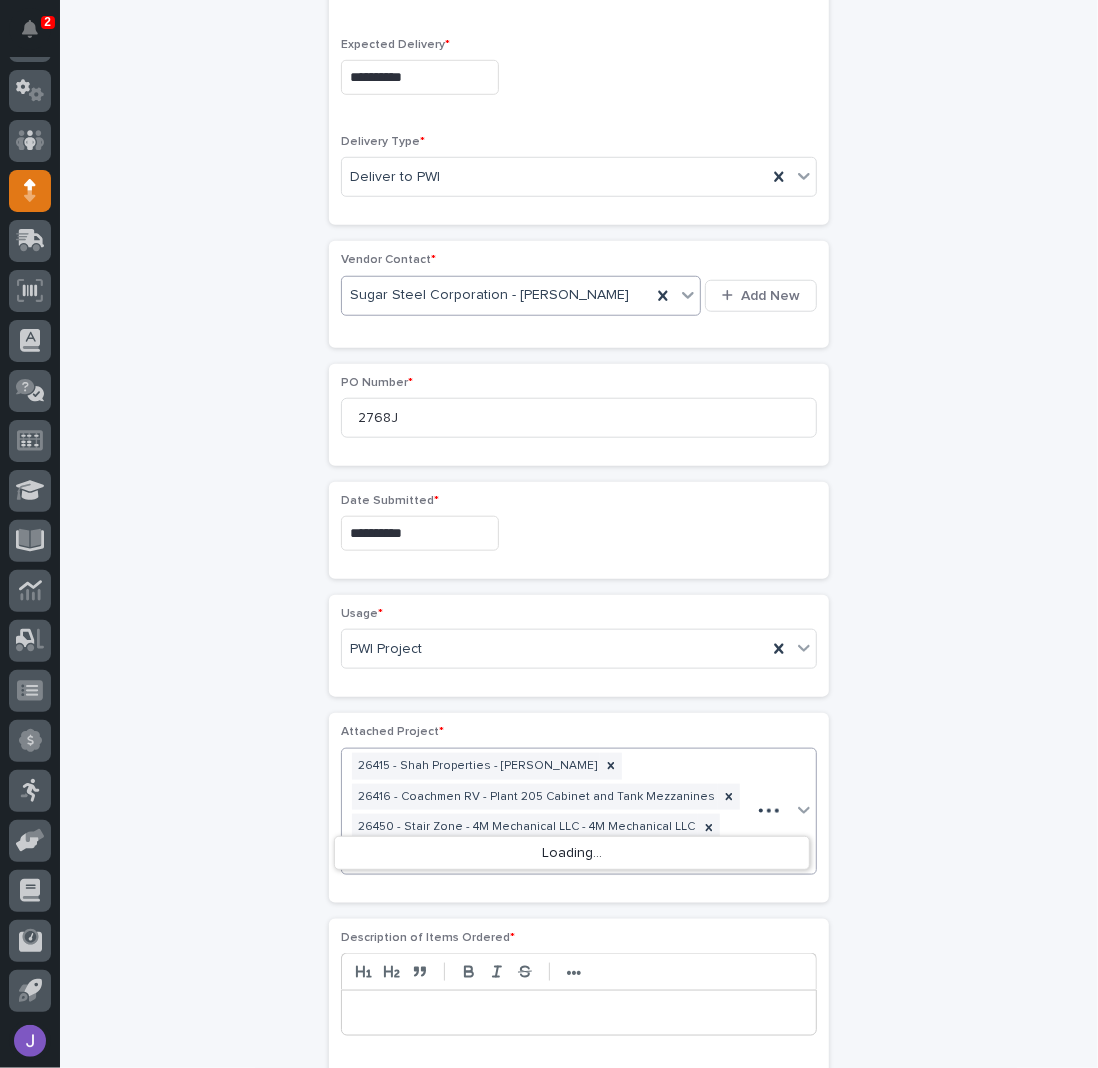type on "*****" 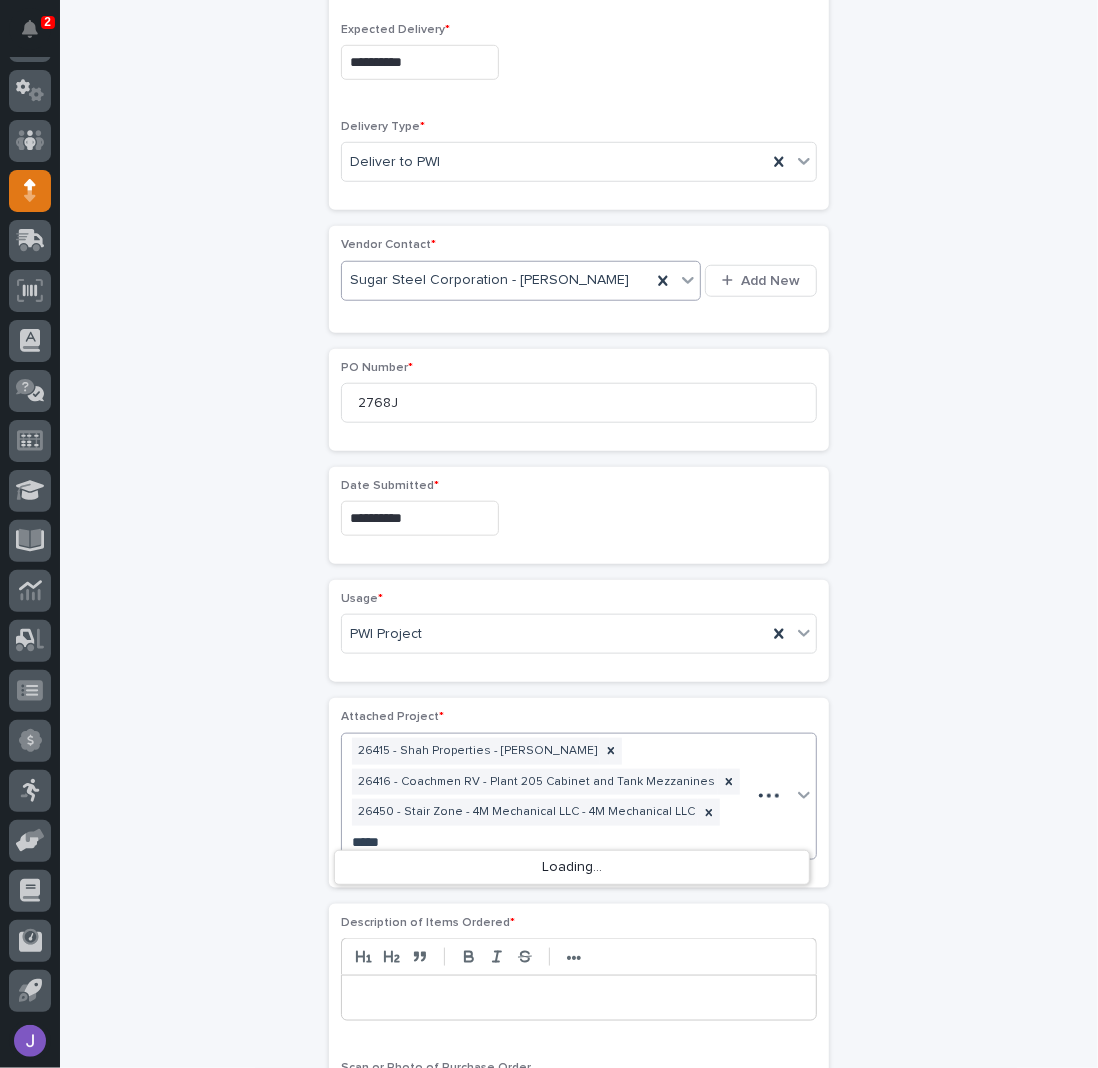 scroll, scrollTop: 726, scrollLeft: 0, axis: vertical 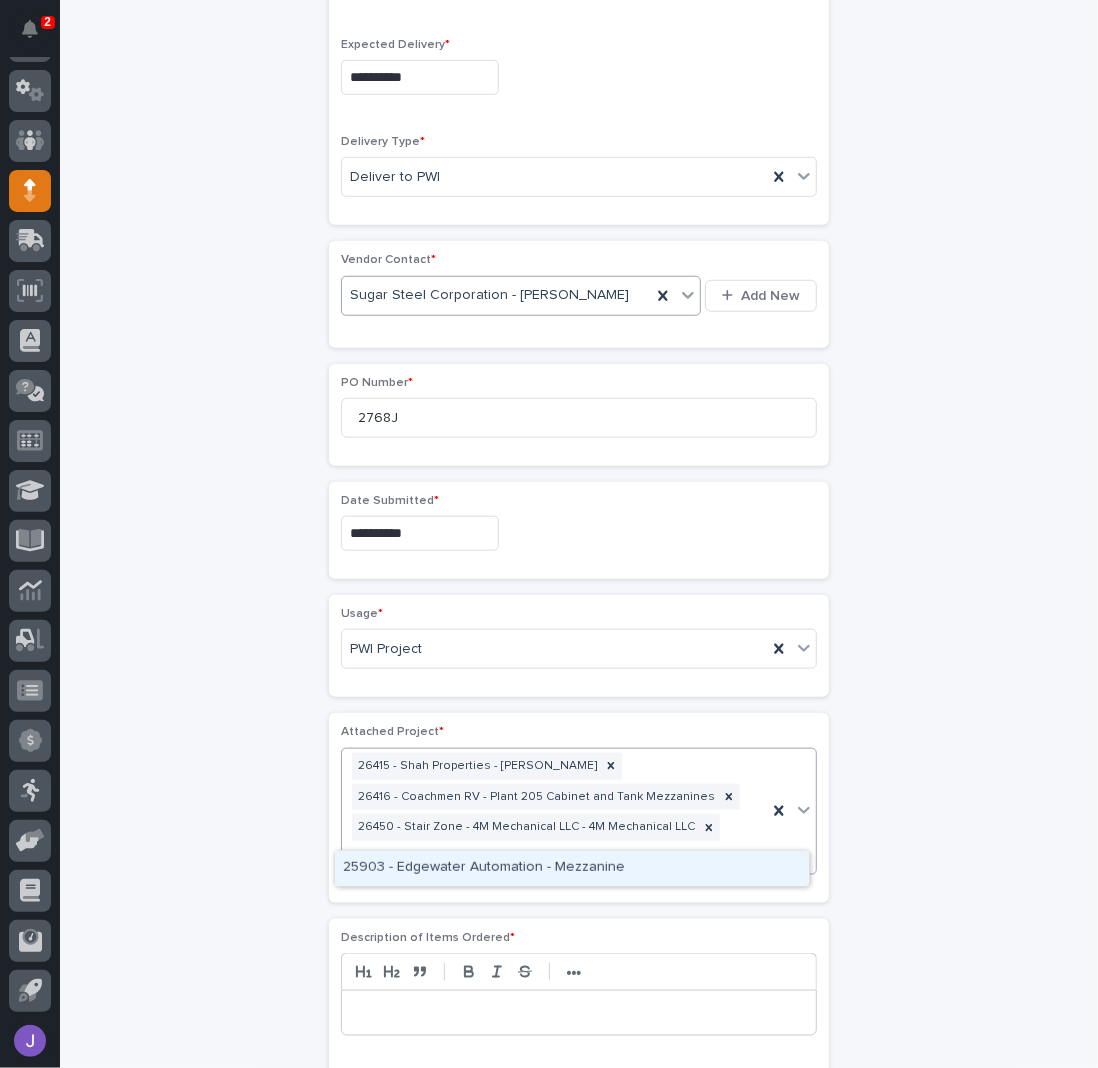 type 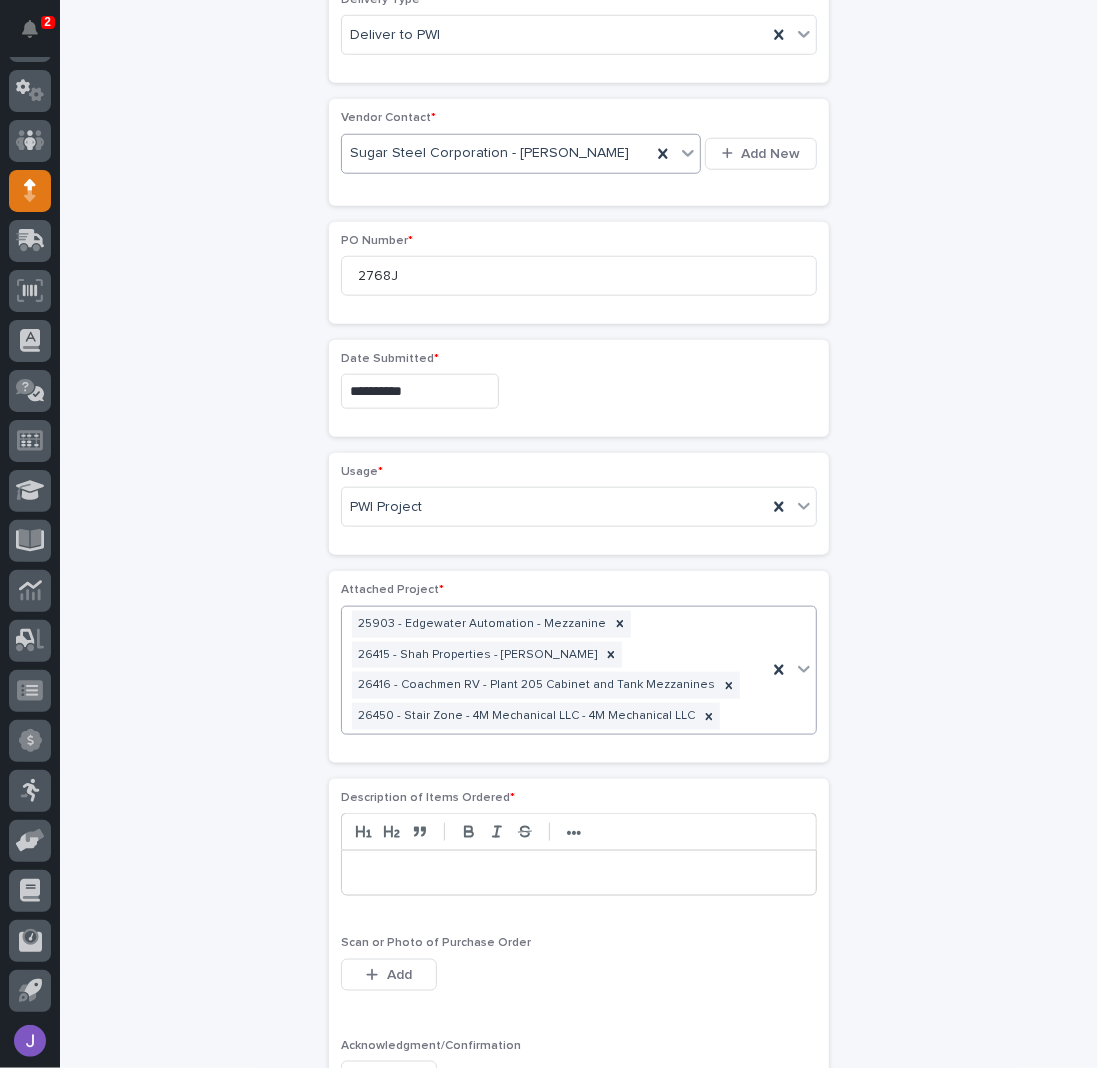 scroll, scrollTop: 1009, scrollLeft: 0, axis: vertical 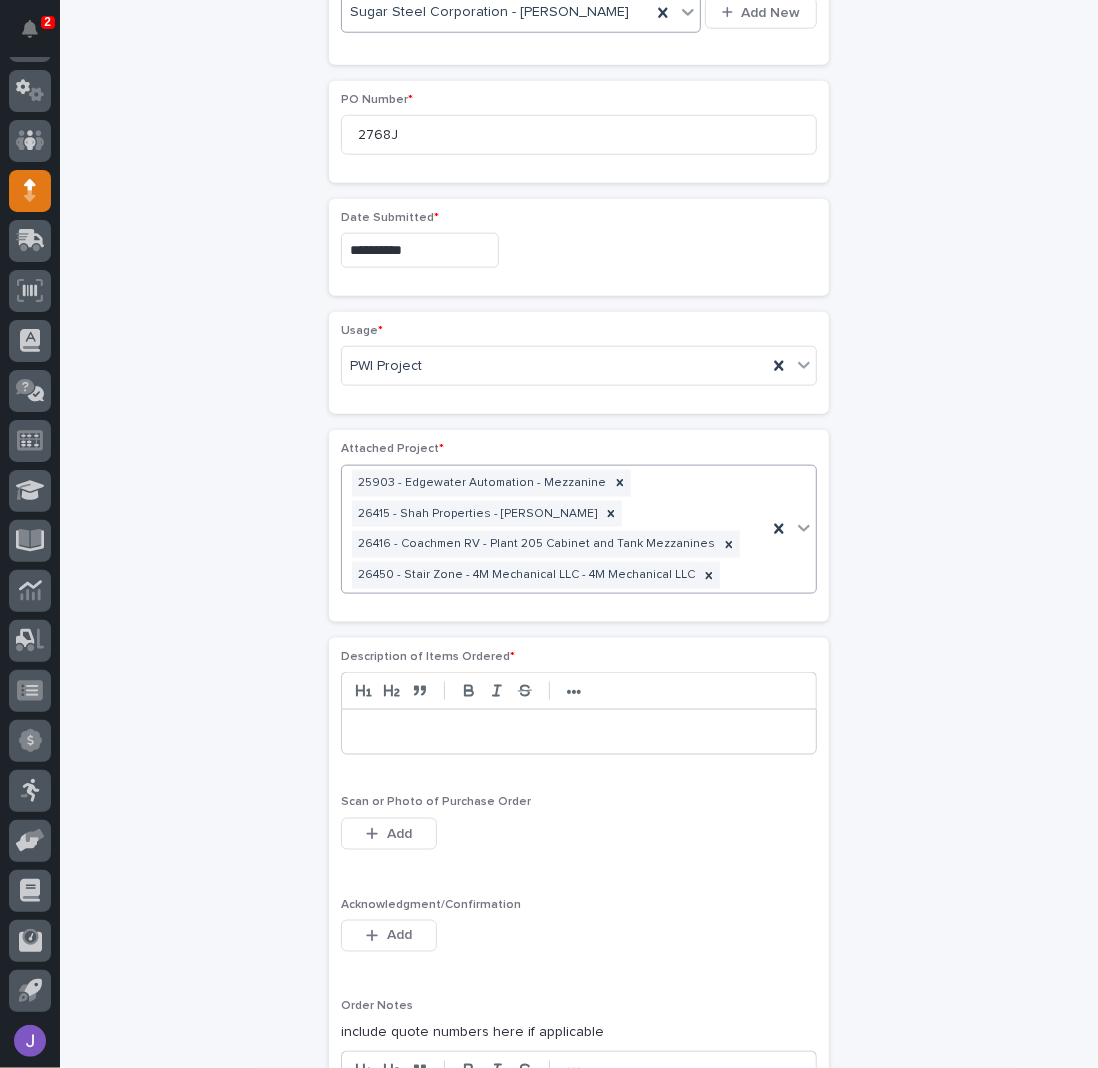 click at bounding box center (579, 732) 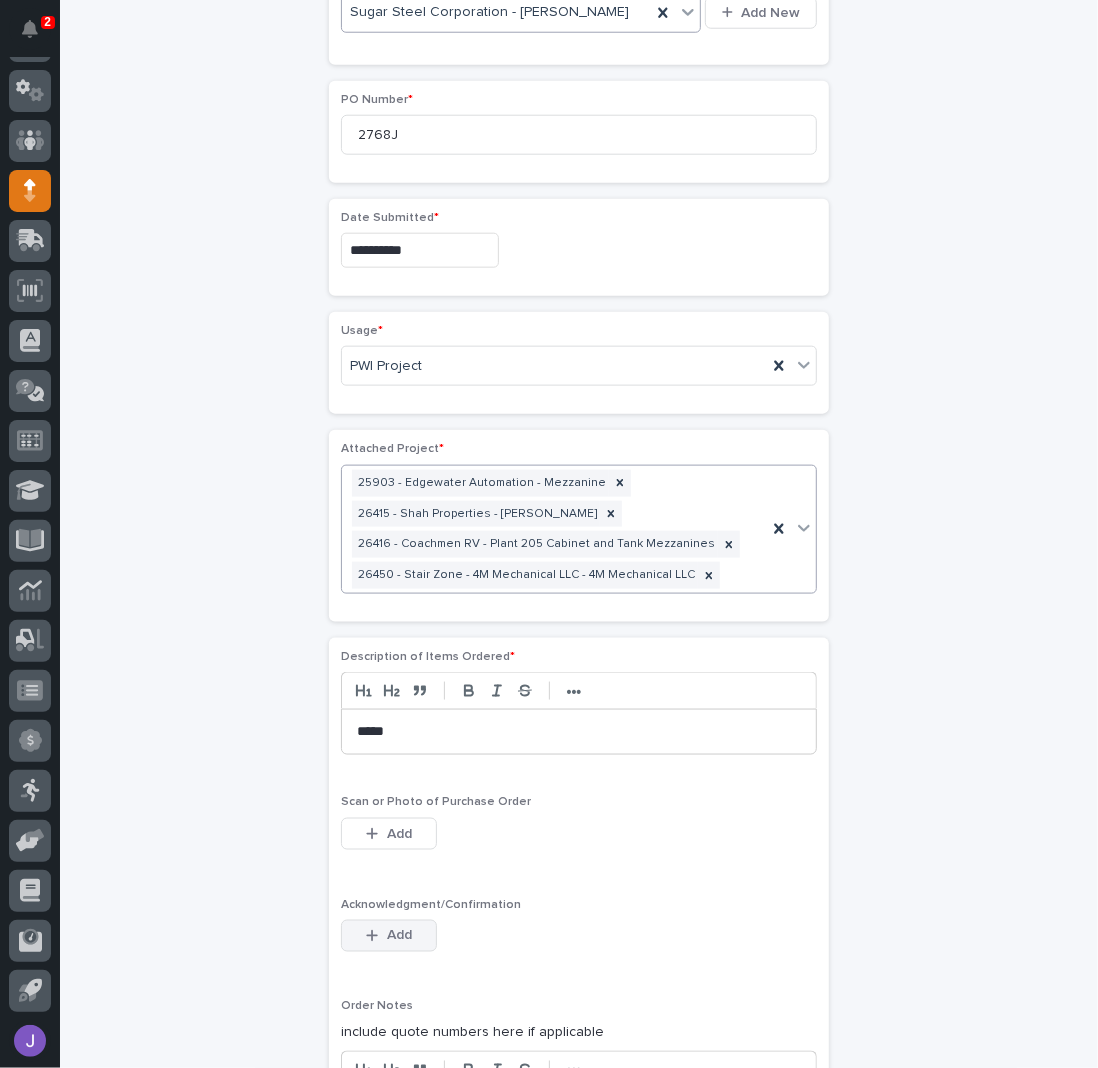 click on "Add" at bounding box center [389, 936] 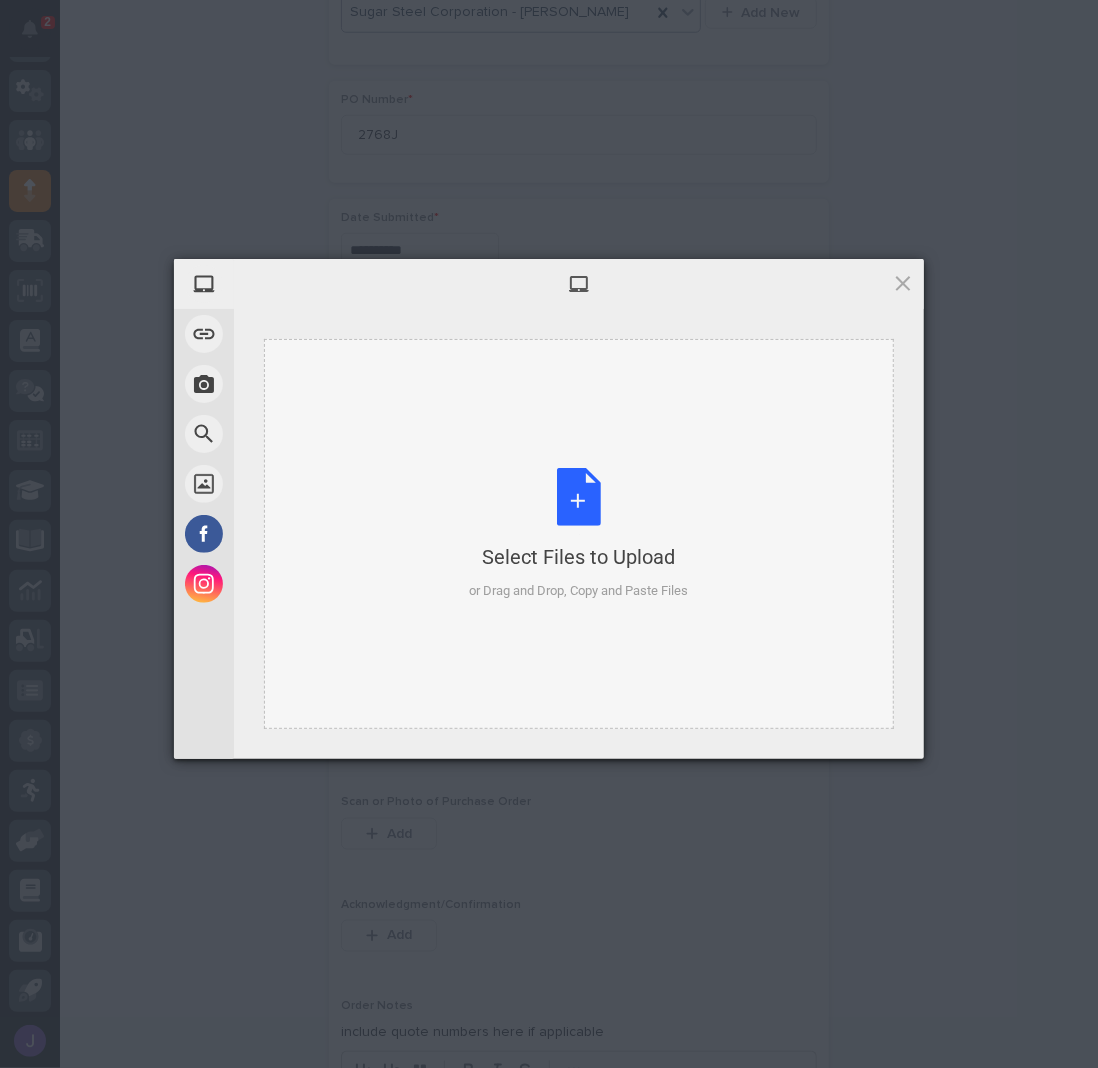 click on "Select Files to Upload
or Drag and Drop, Copy and Paste Files" at bounding box center (579, 534) 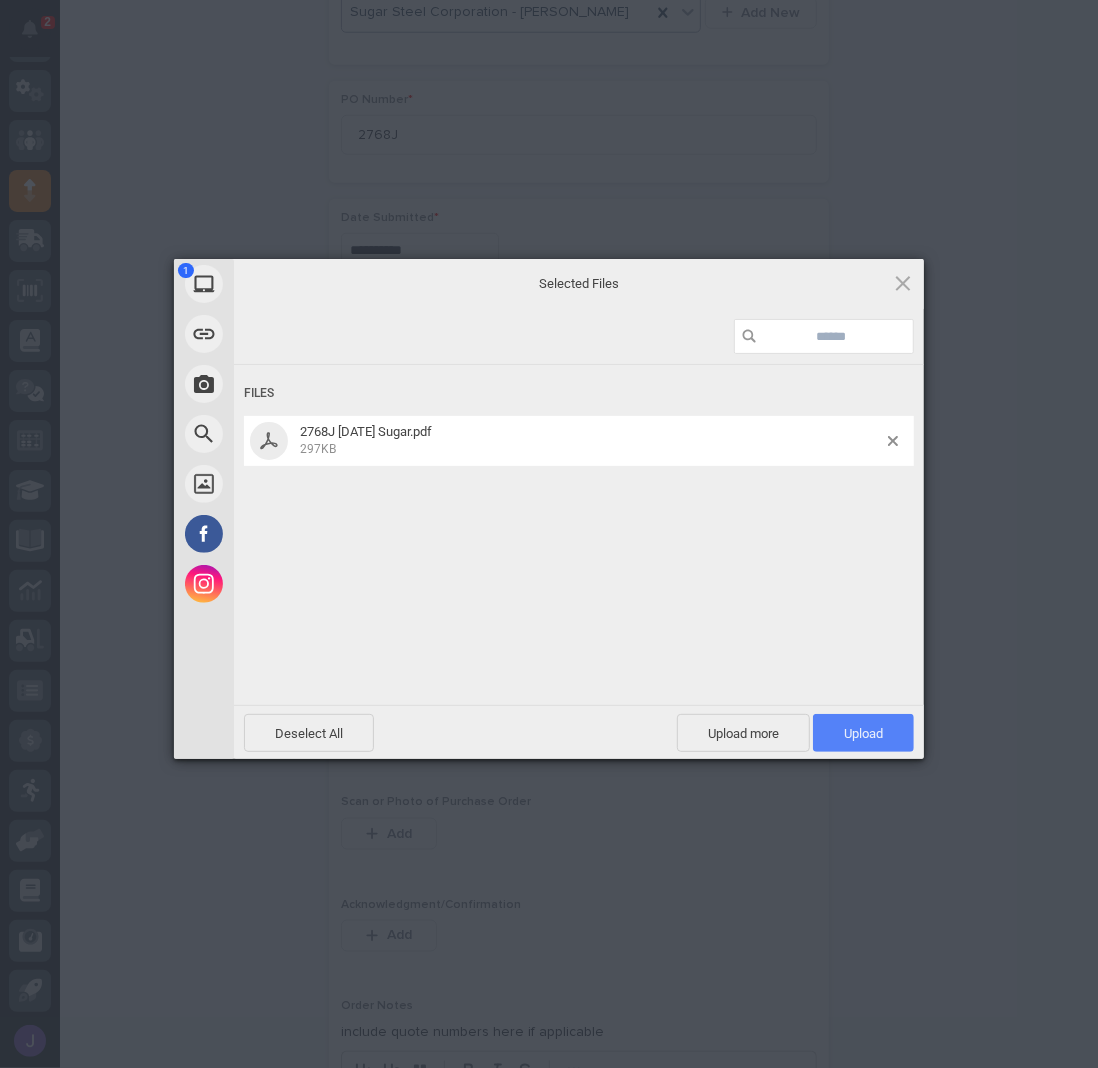 click on "Upload
1" at bounding box center [863, 733] 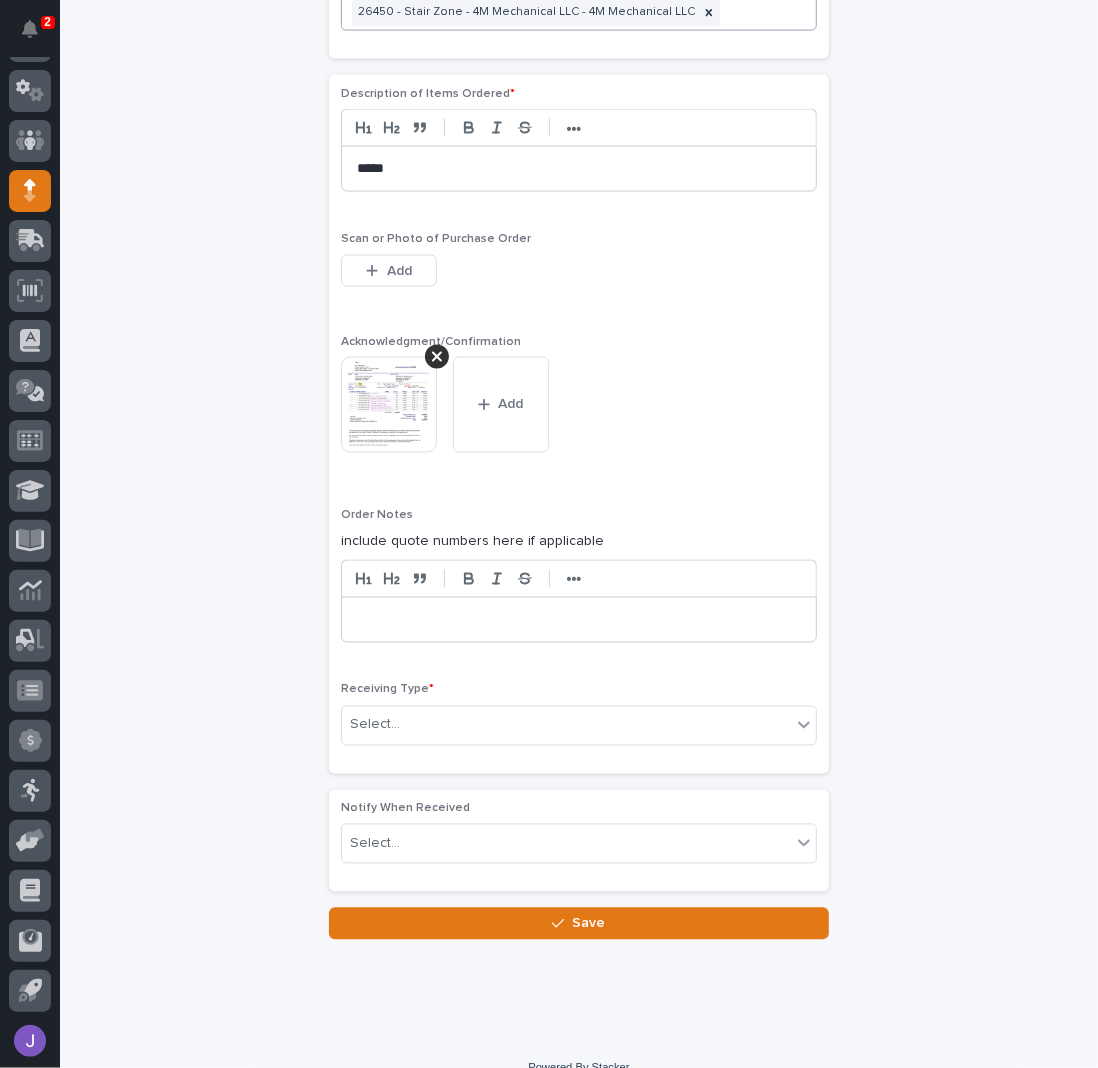 scroll, scrollTop: 1578, scrollLeft: 0, axis: vertical 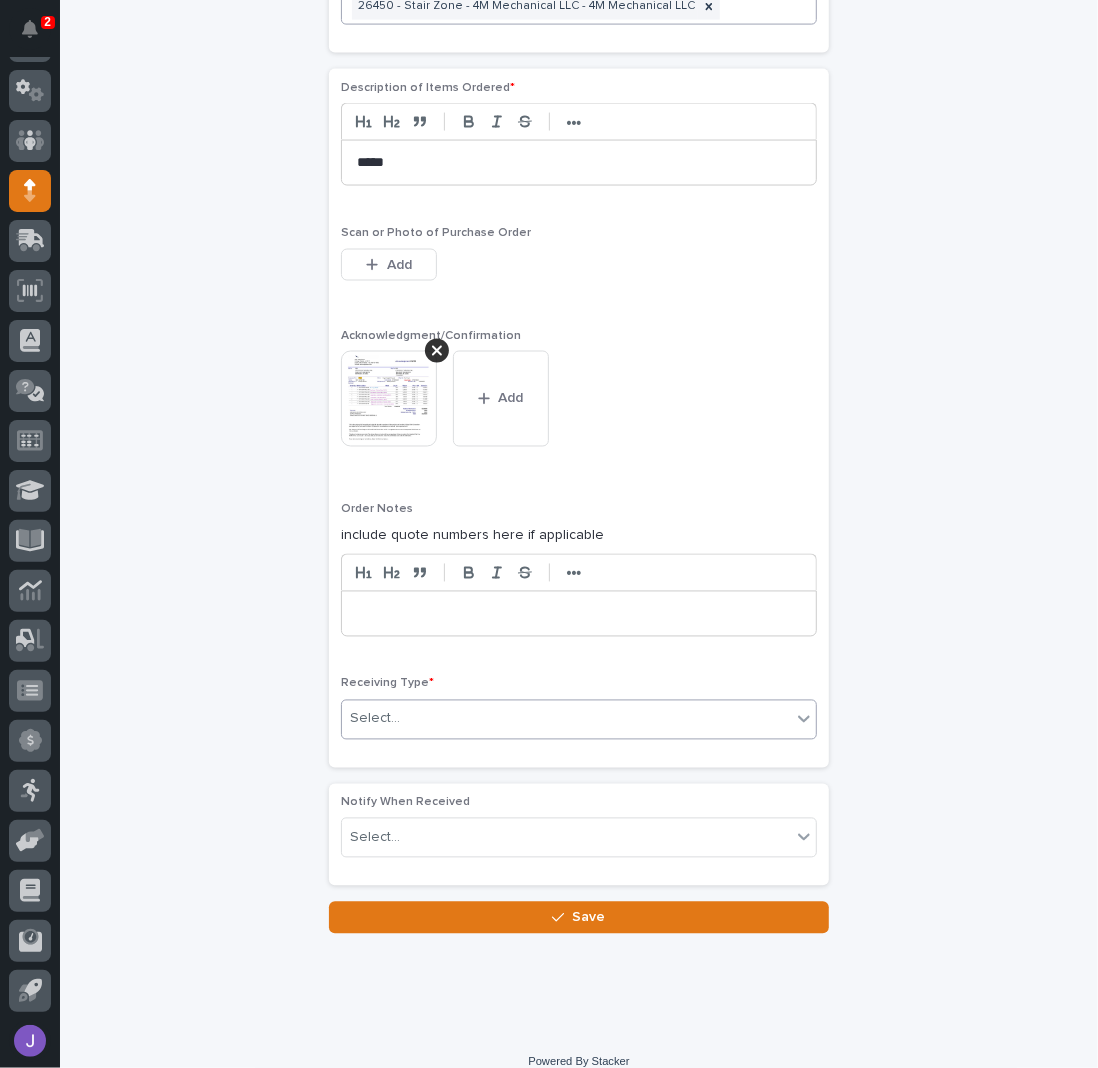 click on "Select..." at bounding box center (566, 719) 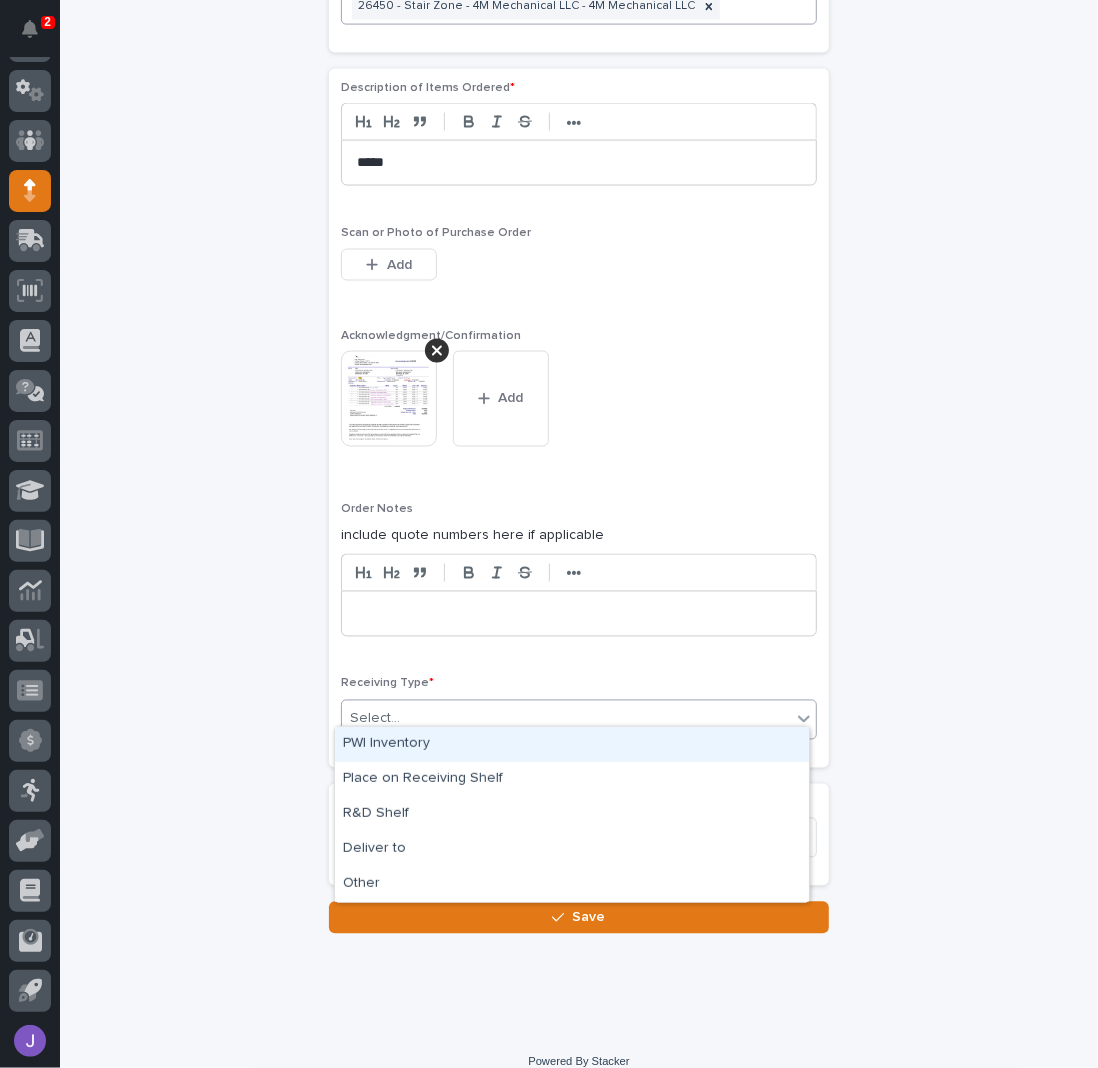 click on "PWI Inventory" at bounding box center (572, 744) 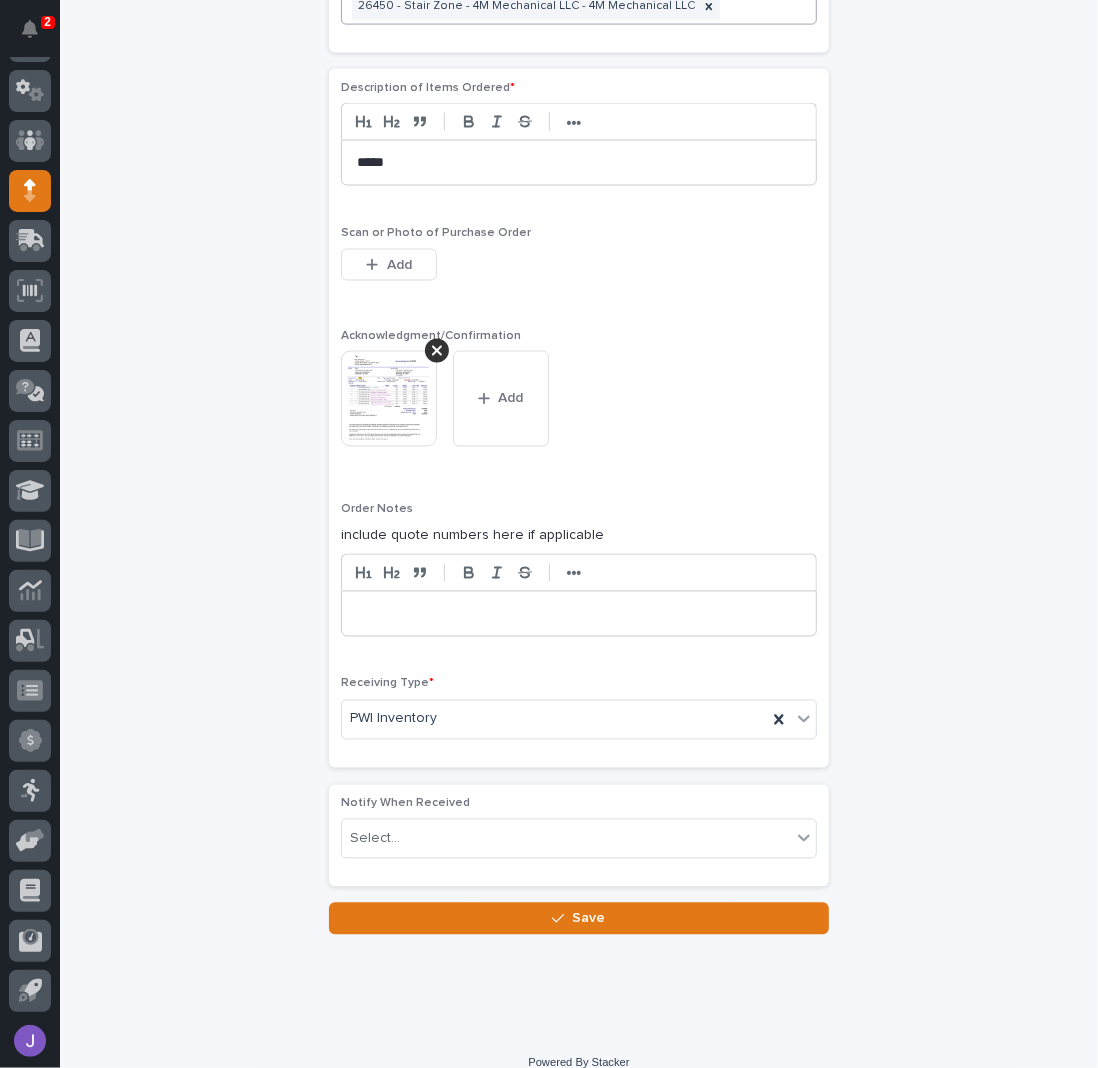 click on "**********" at bounding box center (579, -260) 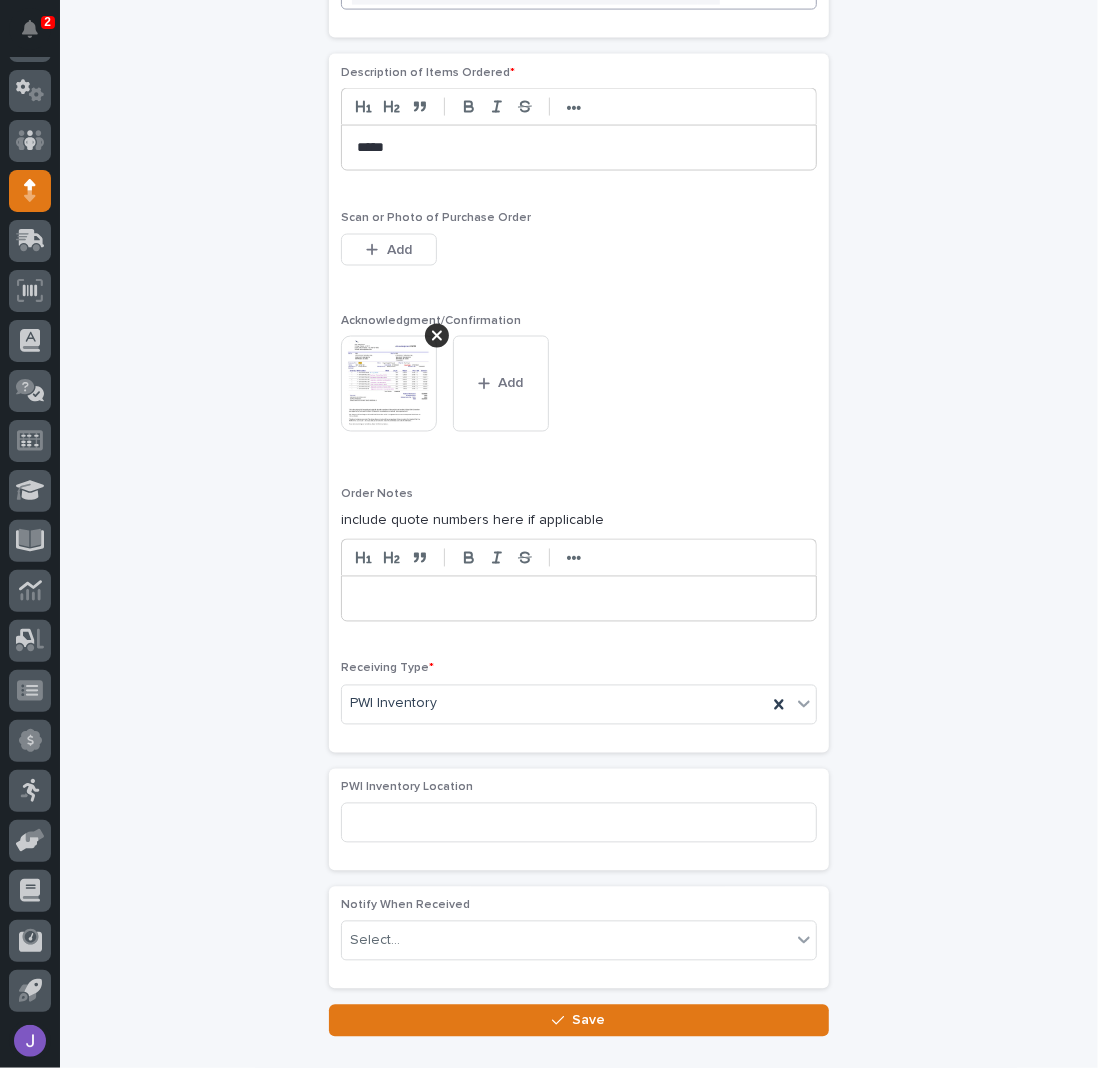 scroll, scrollTop: 1705, scrollLeft: 0, axis: vertical 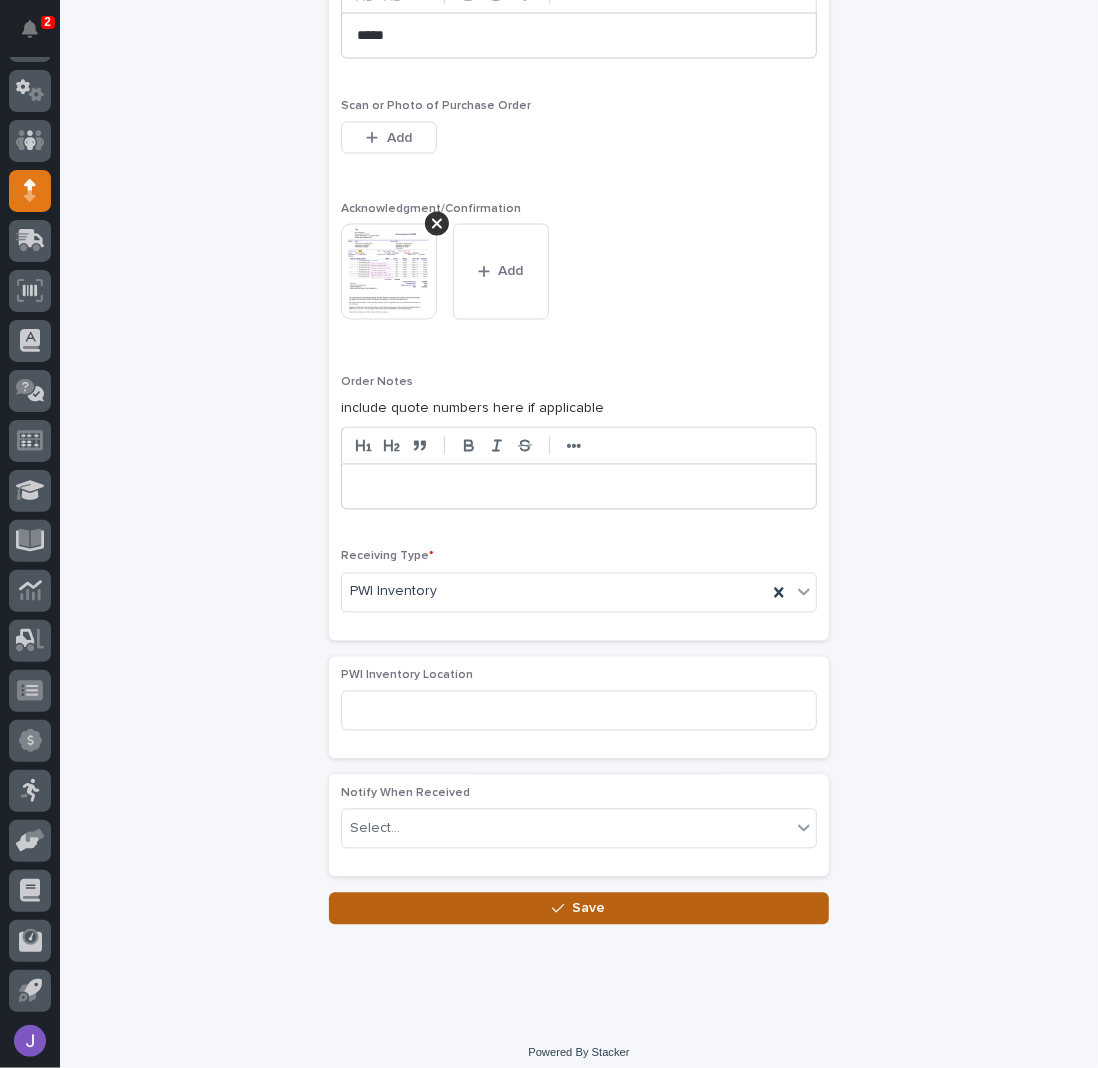 click on "Save" at bounding box center (579, 909) 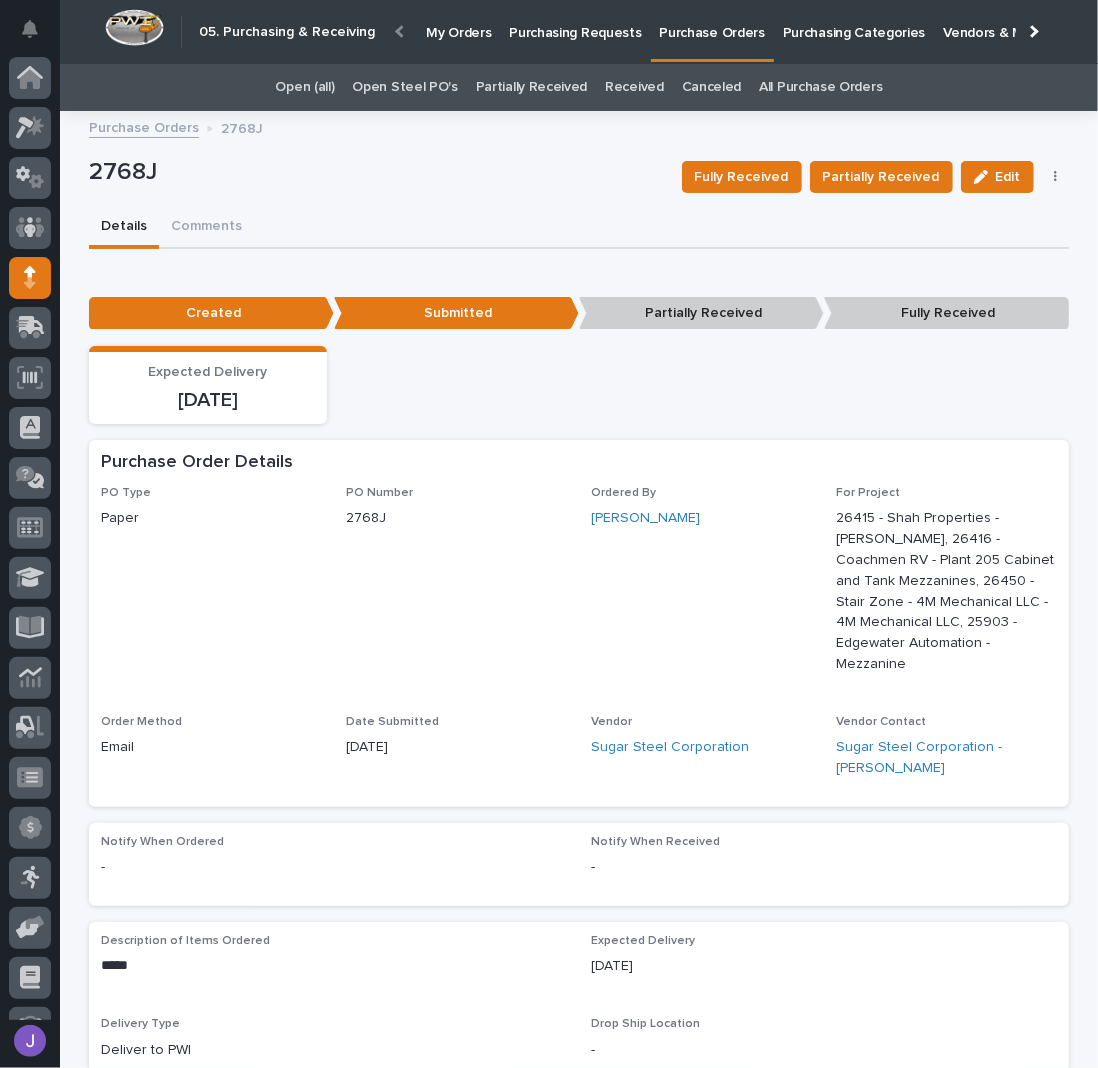 scroll, scrollTop: 87, scrollLeft: 0, axis: vertical 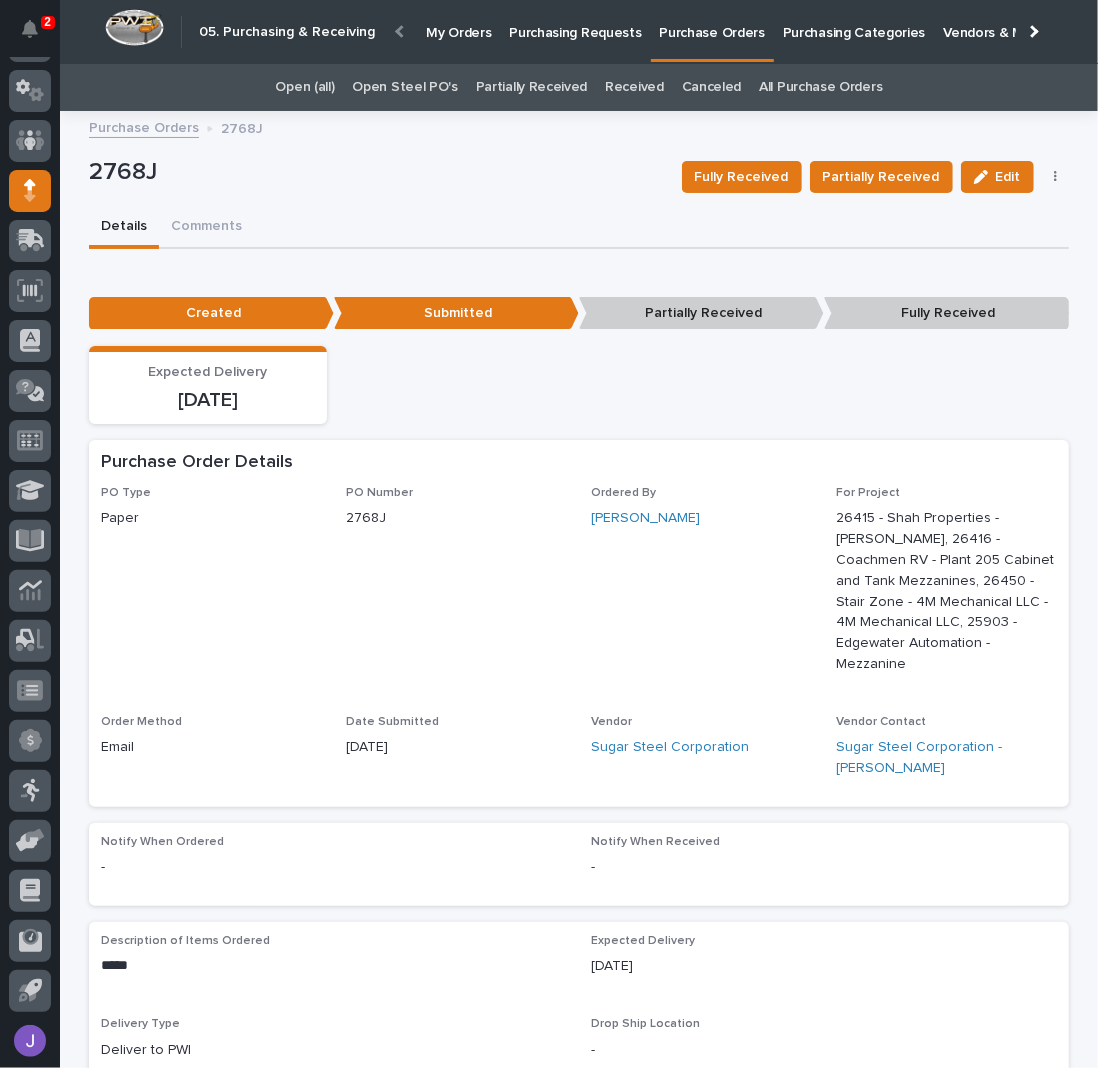 click on "Open Steel PO's" at bounding box center (404, 87) 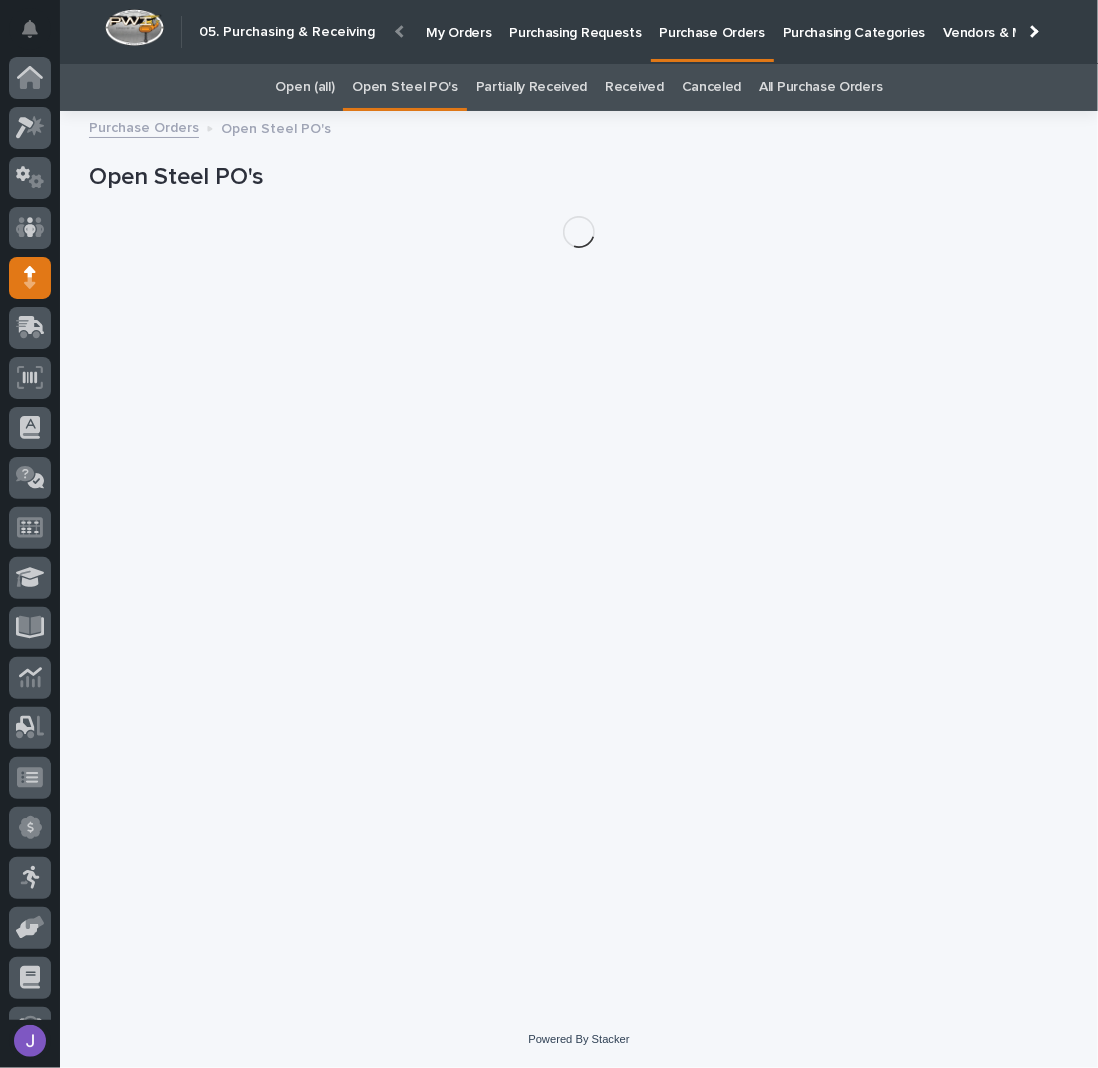 scroll, scrollTop: 87, scrollLeft: 0, axis: vertical 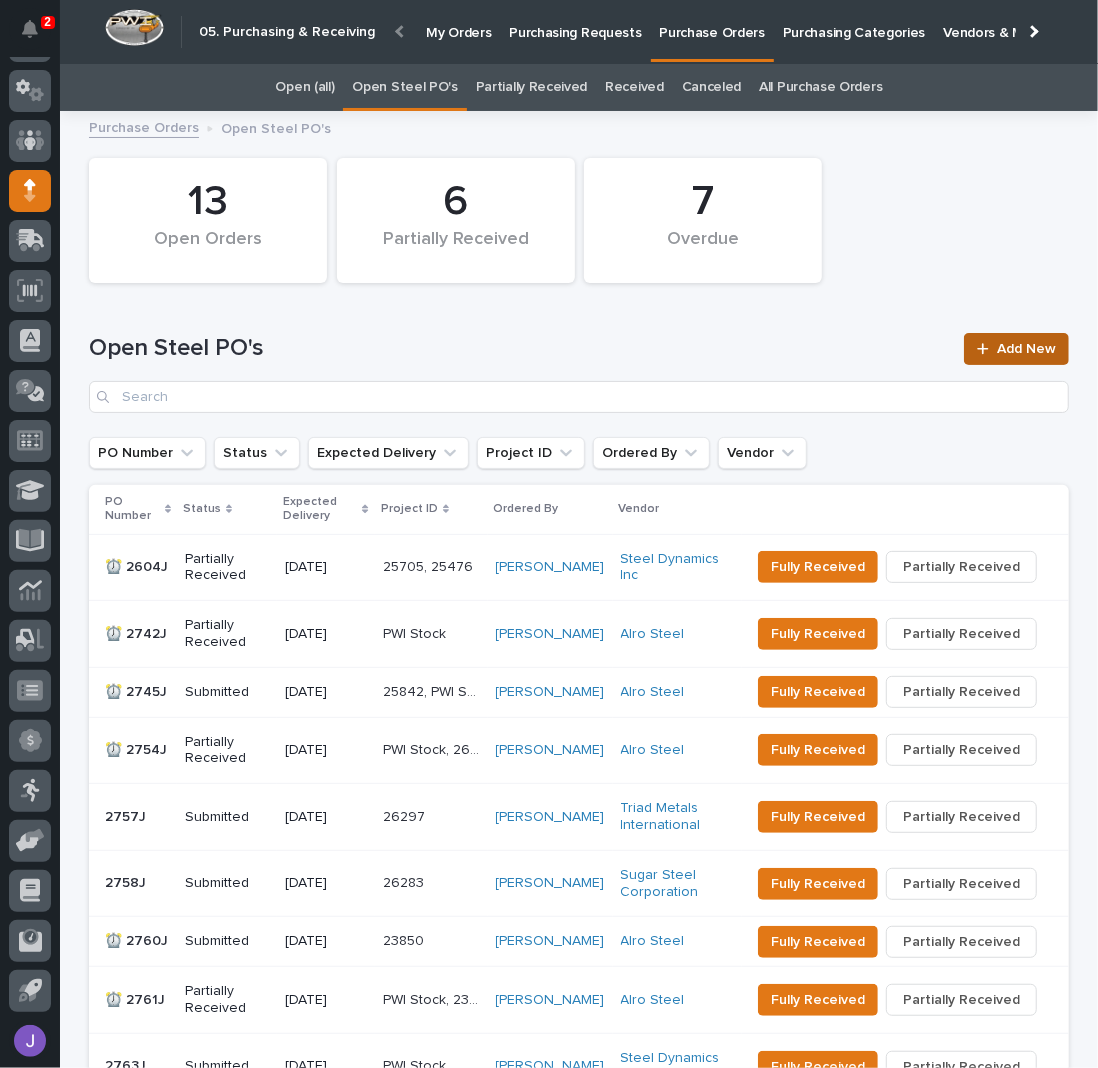 click on "Add New" at bounding box center (1026, 349) 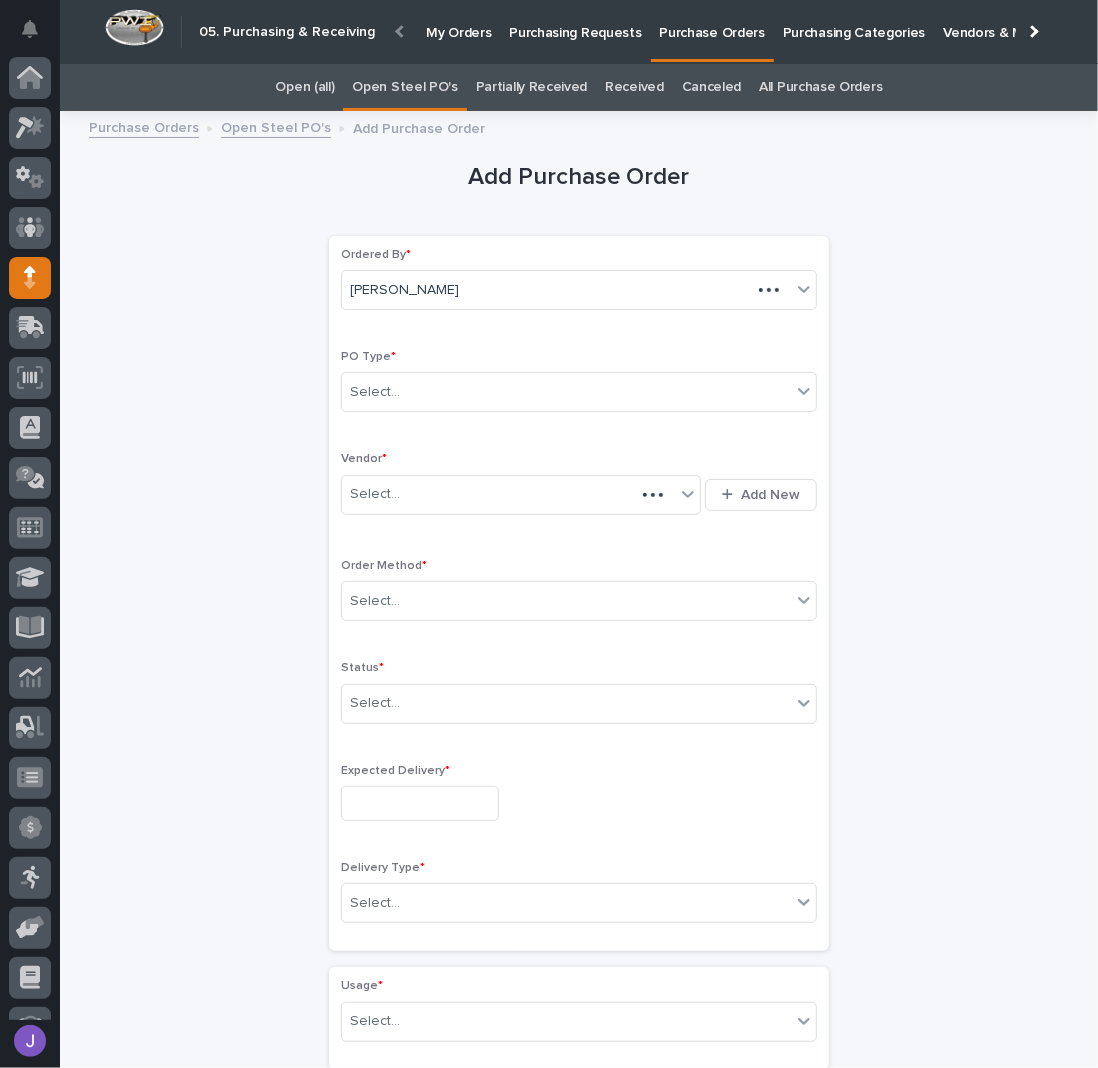 scroll, scrollTop: 60, scrollLeft: 0, axis: vertical 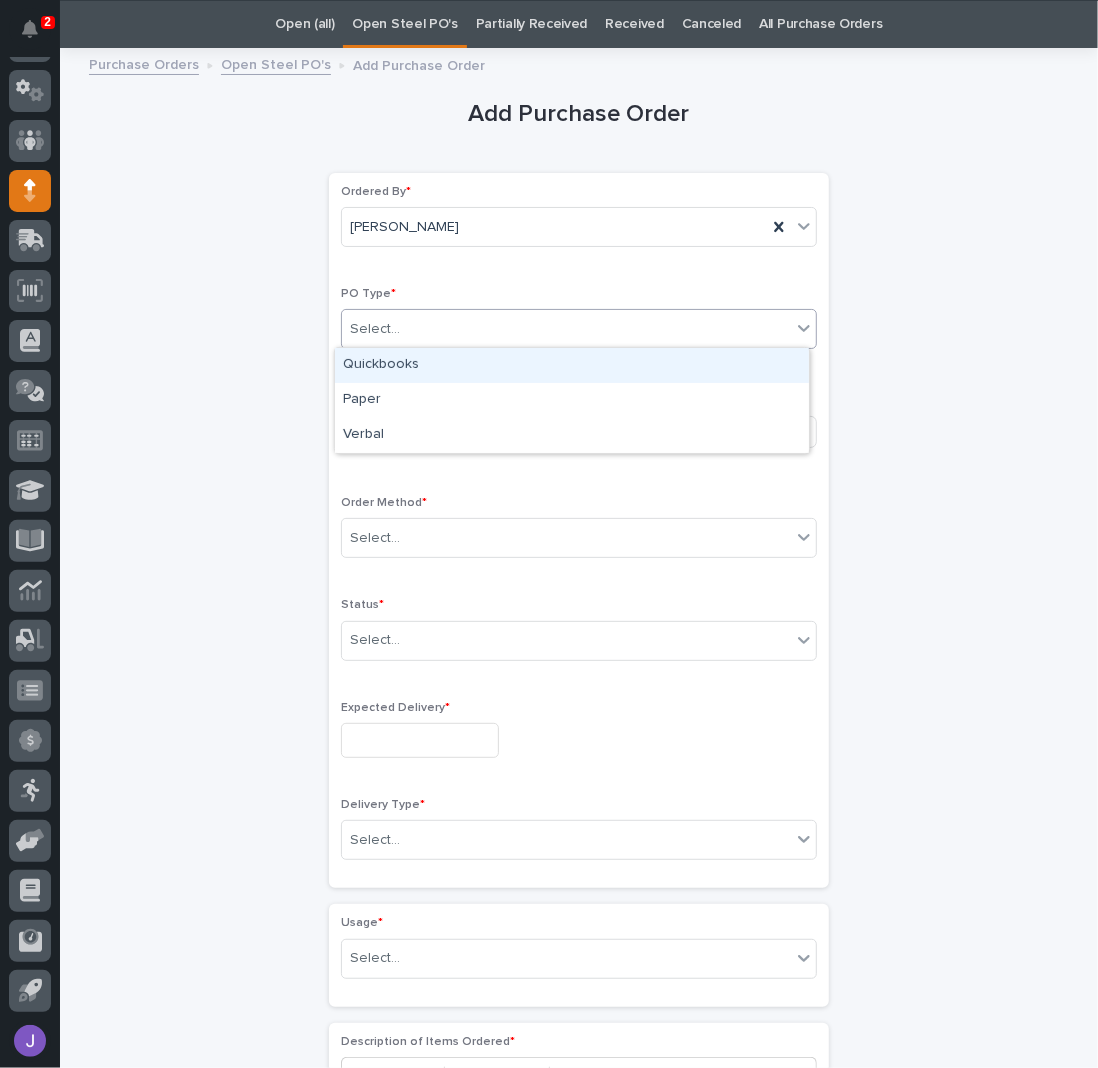click on "Select..." at bounding box center (566, 329) 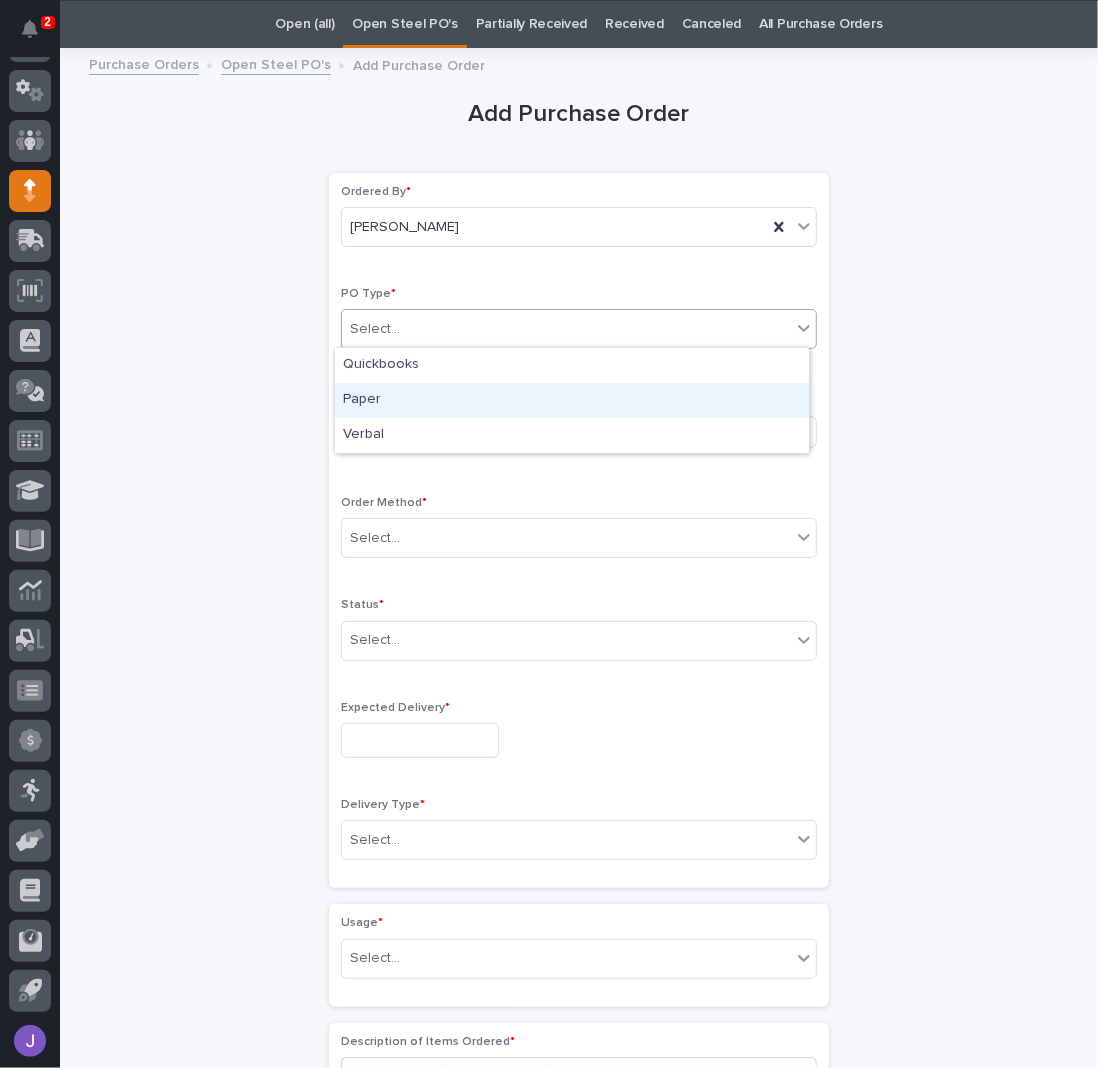 click on "Paper" at bounding box center [572, 400] 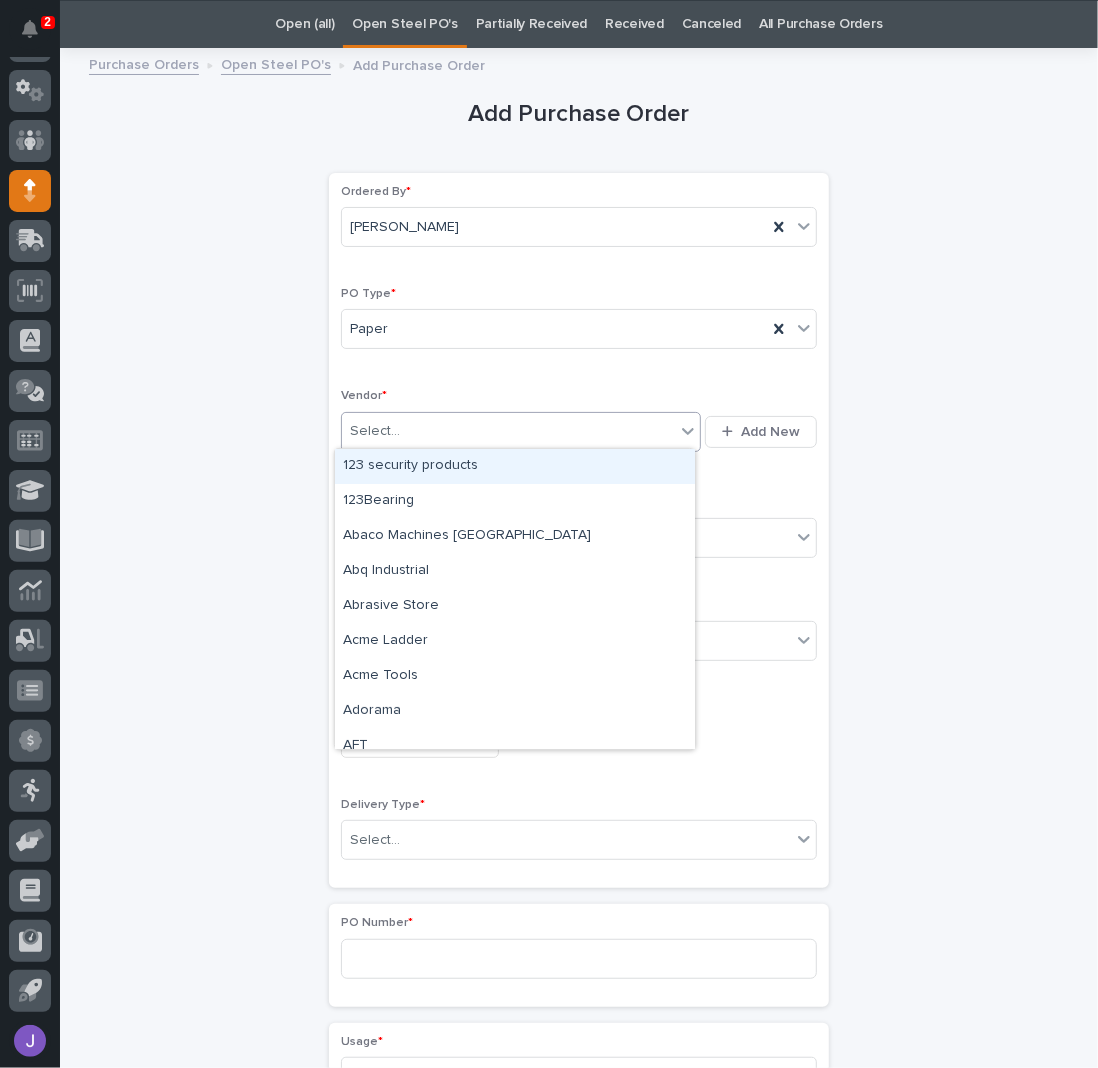 click on "Select..." at bounding box center (375, 431) 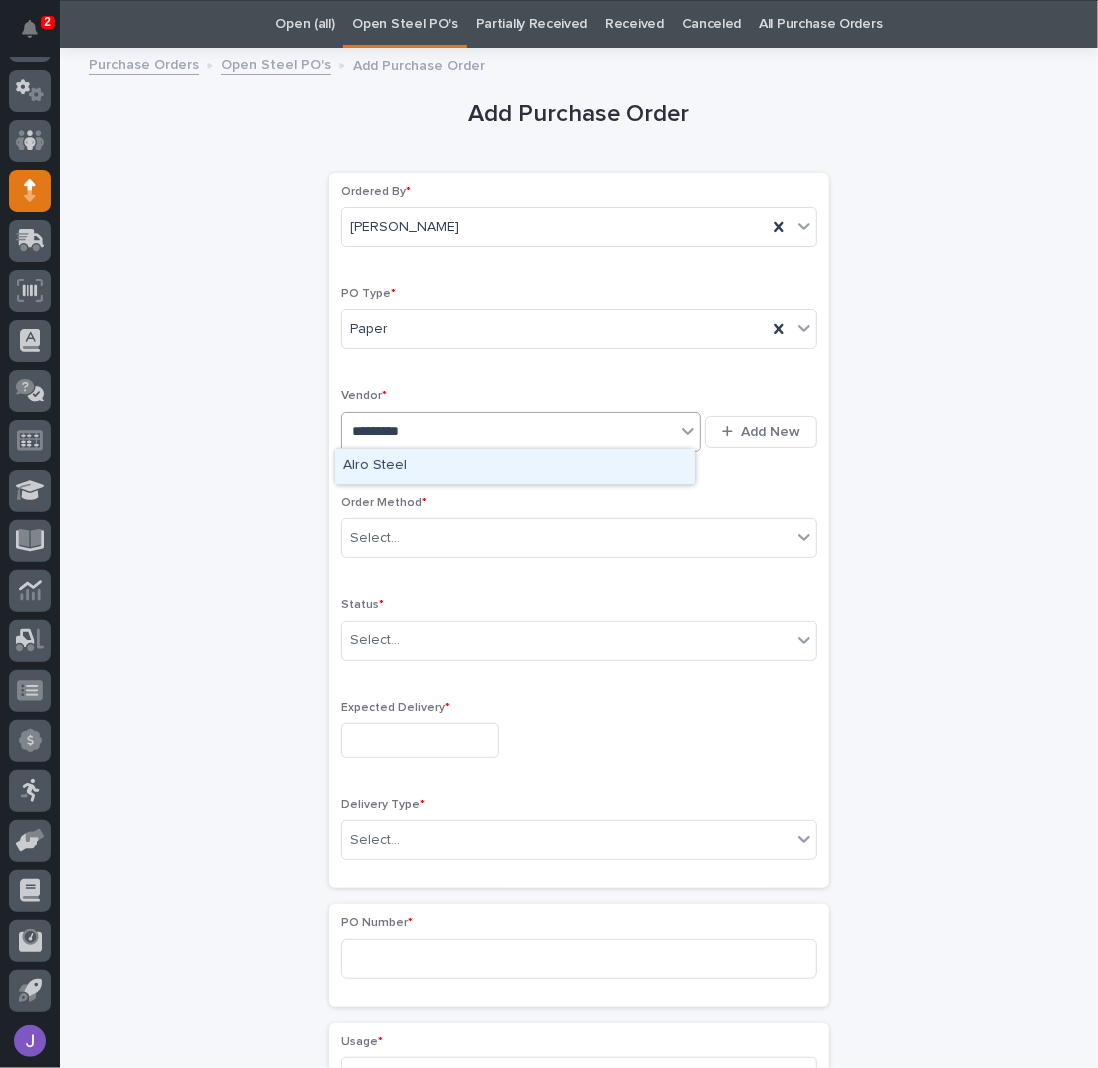 type on "**********" 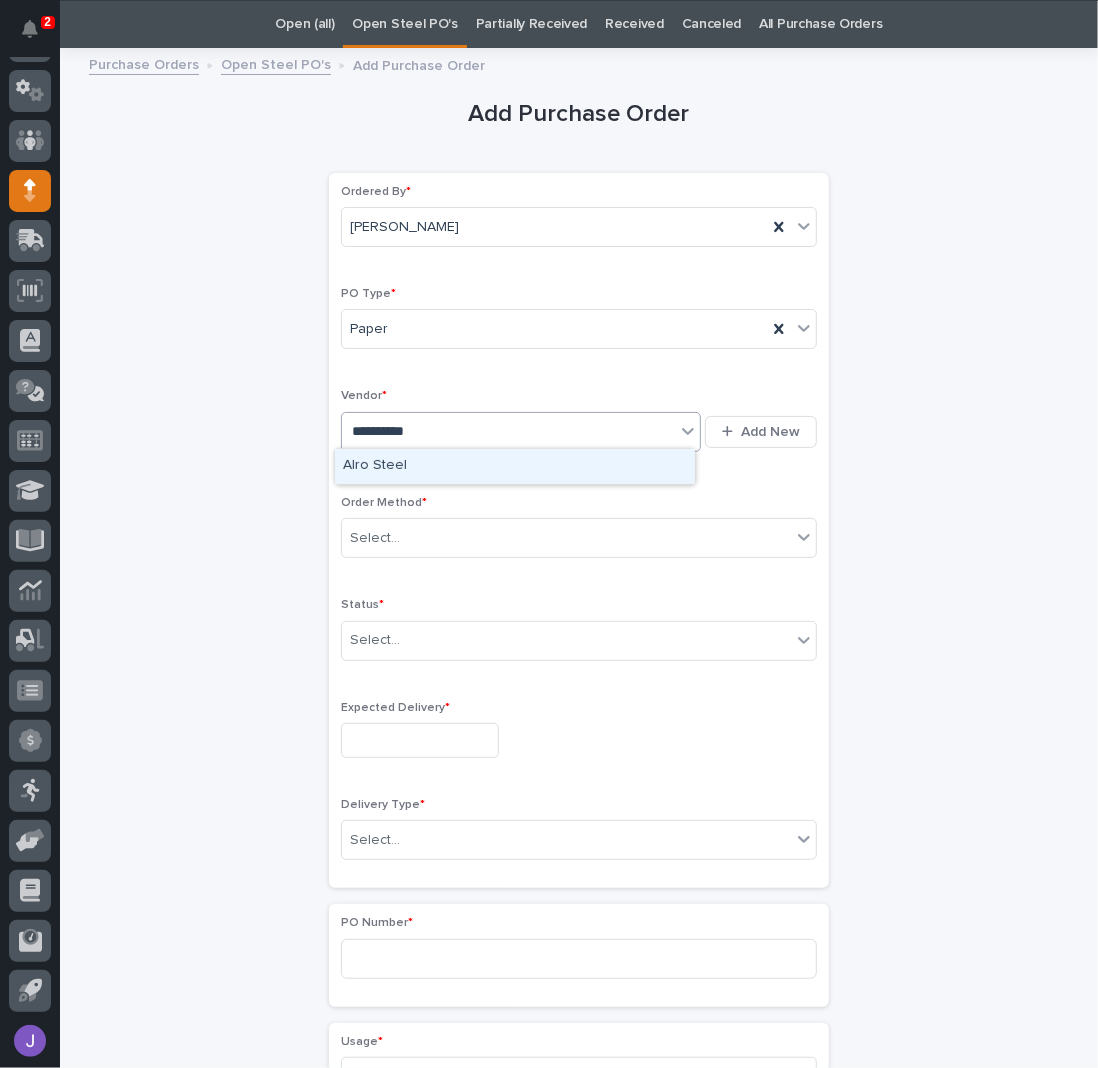 type 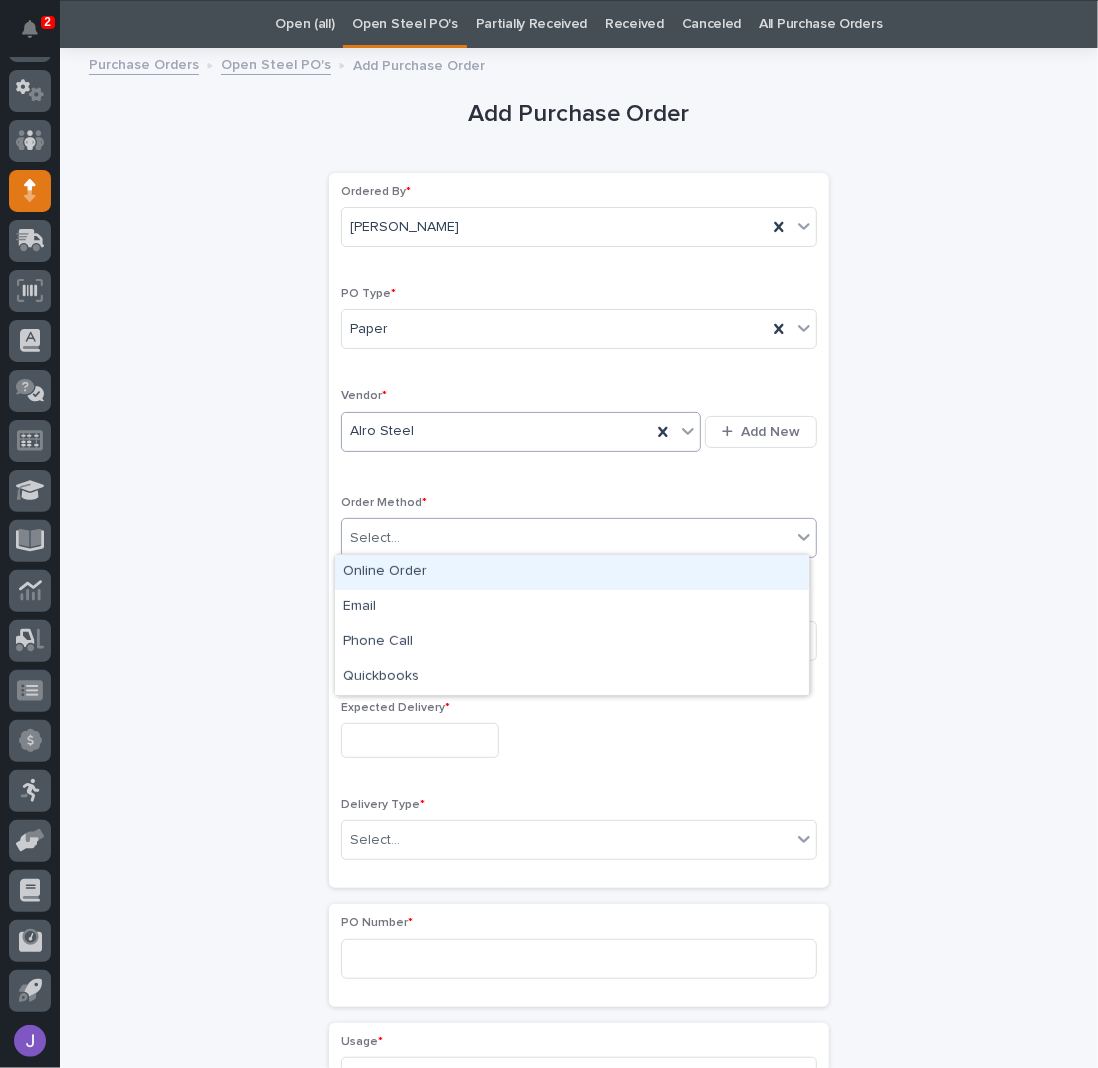 click on "Select..." at bounding box center (566, 538) 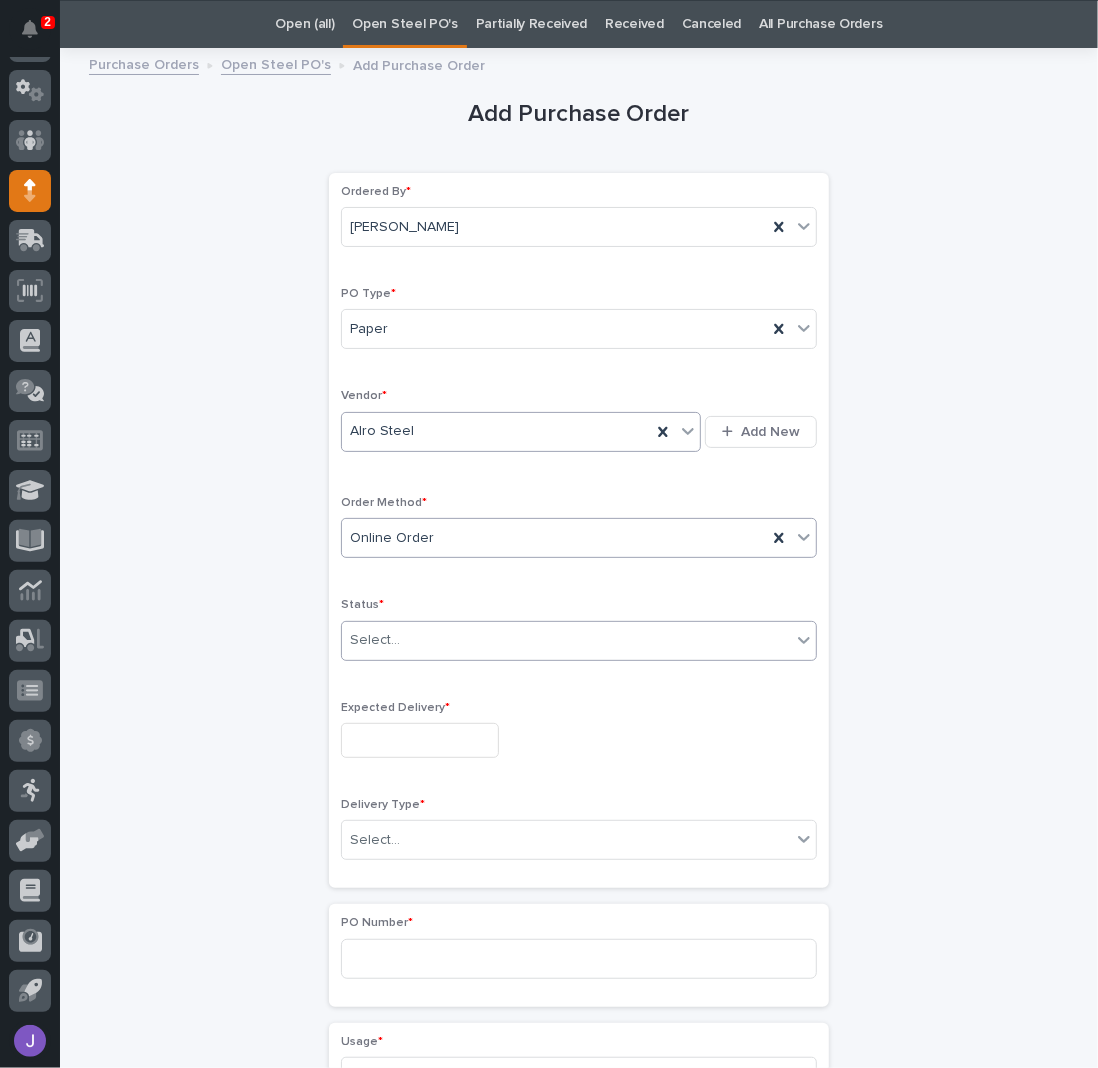 click on "Select..." at bounding box center [375, 640] 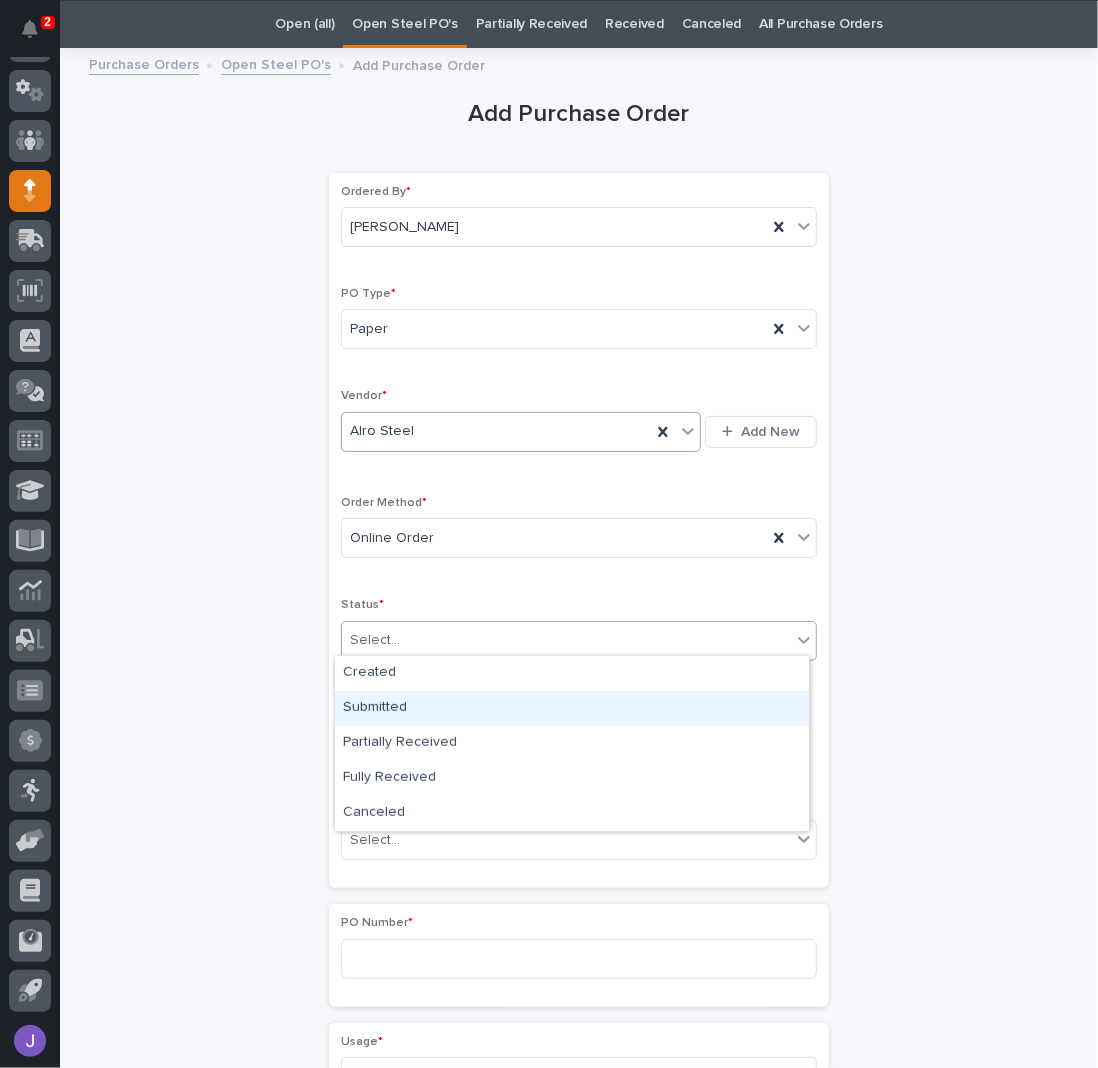 click on "Submitted" at bounding box center (572, 708) 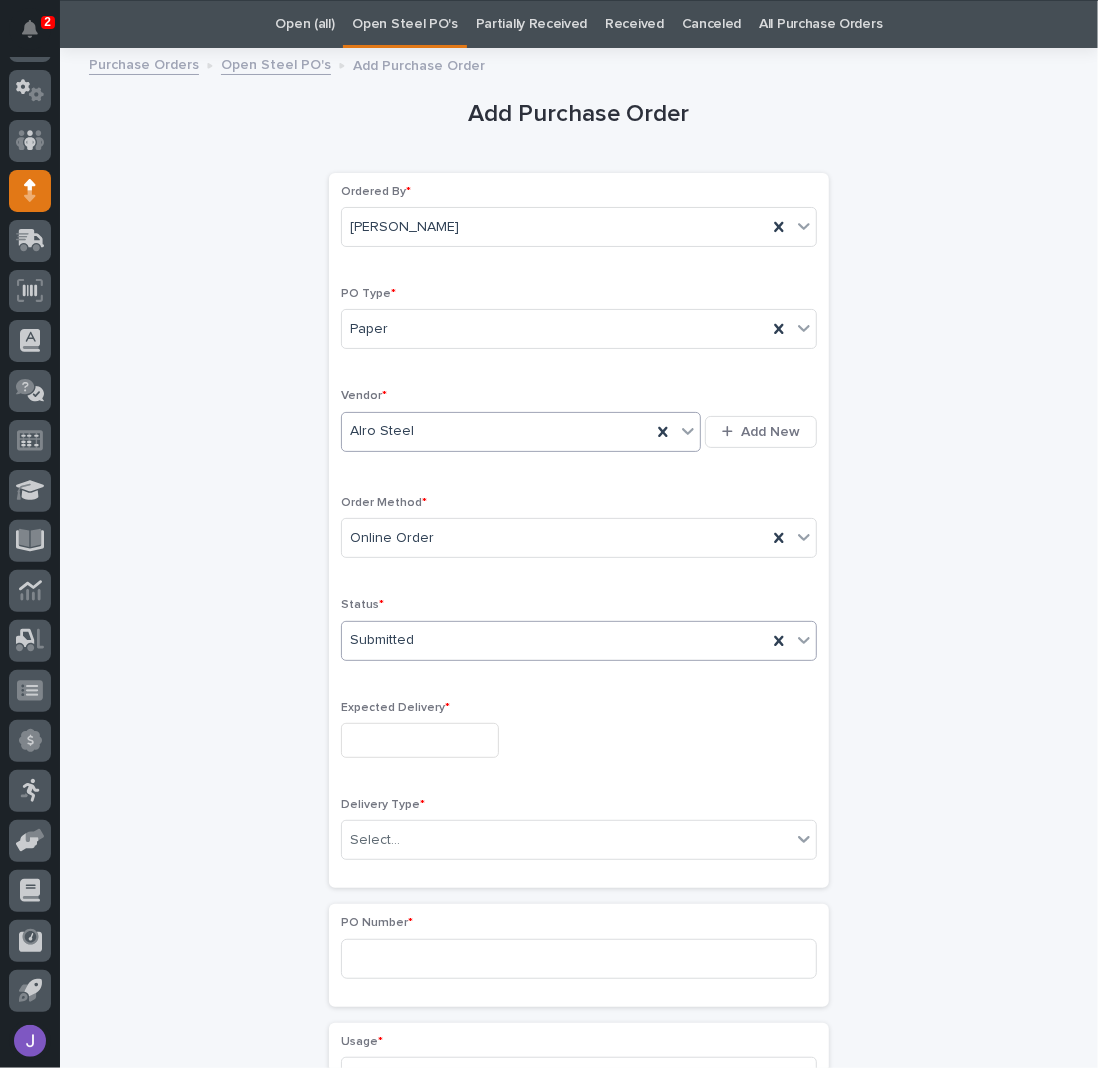 click at bounding box center [420, 740] 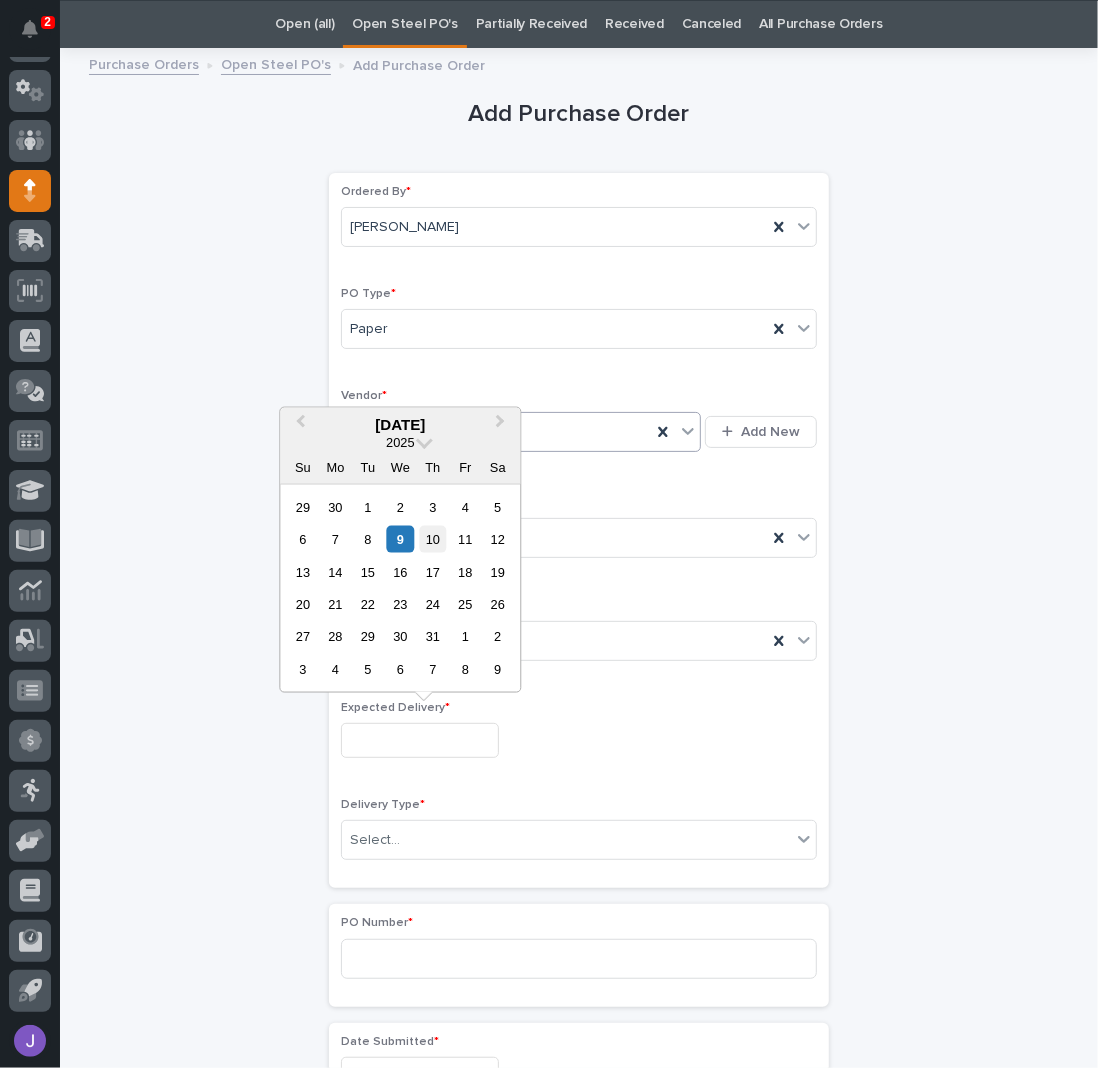 click on "10" at bounding box center [432, 539] 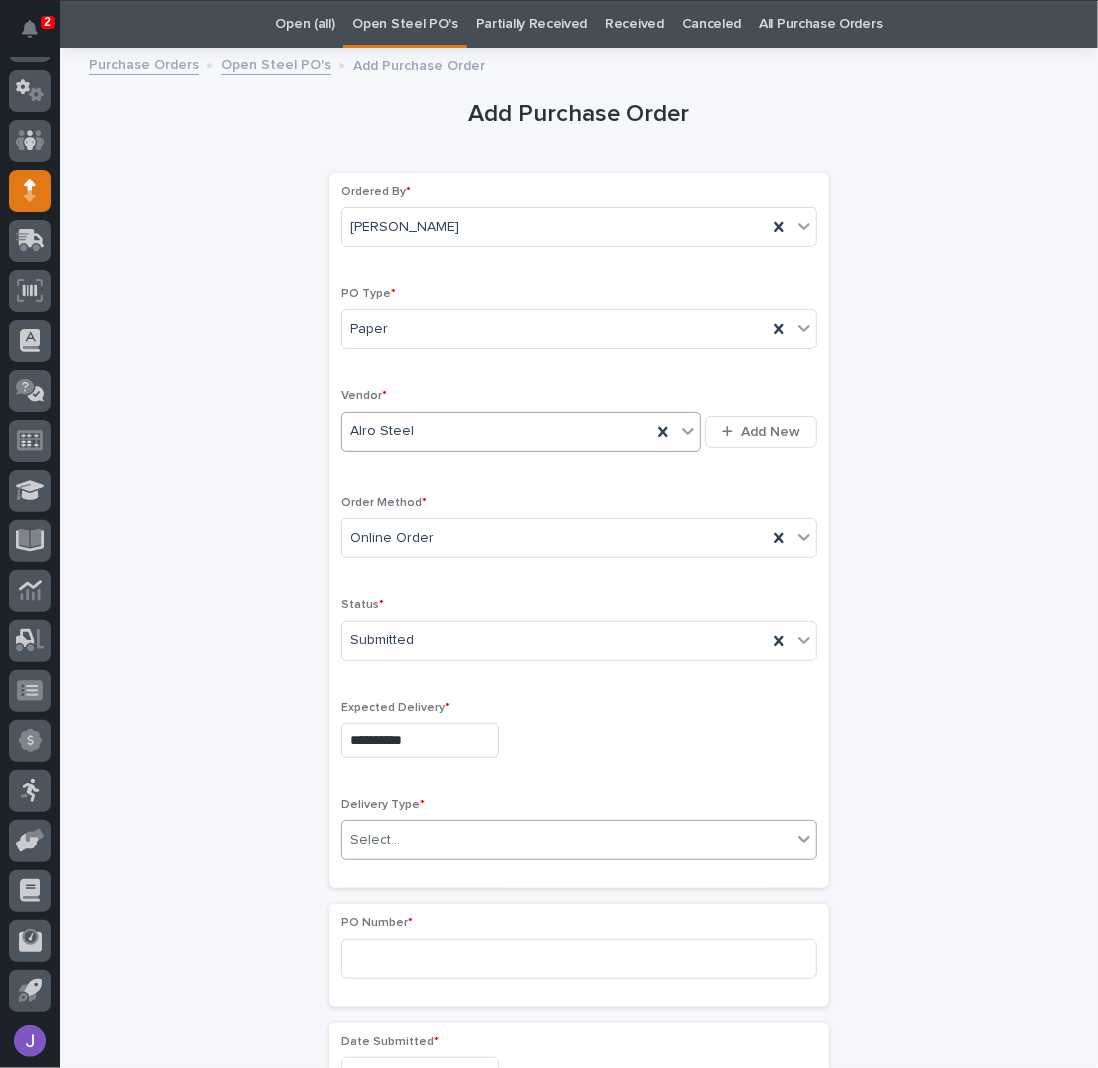 click on "Select..." at bounding box center (375, 840) 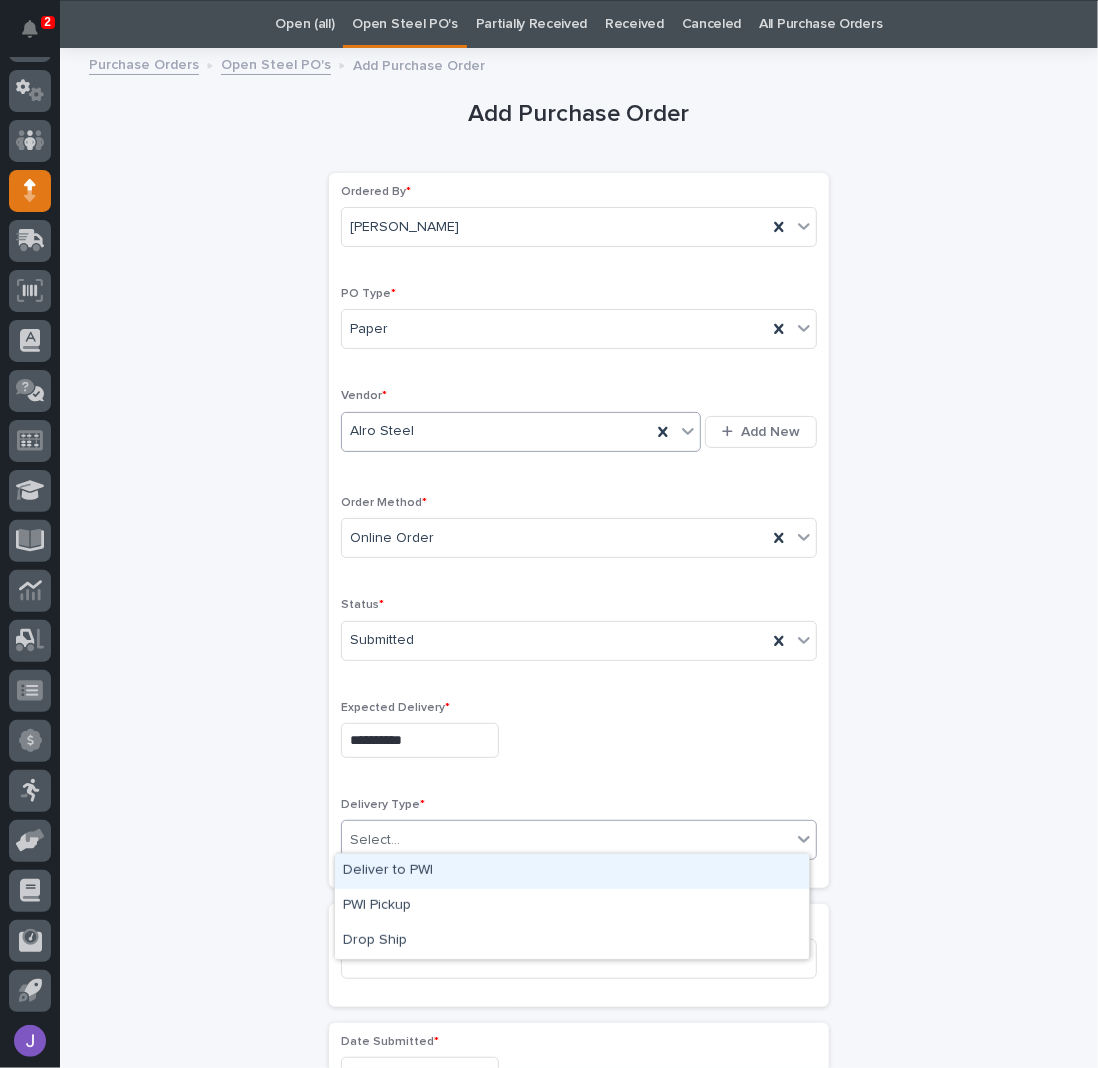 click on "Deliver to PWI" at bounding box center (572, 871) 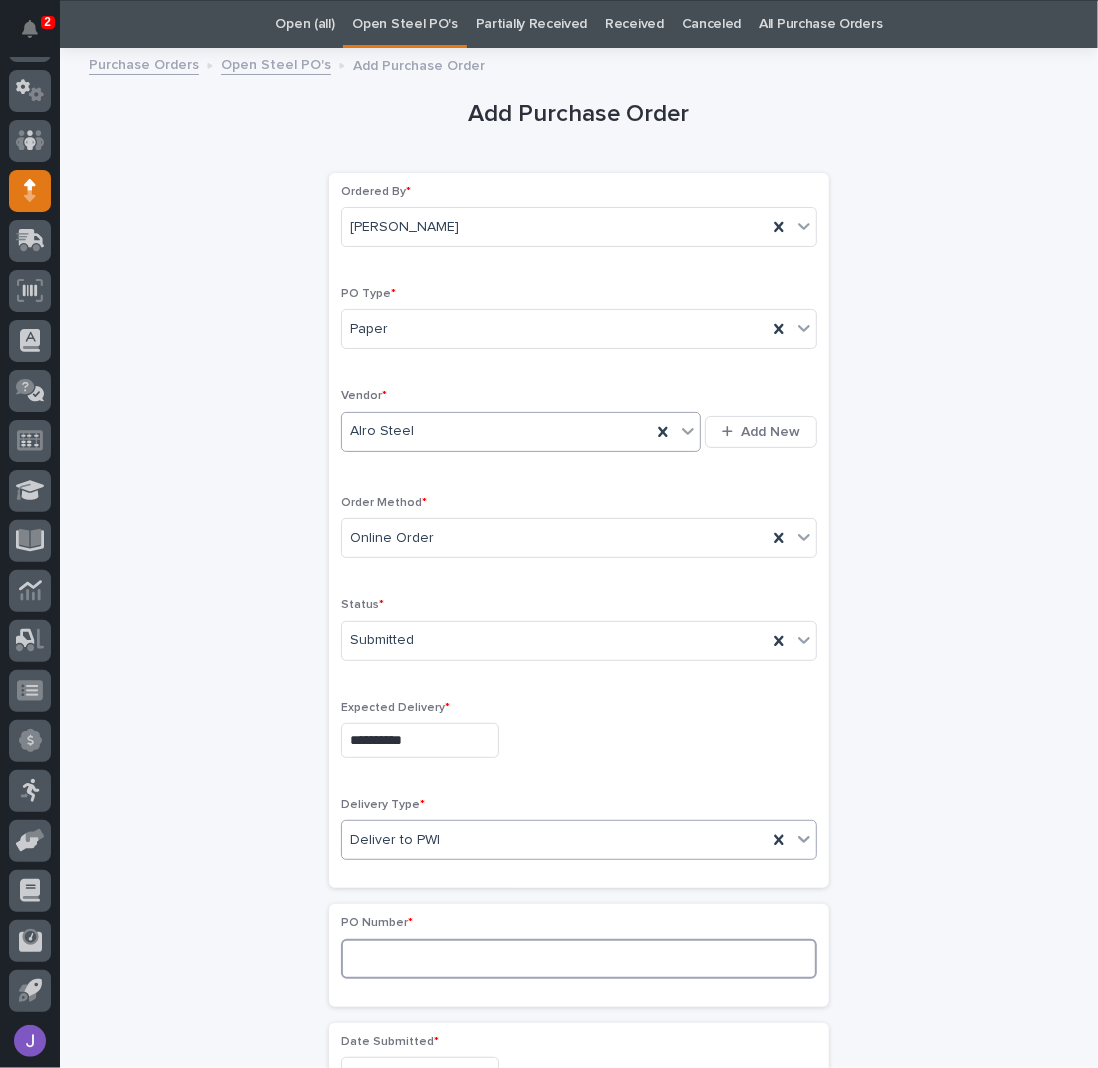 click at bounding box center [579, 959] 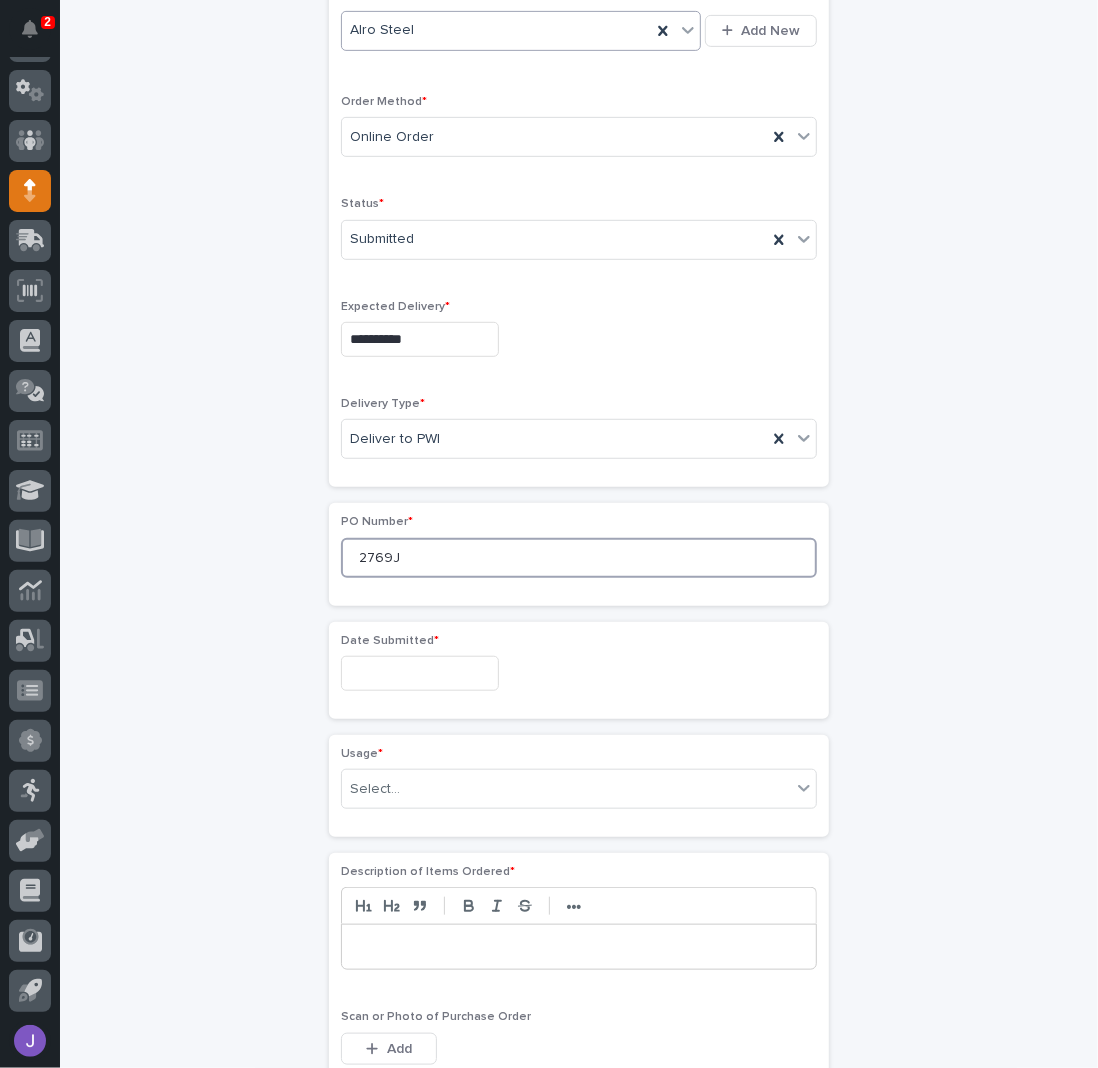 scroll, scrollTop: 533, scrollLeft: 0, axis: vertical 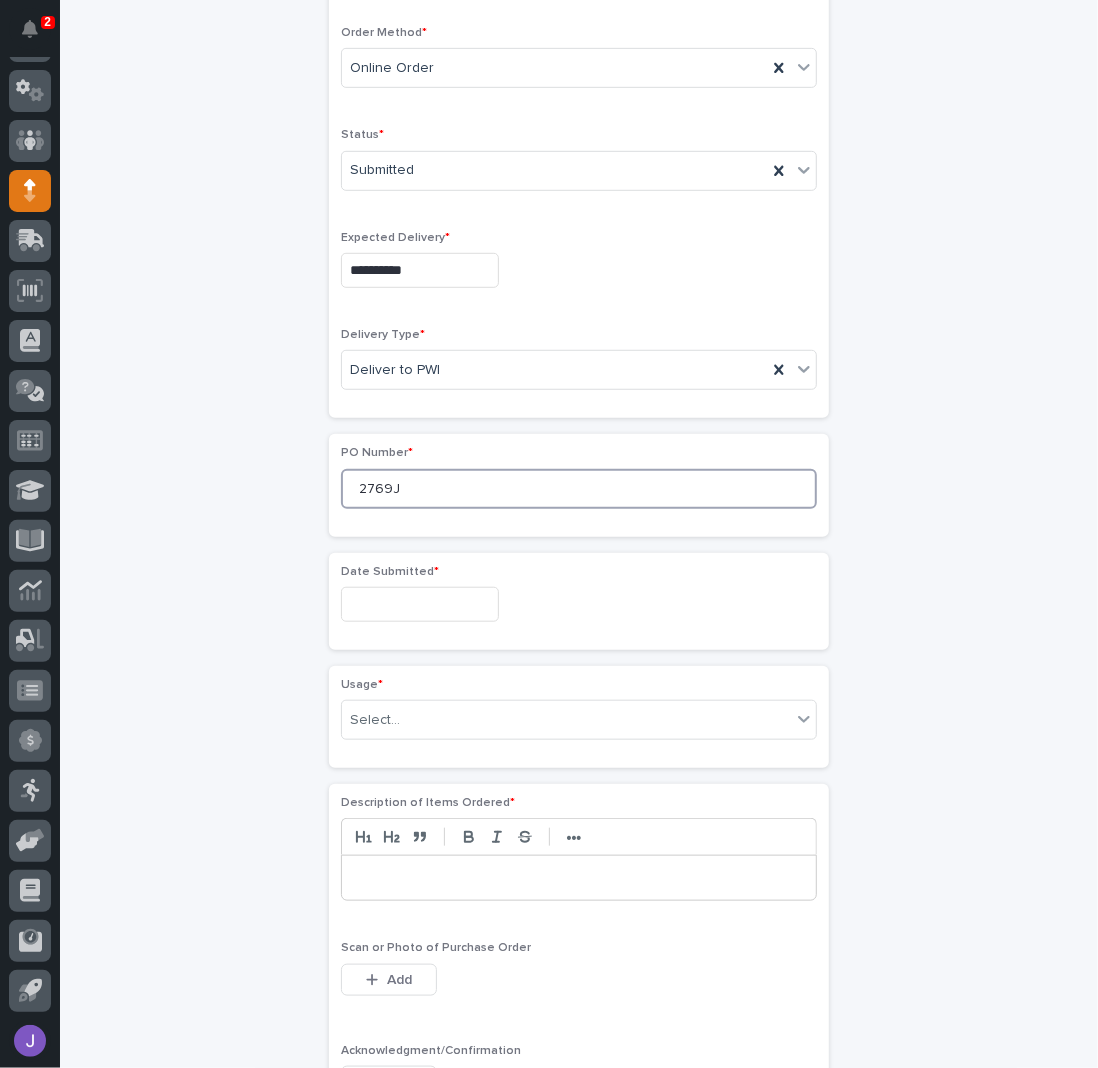 type on "2769J" 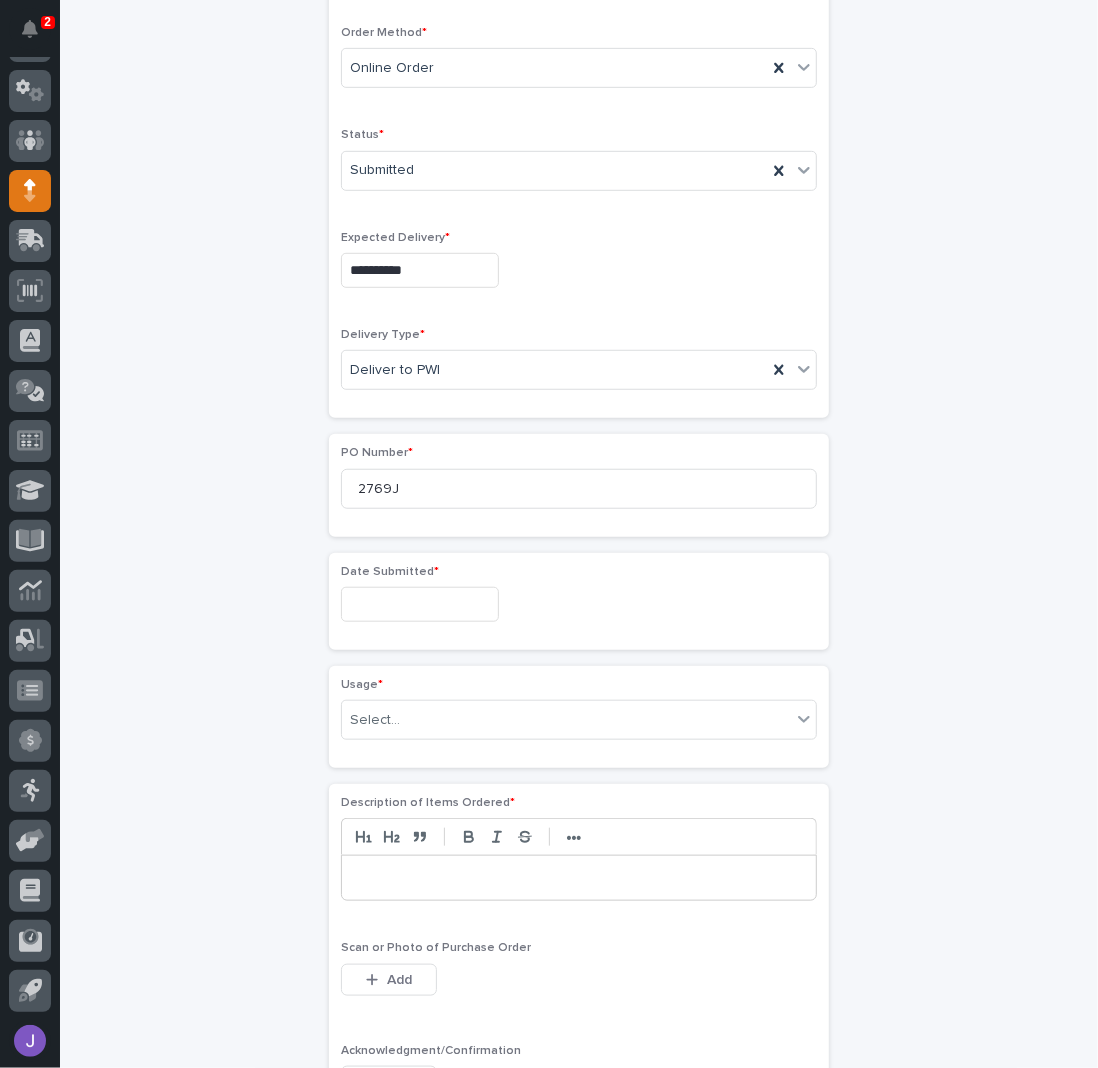 click at bounding box center [420, 604] 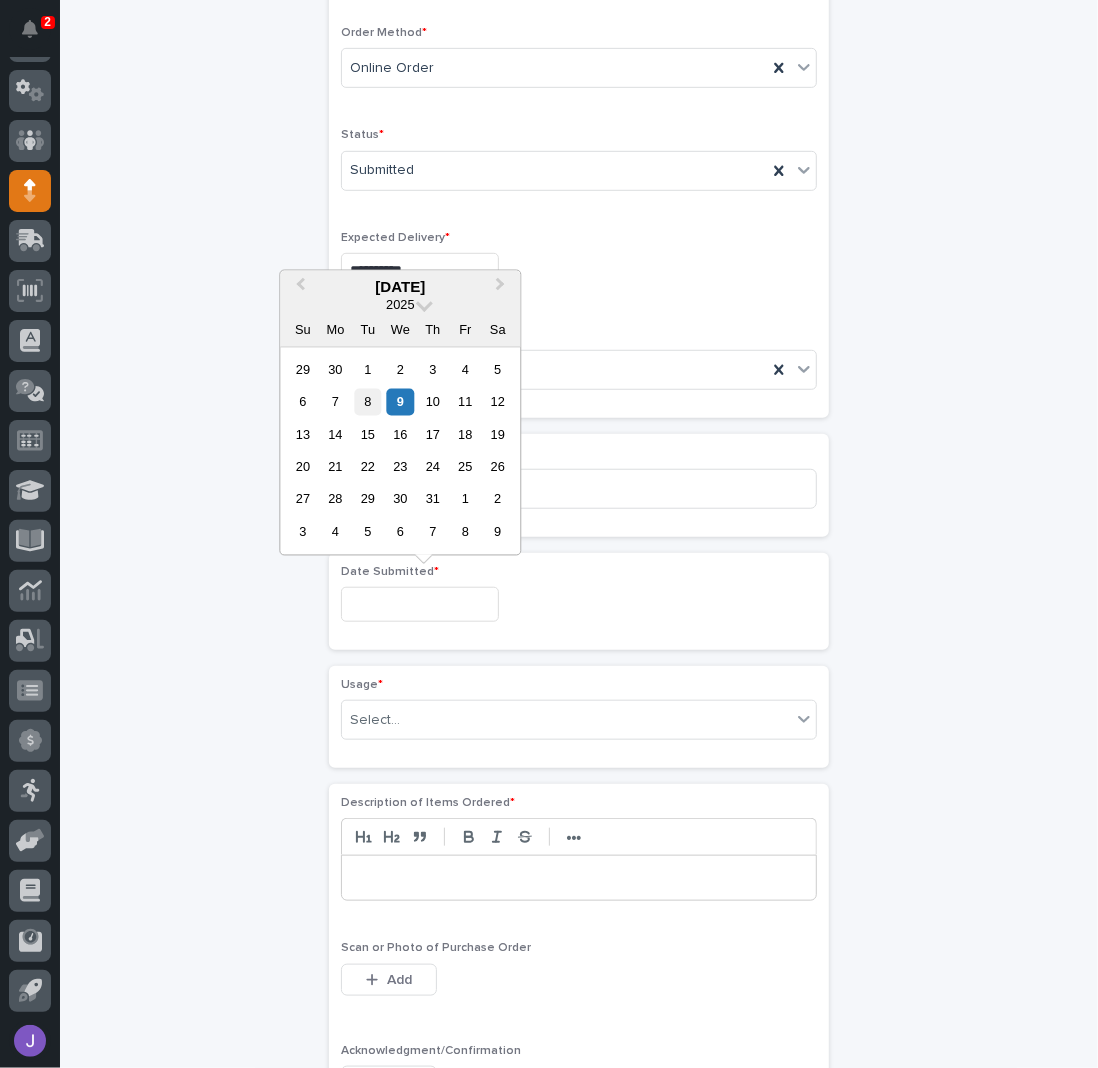 click on "8" at bounding box center [367, 402] 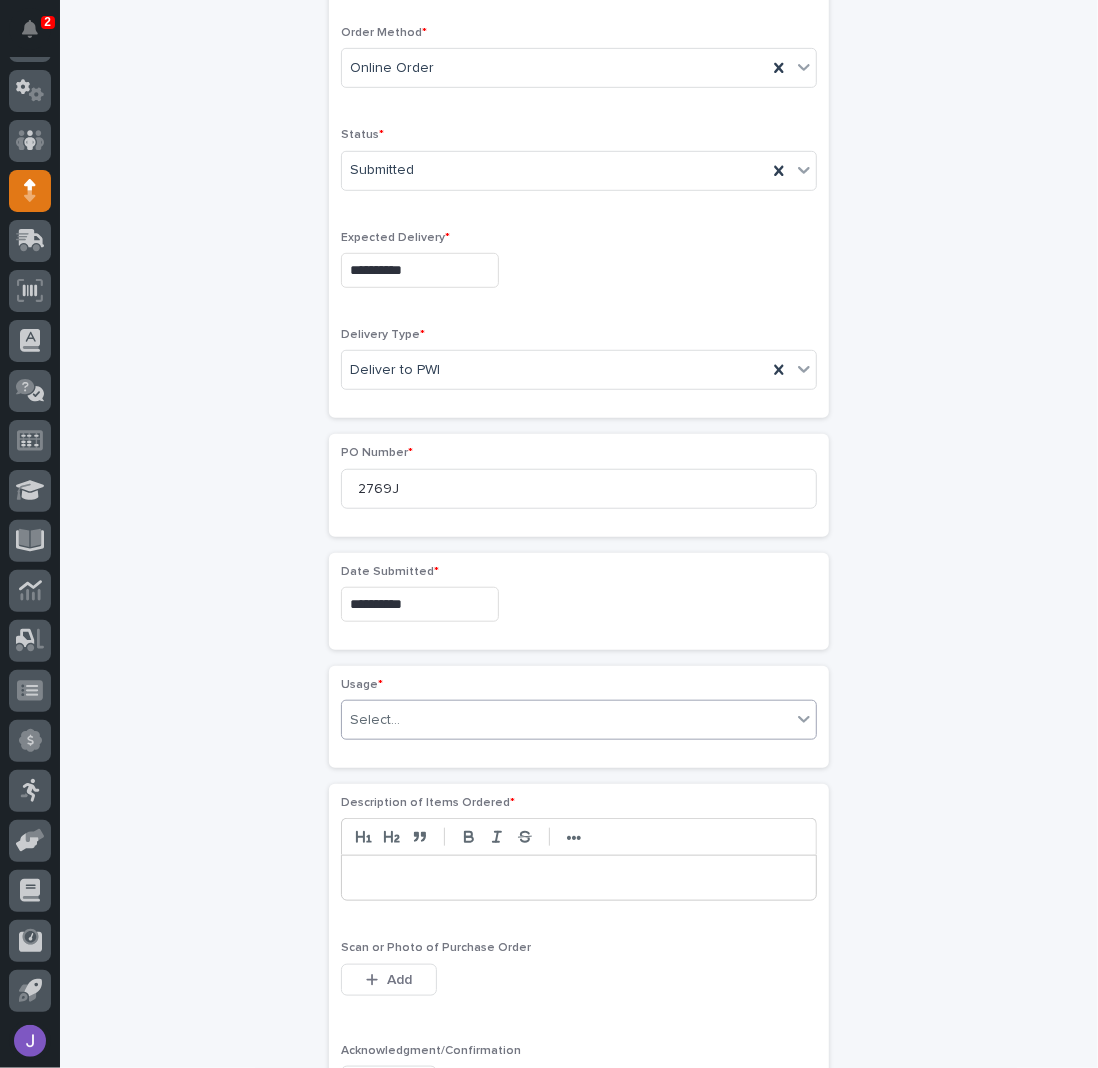 click on "Select..." at bounding box center (566, 720) 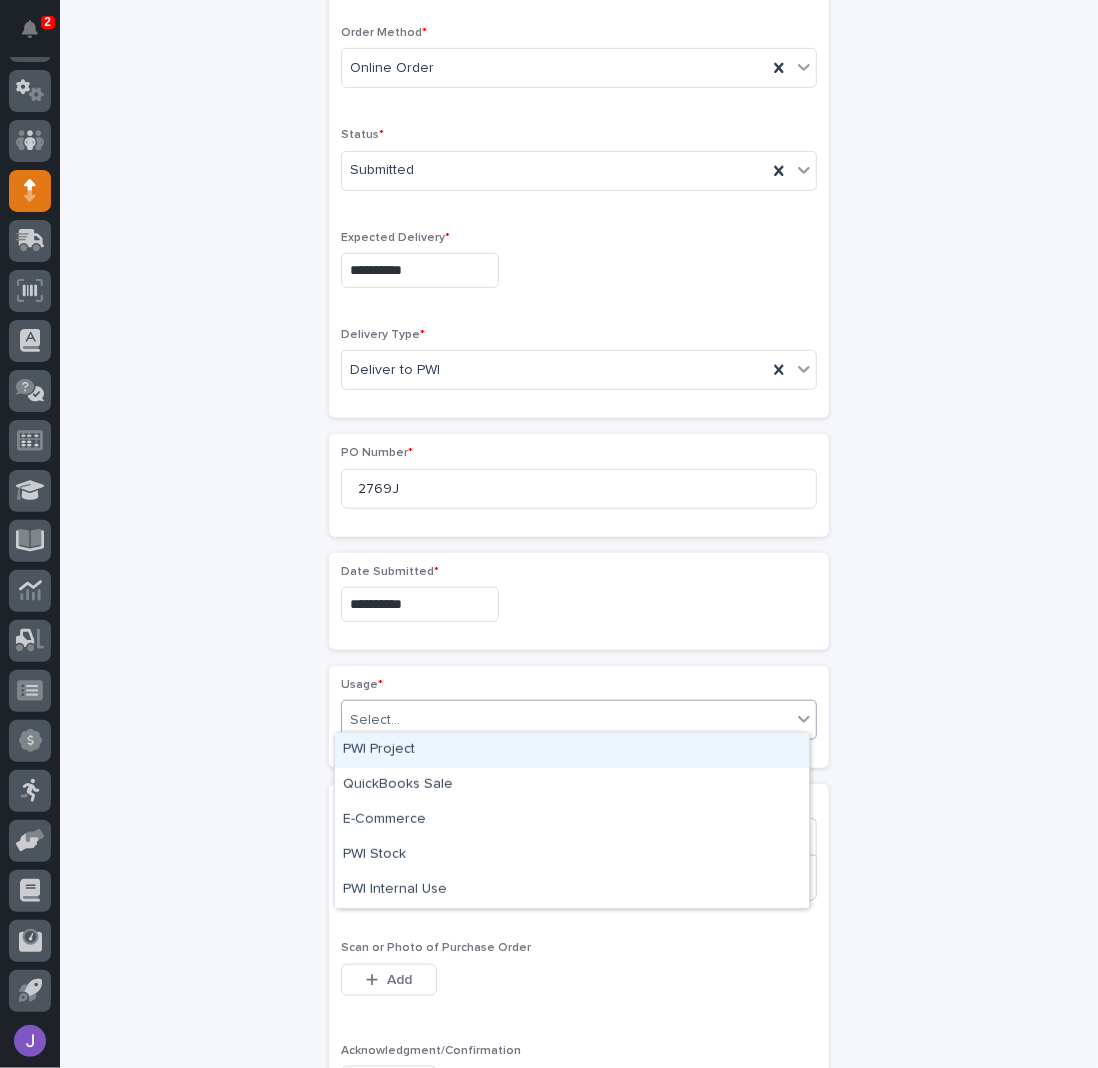 click on "PWI Project" at bounding box center (572, 750) 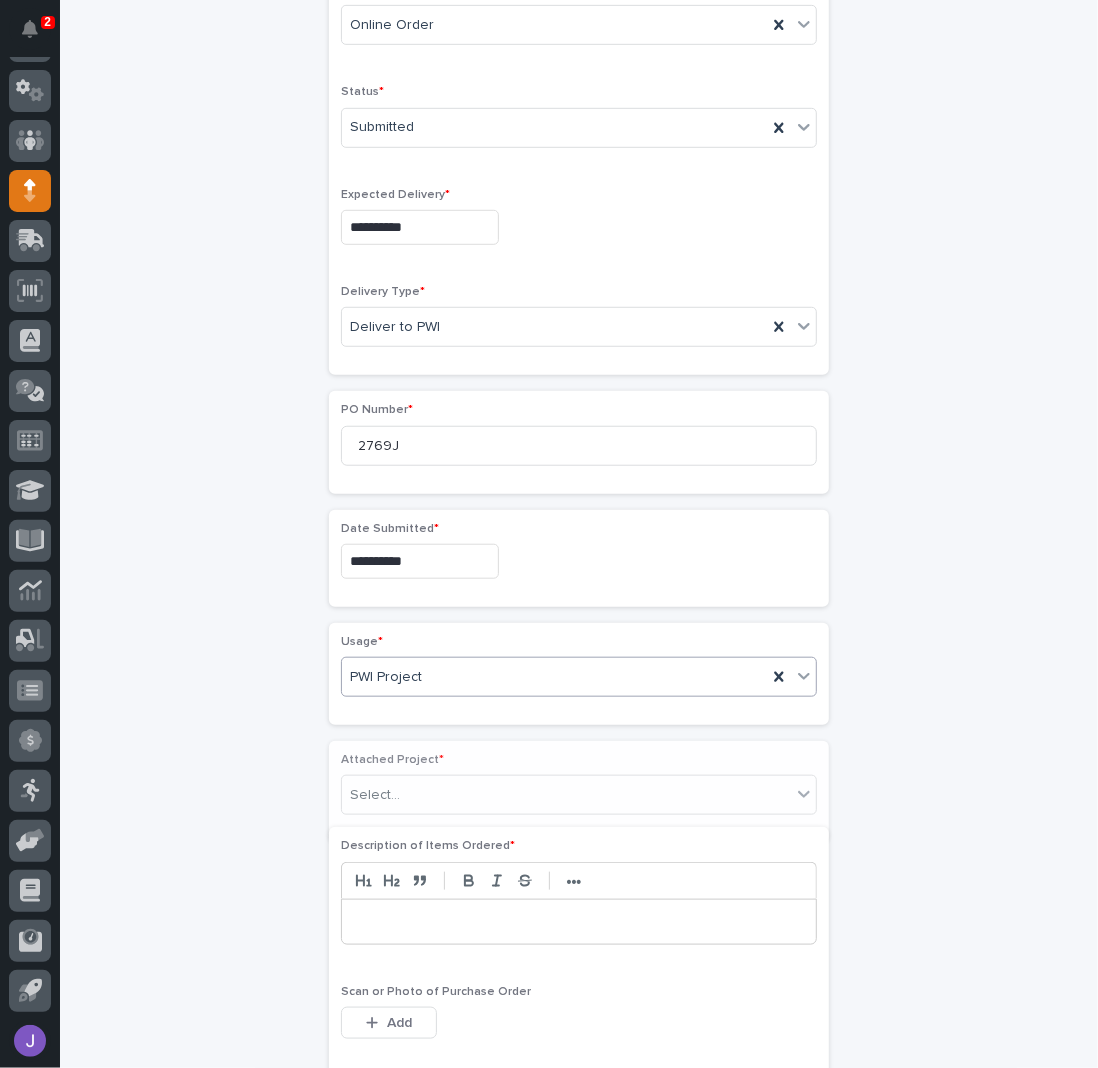 scroll, scrollTop: 592, scrollLeft: 0, axis: vertical 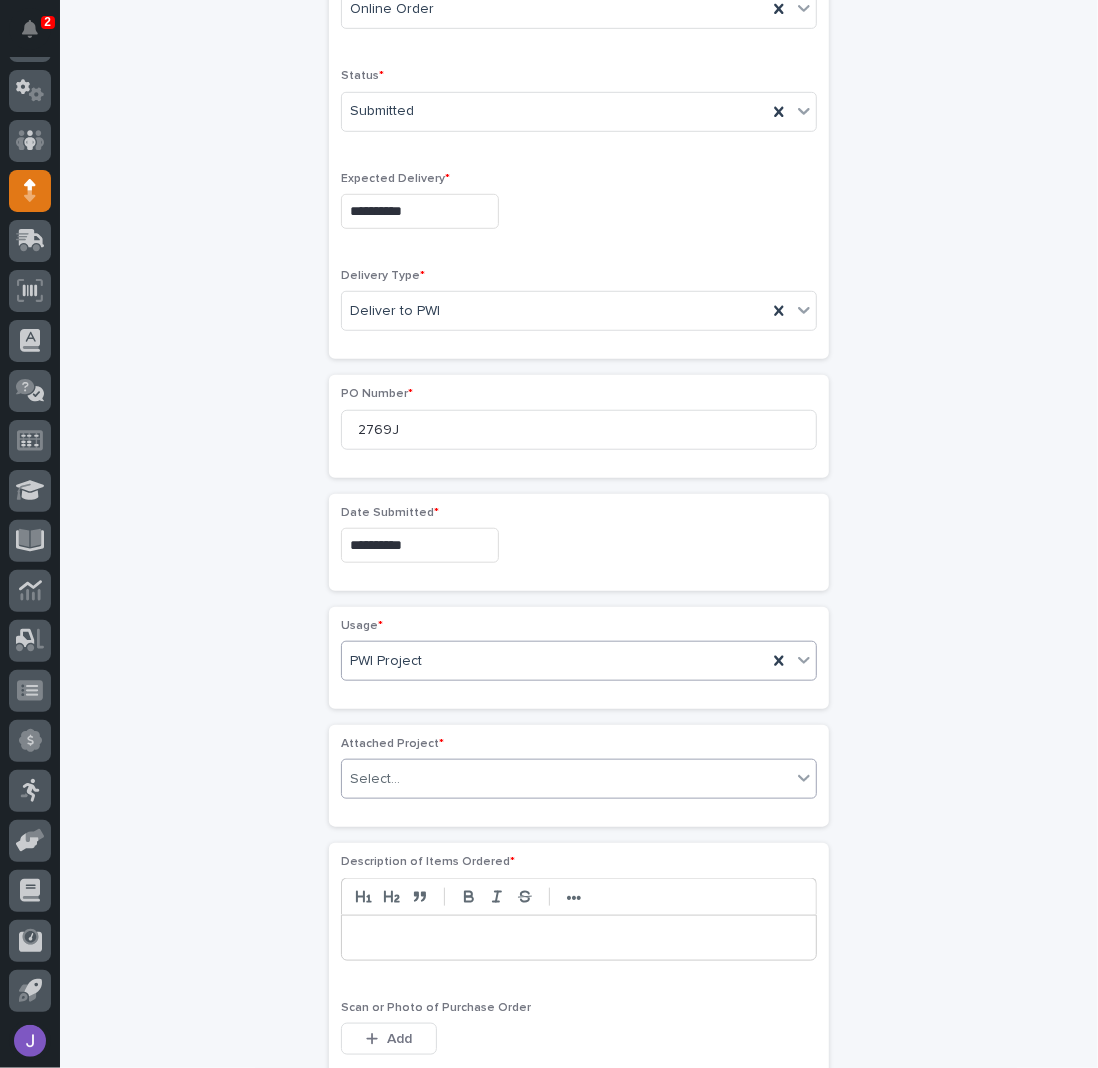 click on "Select..." at bounding box center (375, 779) 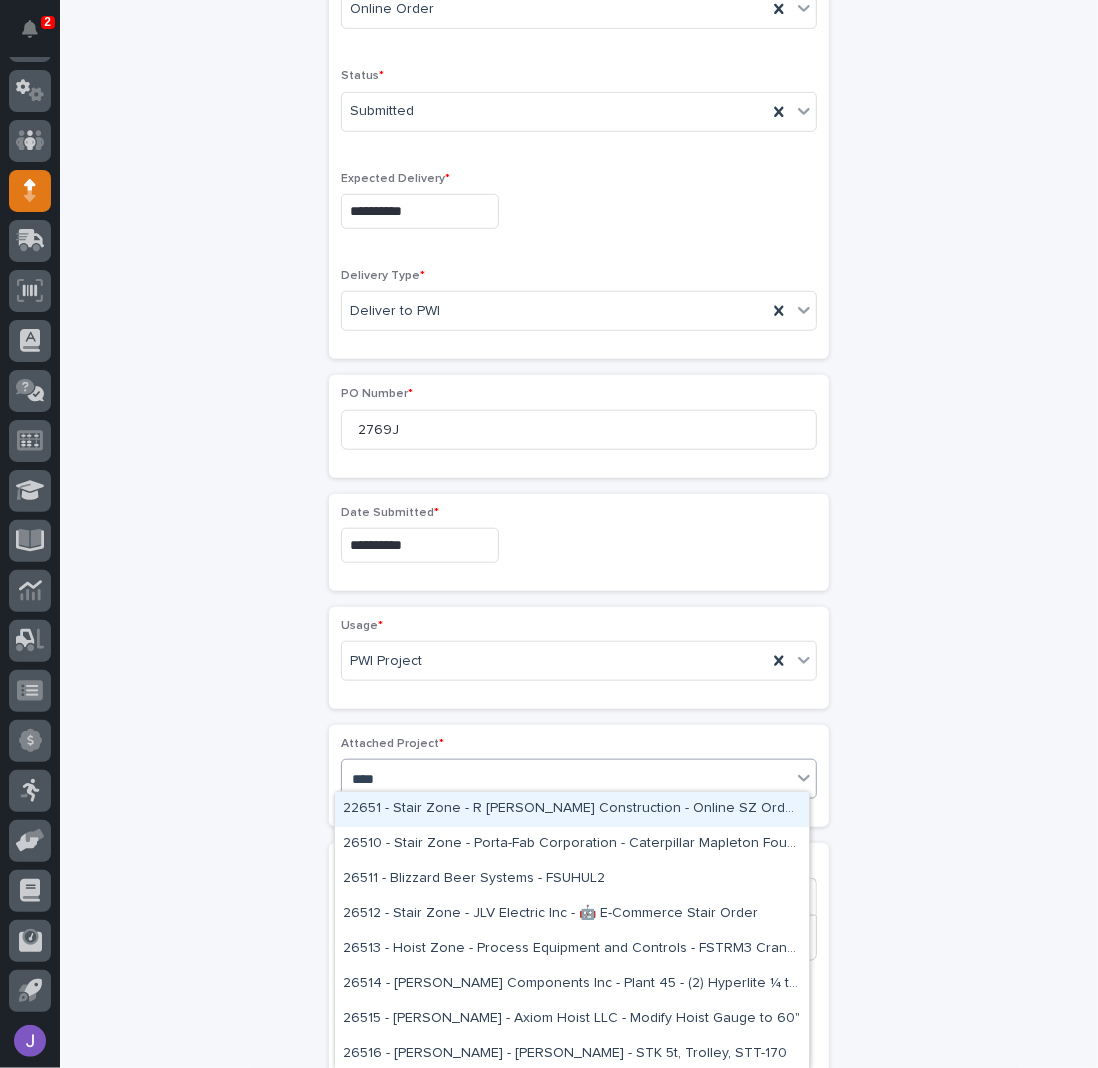 type on "*****" 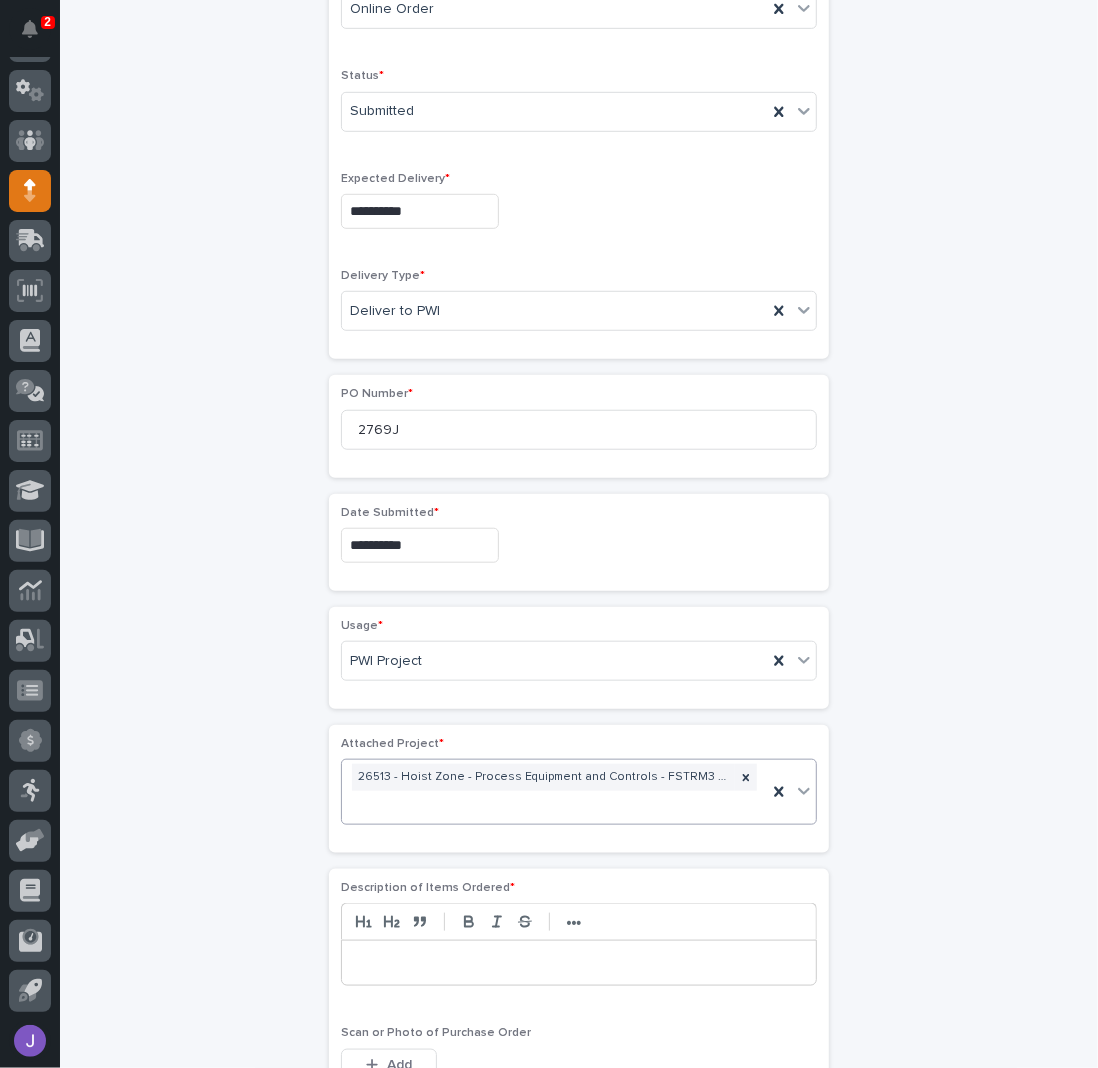 scroll, scrollTop: 604, scrollLeft: 0, axis: vertical 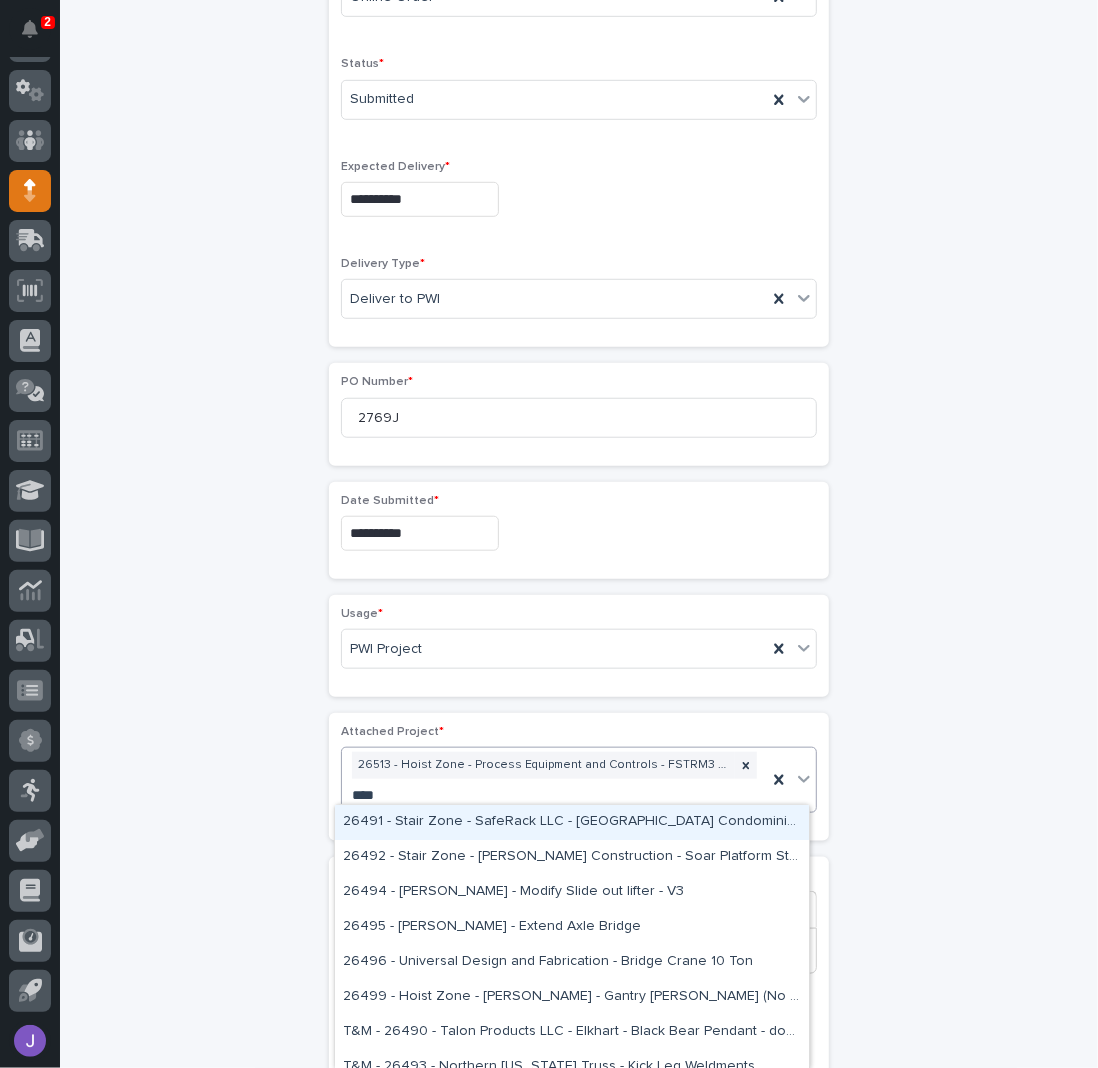 type on "*****" 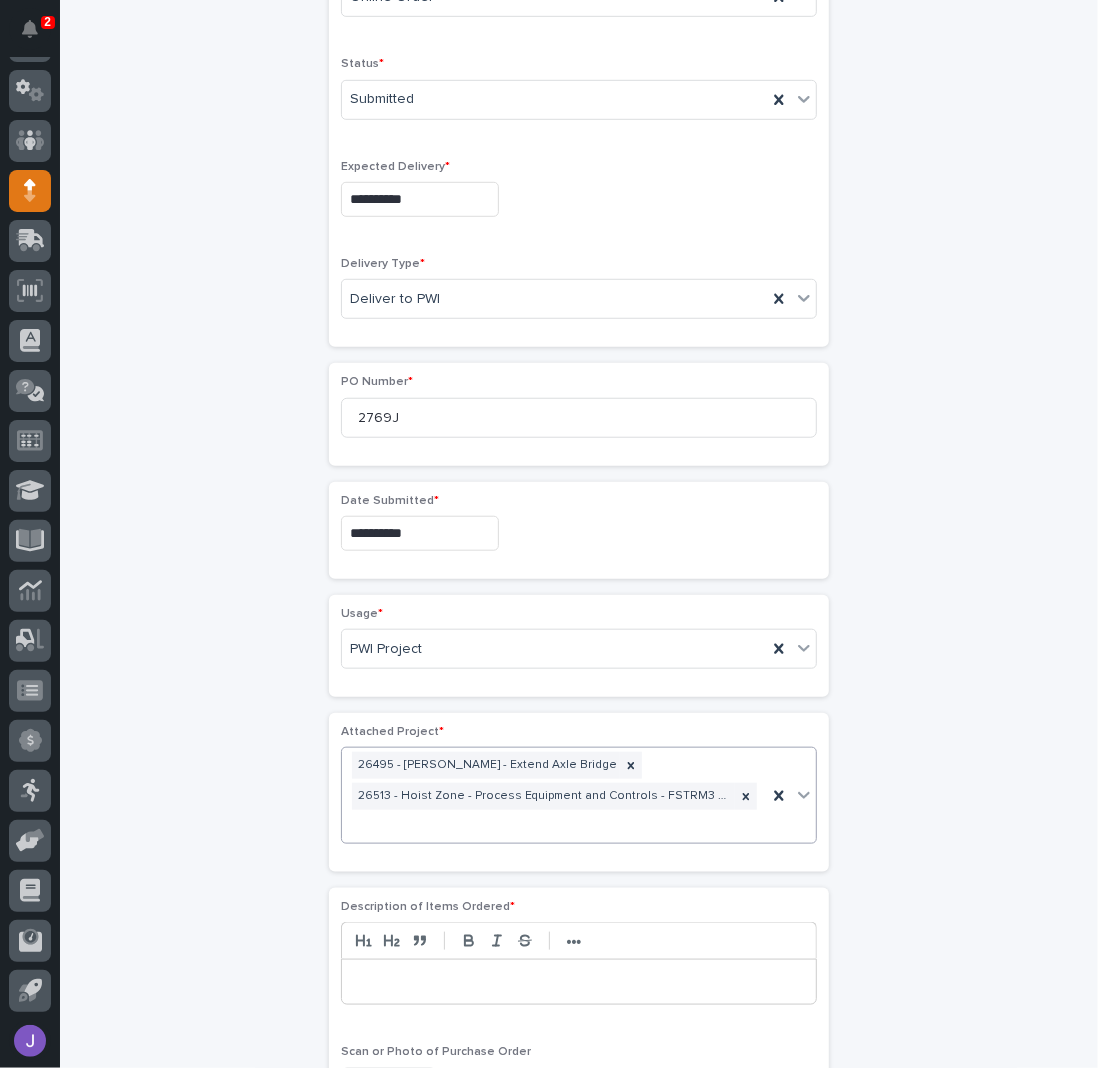 scroll, scrollTop: 620, scrollLeft: 0, axis: vertical 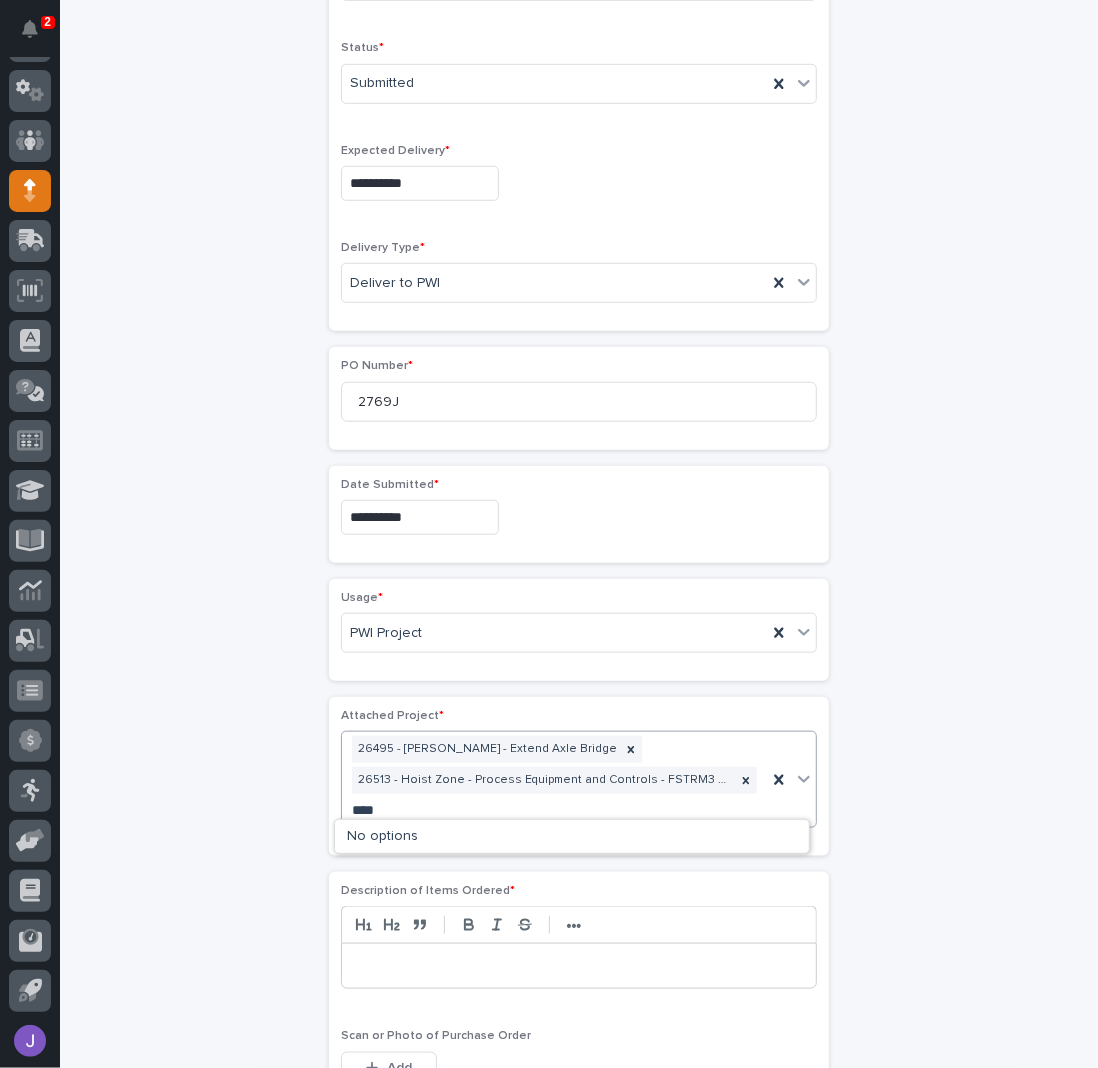 type on "*****" 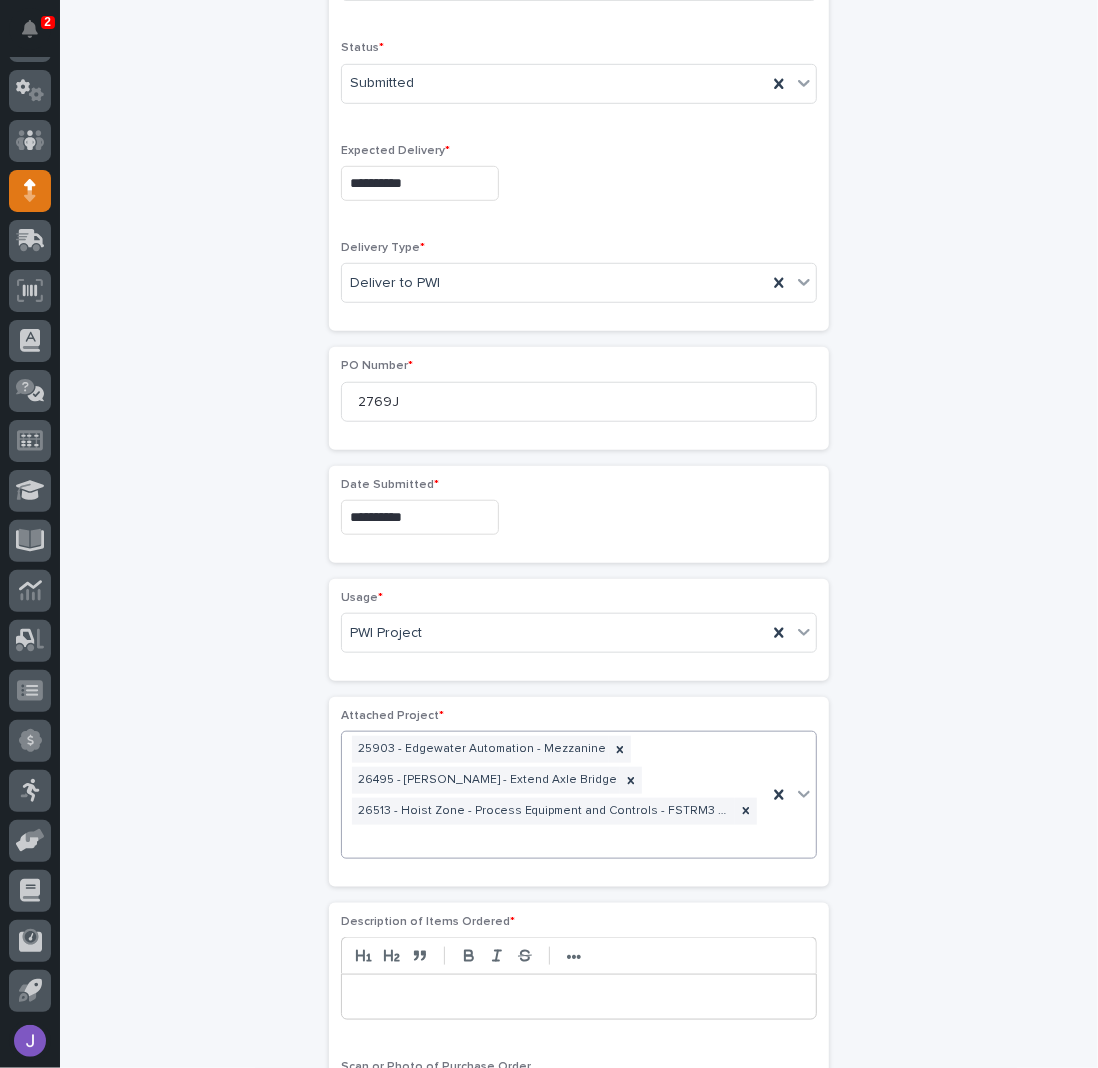 scroll, scrollTop: 635, scrollLeft: 0, axis: vertical 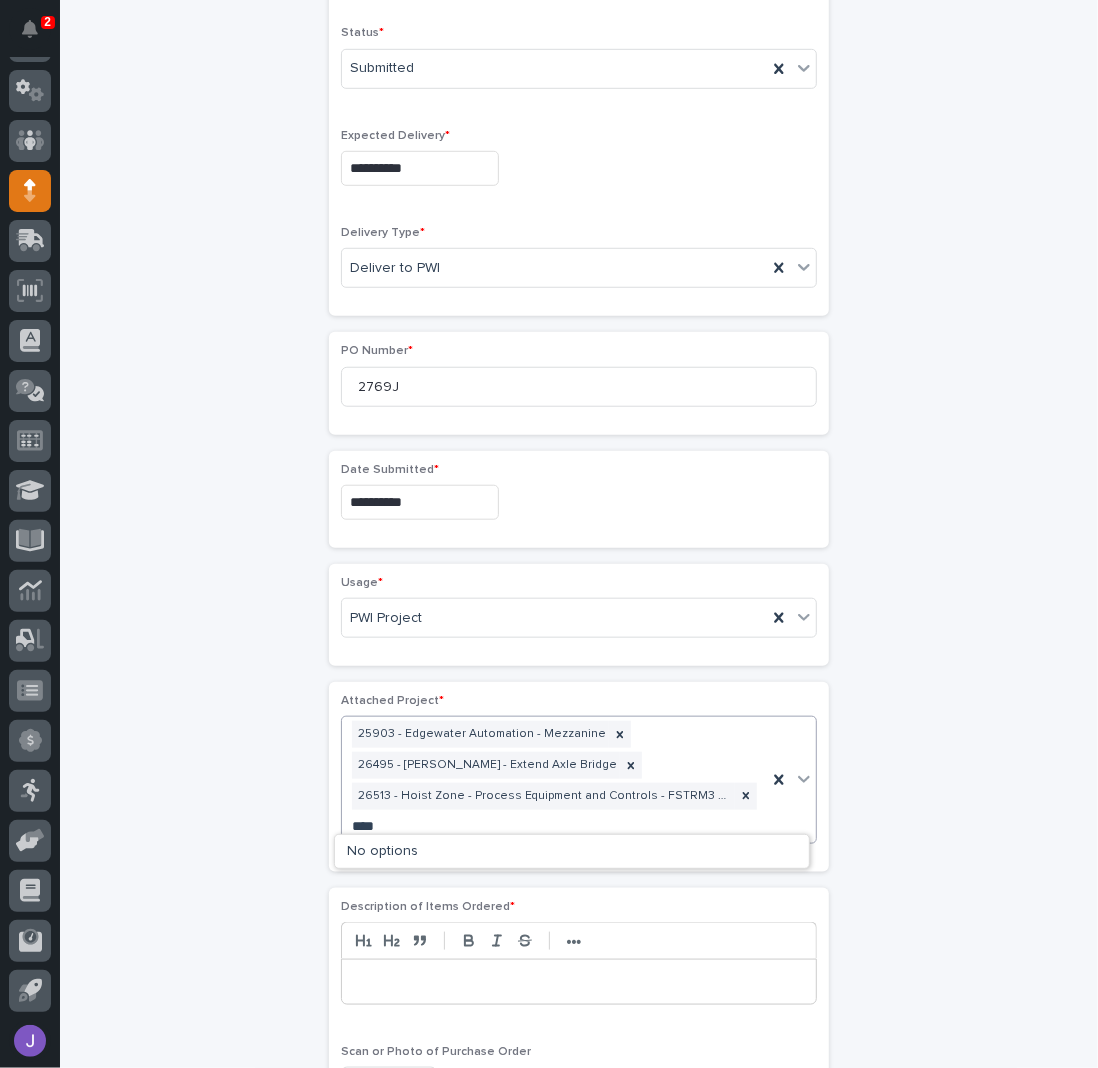 type on "*****" 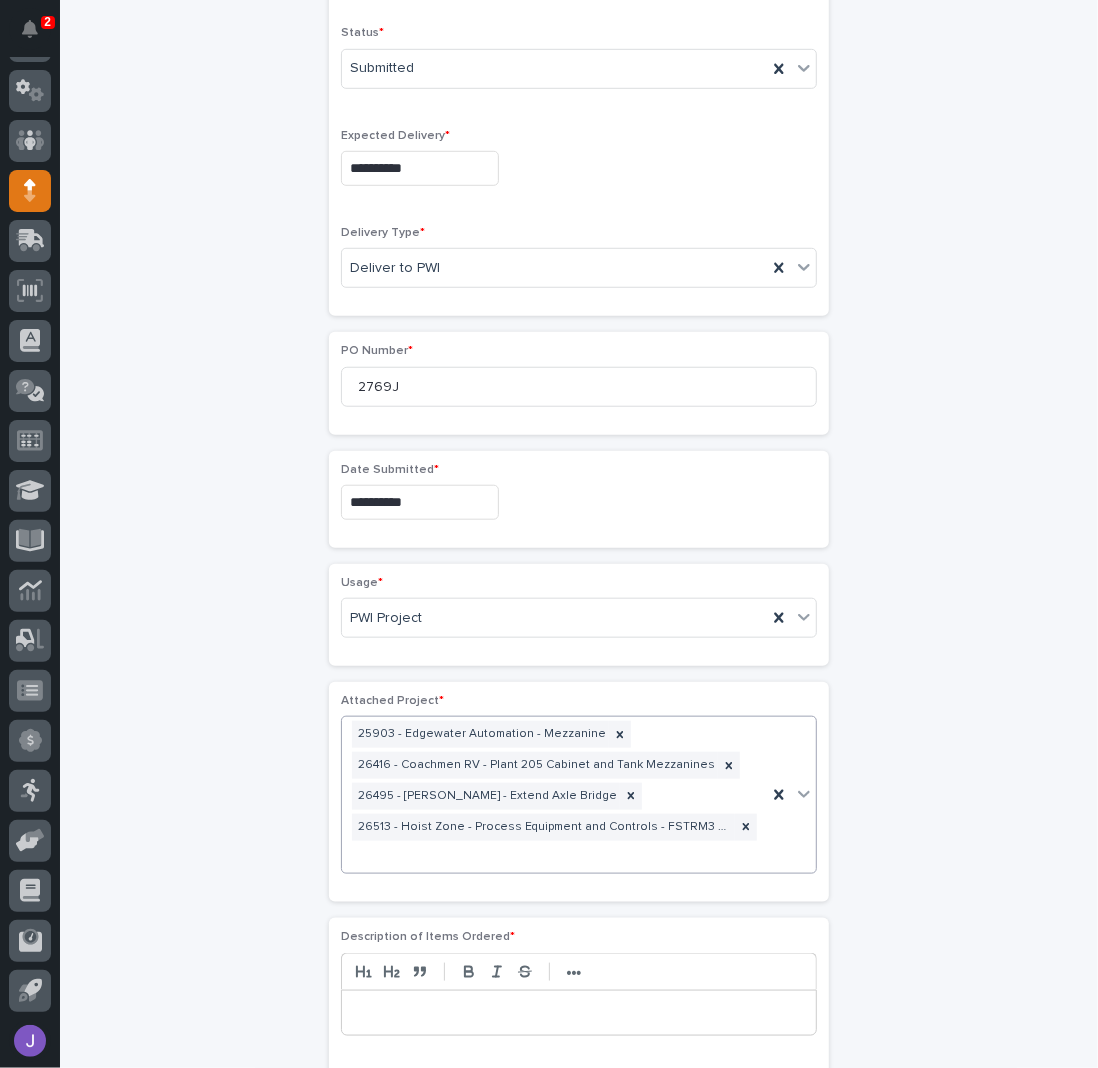 scroll, scrollTop: 650, scrollLeft: 0, axis: vertical 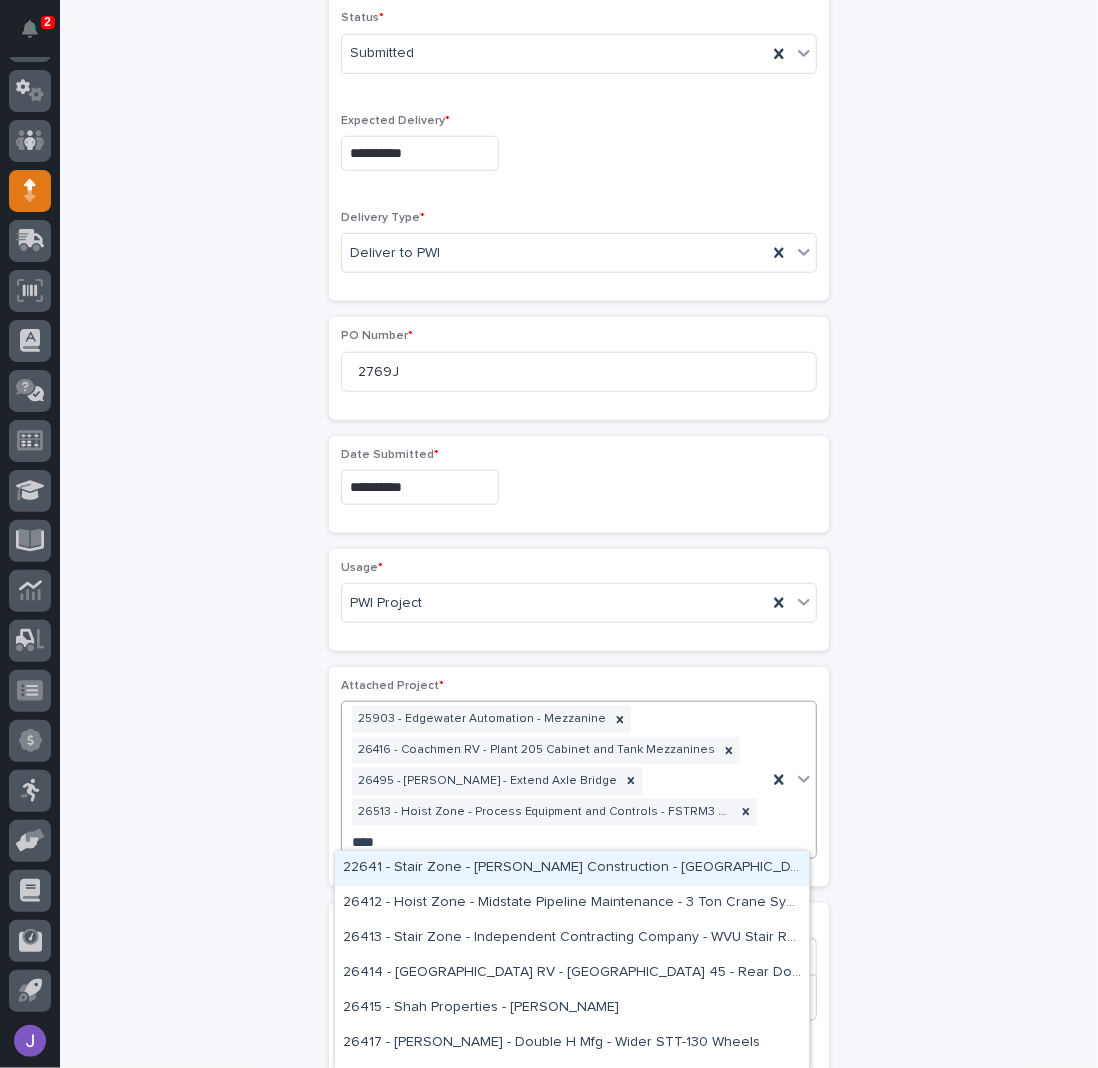 type on "*****" 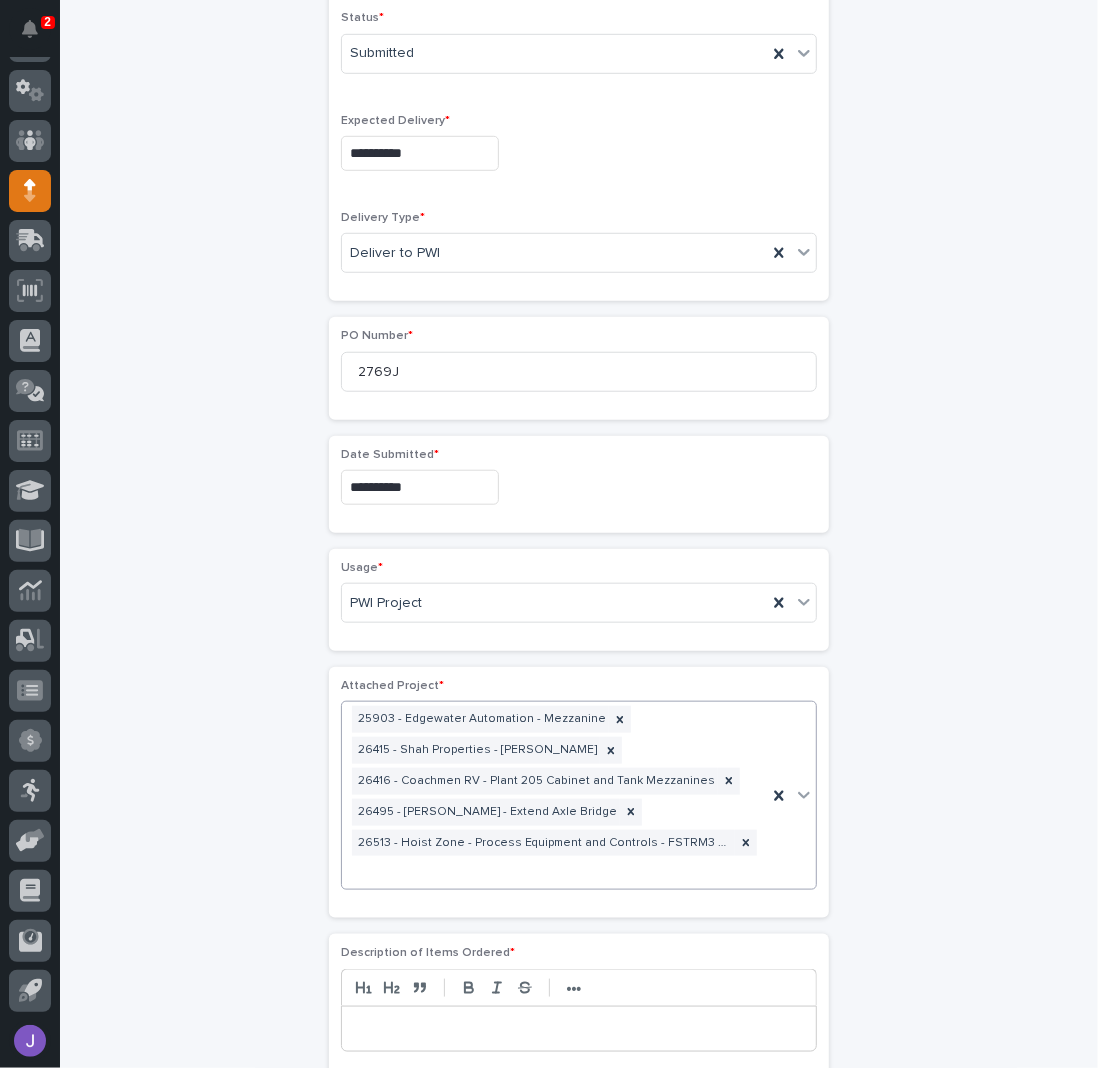 scroll, scrollTop: 666, scrollLeft: 0, axis: vertical 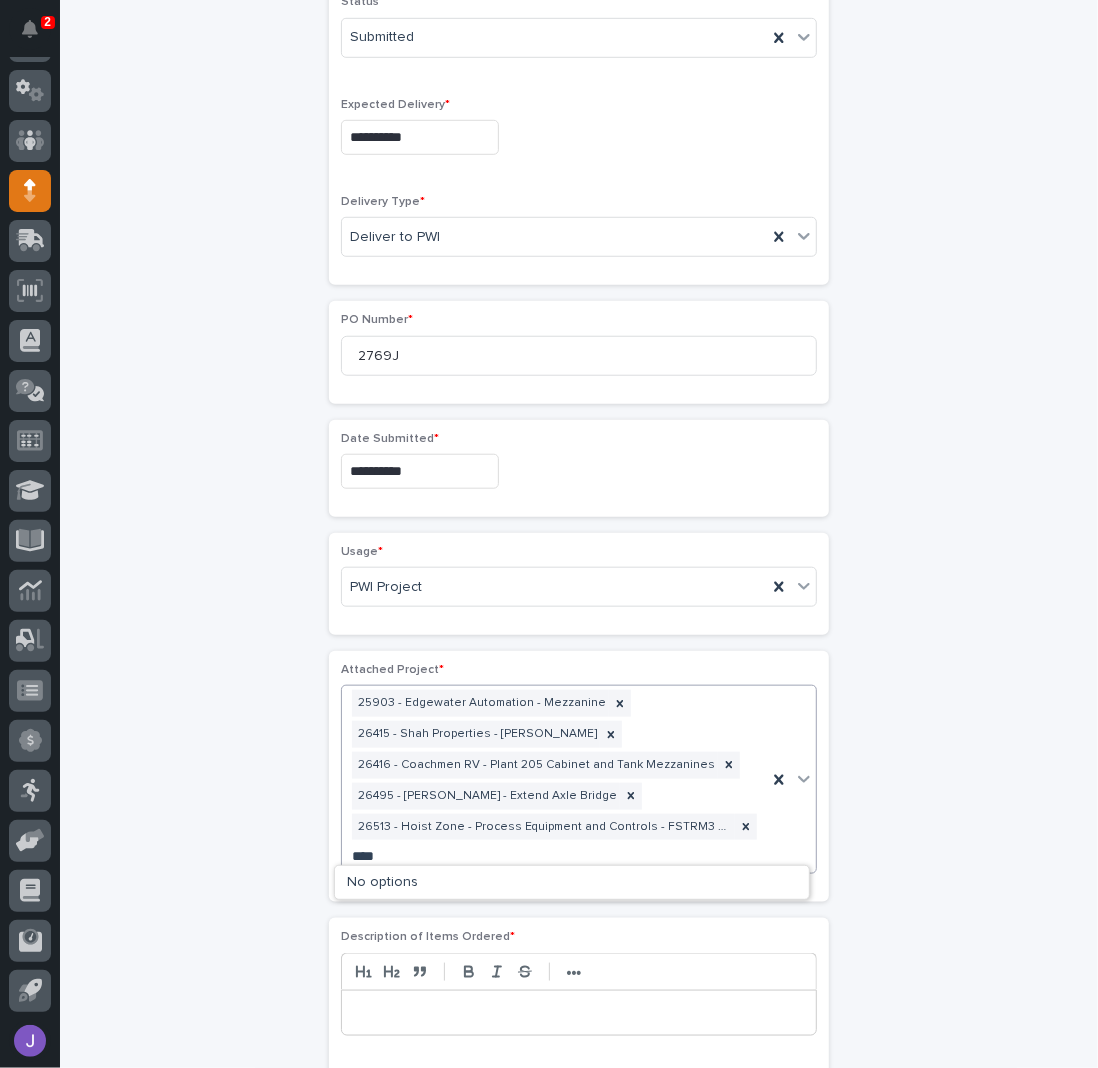 type on "*****" 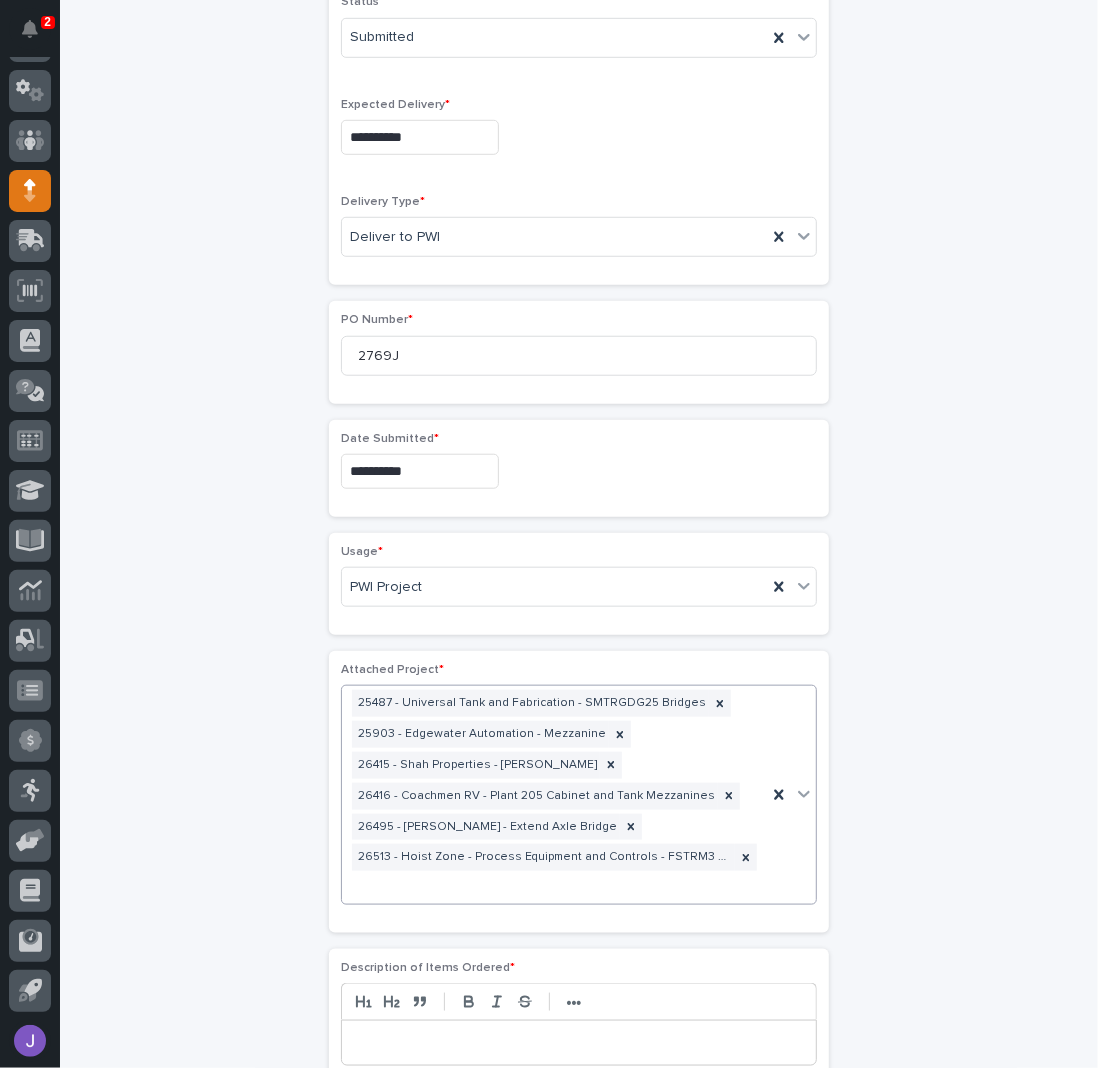 scroll, scrollTop: 681, scrollLeft: 0, axis: vertical 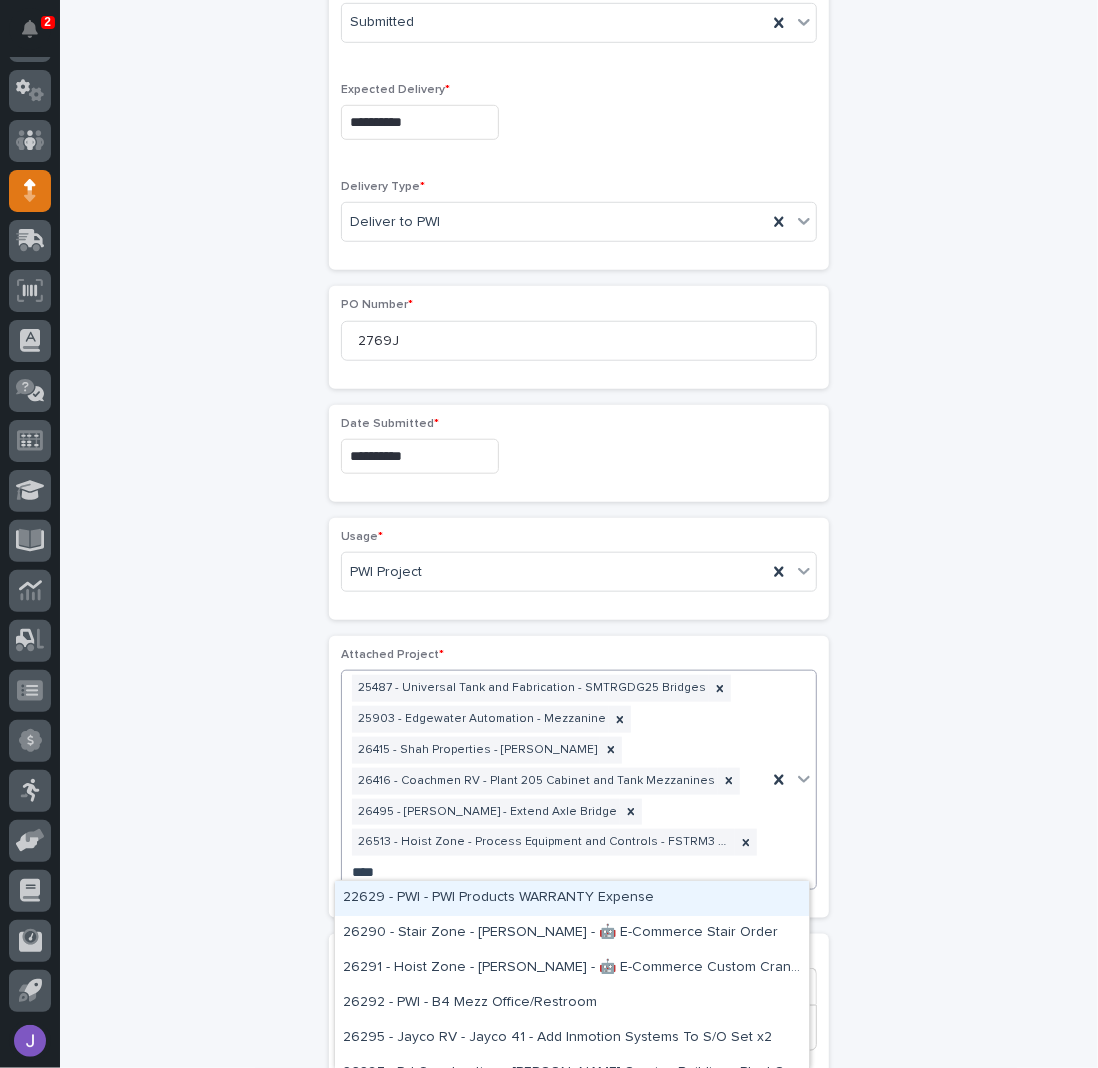 type on "*****" 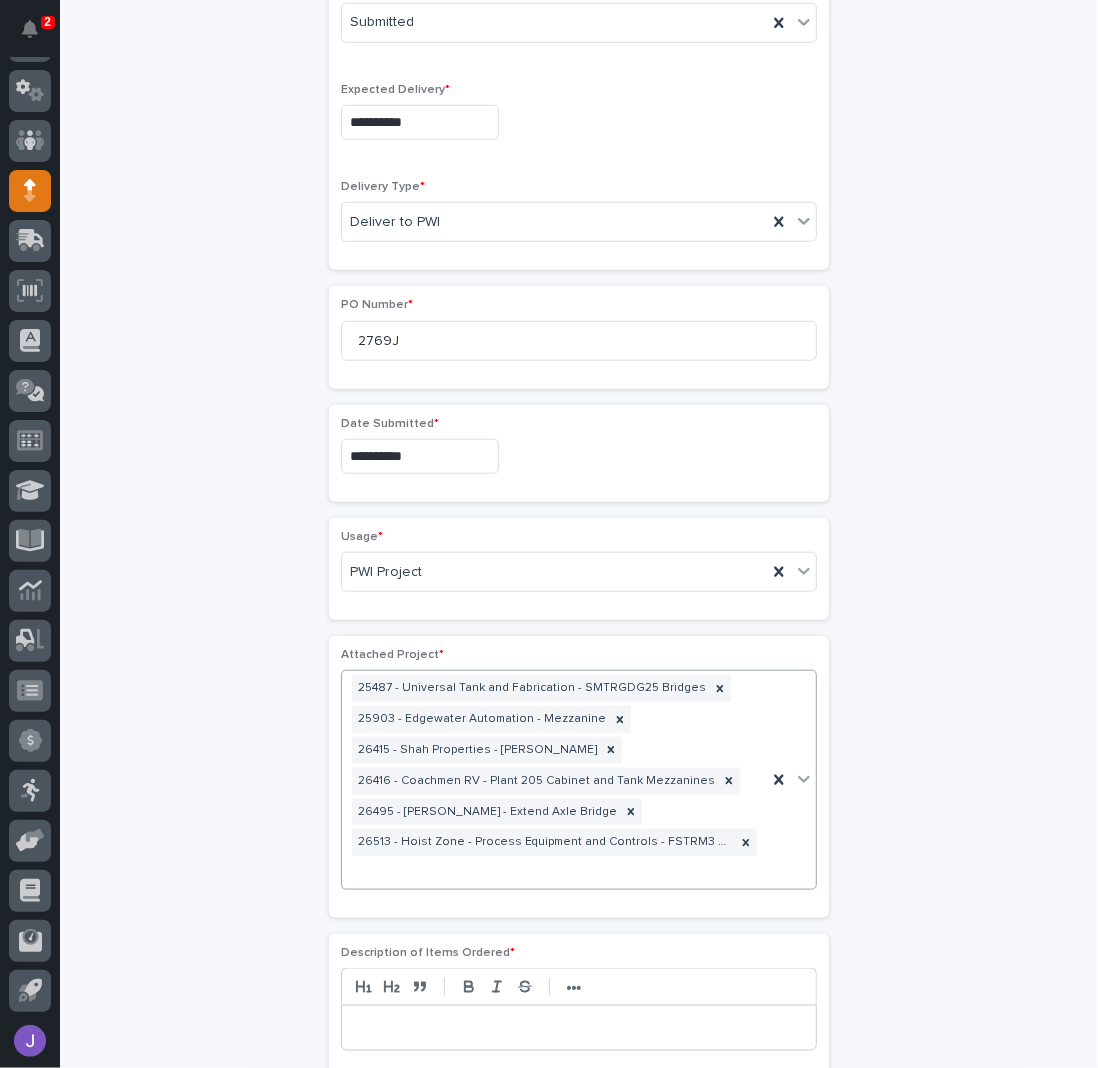 scroll, scrollTop: 697, scrollLeft: 0, axis: vertical 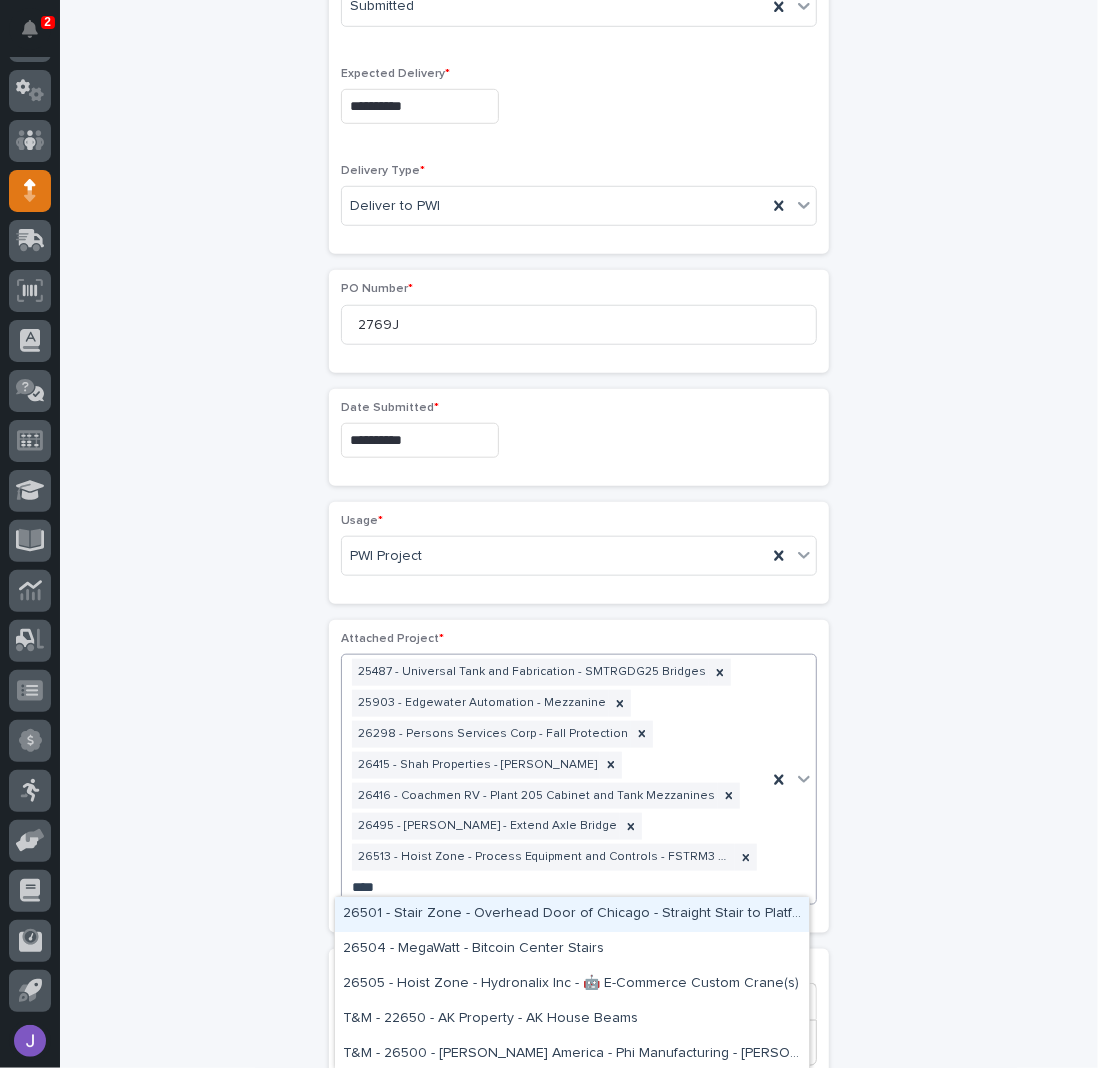 type on "*****" 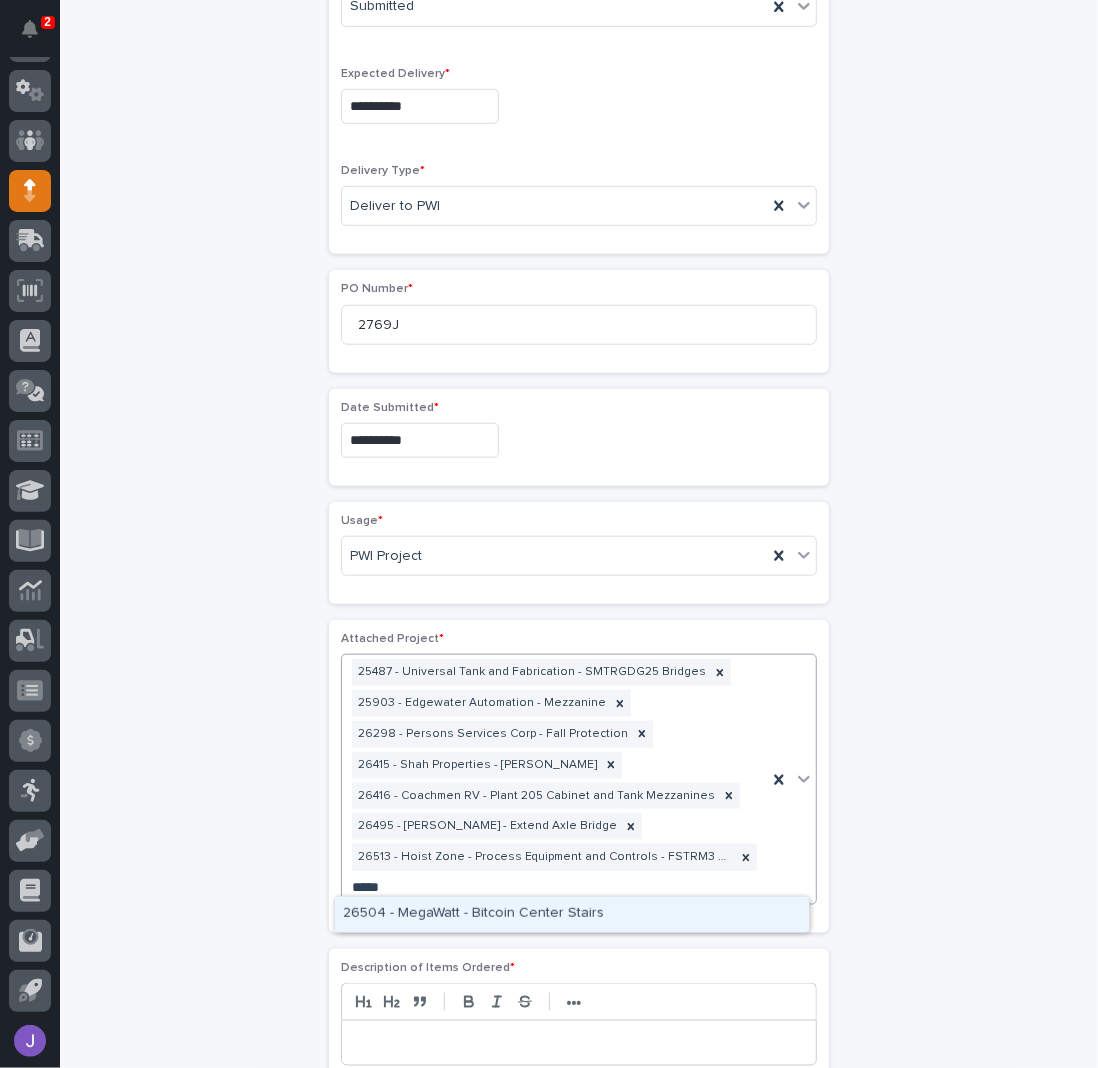 type 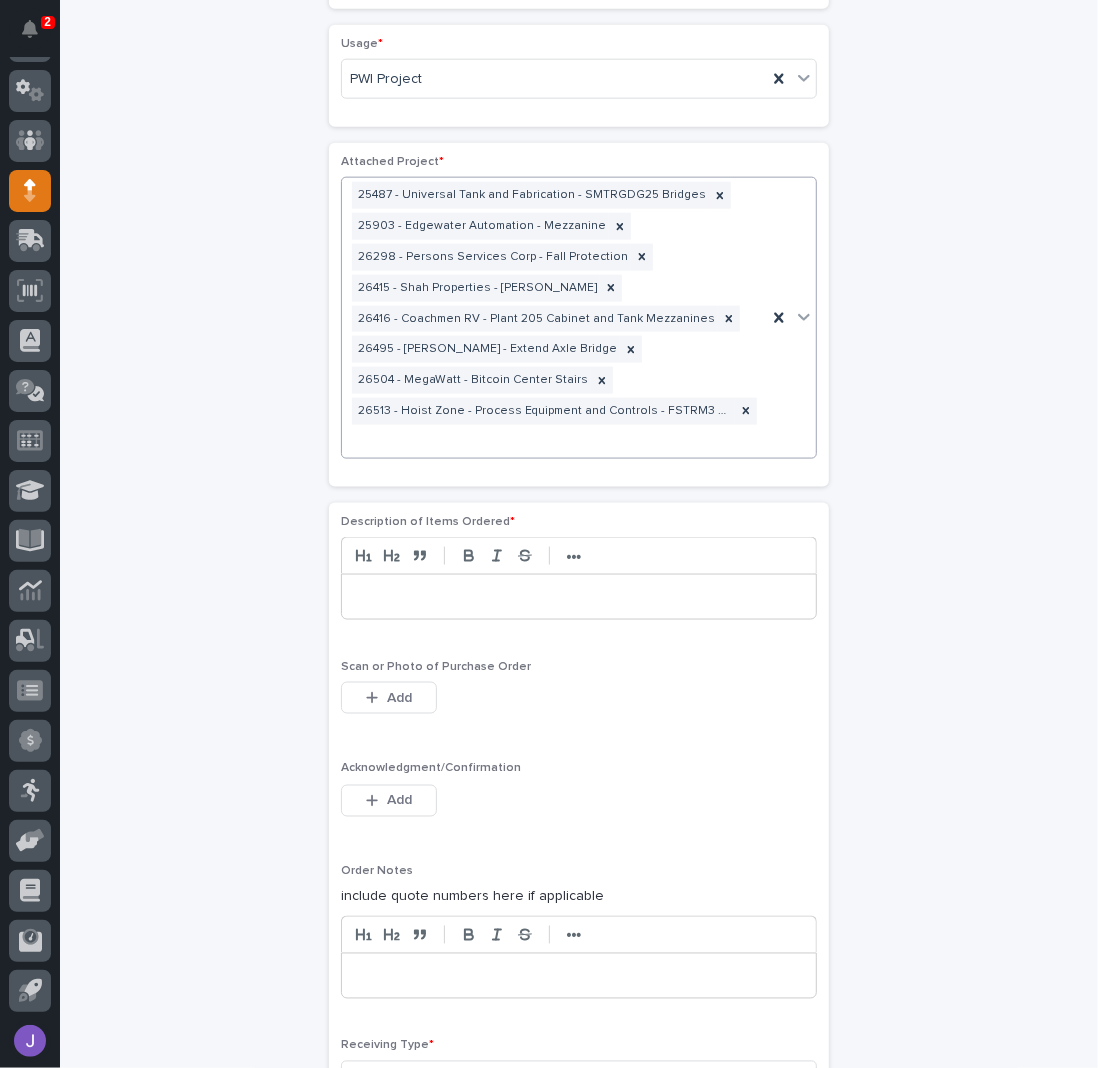 scroll, scrollTop: 1246, scrollLeft: 0, axis: vertical 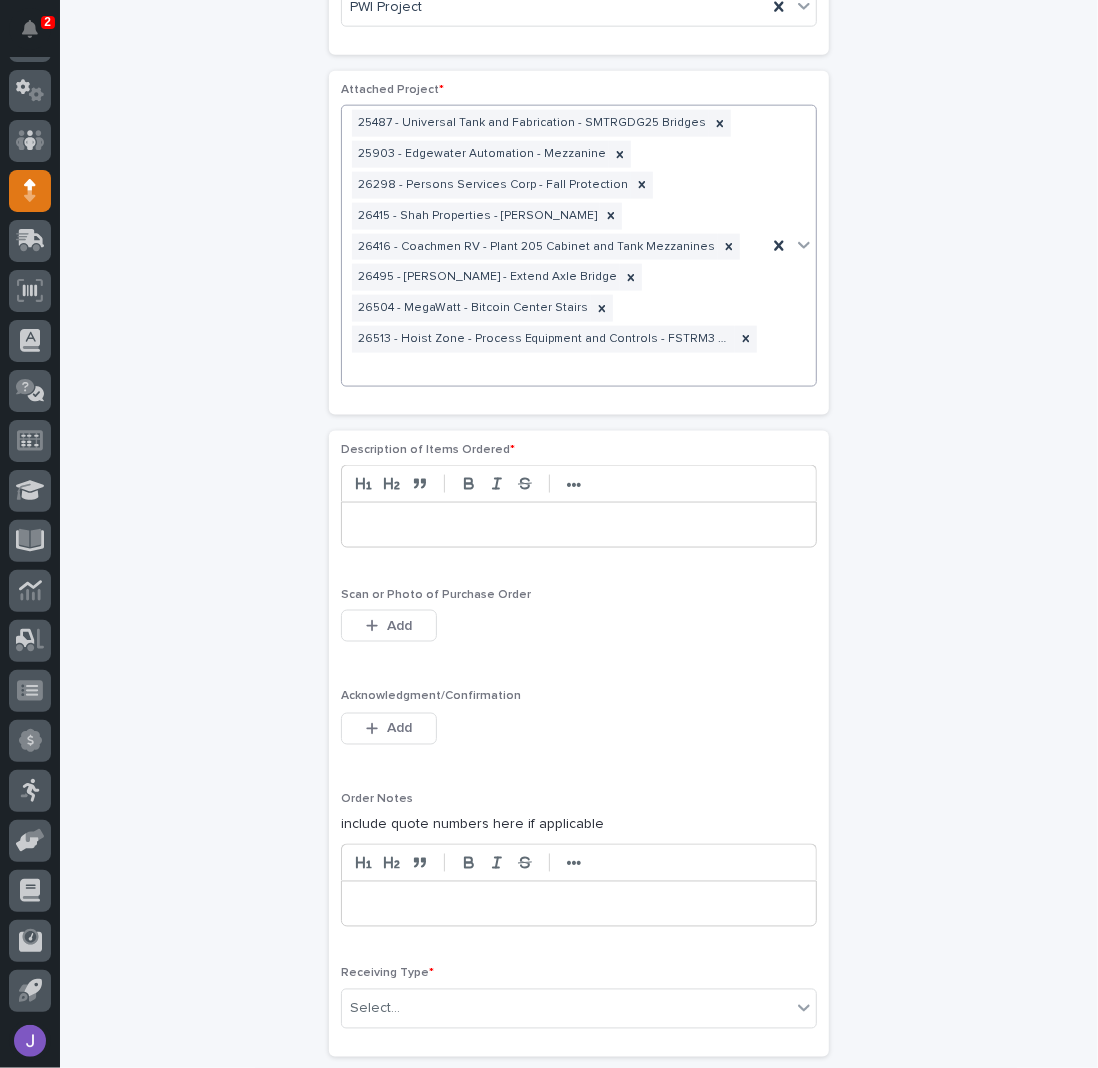 click at bounding box center [579, 525] 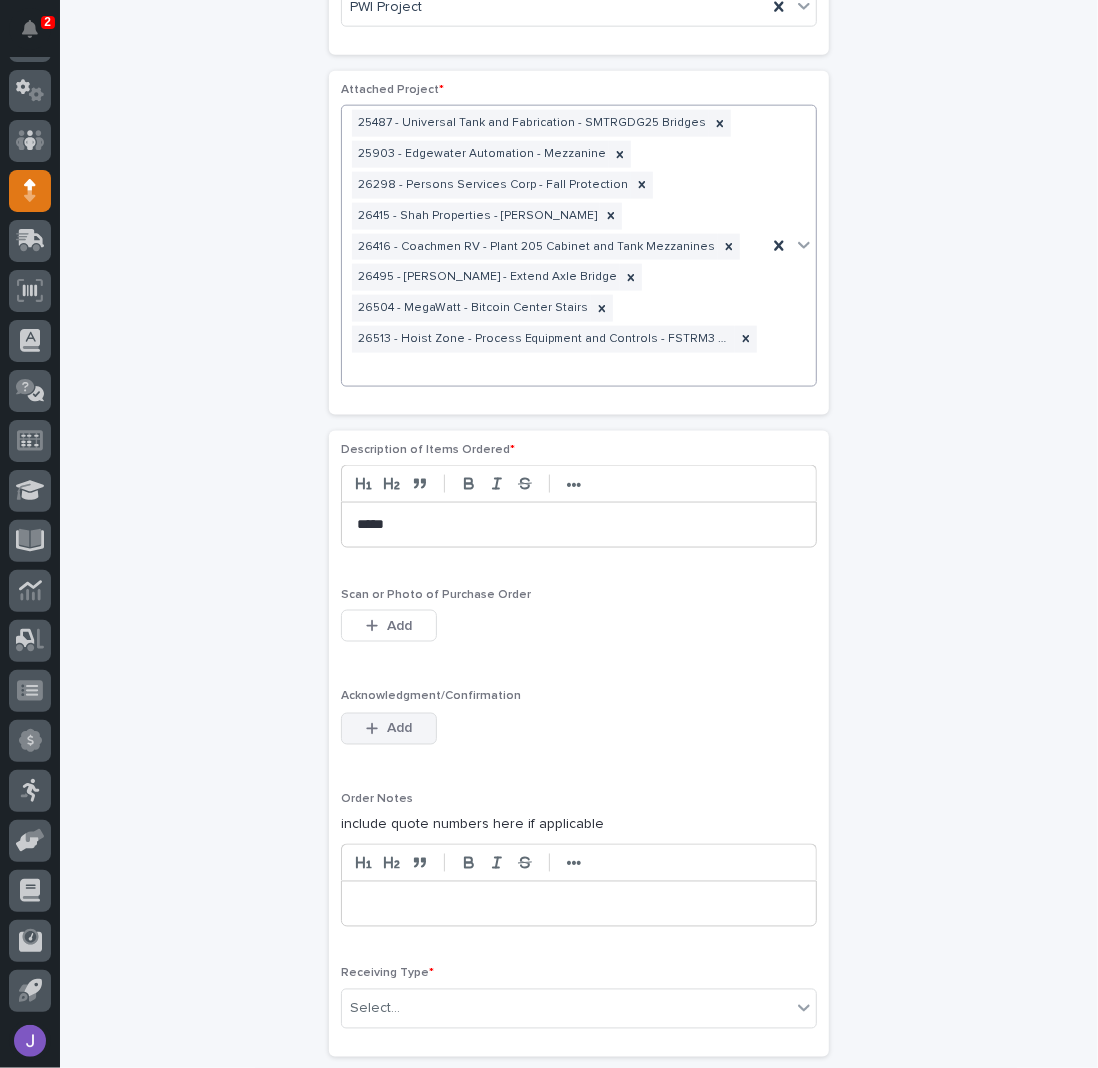 click on "Add" at bounding box center [399, 729] 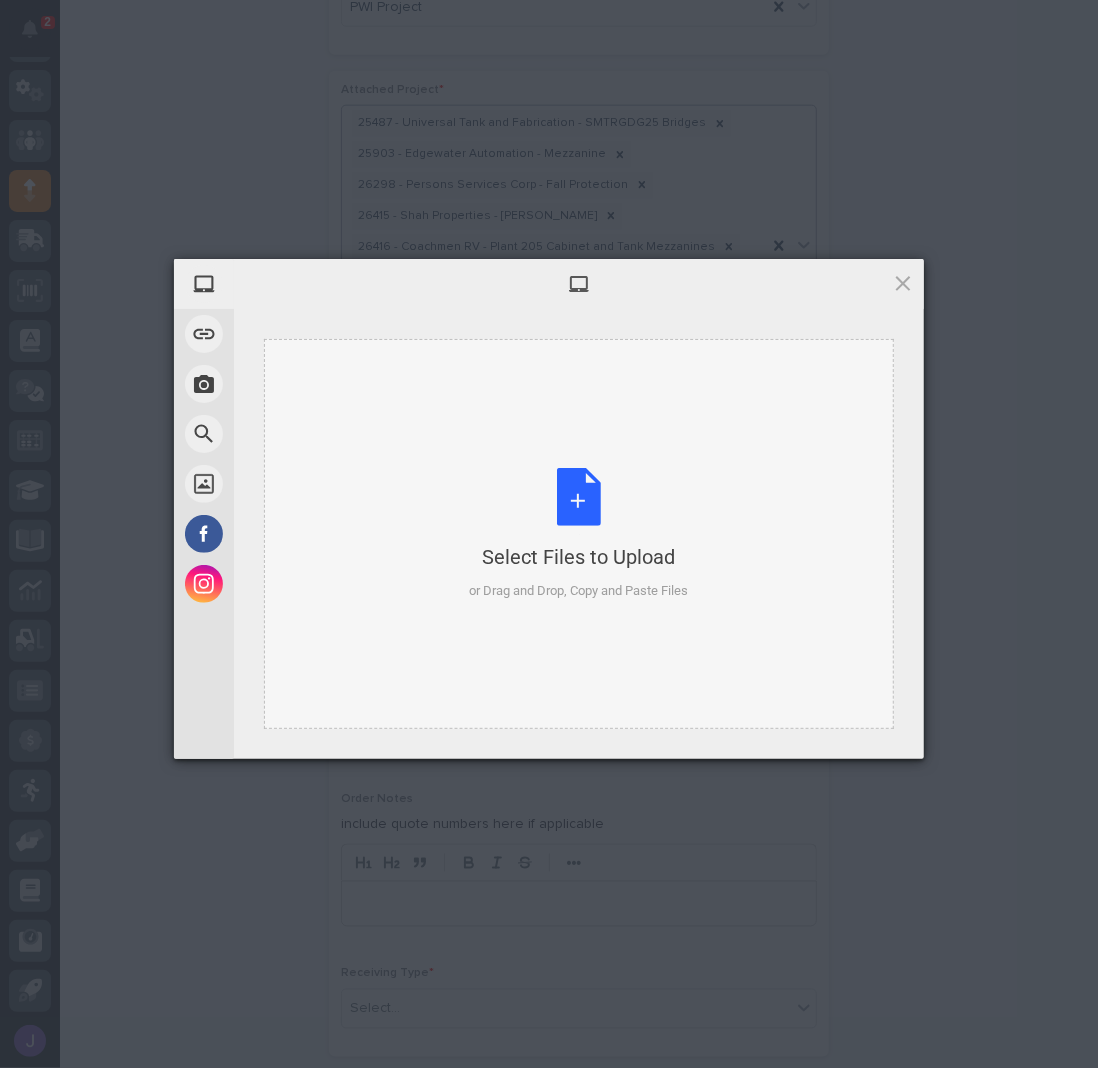 click on "Select Files to Upload
or Drag and Drop, Copy and Paste Files" at bounding box center (579, 534) 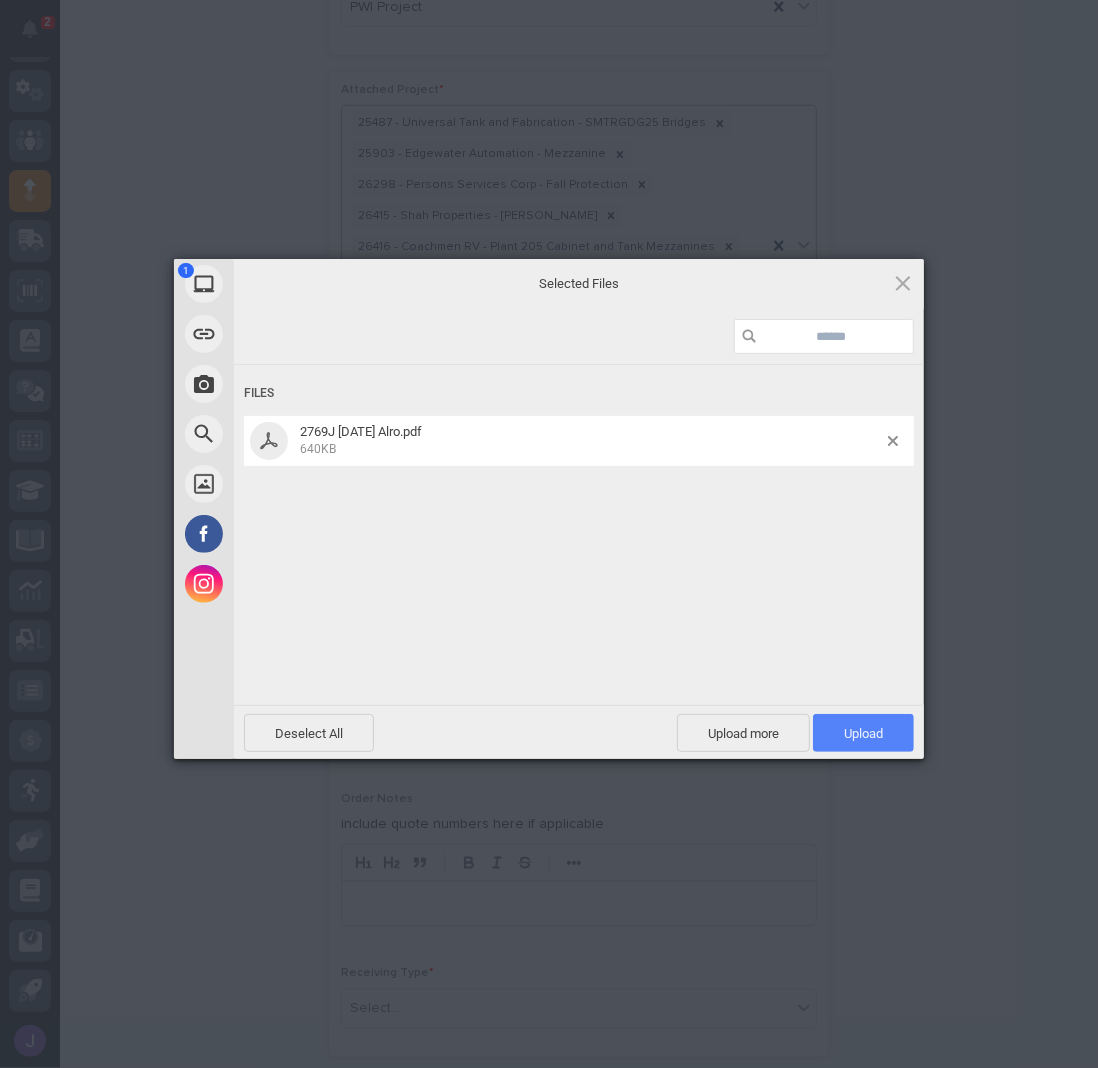 click on "Upload
1" at bounding box center [863, 733] 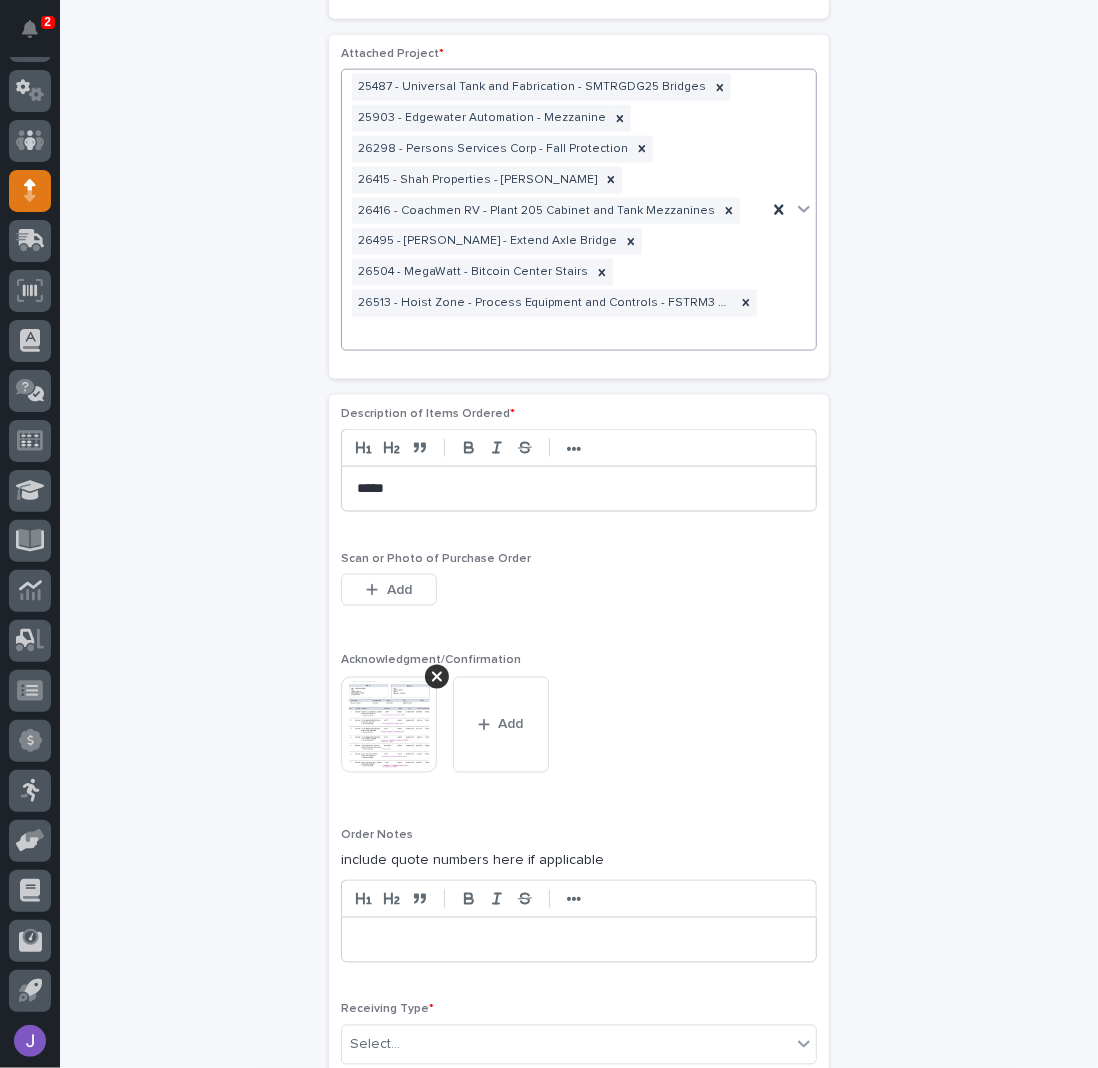 scroll, scrollTop: 1617, scrollLeft: 0, axis: vertical 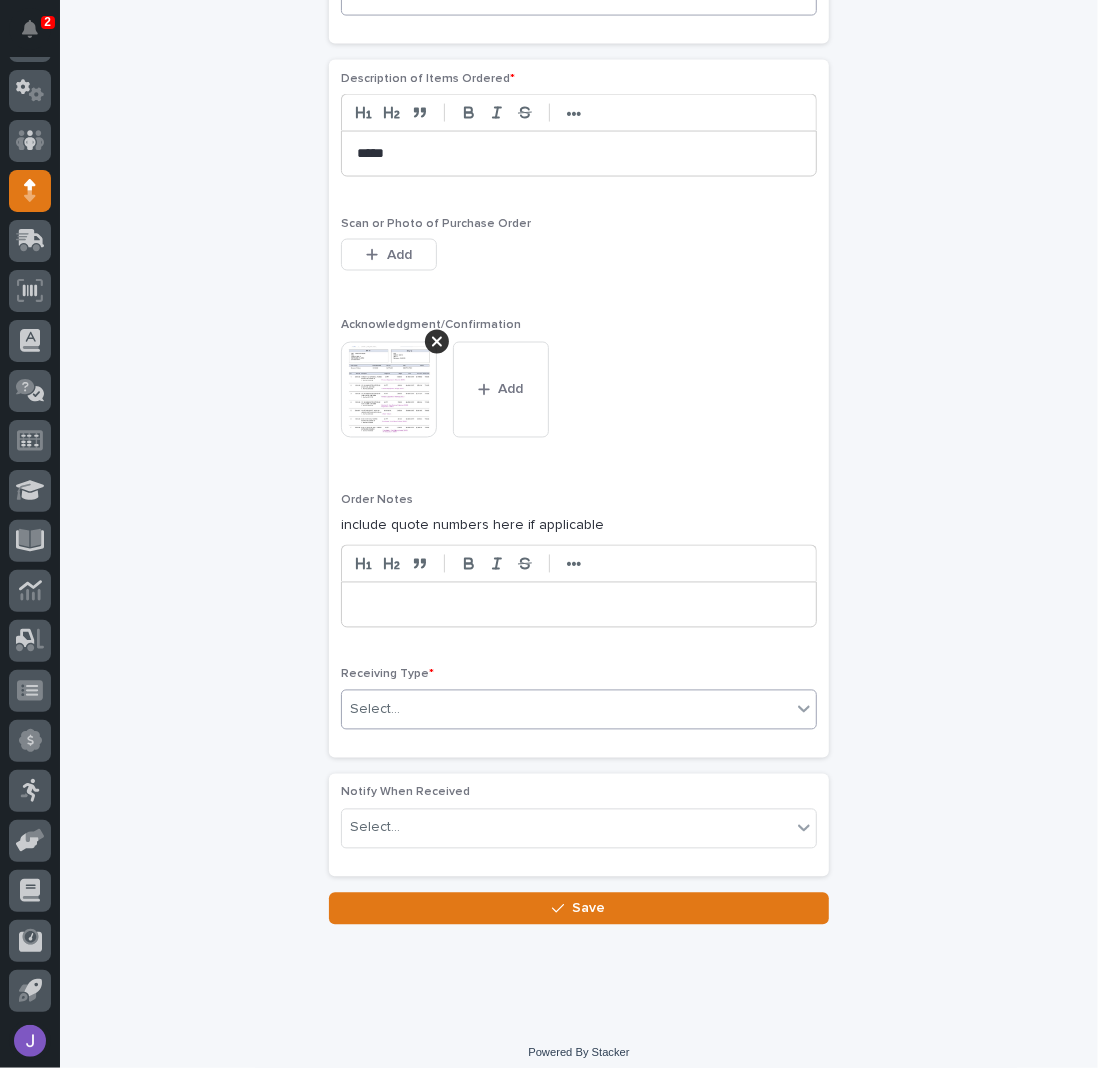 click on "Select..." at bounding box center [566, 710] 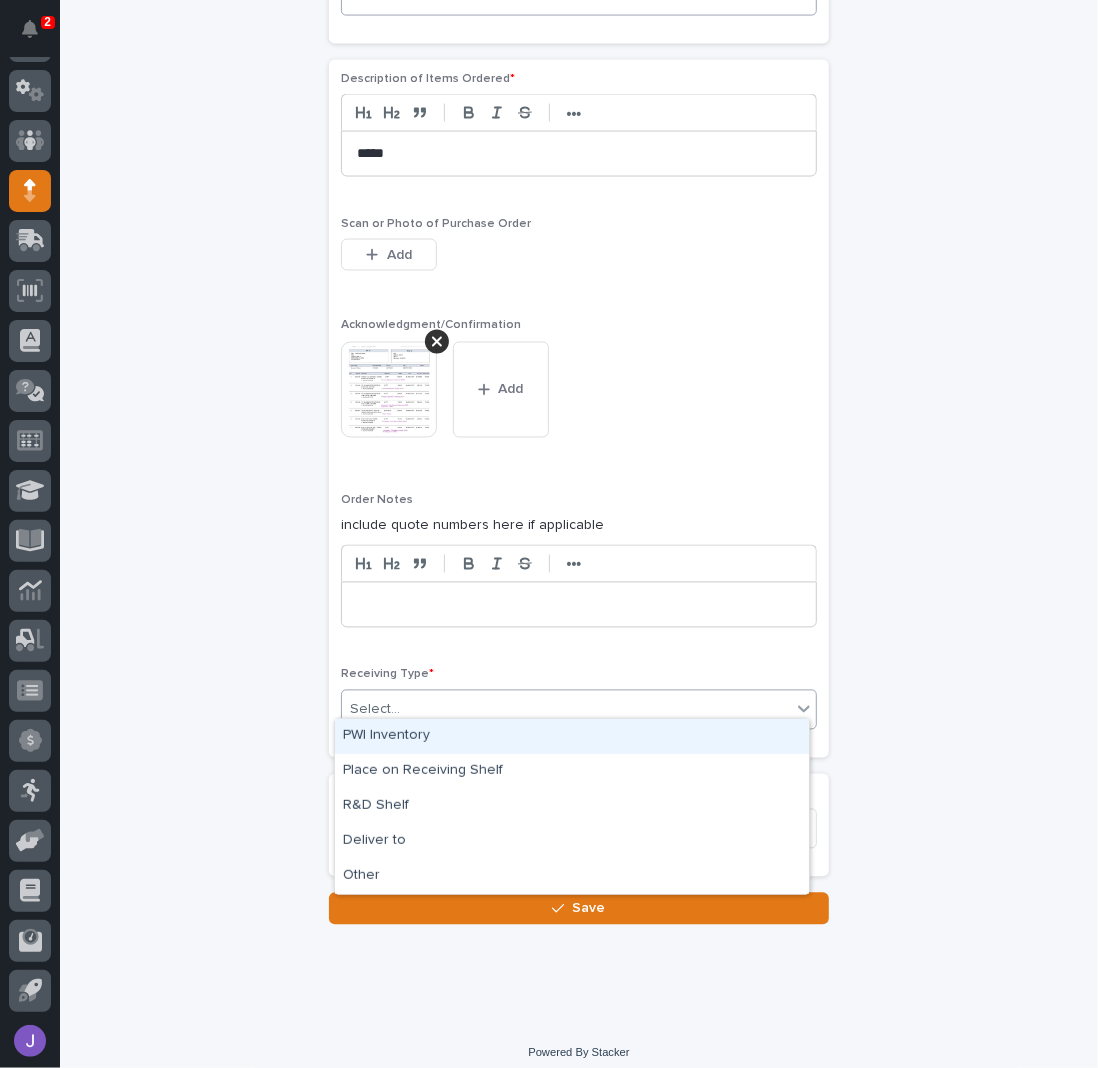 click on "PWI Inventory" at bounding box center [572, 736] 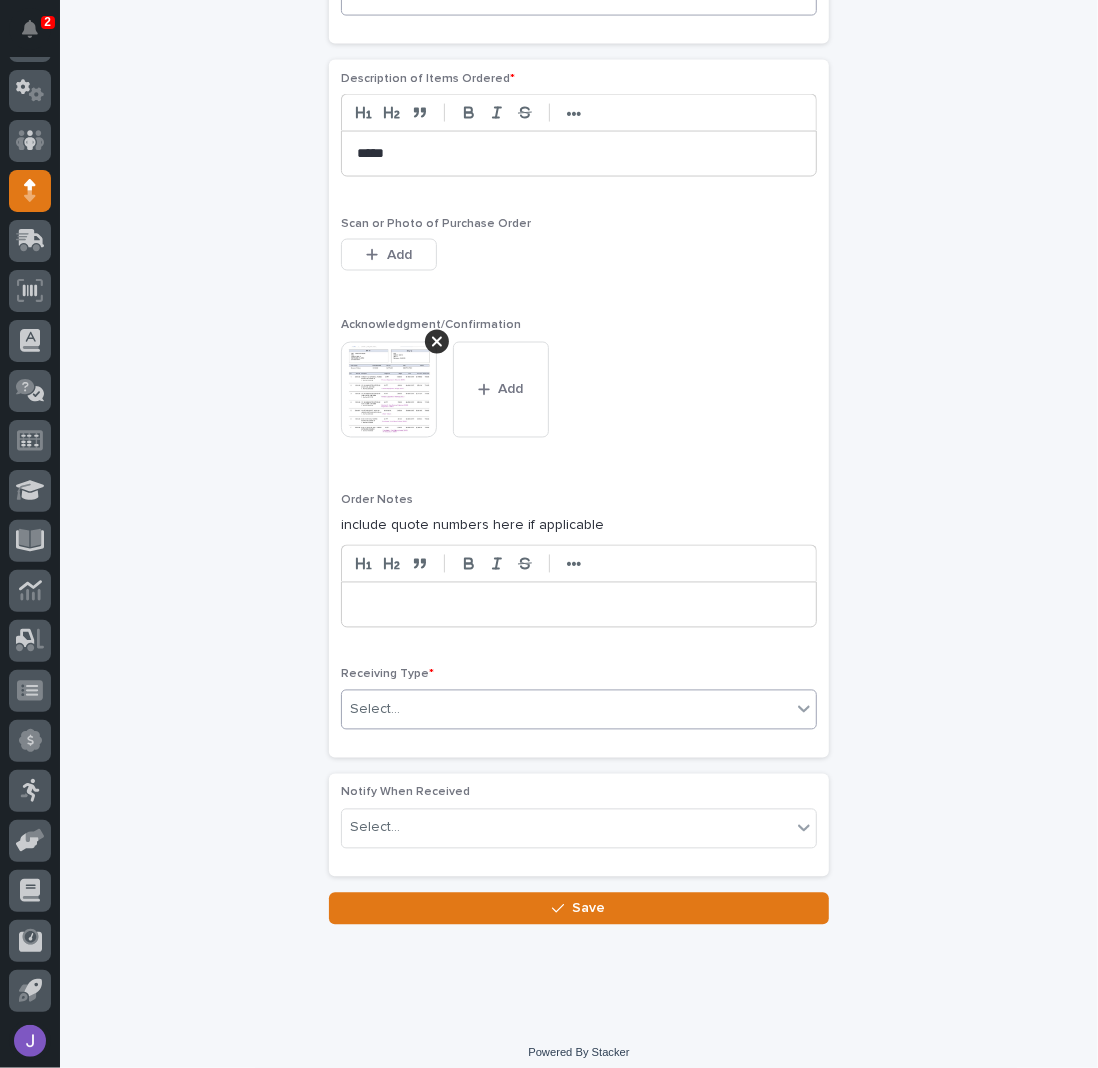 click on "**********" at bounding box center (579, -285) 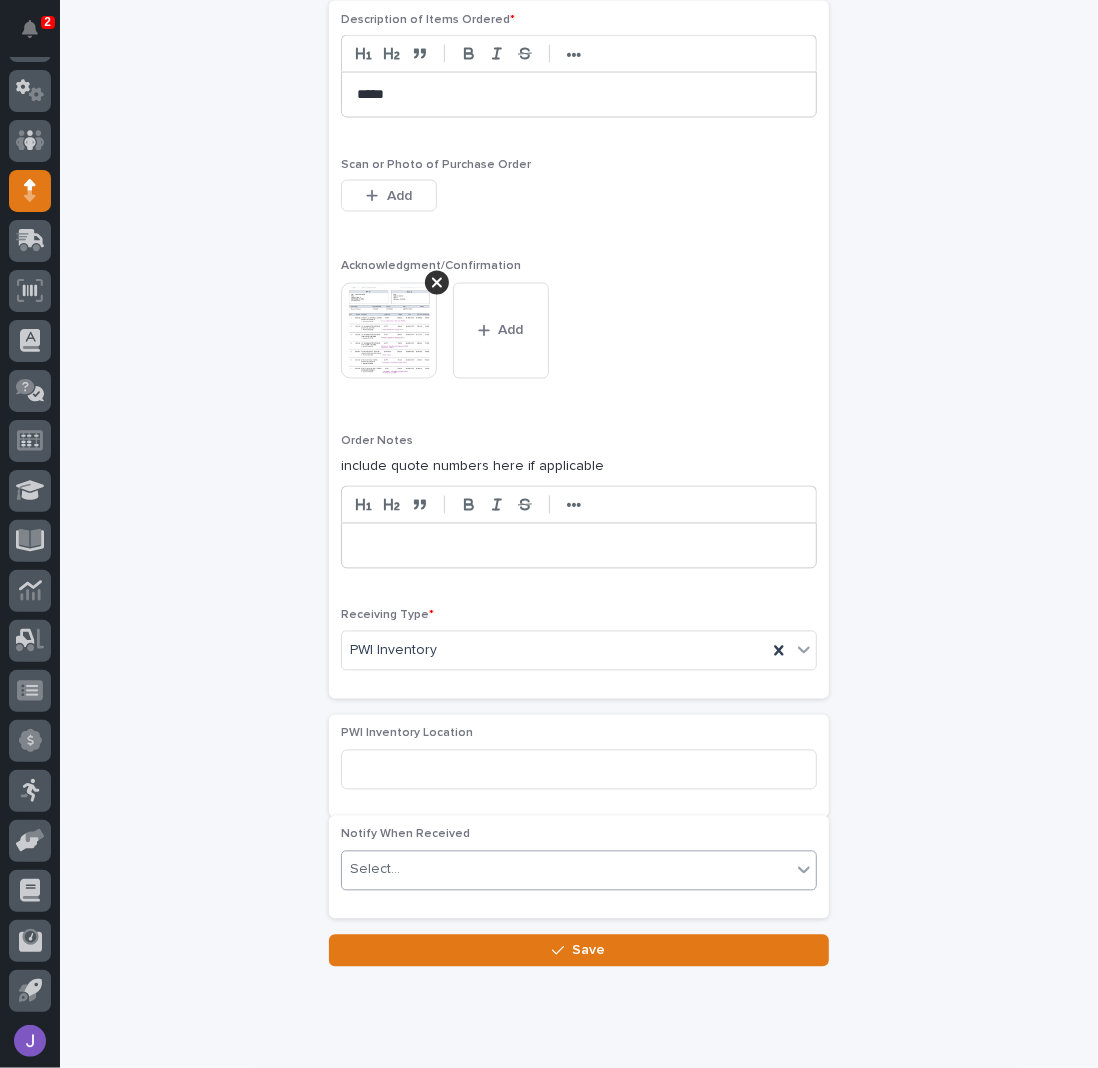 scroll, scrollTop: 1719, scrollLeft: 0, axis: vertical 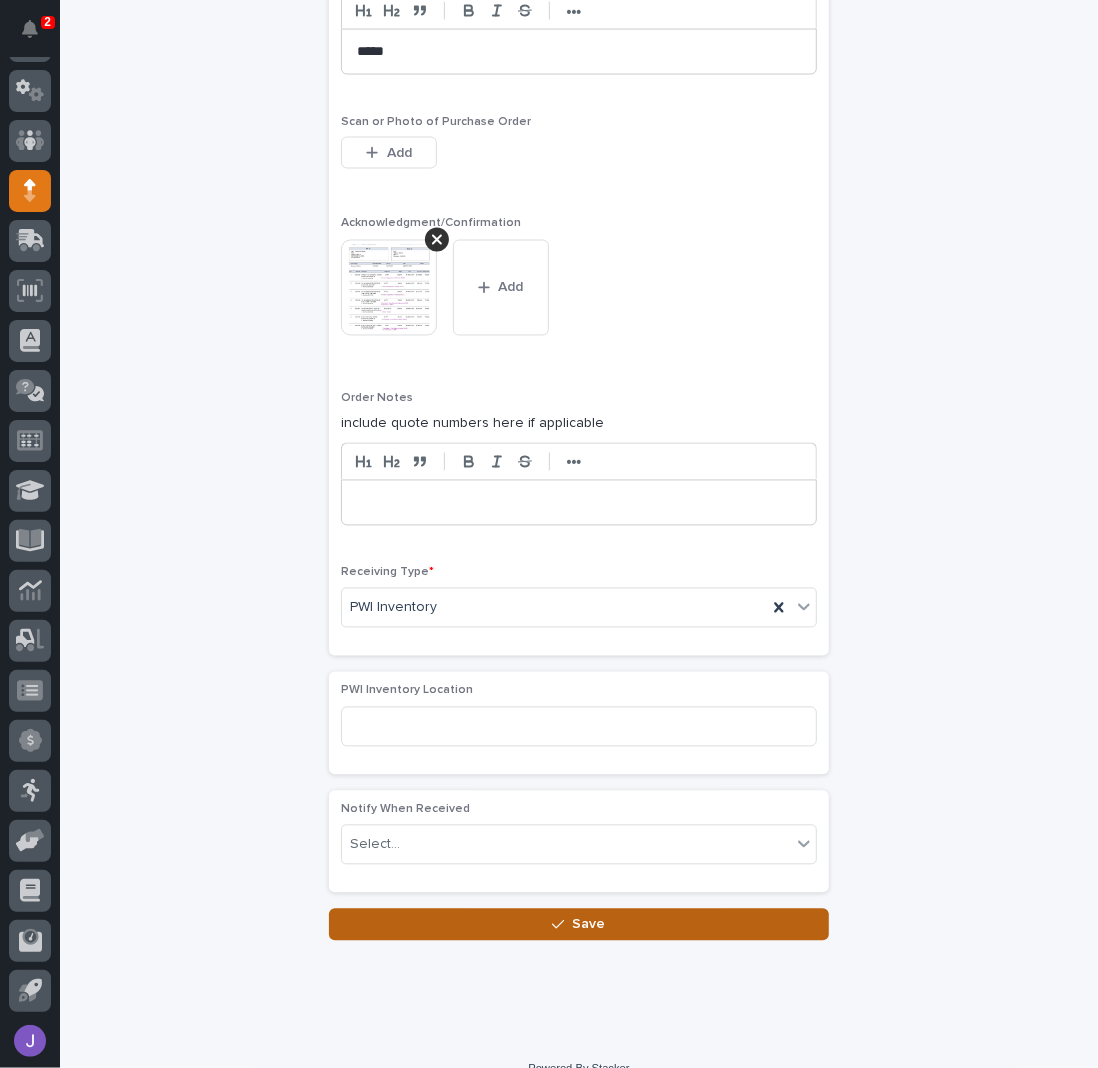 click on "Save" at bounding box center [579, 925] 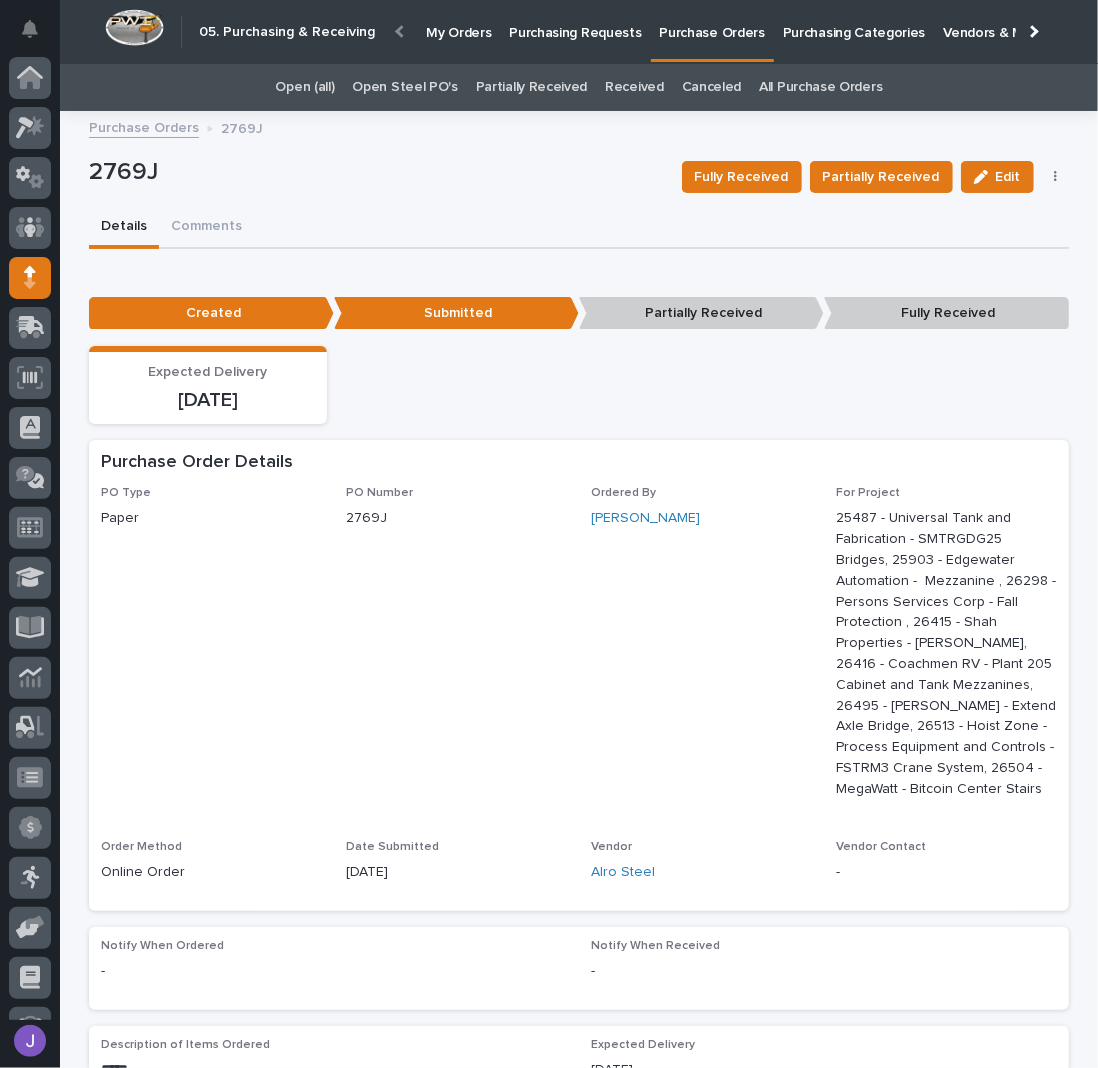 scroll, scrollTop: 87, scrollLeft: 0, axis: vertical 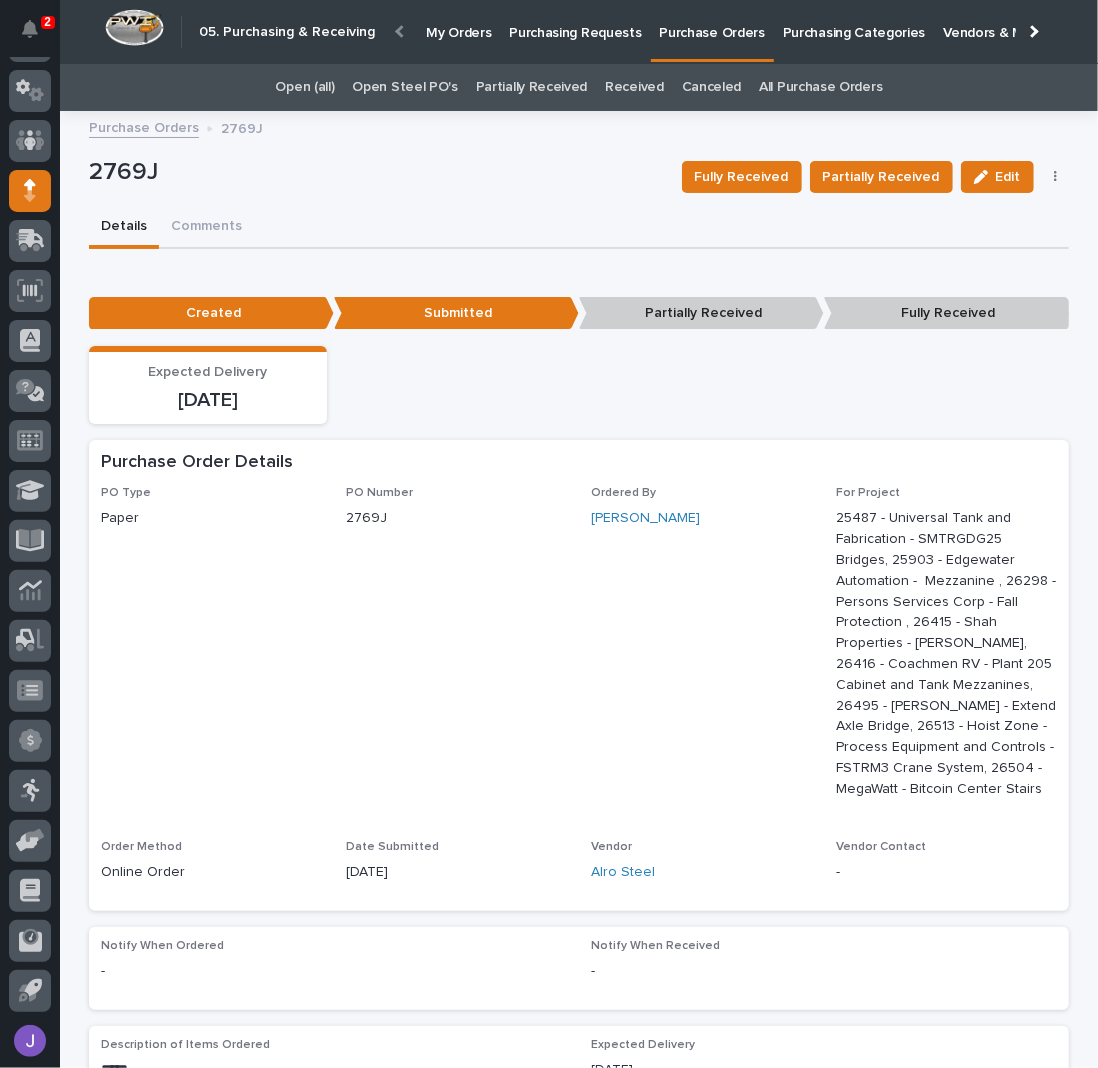 click on "Purchasing Requests" at bounding box center (575, 21) 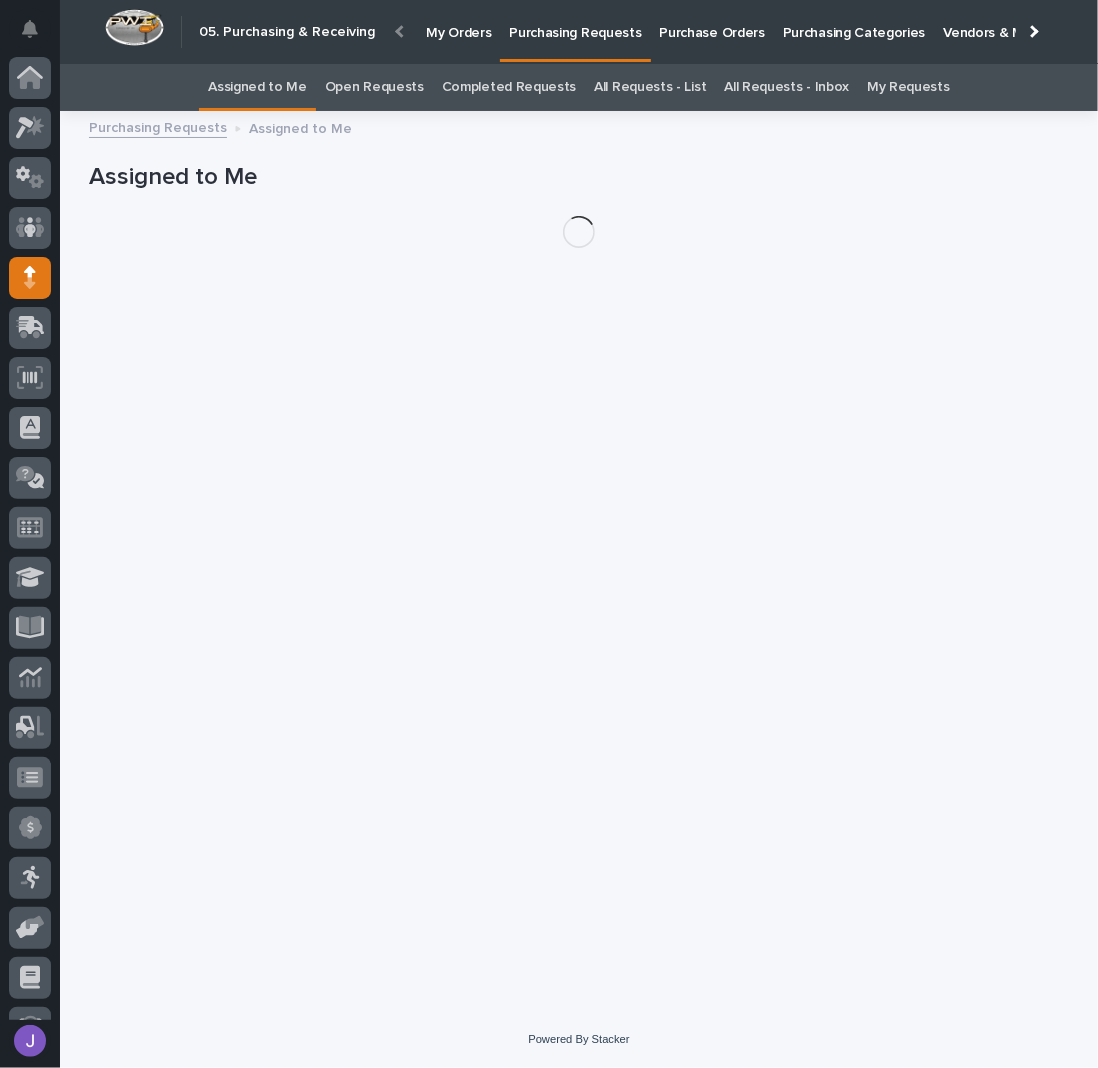 scroll, scrollTop: 87, scrollLeft: 0, axis: vertical 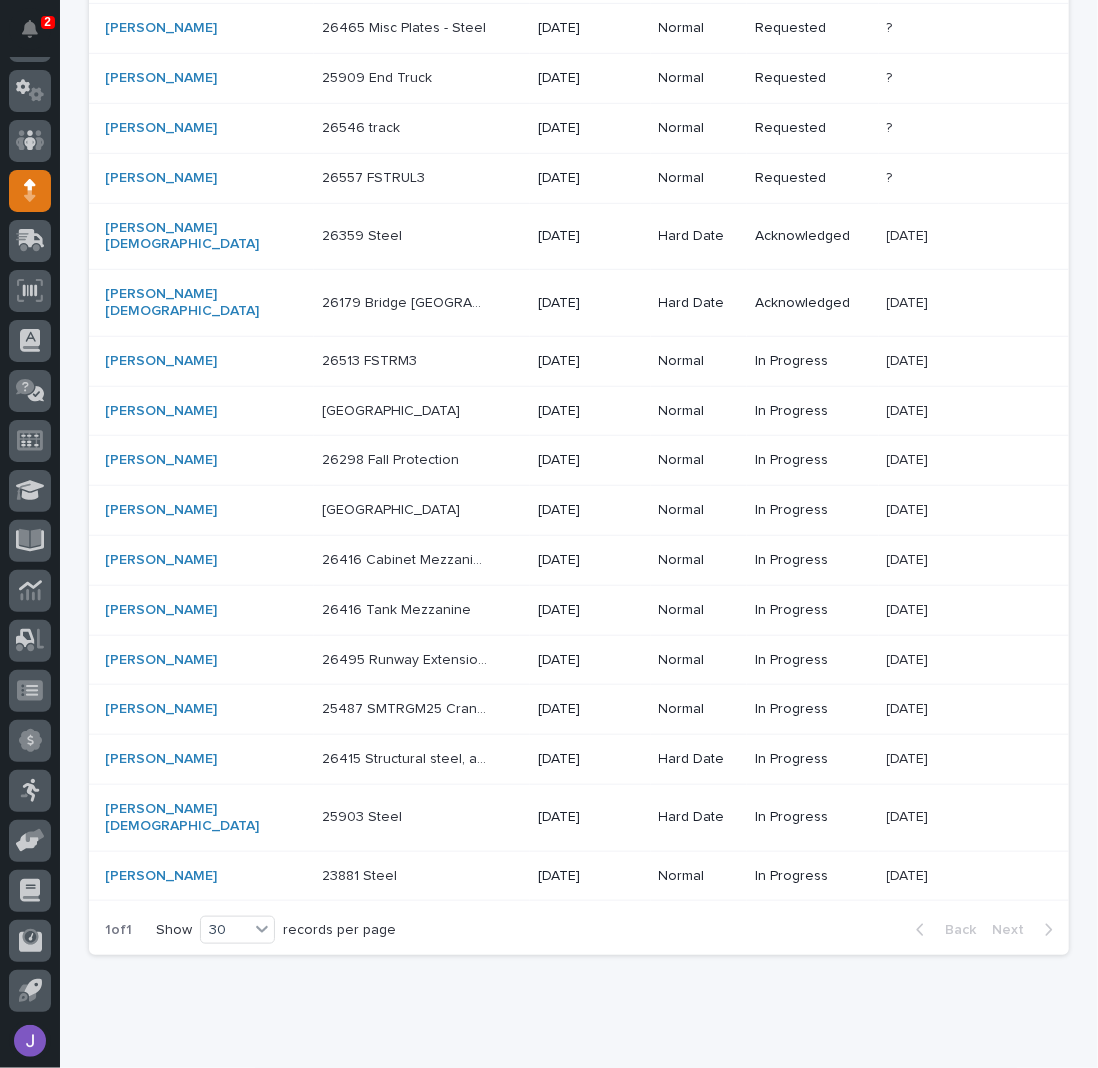 click at bounding box center (405, 817) 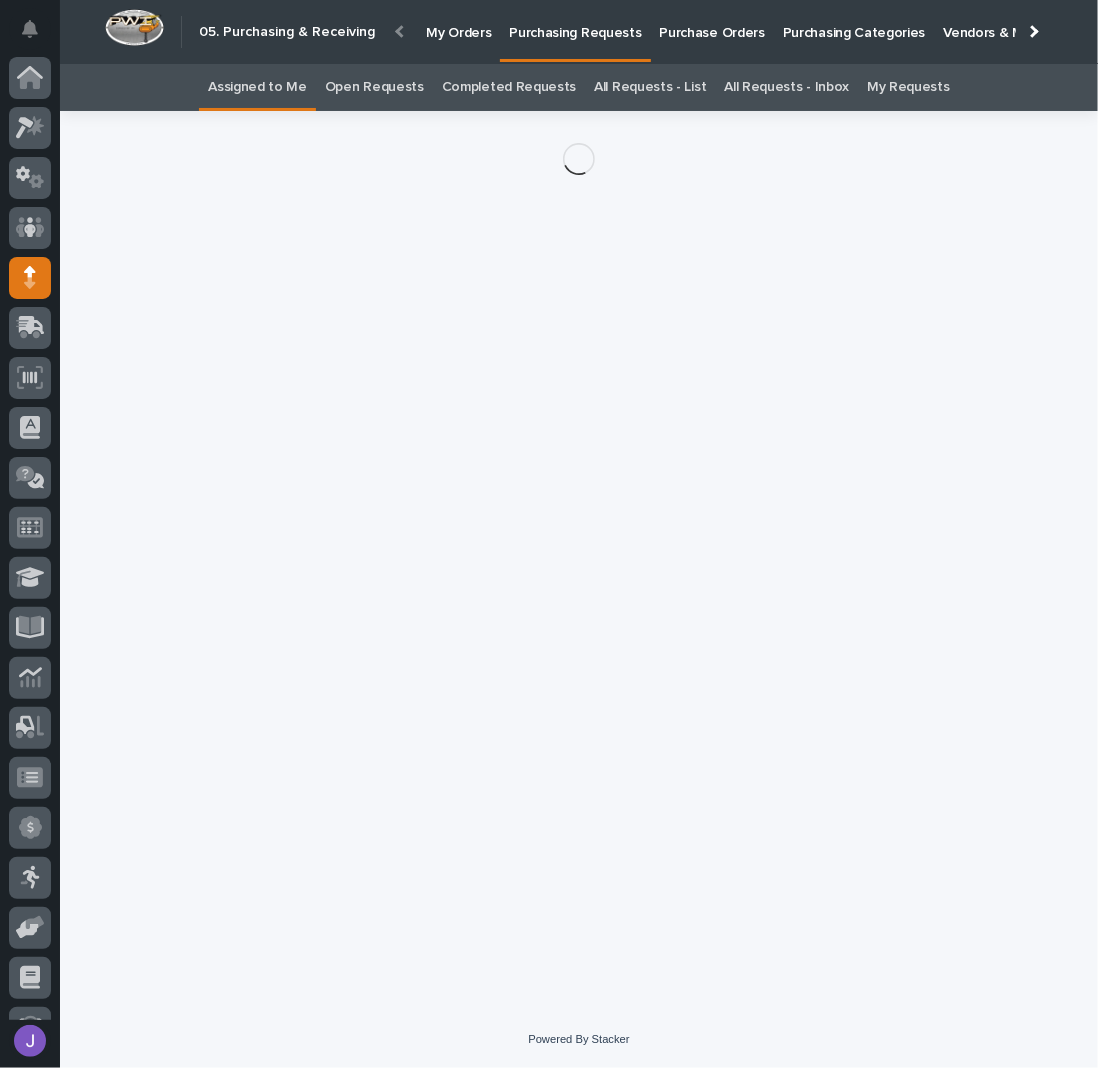 scroll, scrollTop: 87, scrollLeft: 0, axis: vertical 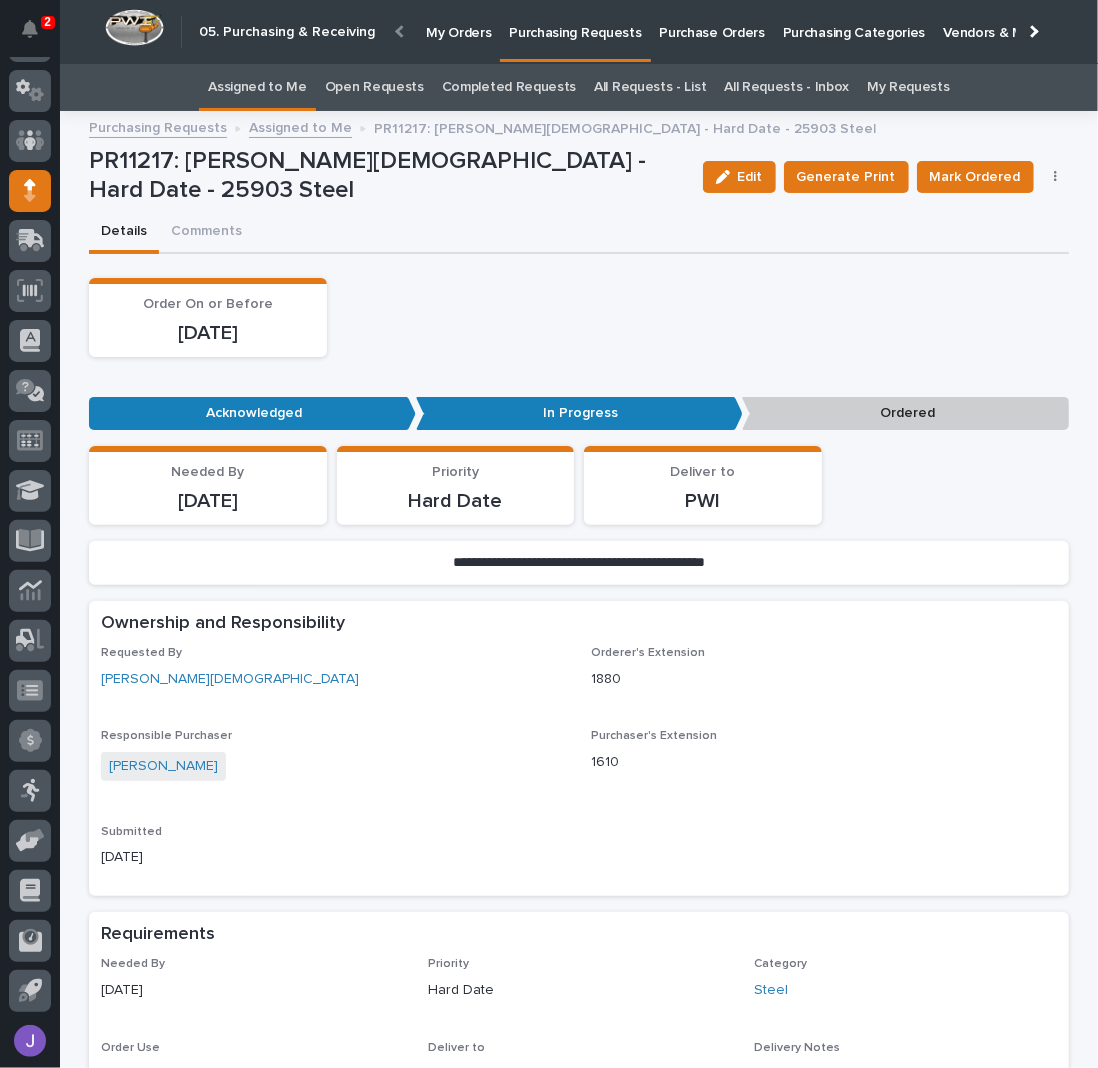 click at bounding box center (1056, 177) 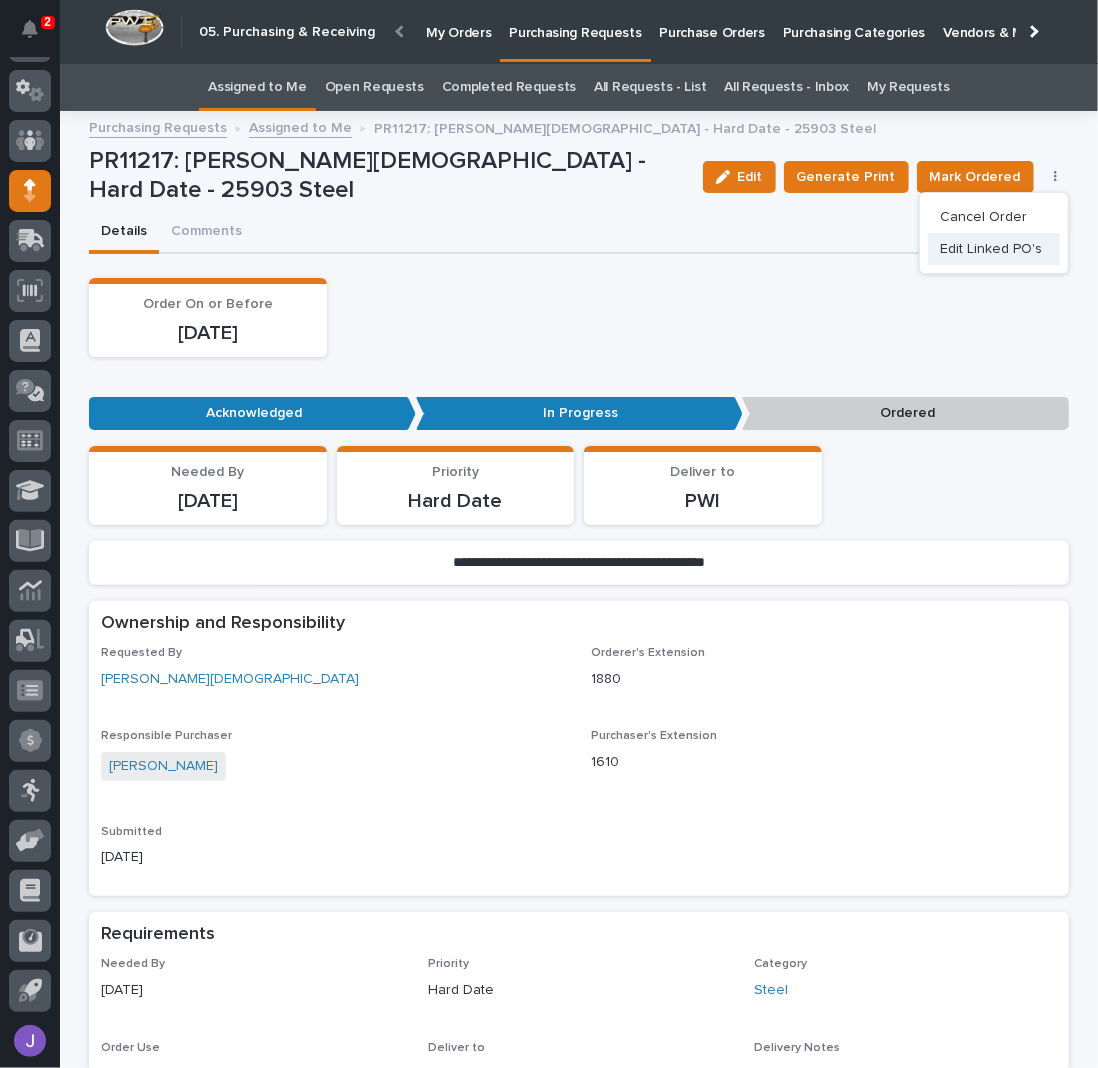 click on "Edit Linked PO's" at bounding box center (991, 249) 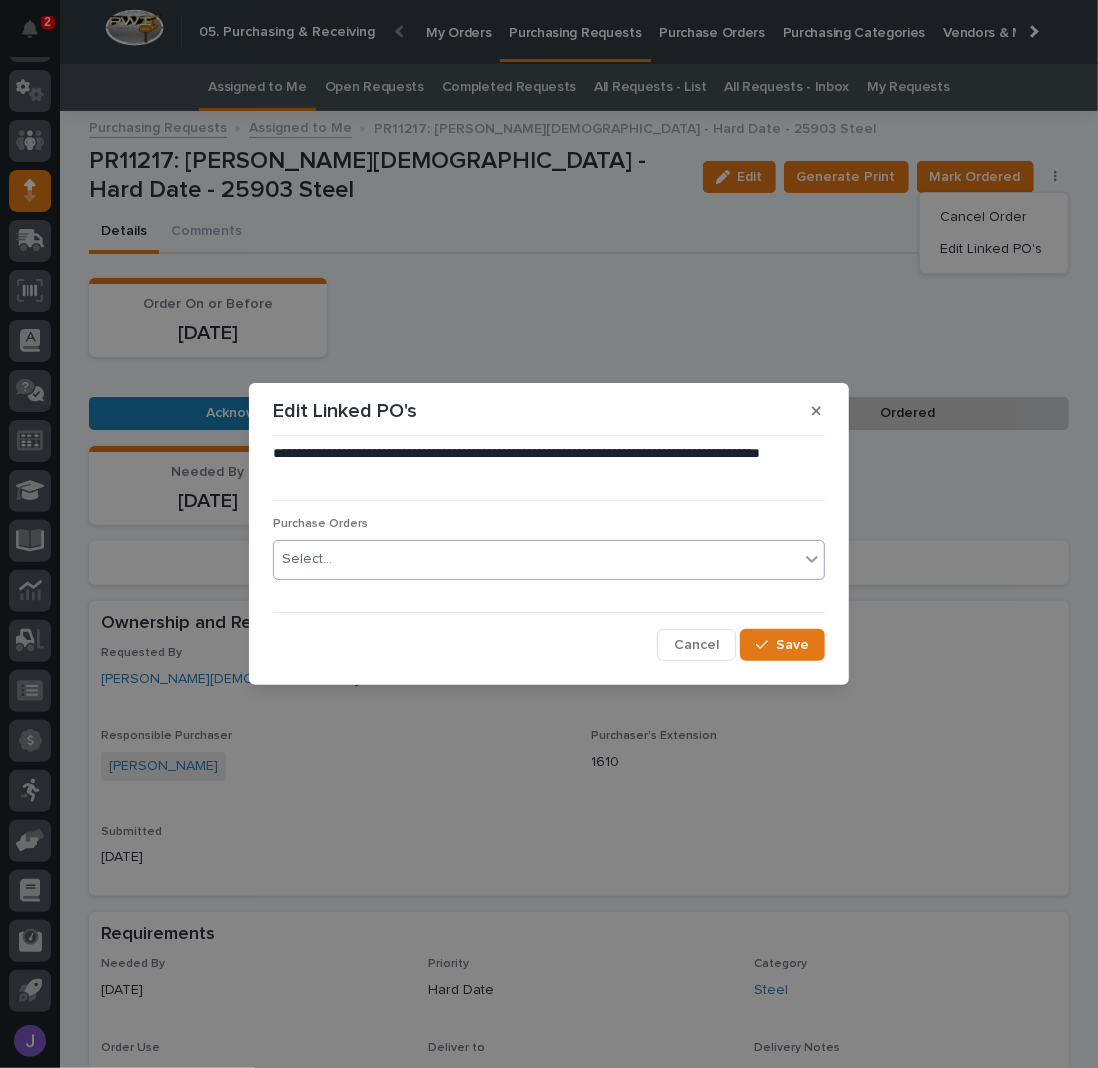 click on "Select..." at bounding box center [536, 559] 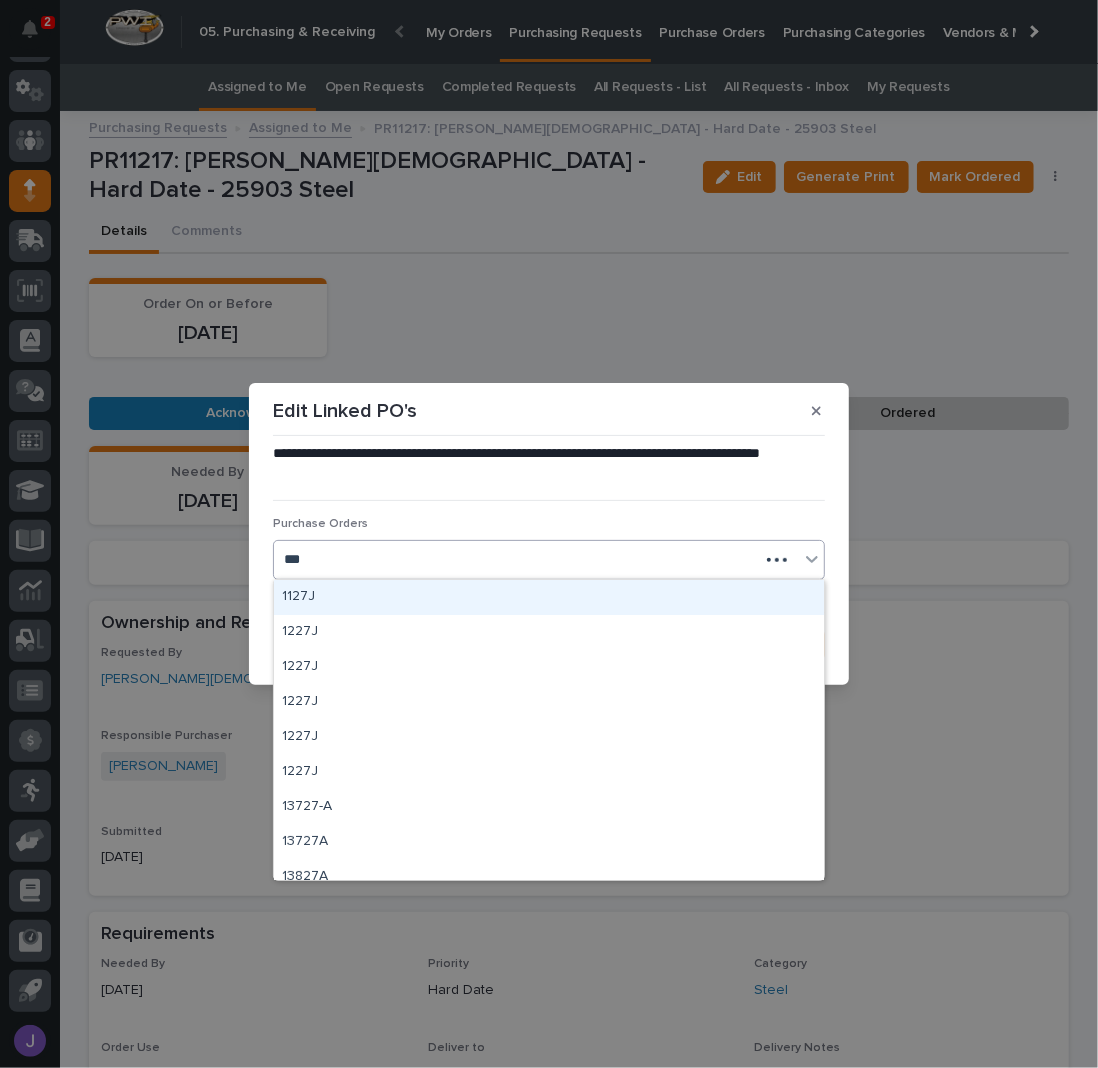 type on "****" 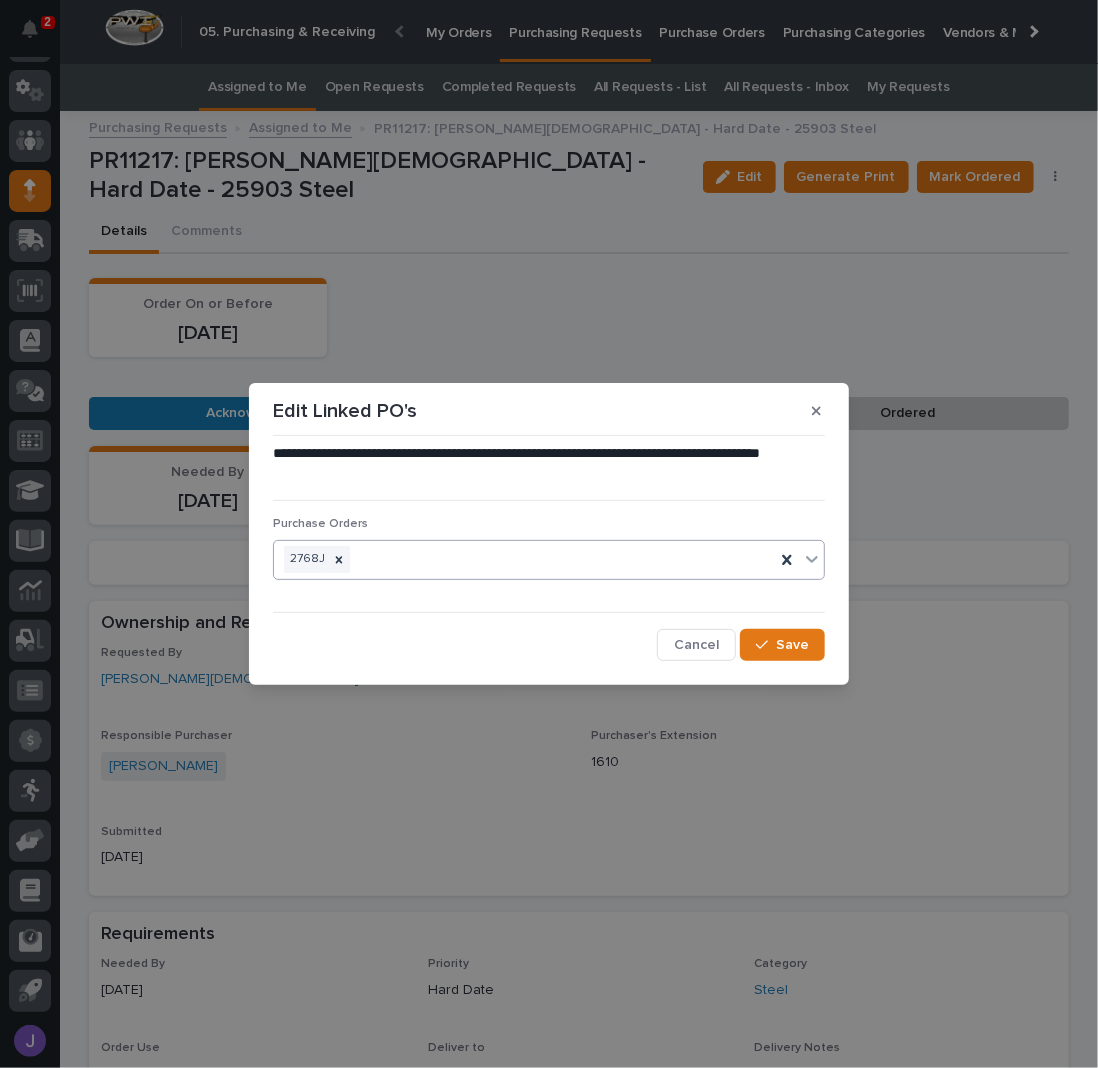 type on "*" 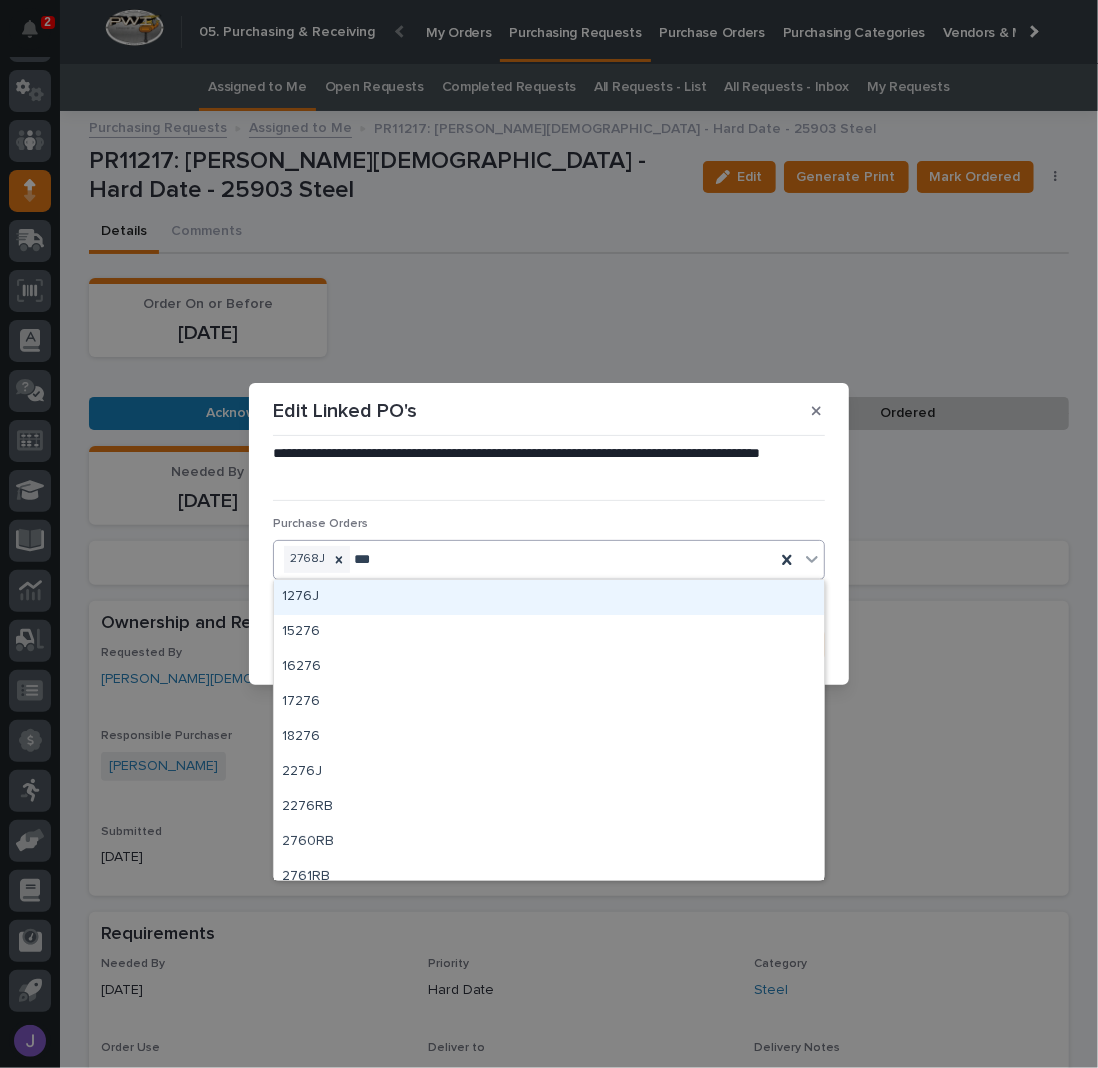 type on "****" 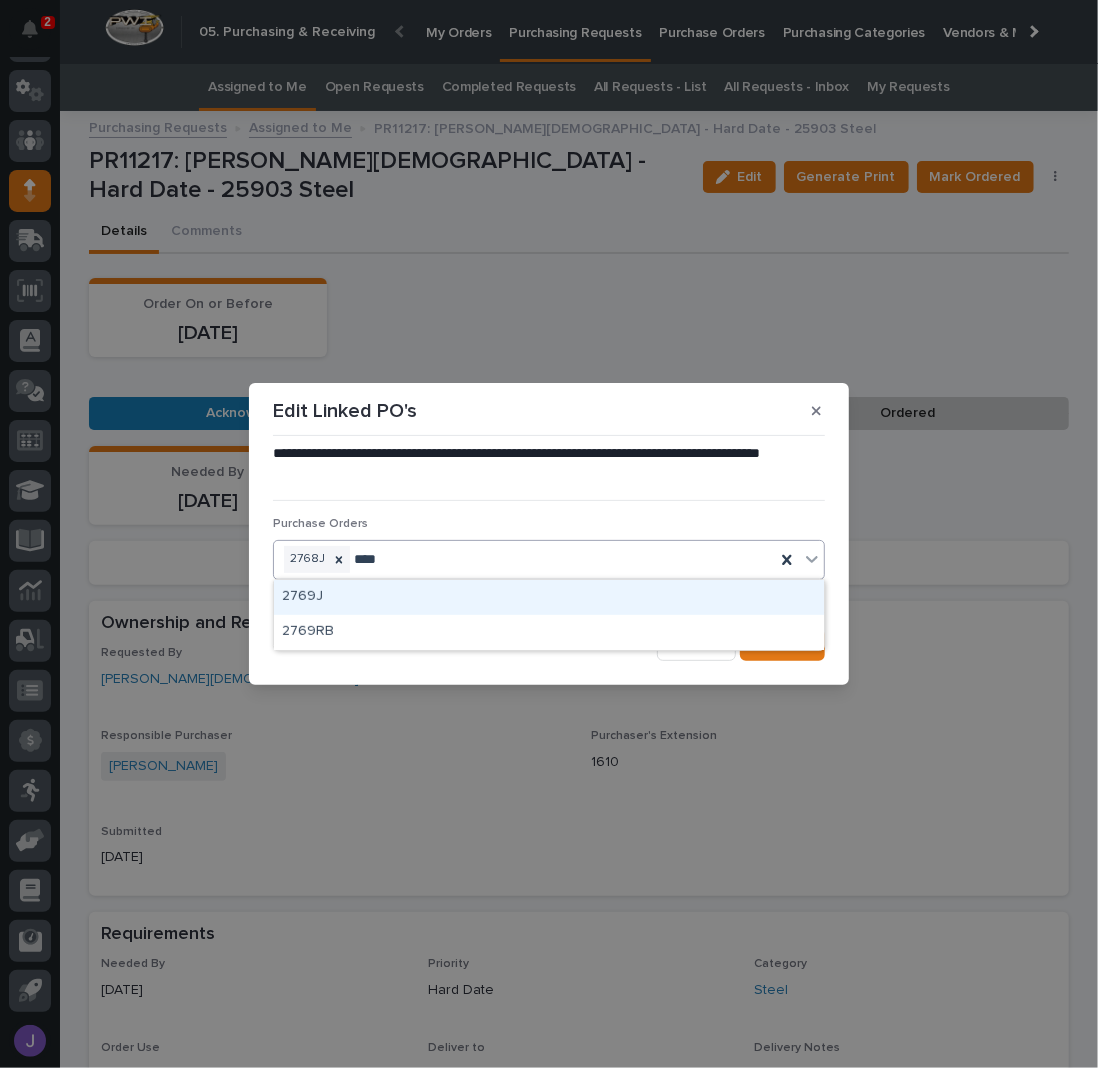 type 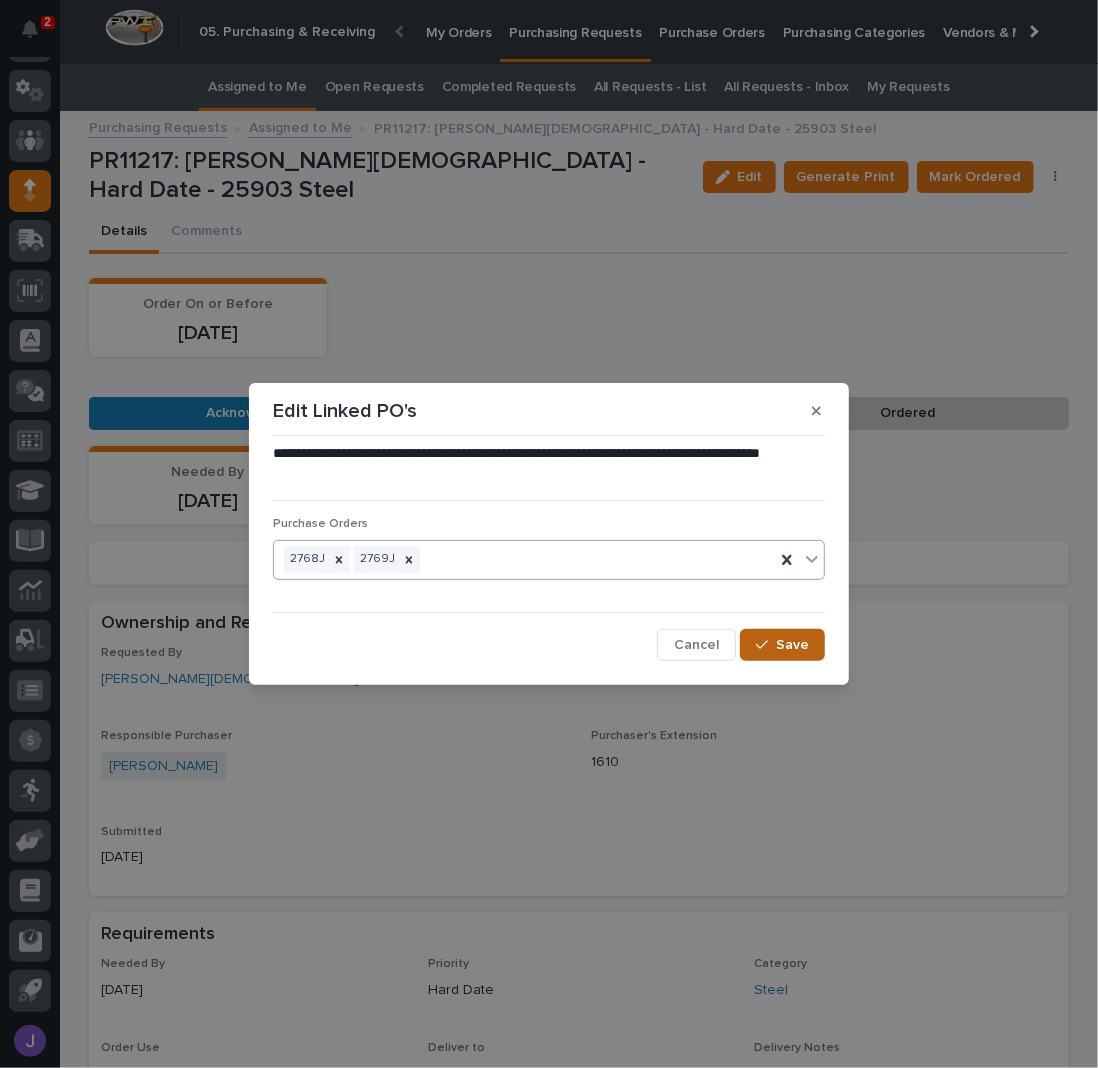 click on "Save" at bounding box center (782, 645) 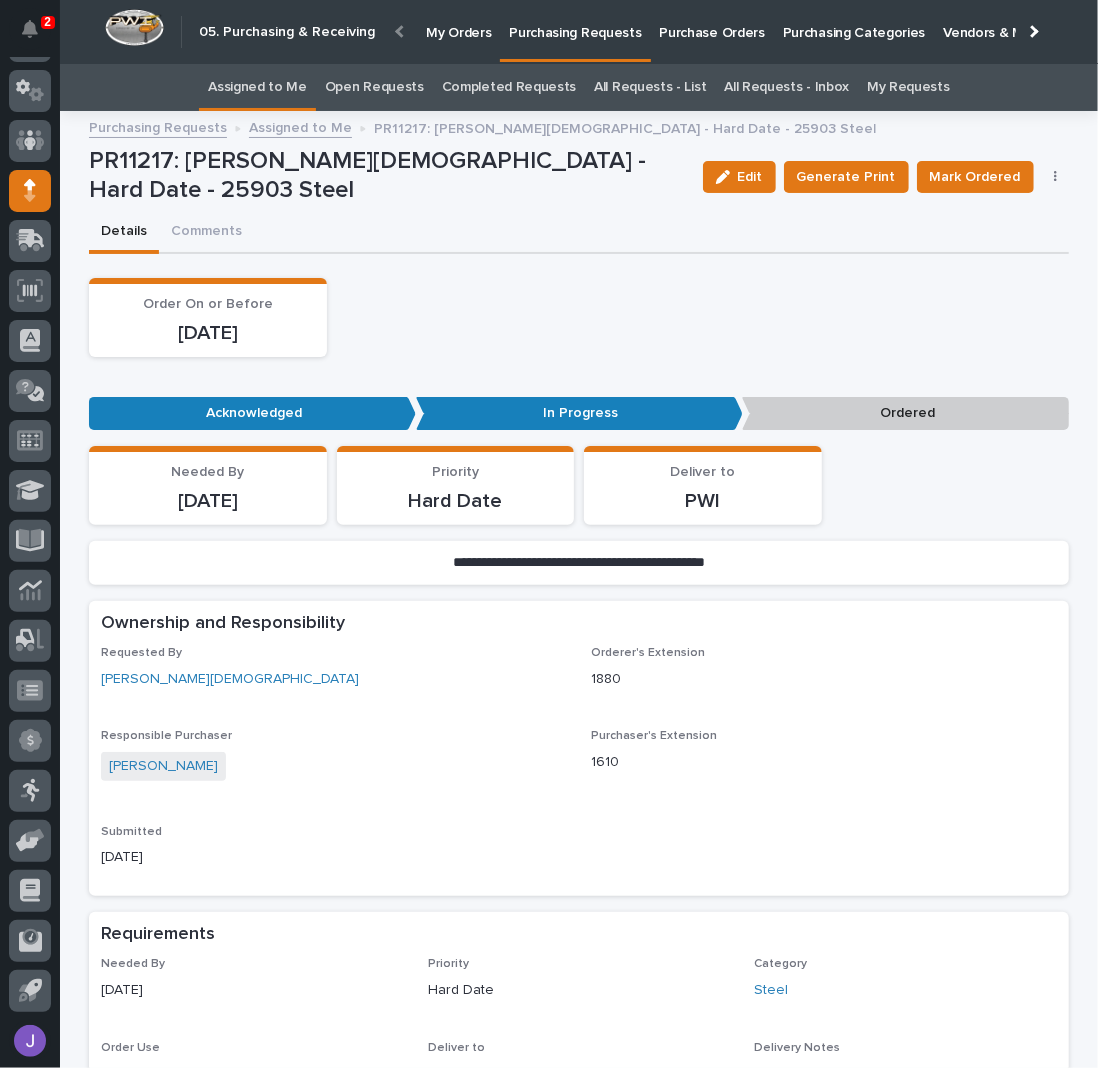 click on "Mark Ordered" at bounding box center [975, 177] 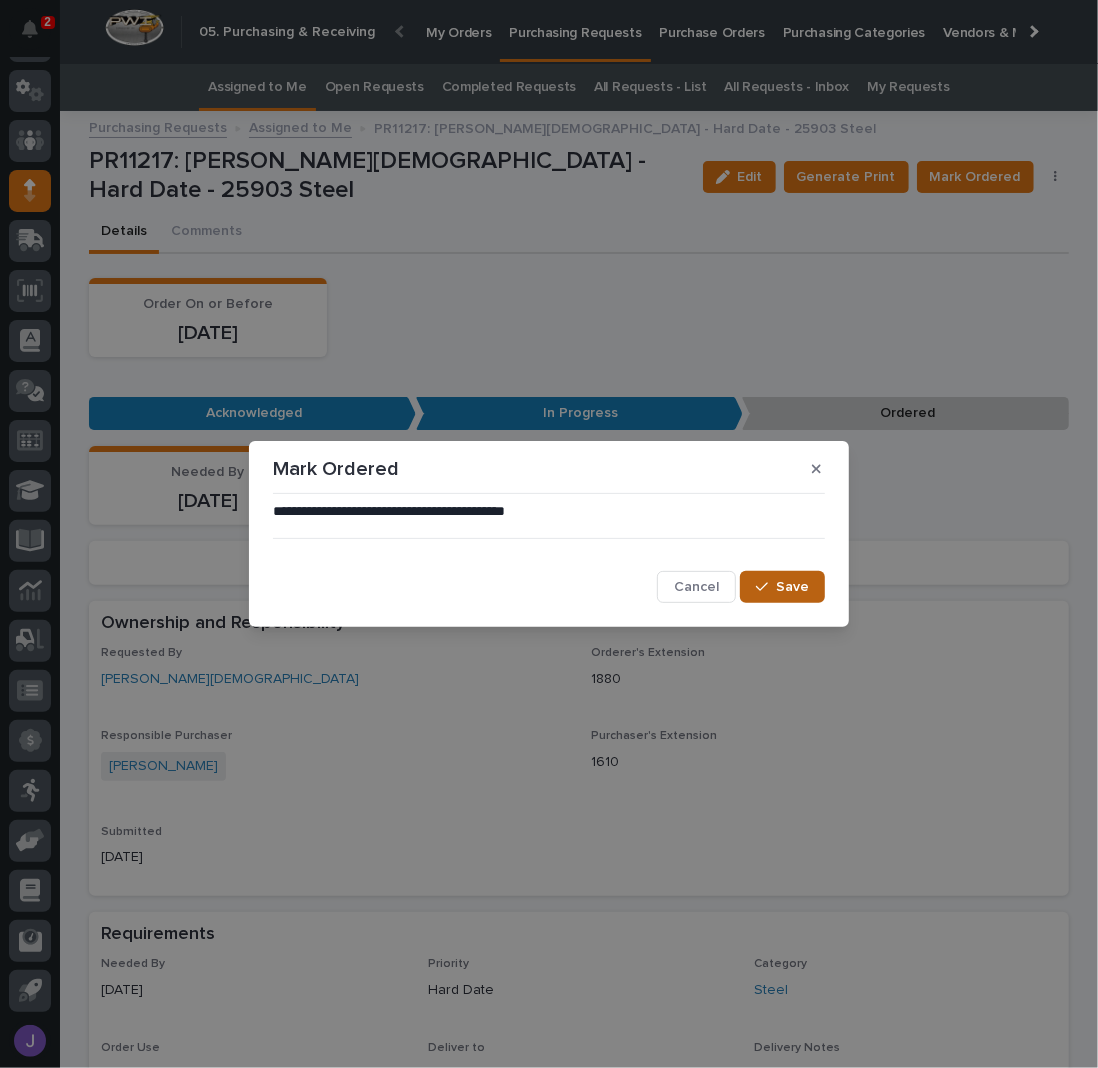 click on "Save" at bounding box center [782, 587] 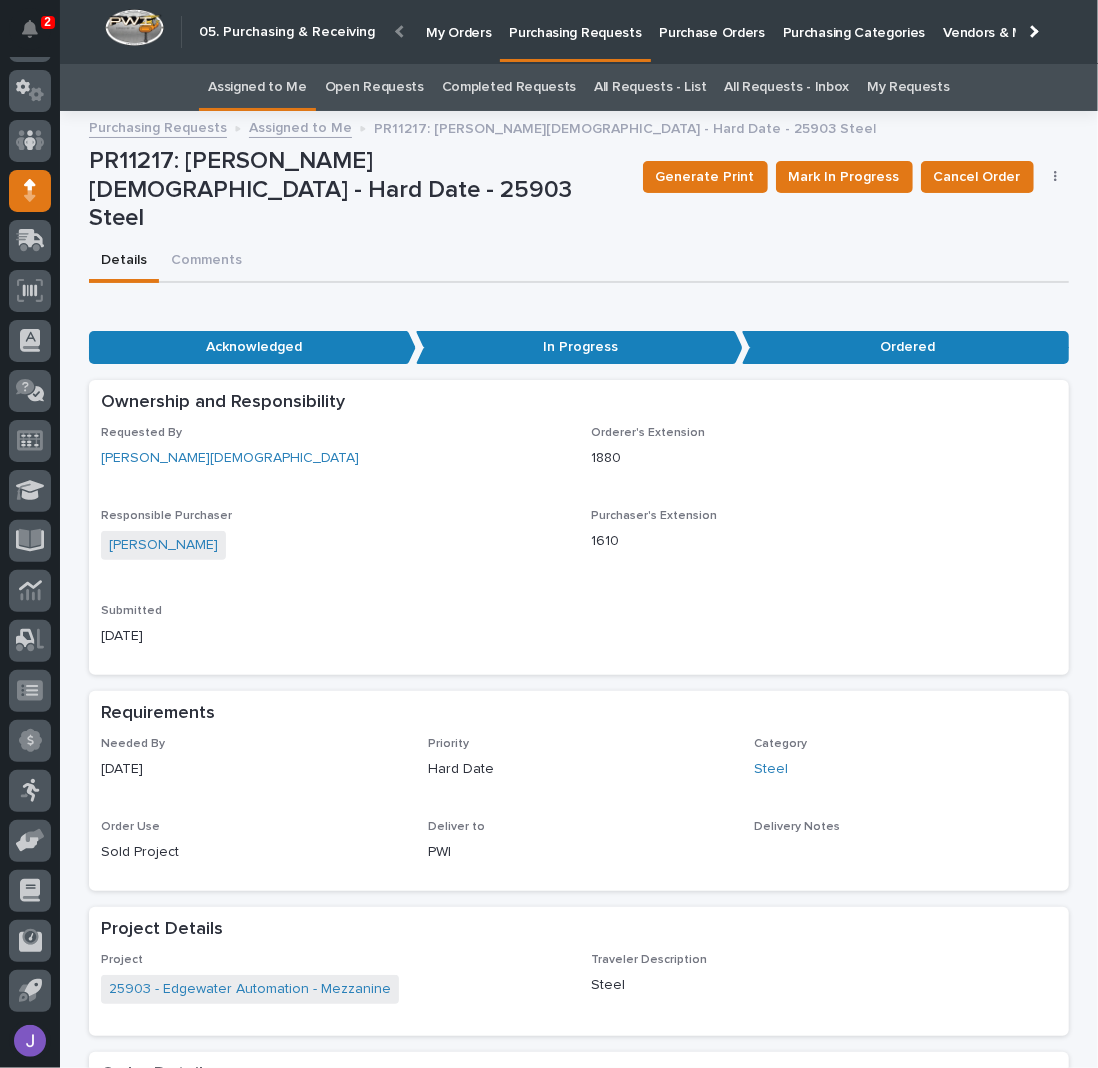 click on "Assigned to Me" at bounding box center [257, 87] 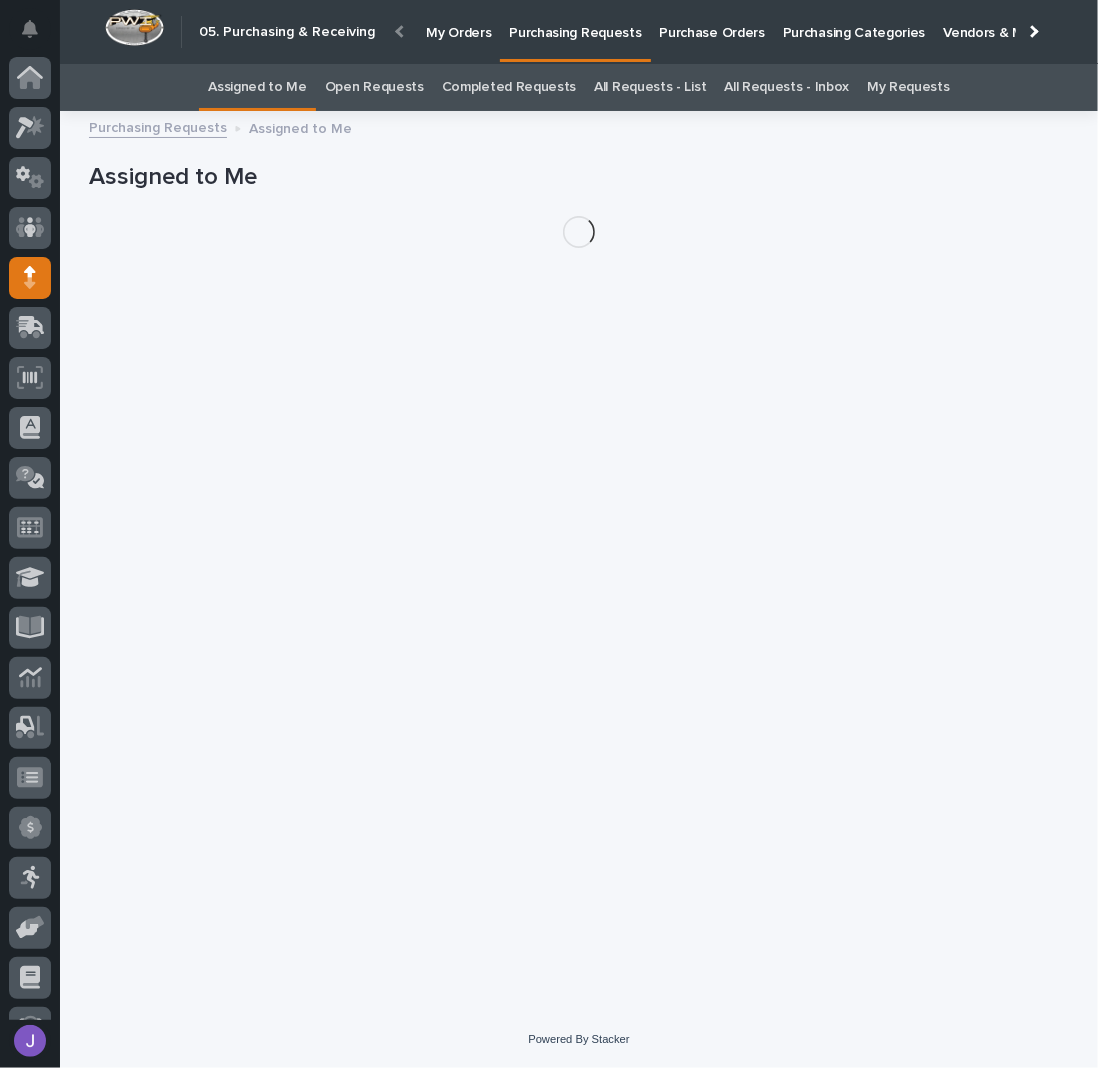 scroll, scrollTop: 87, scrollLeft: 0, axis: vertical 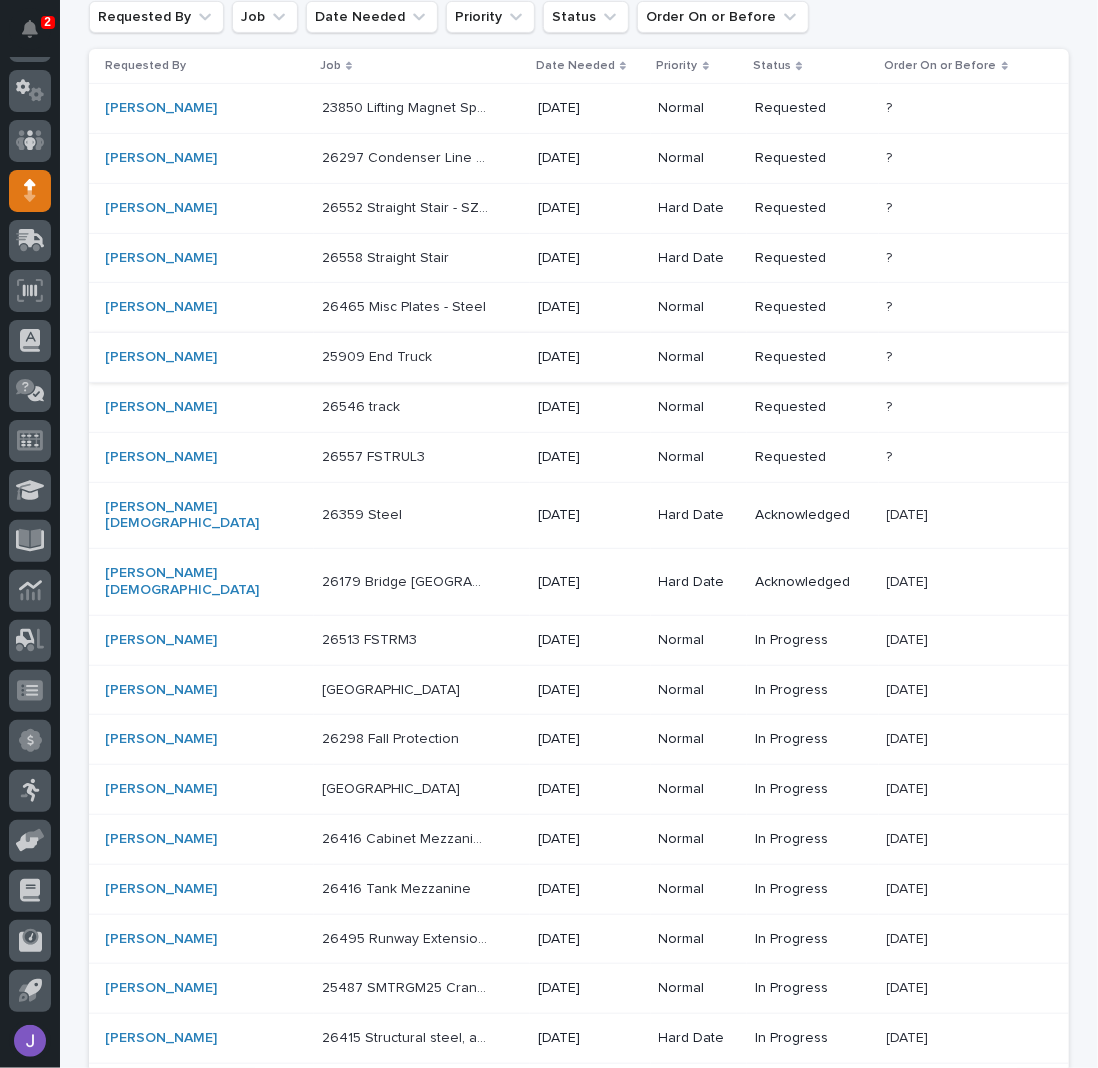 click on "26513 FSTRM3 26513 FSTRM3" at bounding box center (422, 640) 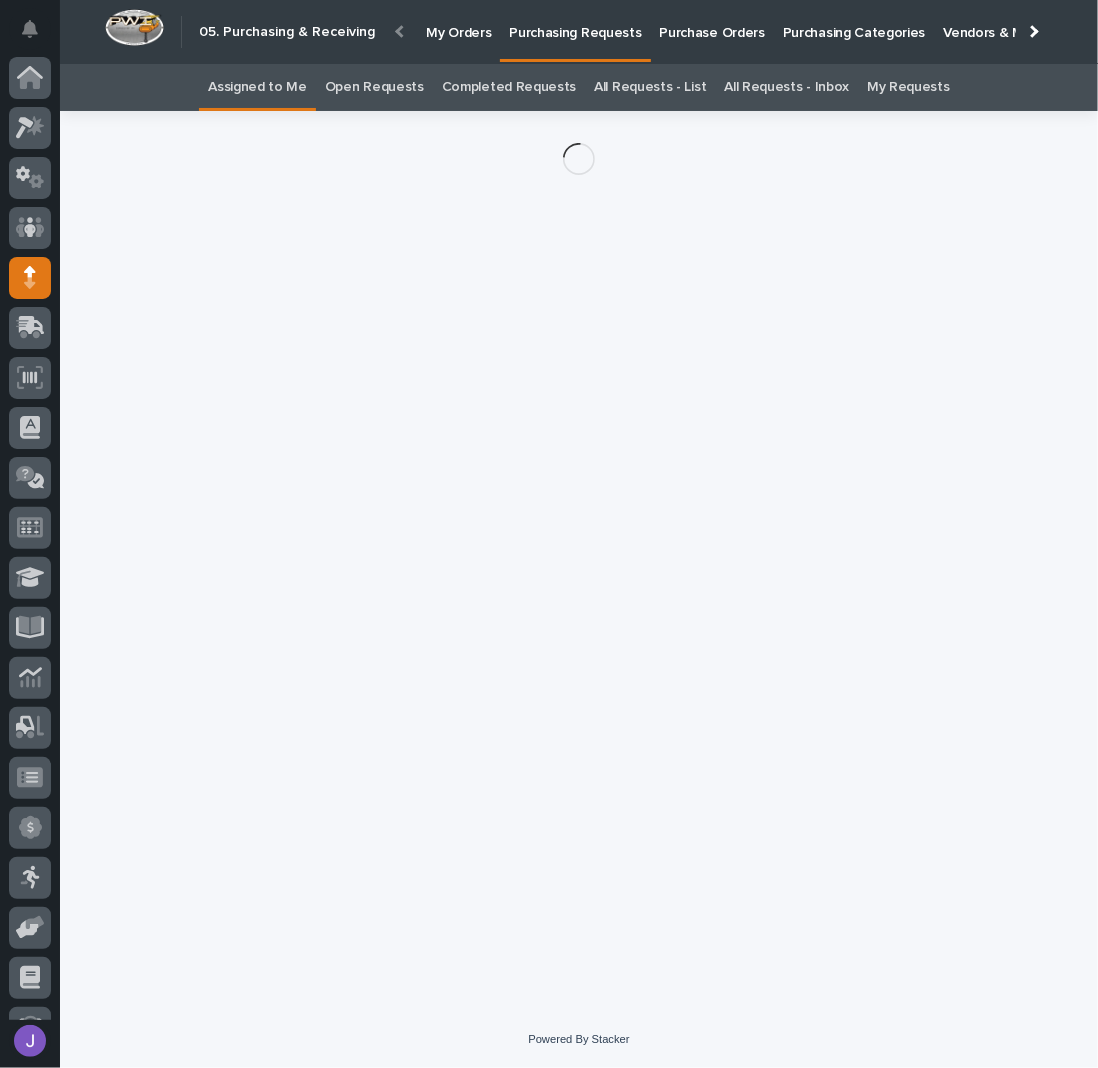 scroll, scrollTop: 87, scrollLeft: 0, axis: vertical 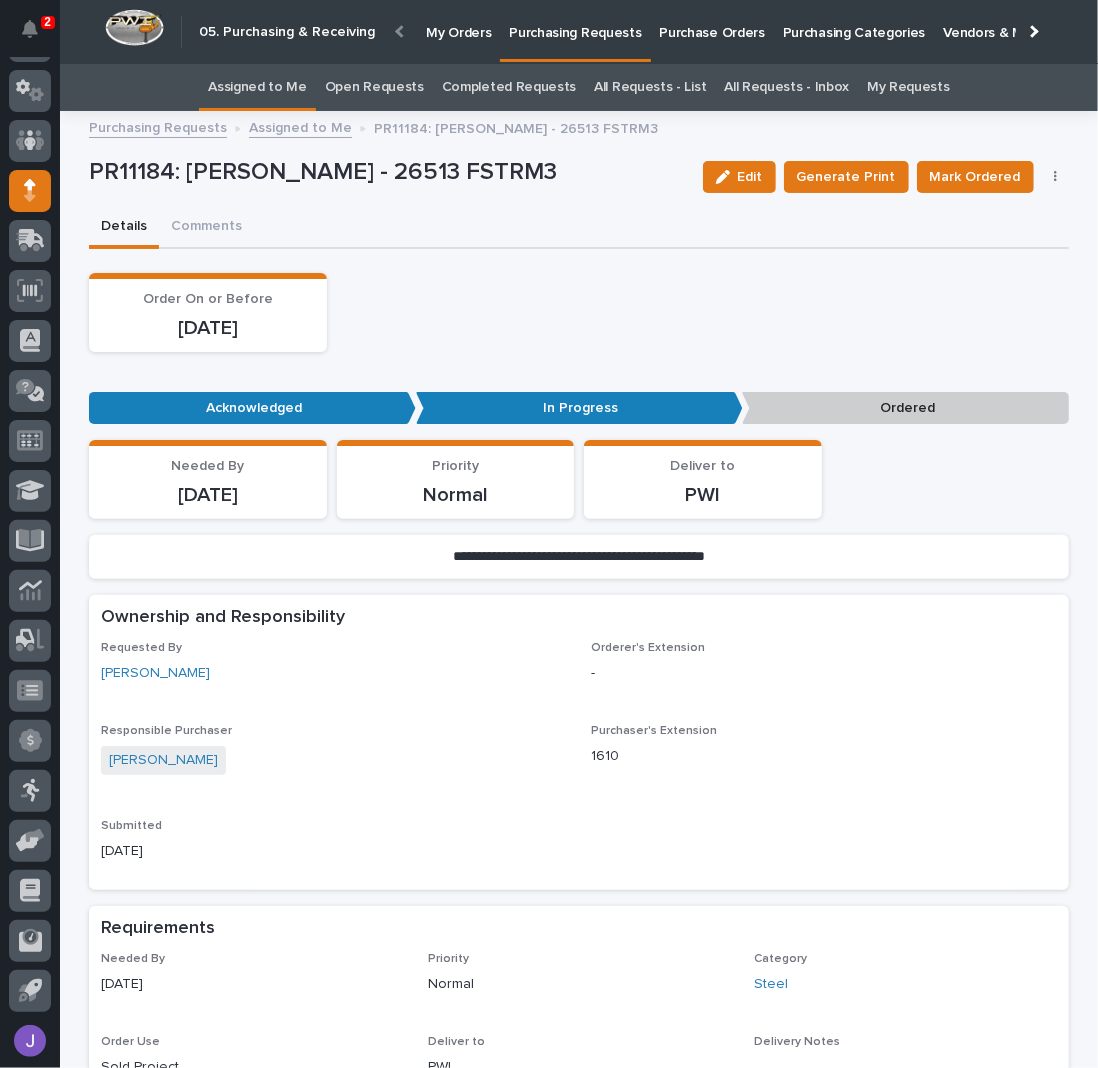 click at bounding box center (1056, 177) 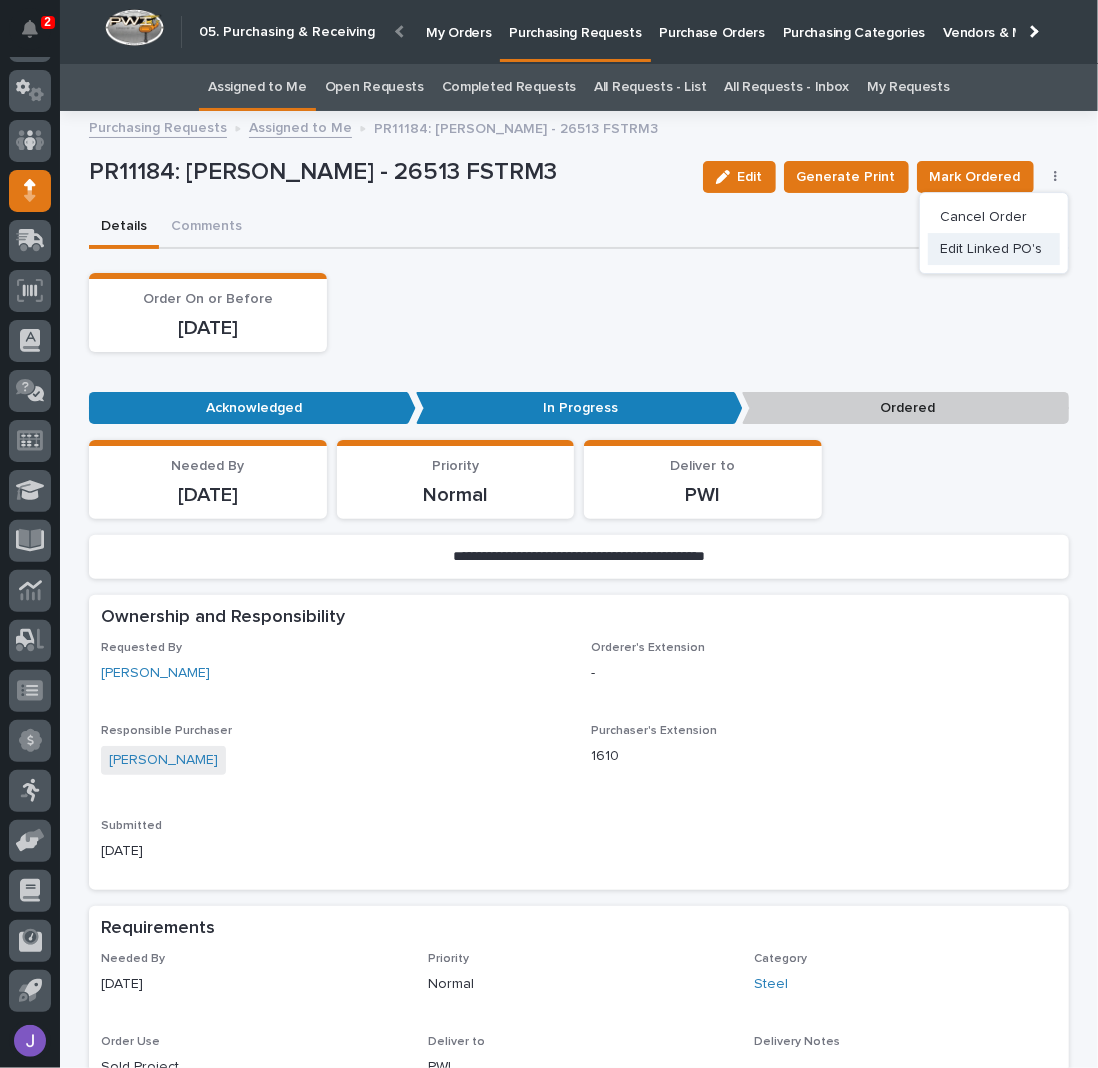 click on "Edit Linked PO's" at bounding box center [991, 249] 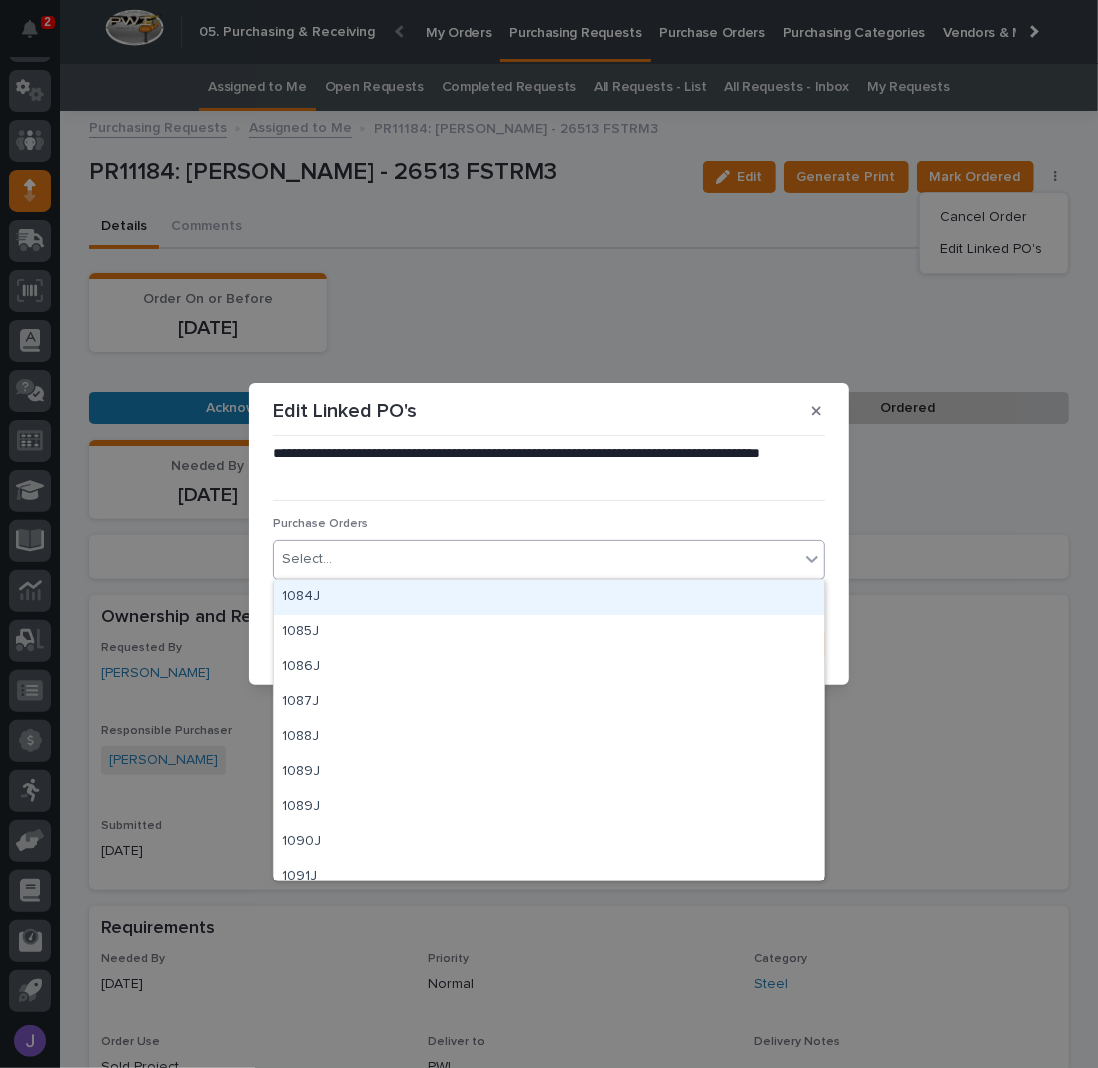 click on "Select..." at bounding box center [536, 559] 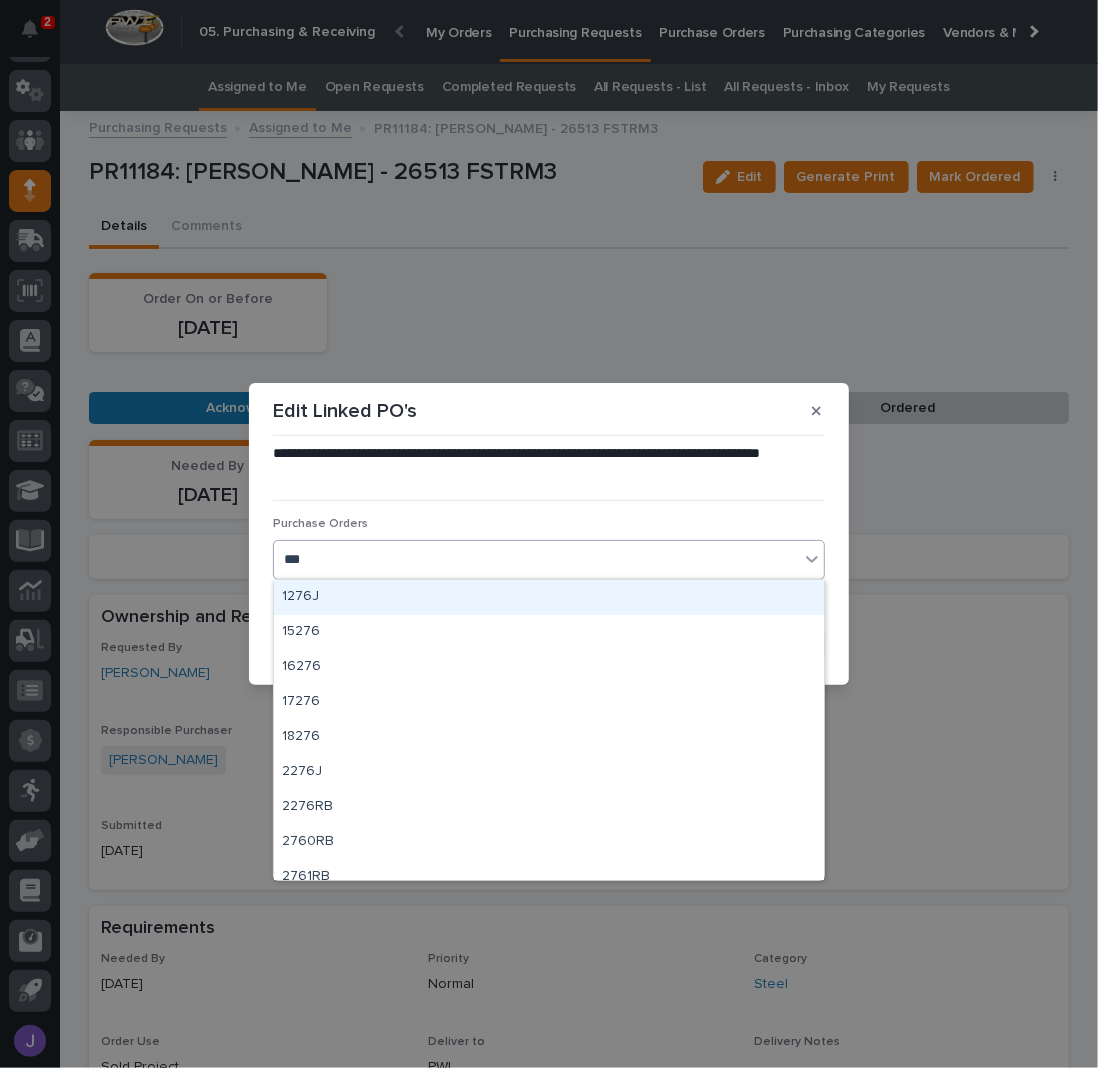 type on "****" 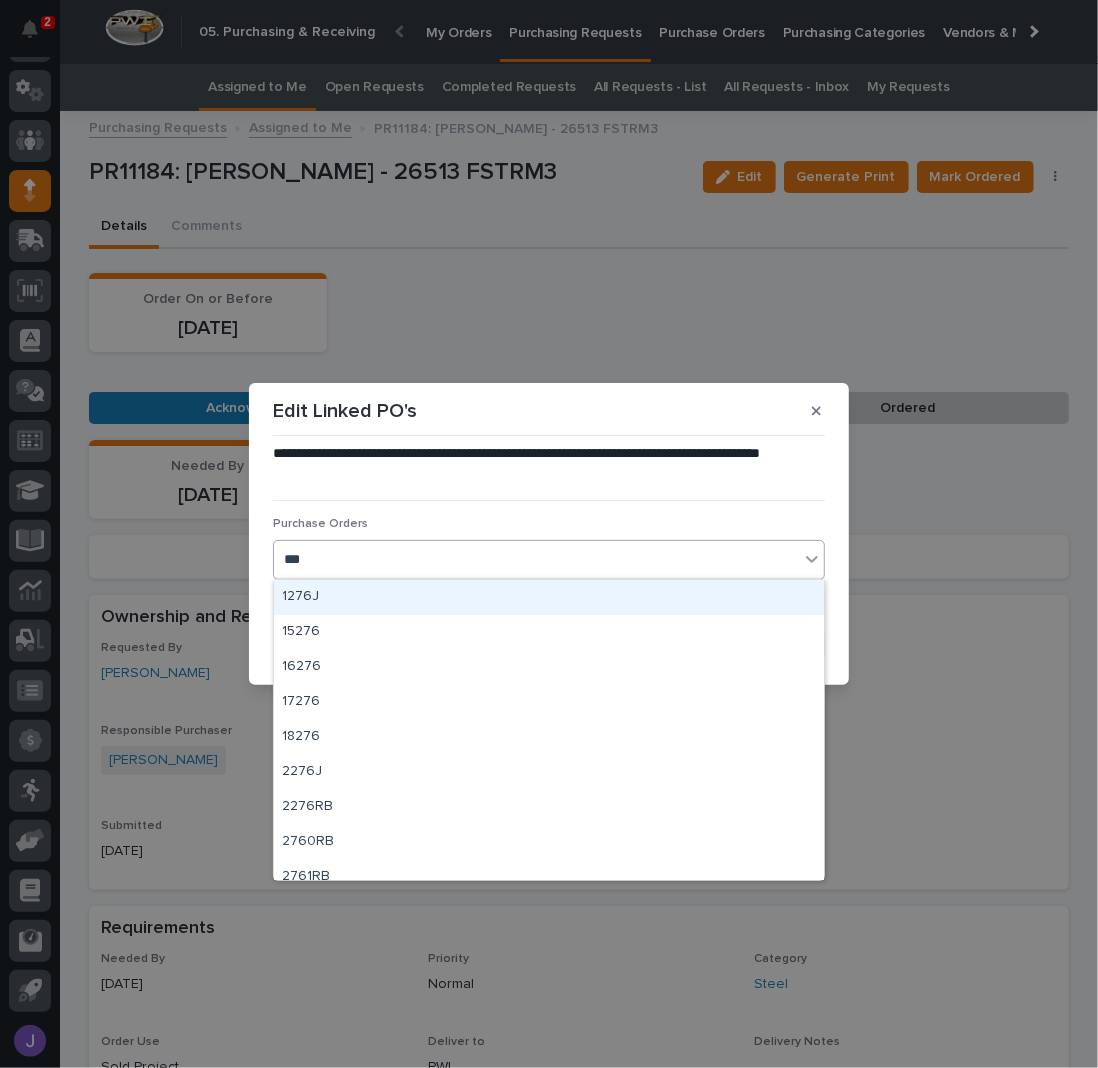 type on "****" 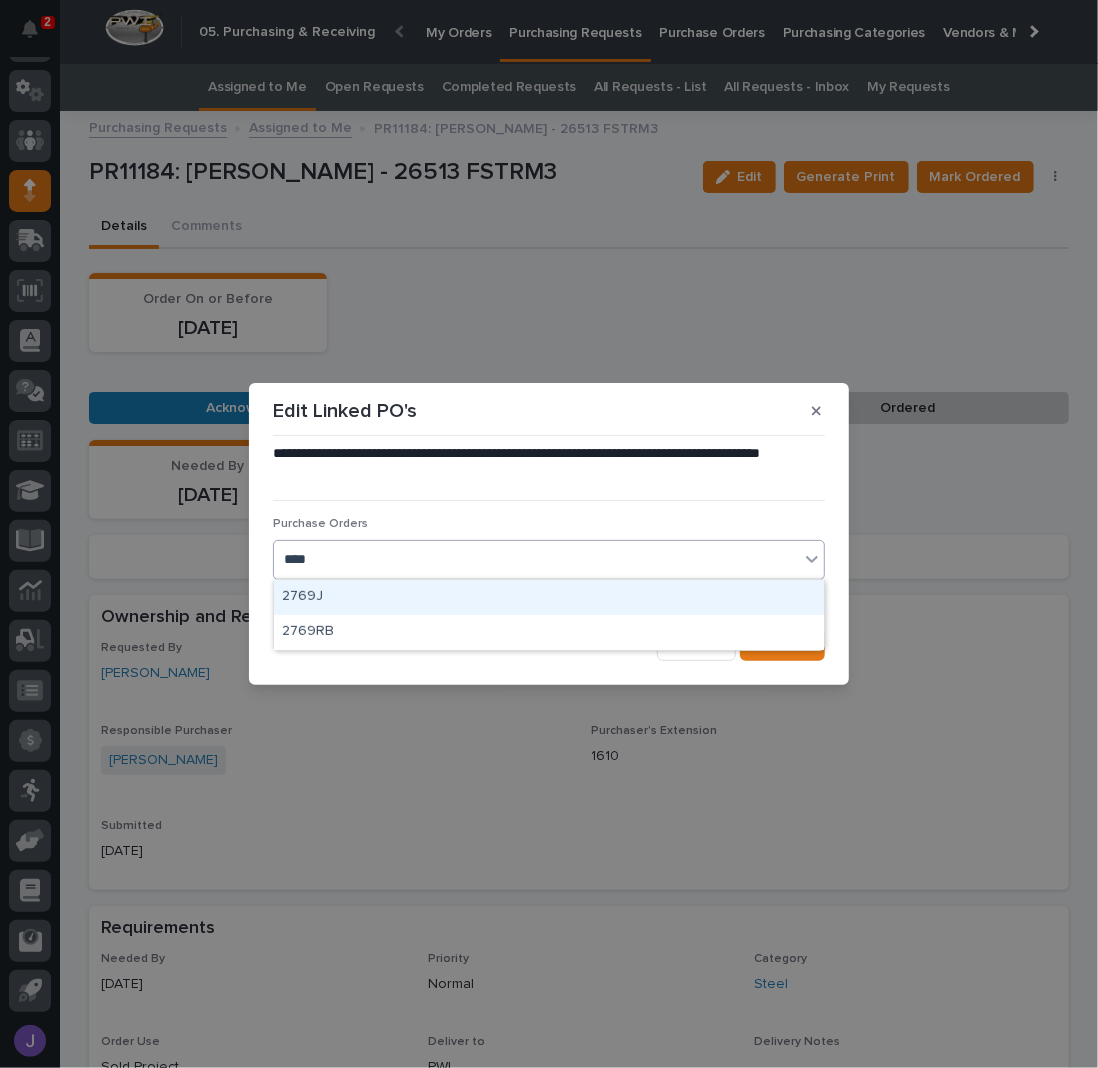 type 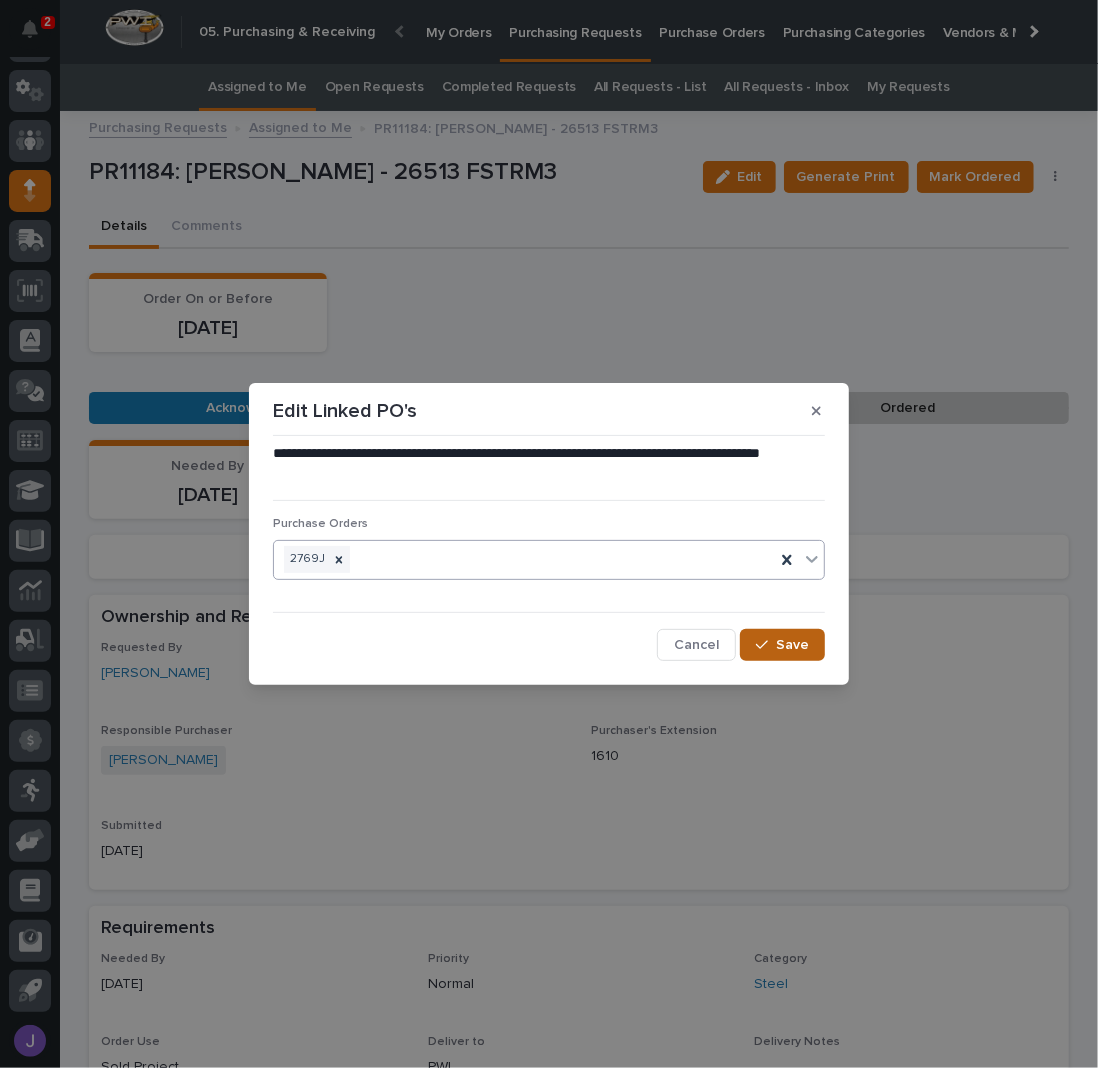 click on "Save" at bounding box center [792, 645] 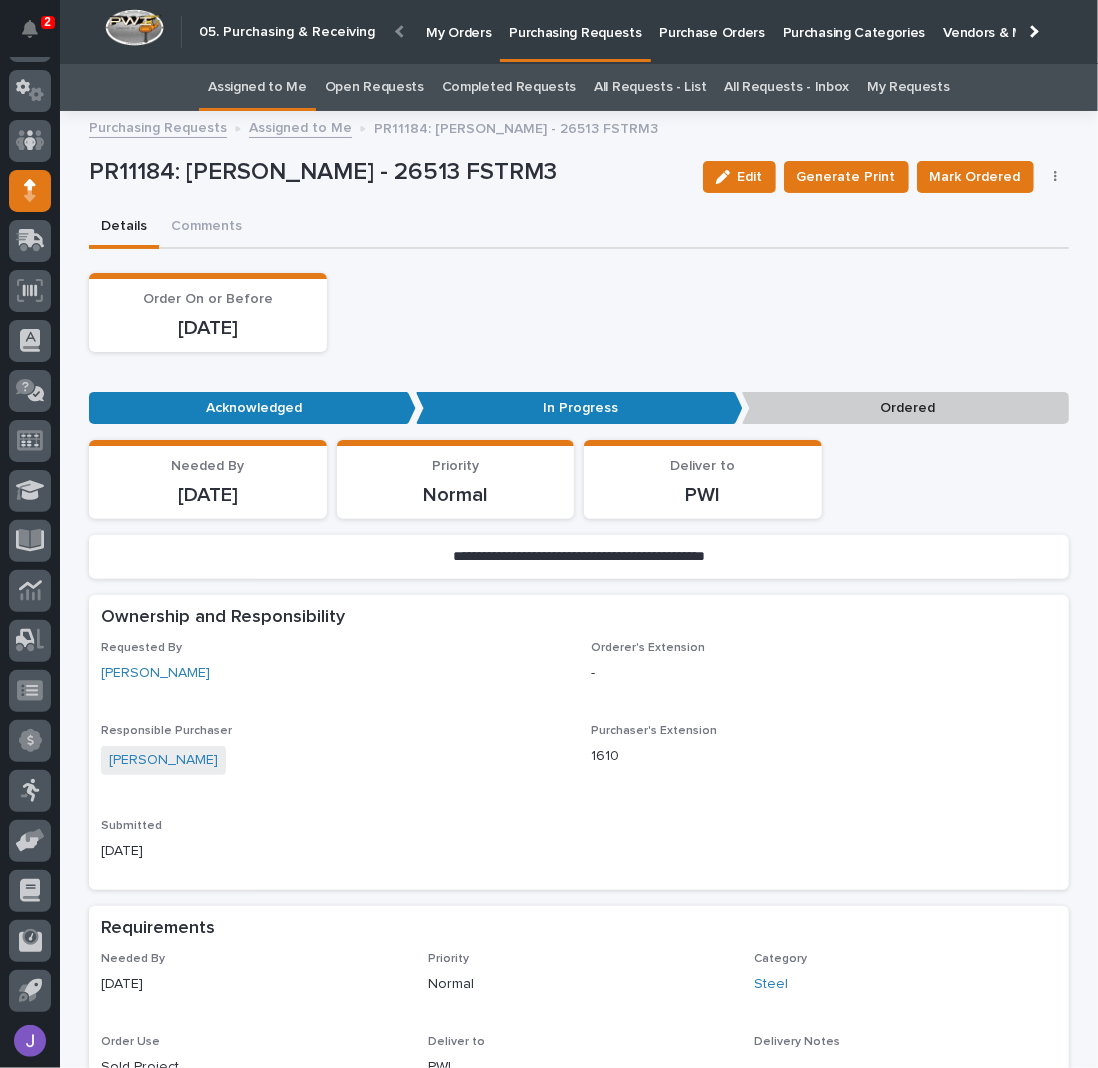 click on "Mark Ordered" at bounding box center [975, 177] 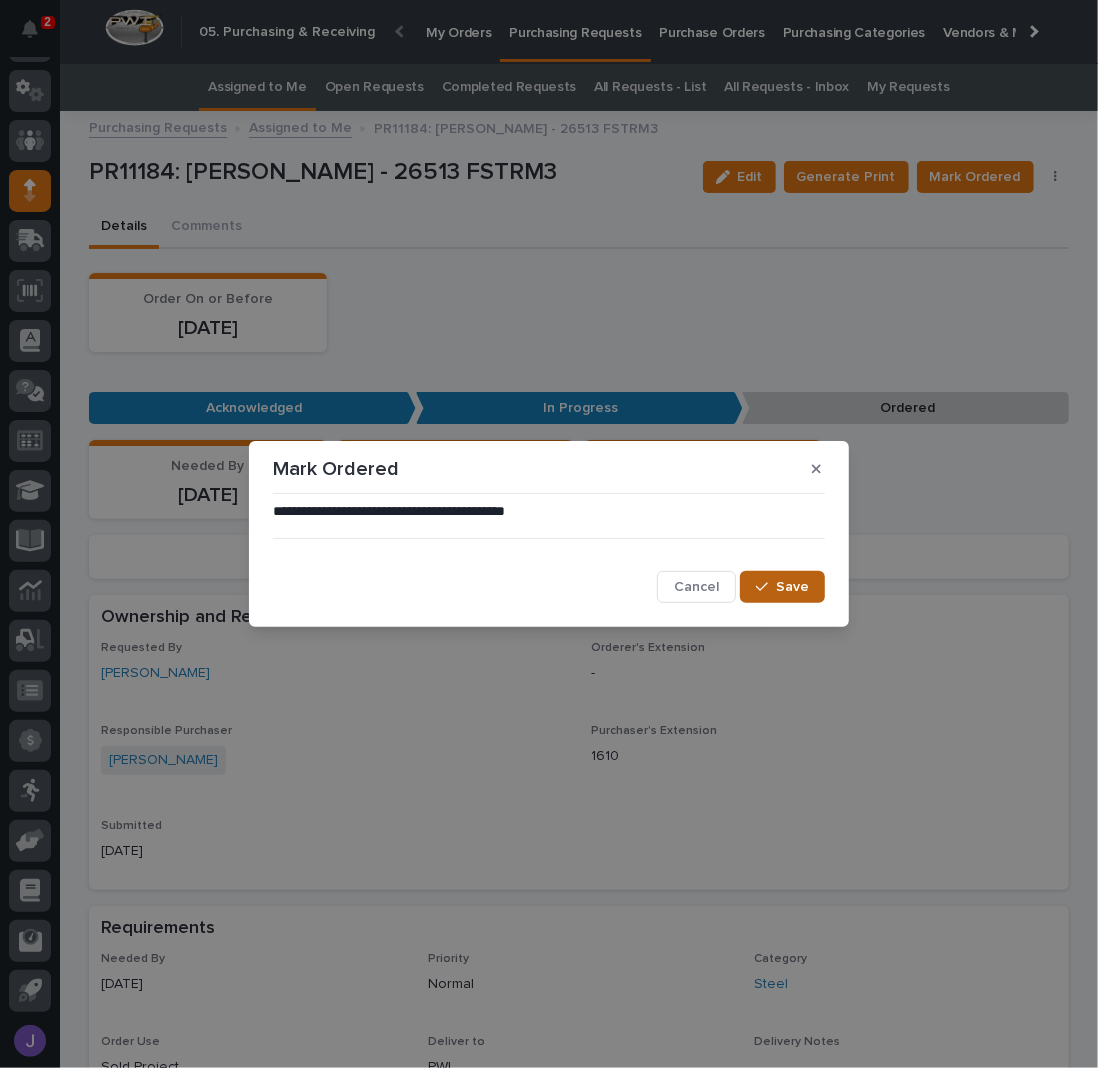 click on "Save" at bounding box center (792, 587) 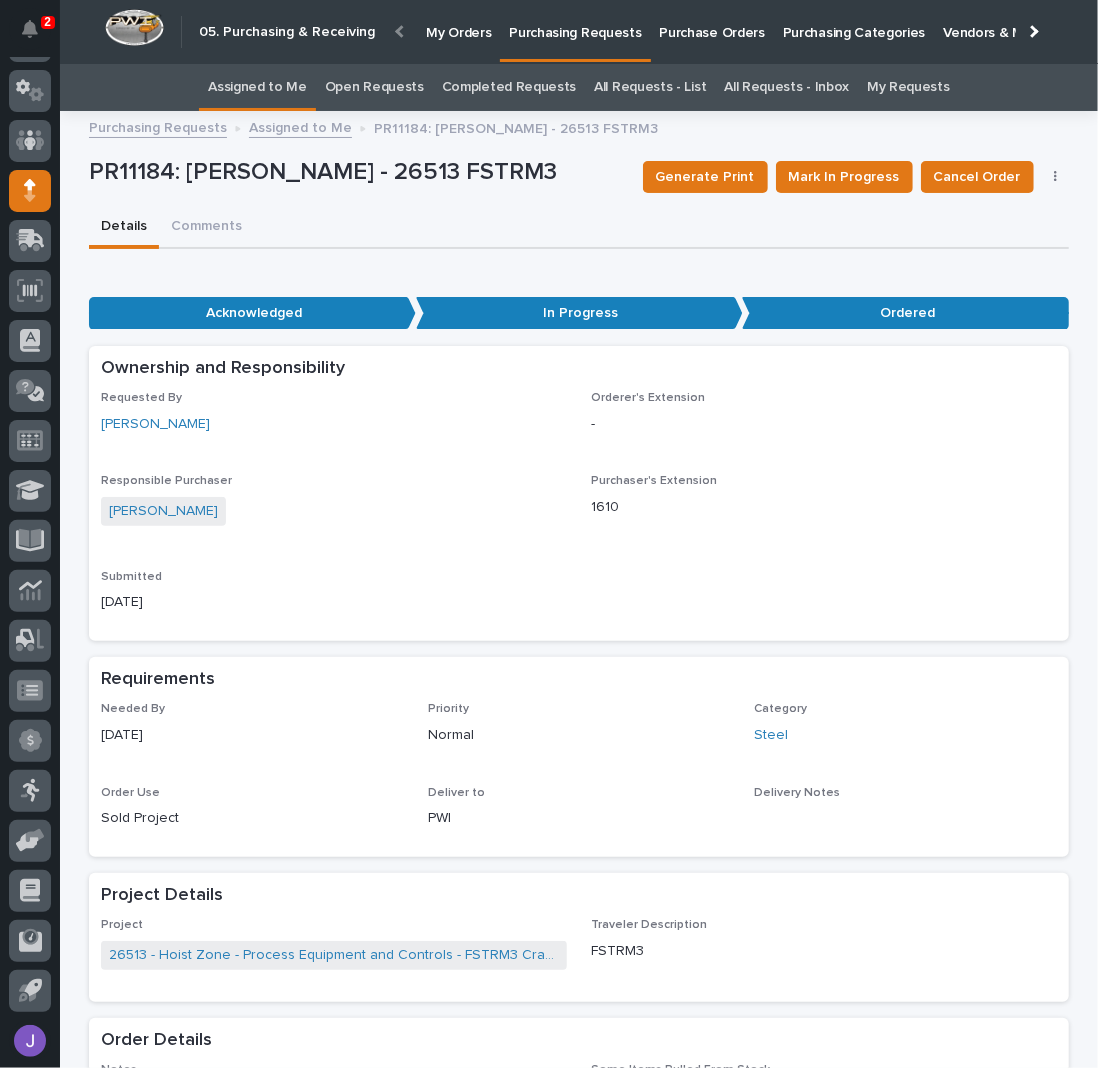 click on "Assigned to Me" at bounding box center [257, 87] 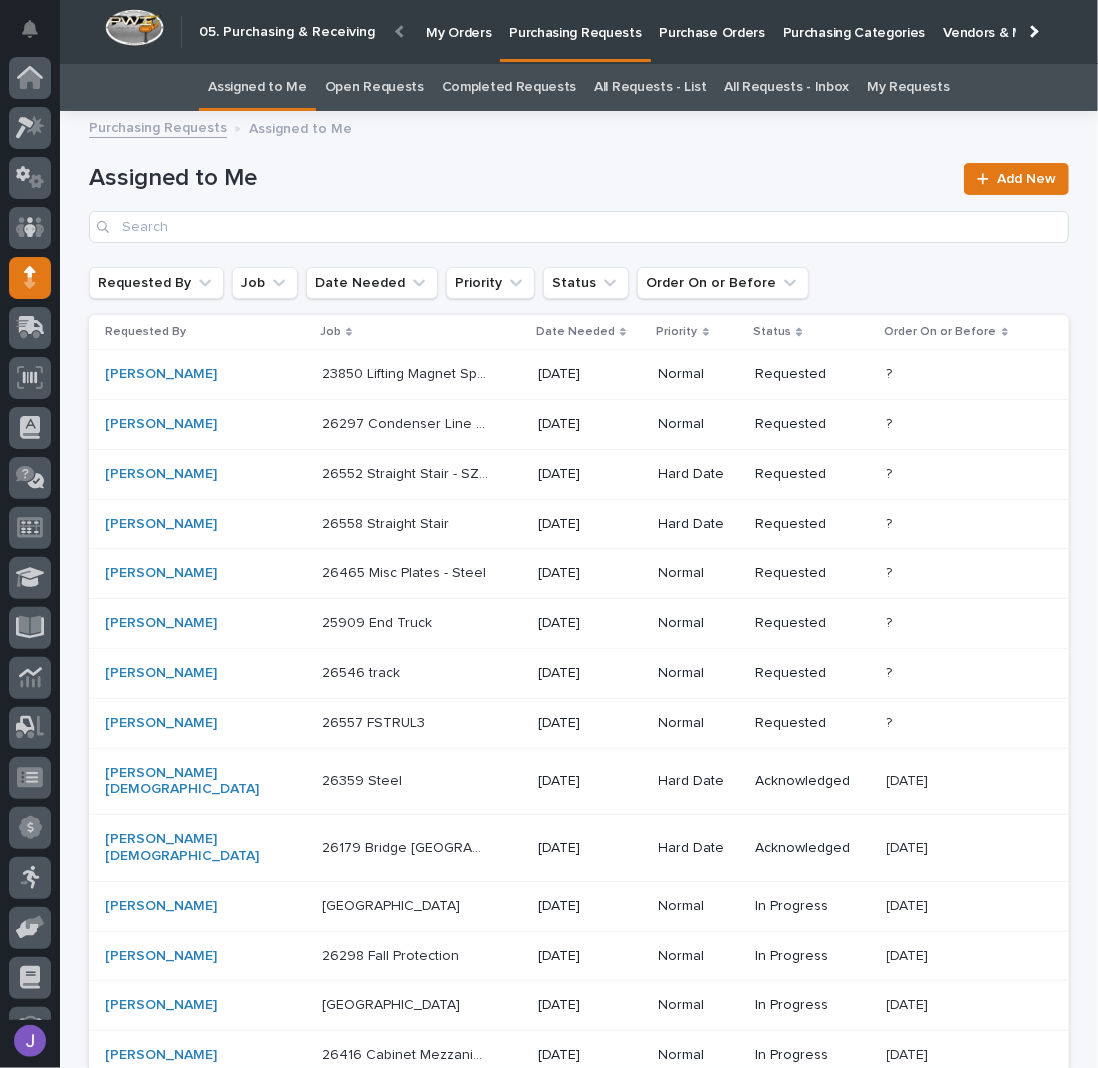 scroll, scrollTop: 87, scrollLeft: 0, axis: vertical 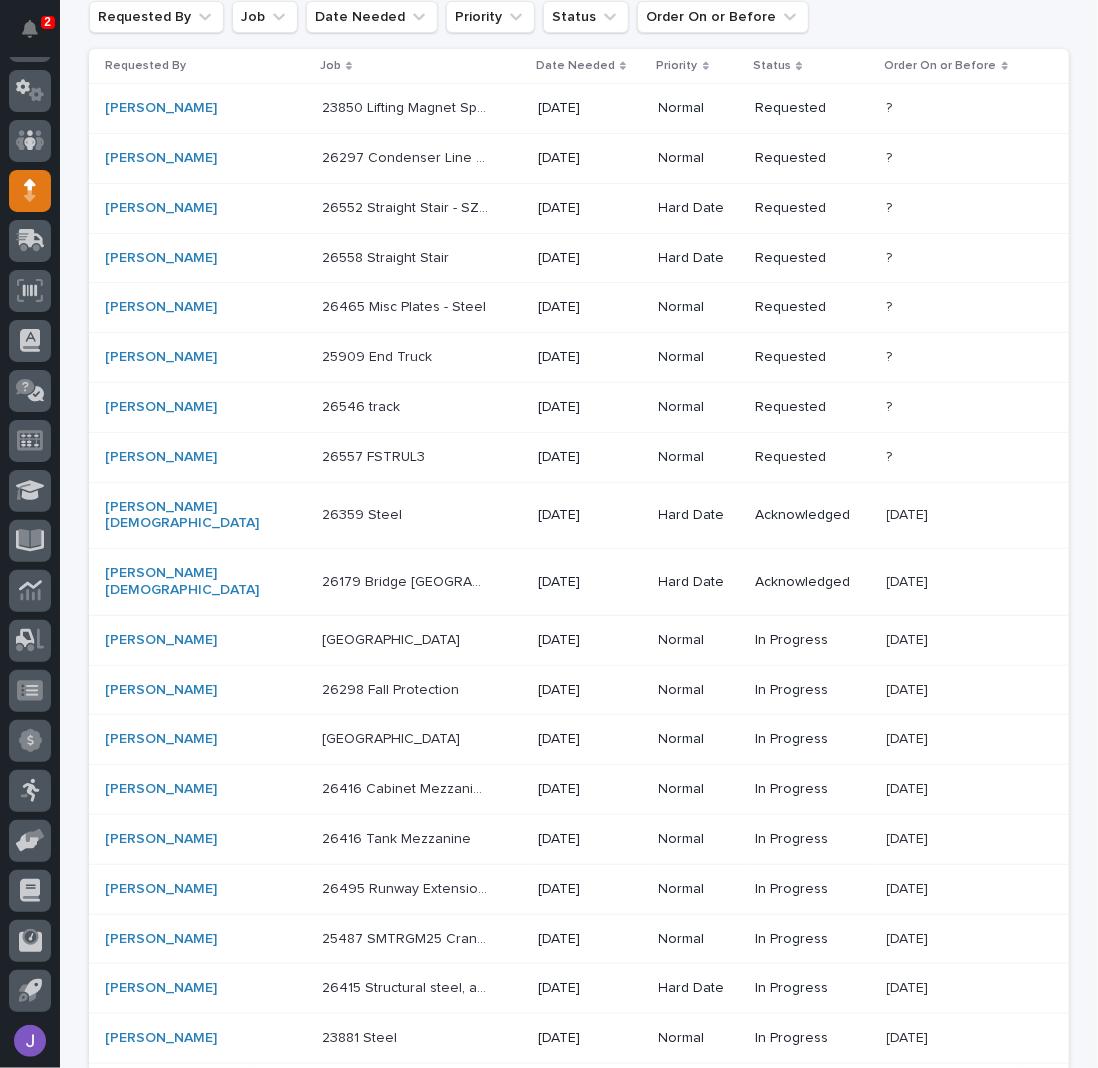click on "26416 Cabinet Mezzanine 26416 Cabinet Mezzanine" at bounding box center [422, 789] 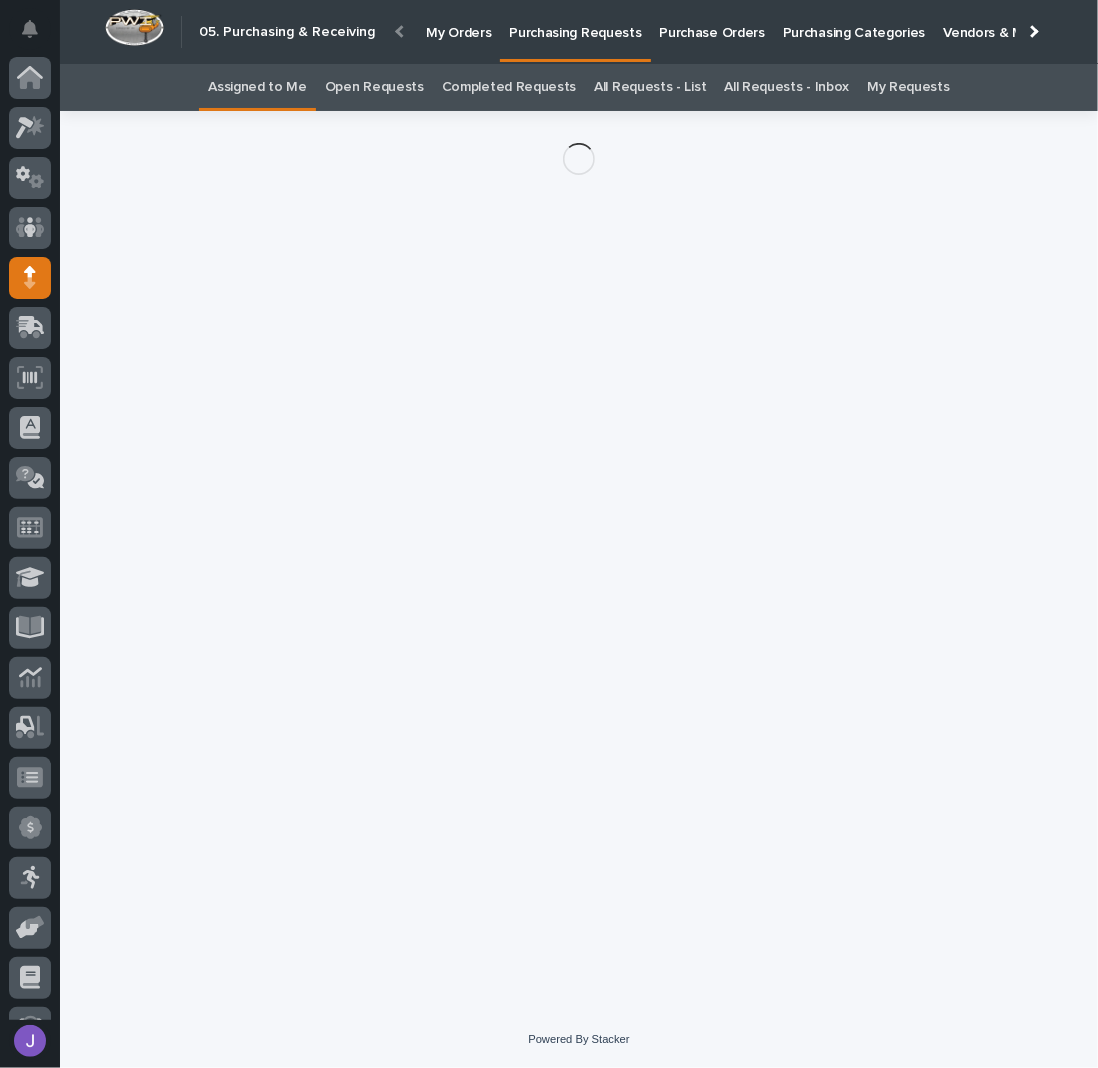 scroll, scrollTop: 87, scrollLeft: 0, axis: vertical 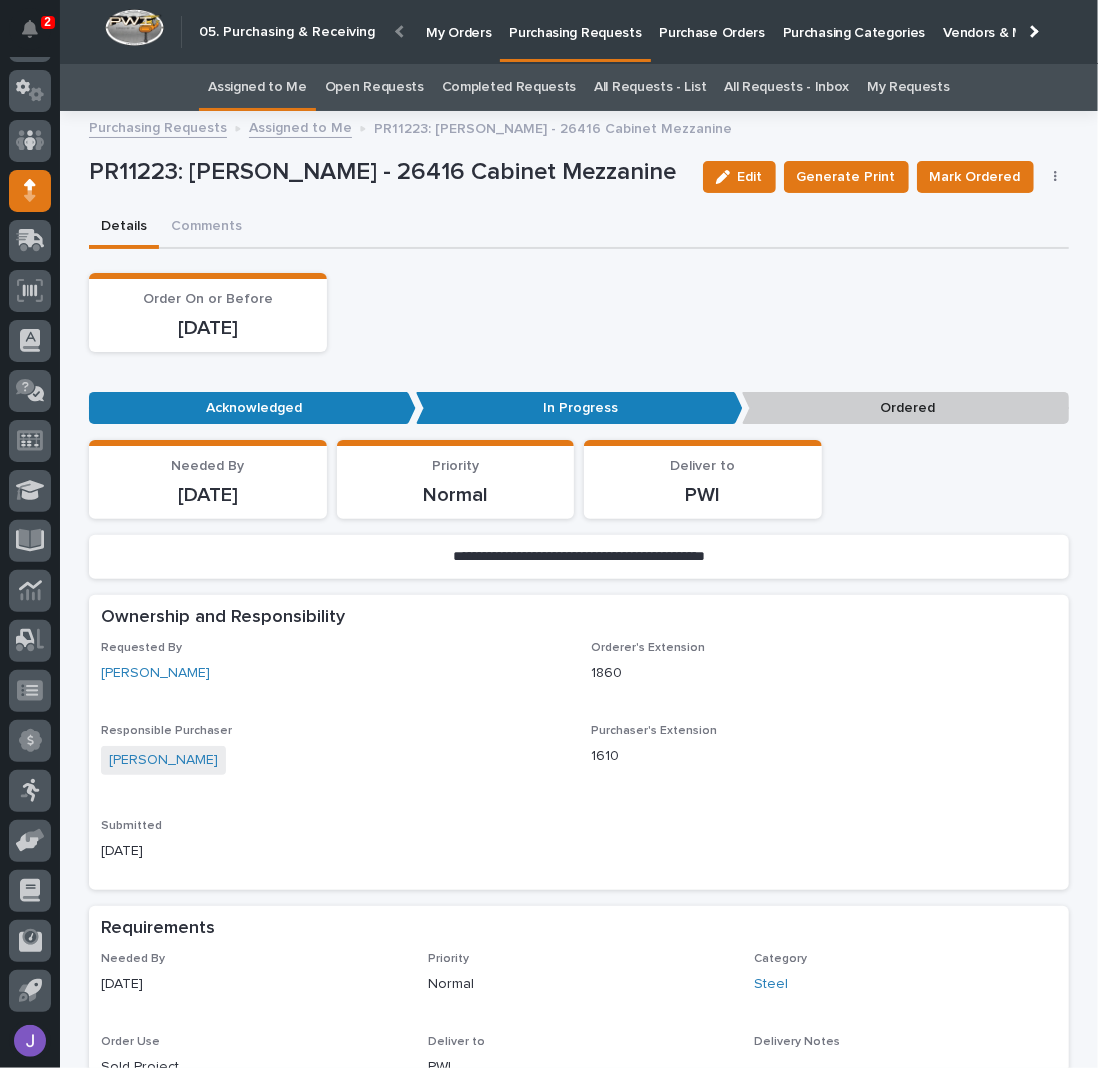 click at bounding box center [1056, 177] 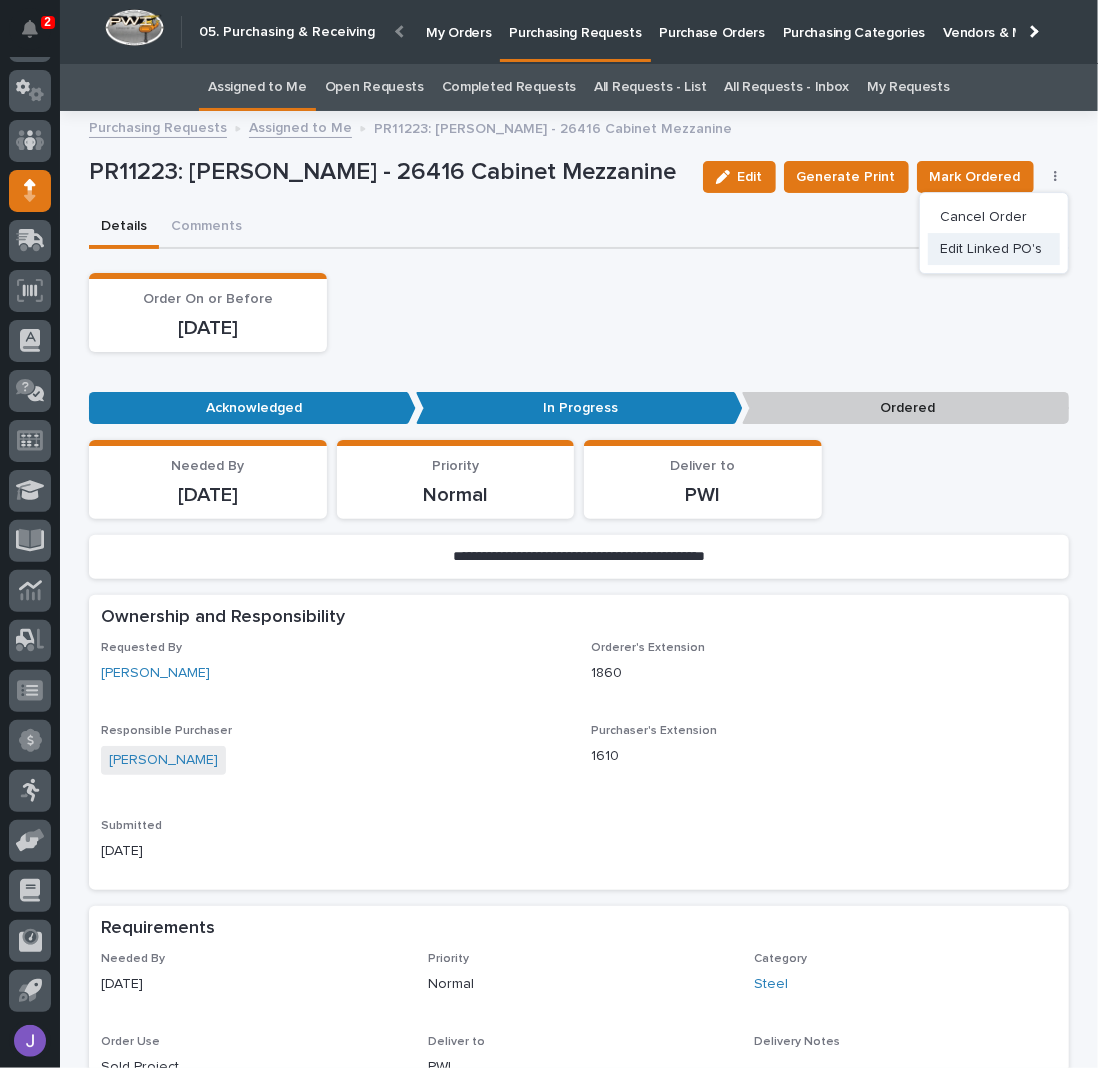 click on "Edit Linked PO's" at bounding box center (991, 249) 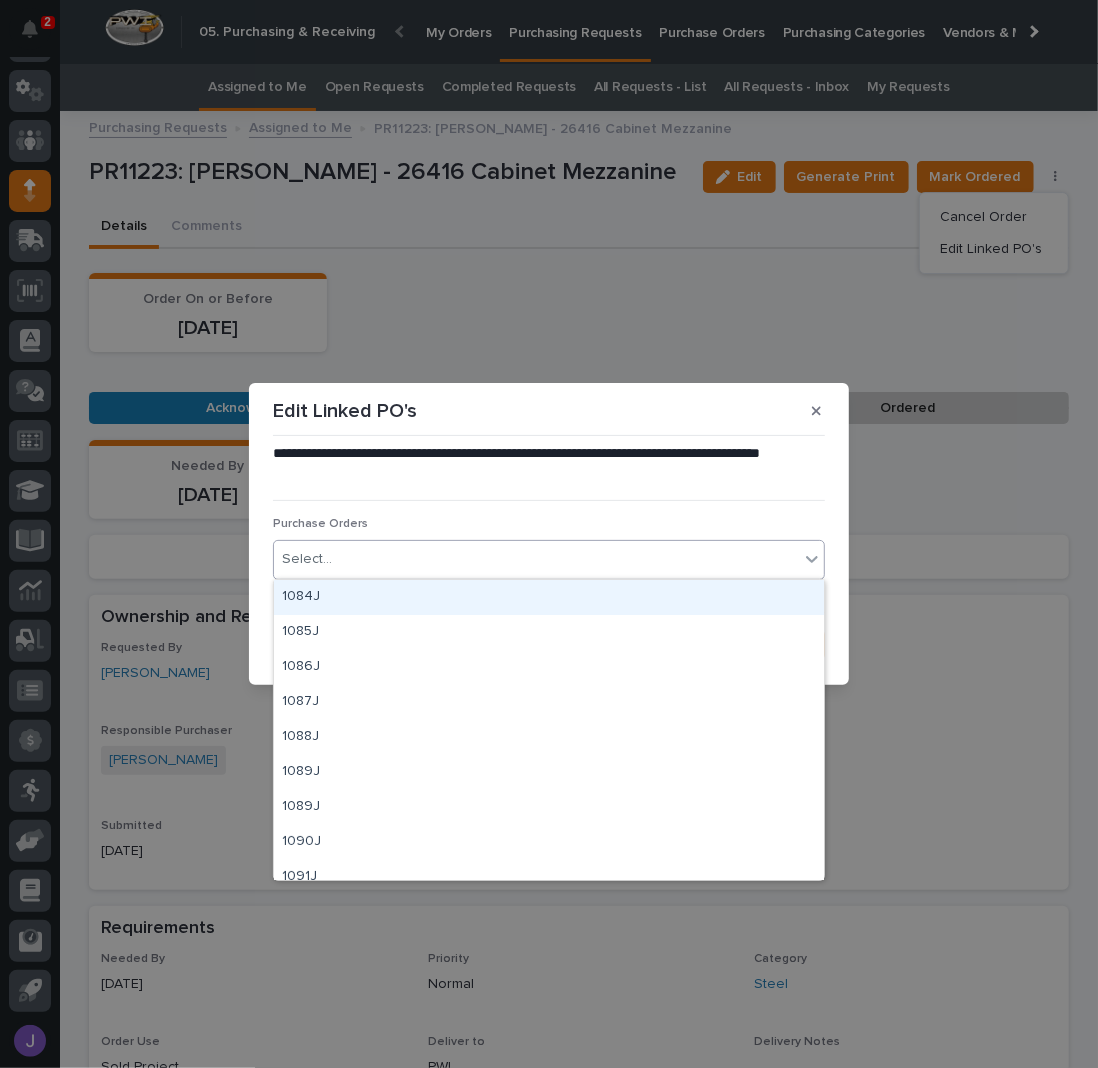click on "Select..." at bounding box center [536, 559] 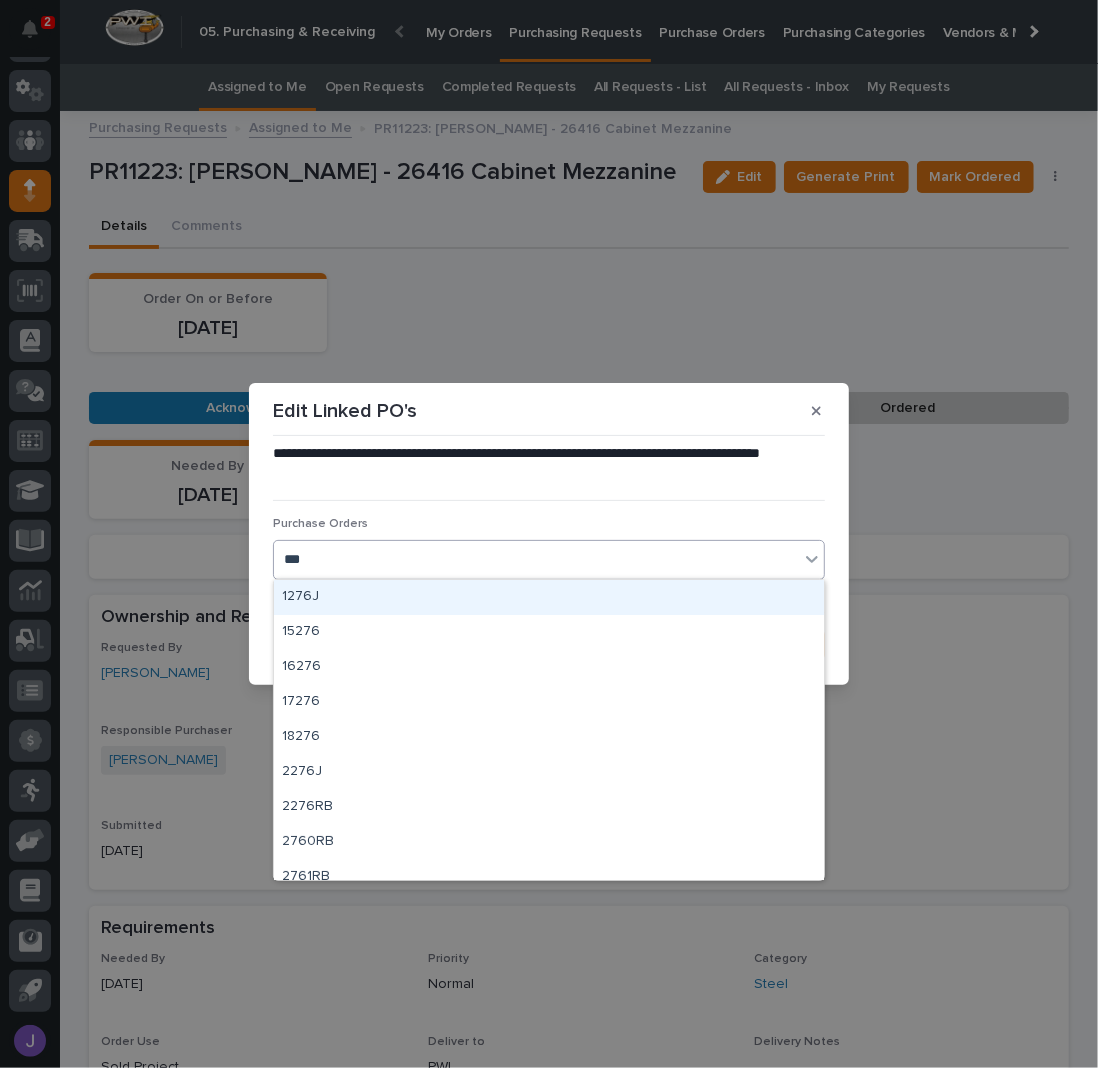 type on "****" 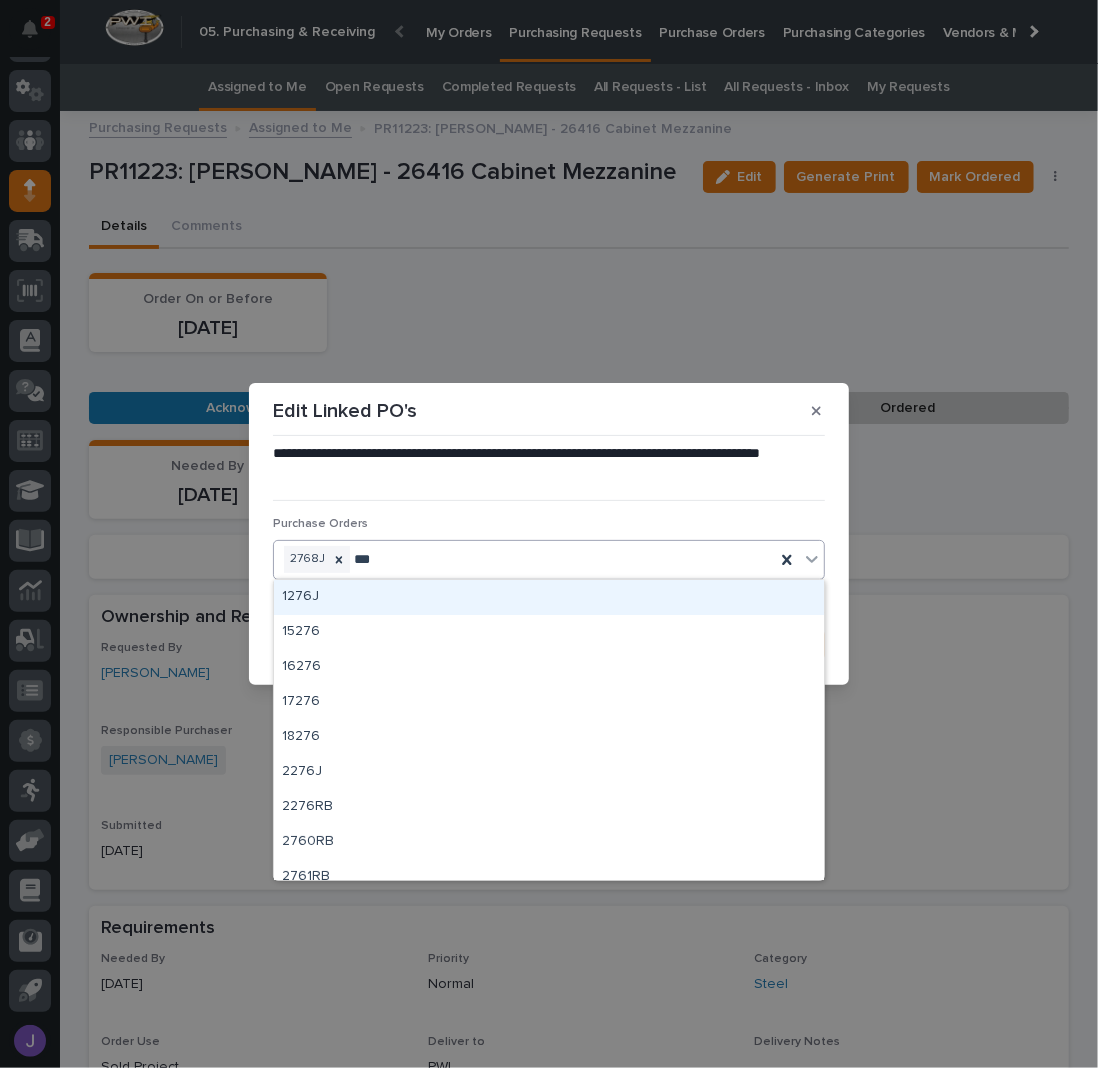 type on "****" 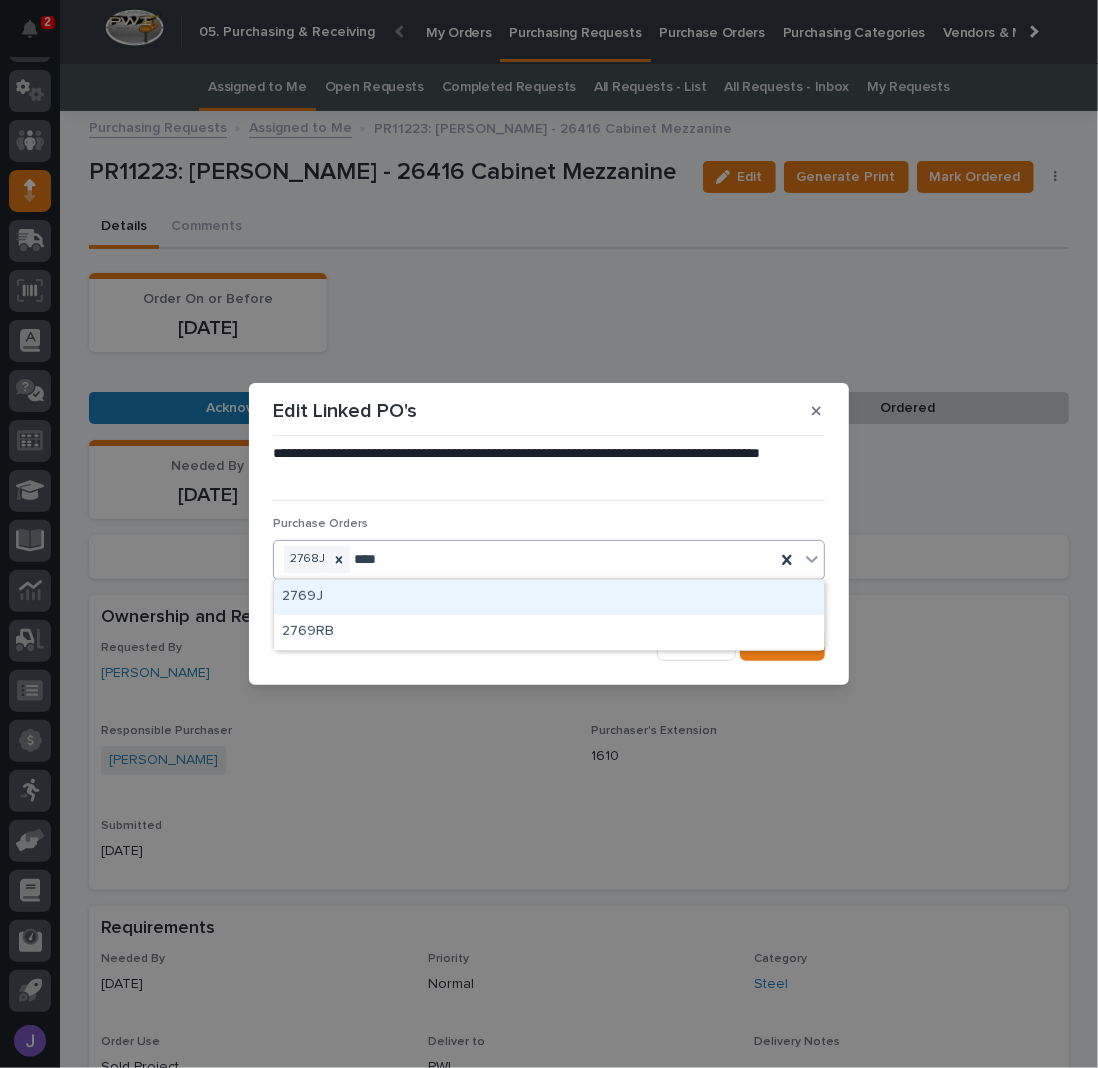 type 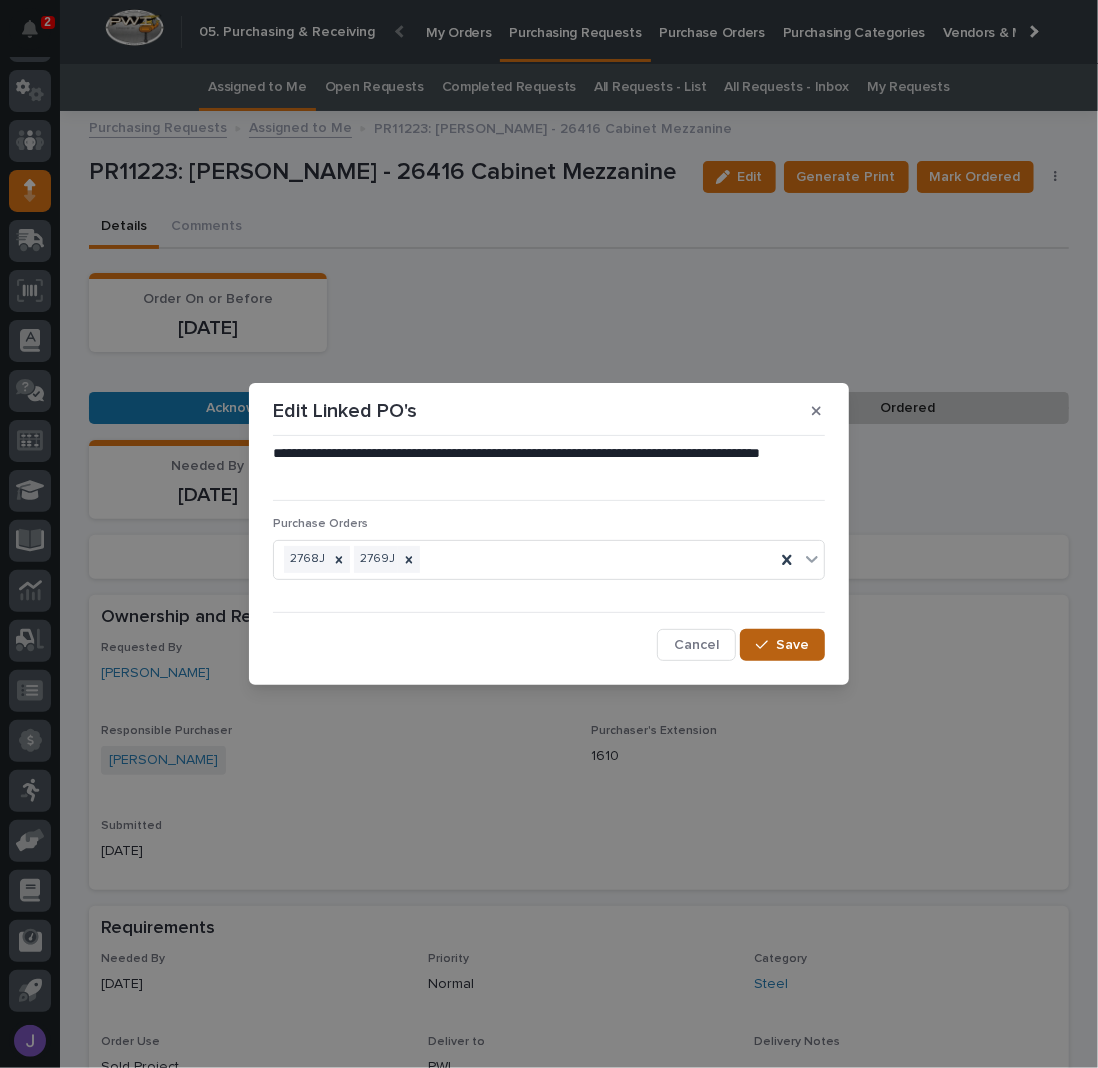 click on "Save" at bounding box center [782, 645] 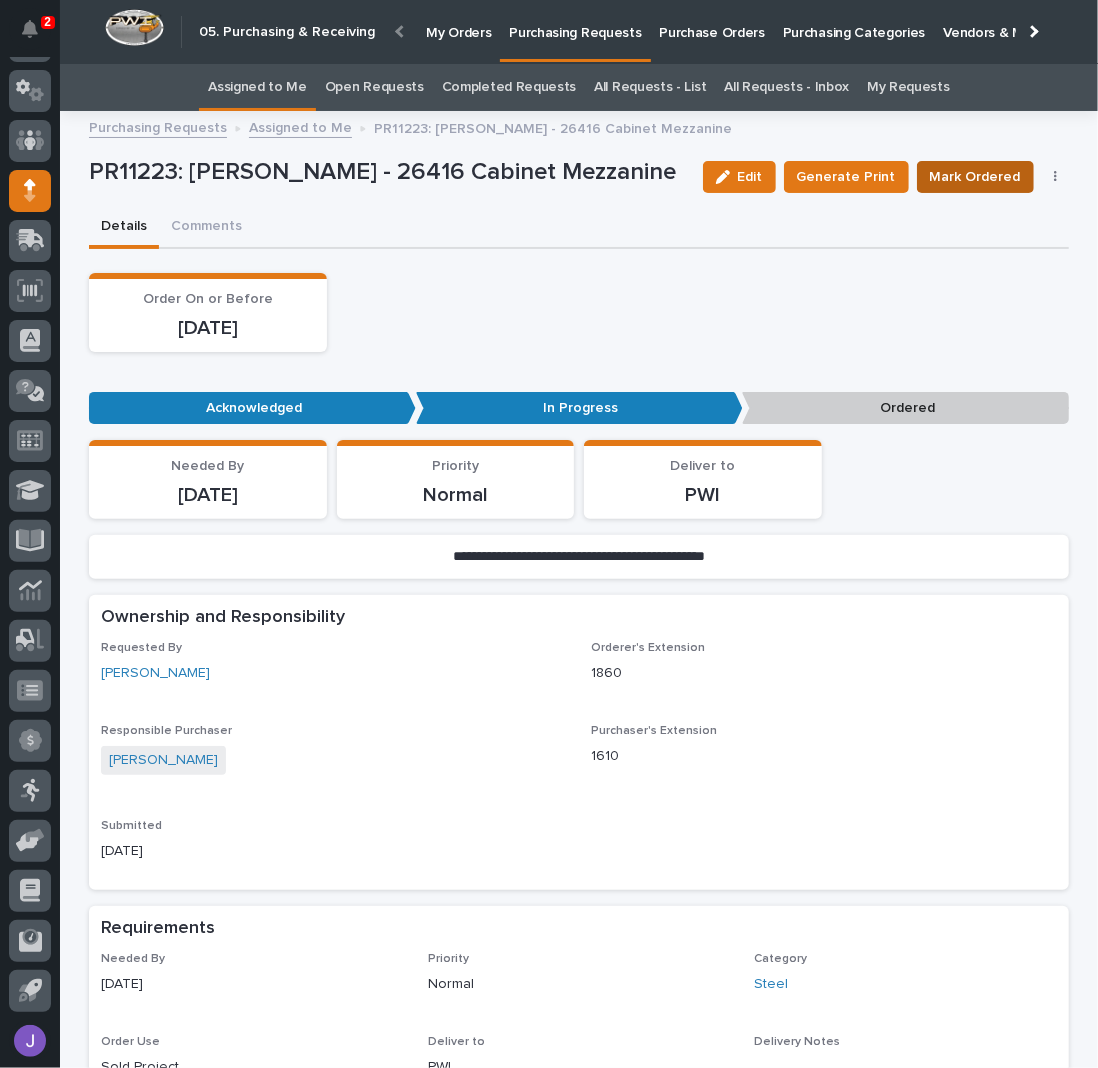 click on "Mark Ordered" at bounding box center (975, 177) 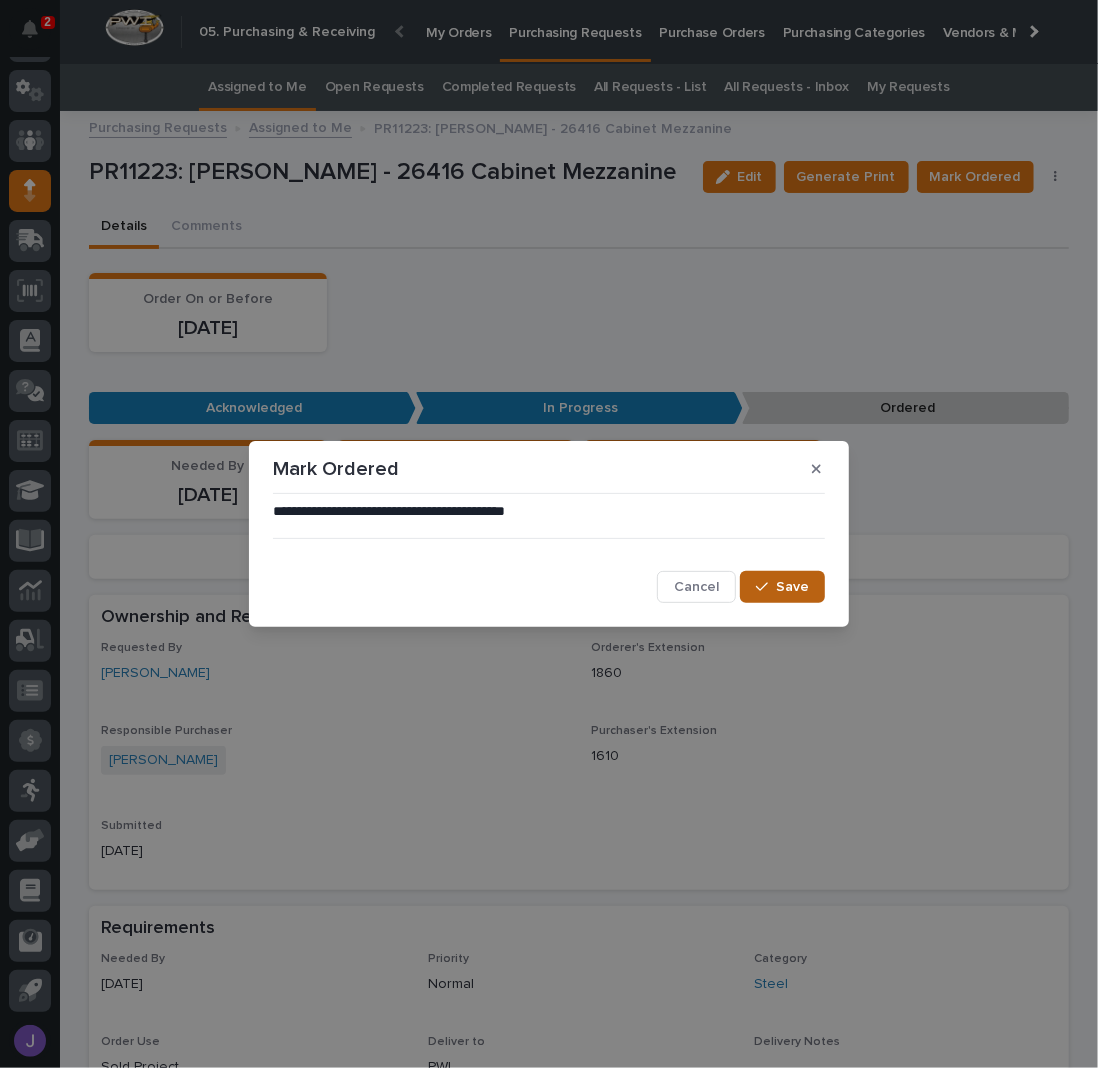 click on "Save" at bounding box center [792, 587] 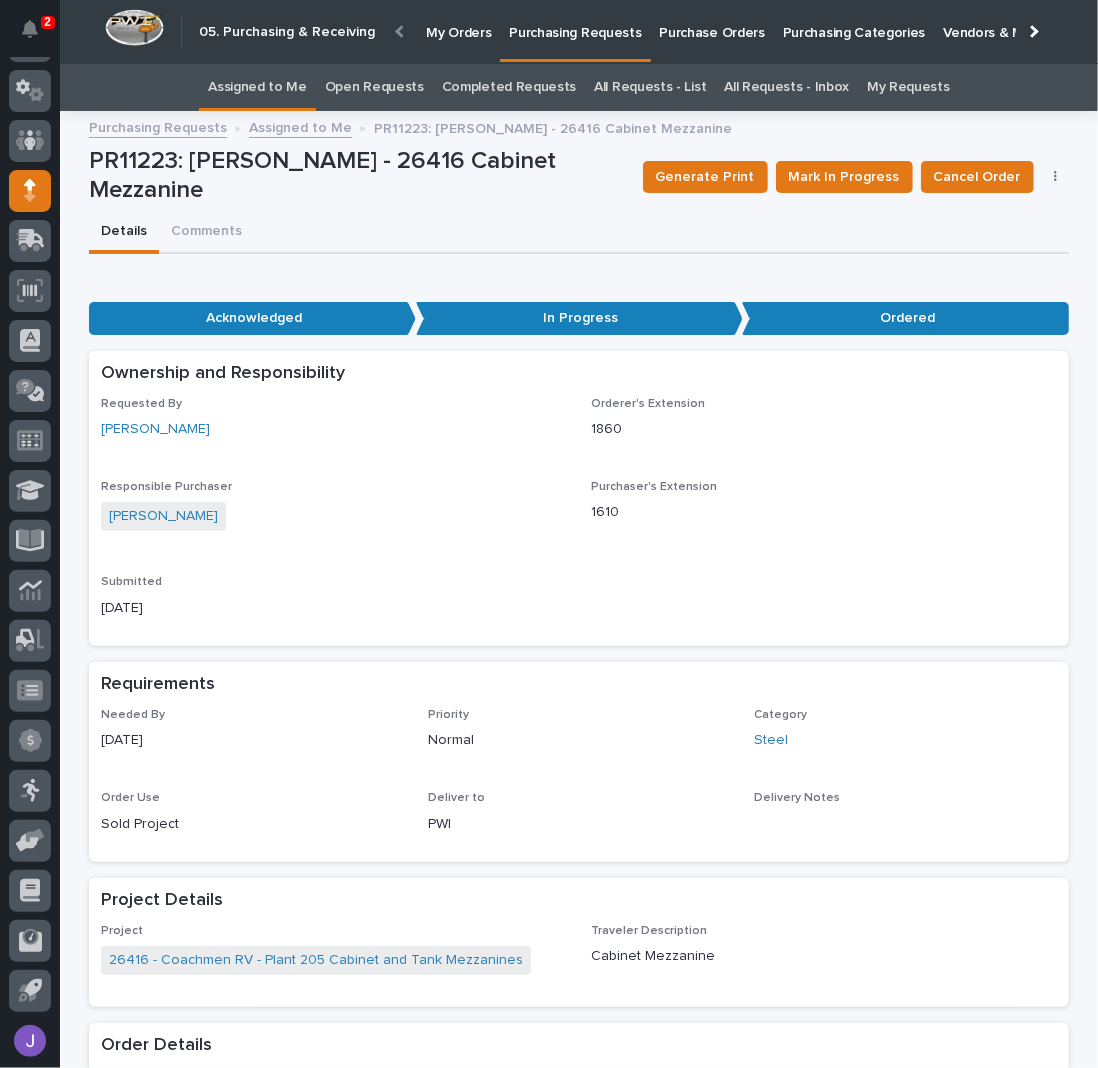 click on "Assigned to Me" at bounding box center (257, 87) 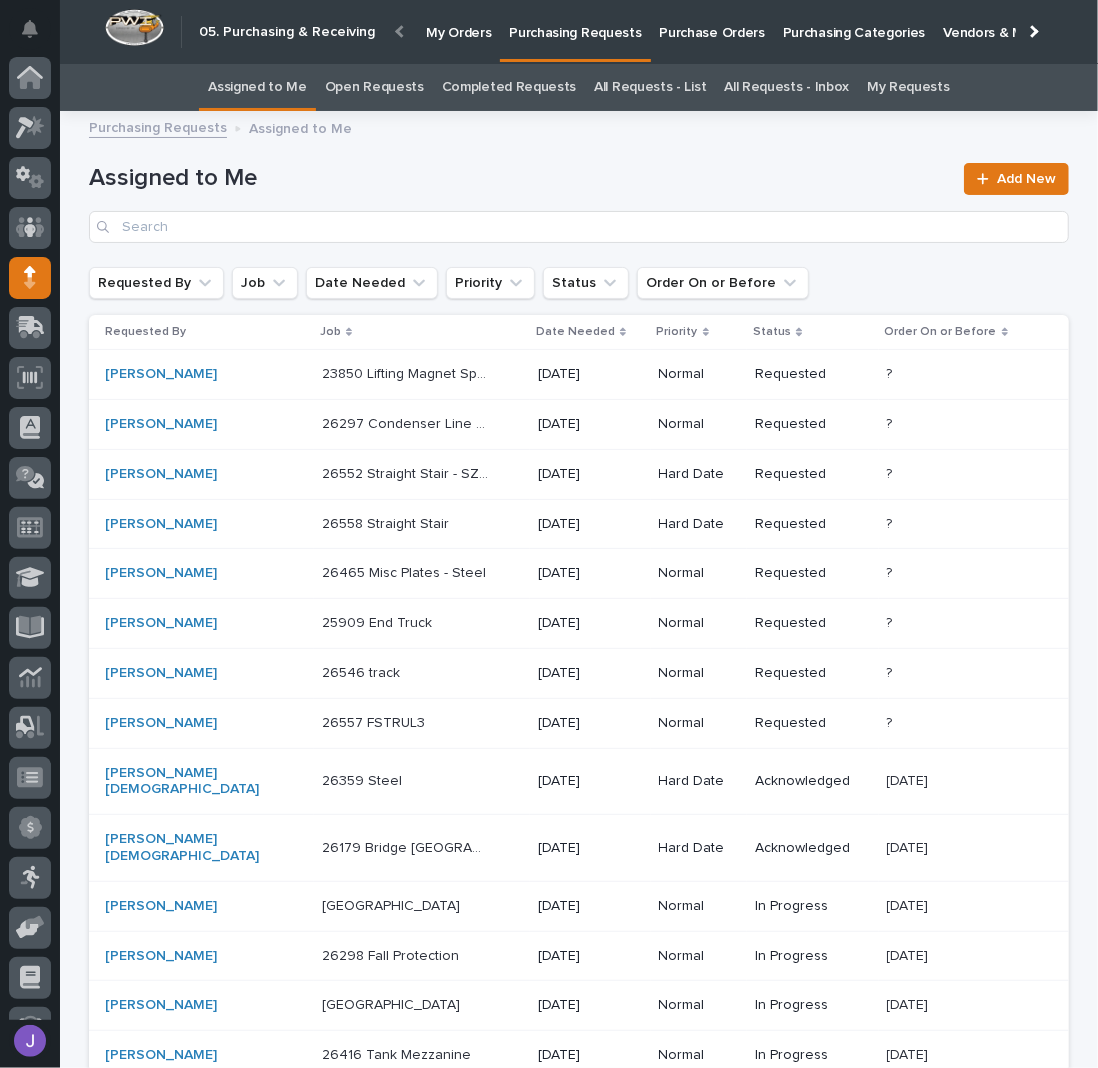 scroll, scrollTop: 87, scrollLeft: 0, axis: vertical 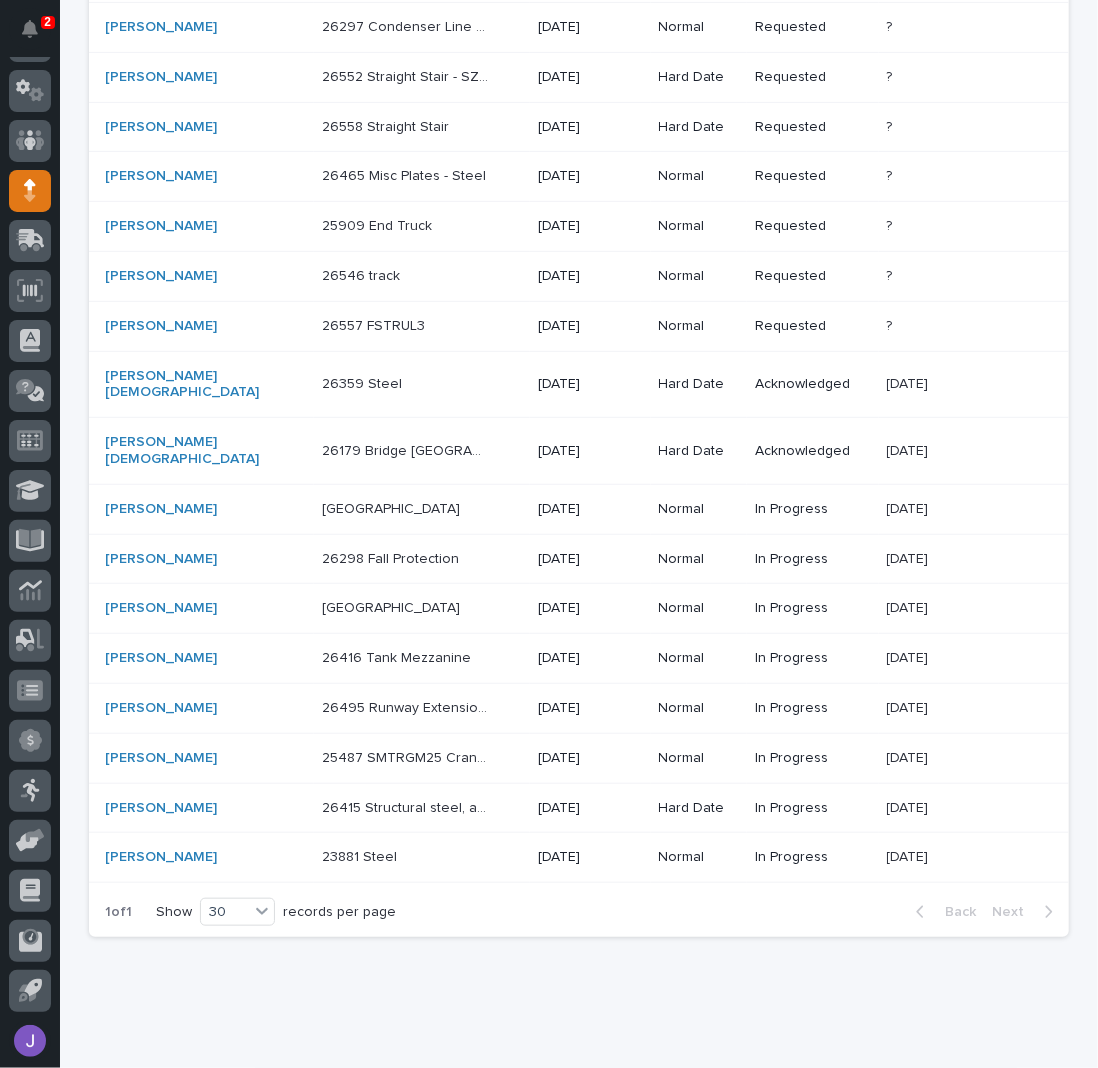 click on "26416 Tank Mezzanine 26416 Tank Mezzanine" at bounding box center [422, 658] 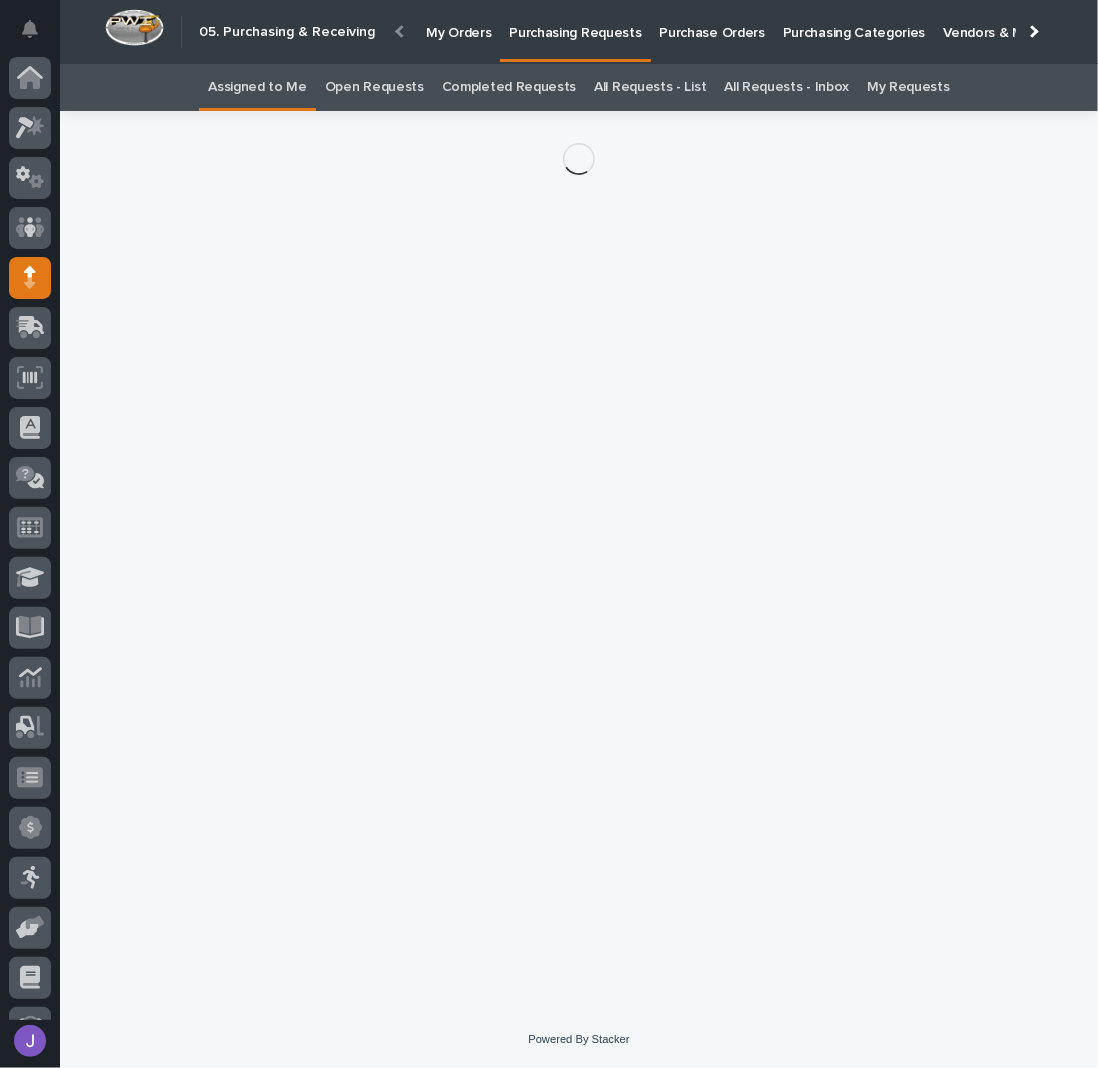 scroll, scrollTop: 87, scrollLeft: 0, axis: vertical 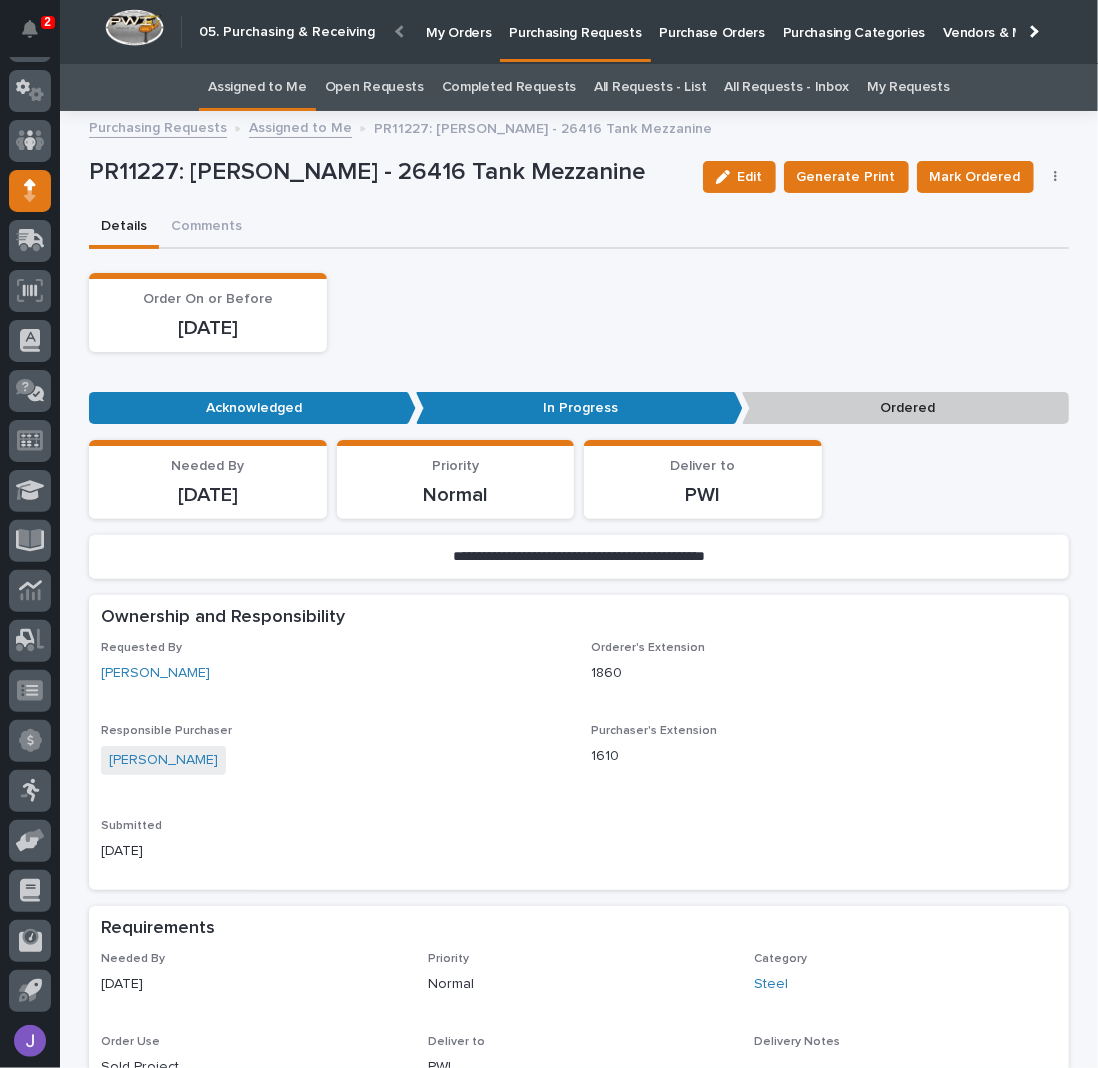 click 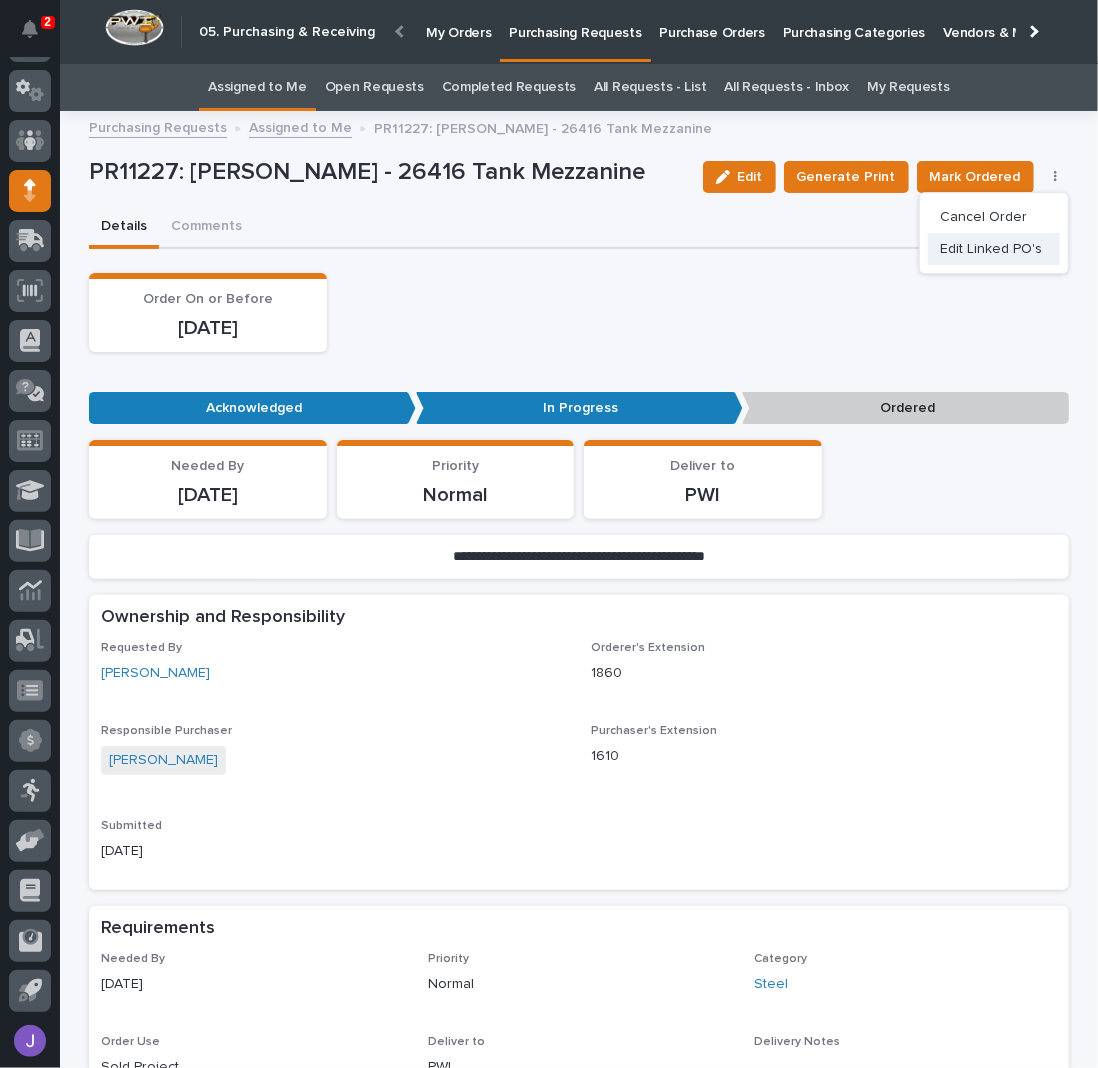 click on "Edit Linked PO's" at bounding box center [991, 249] 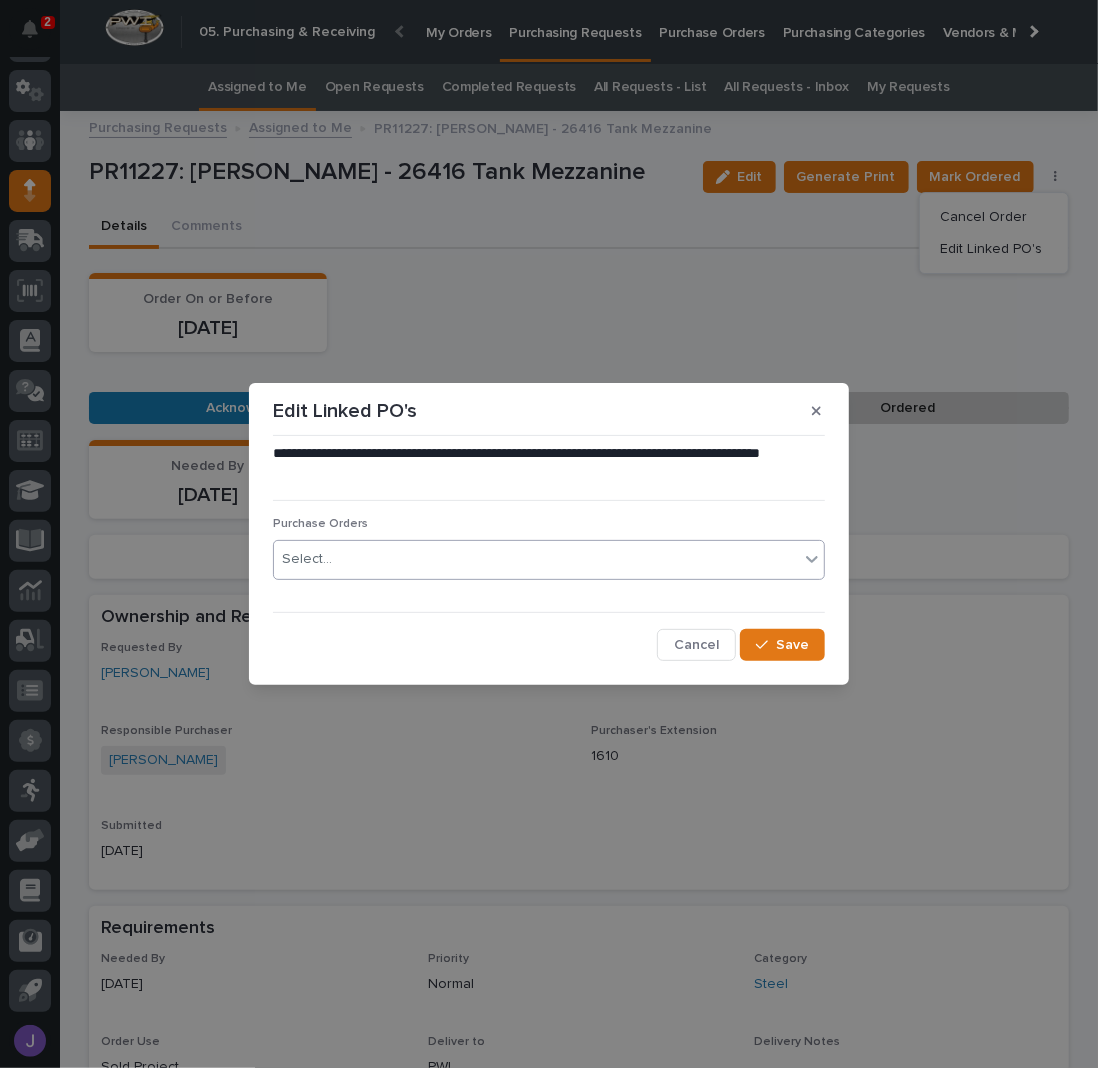click on "Select..." at bounding box center [536, 559] 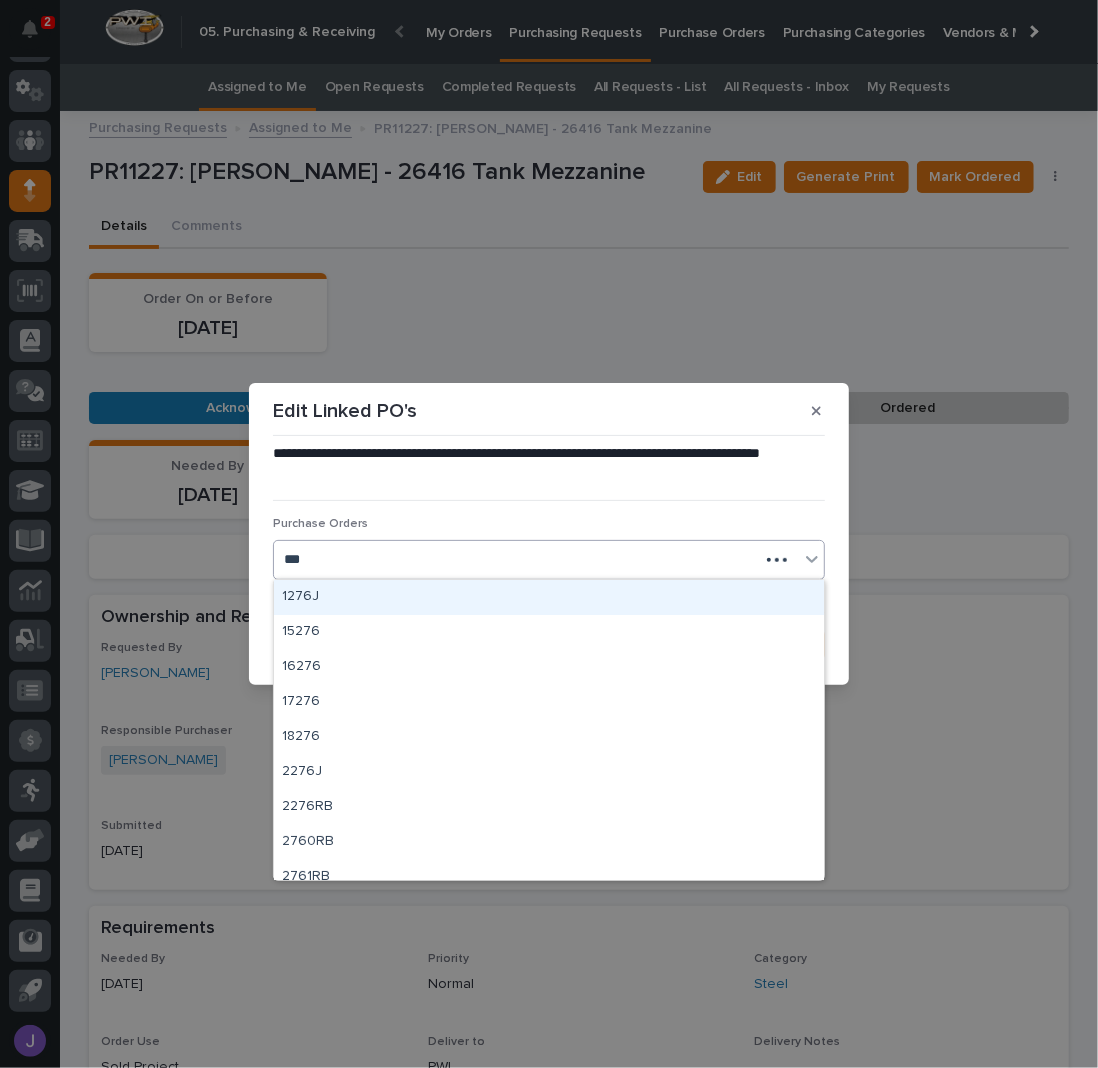 type on "****" 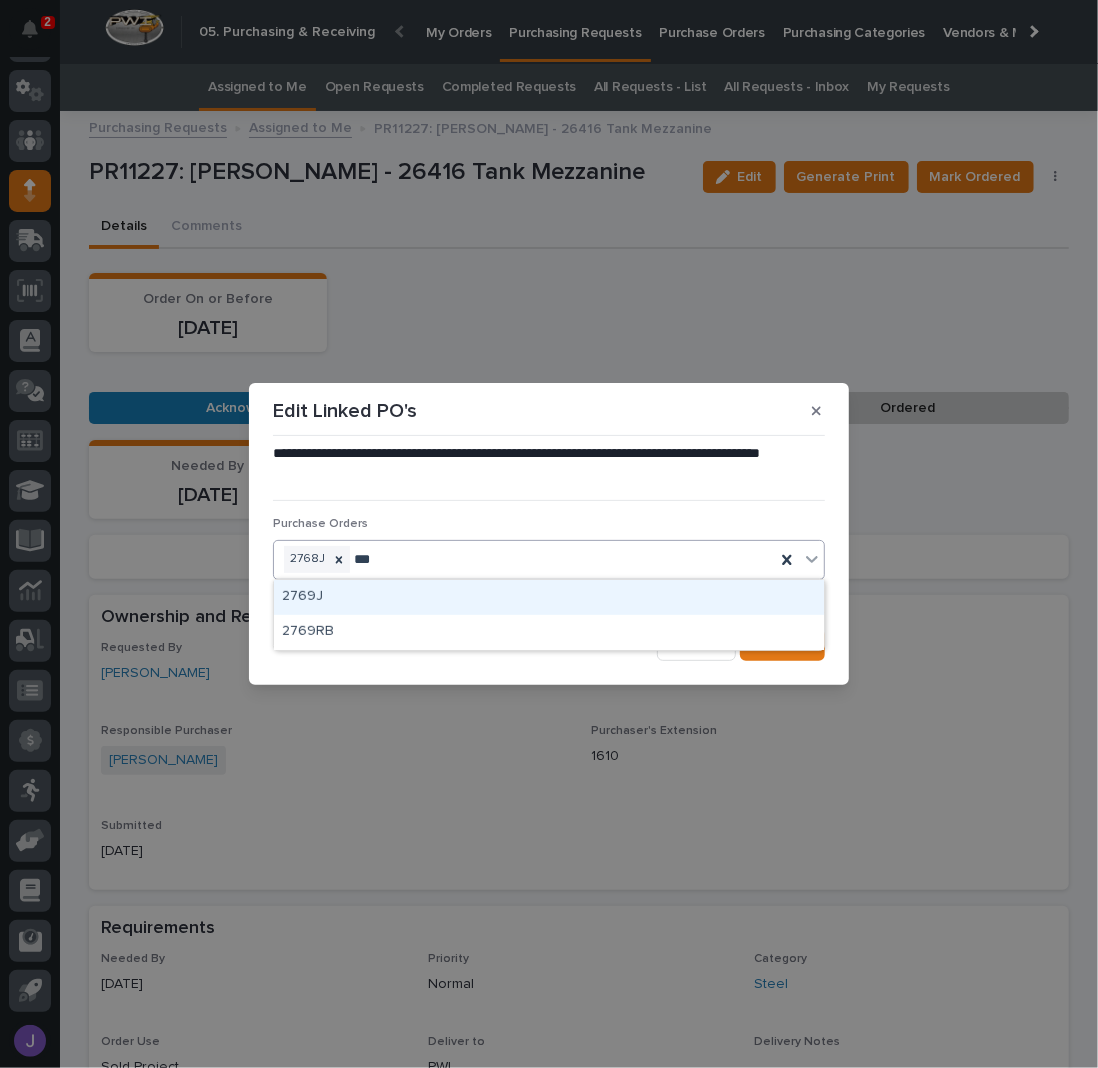 type on "****" 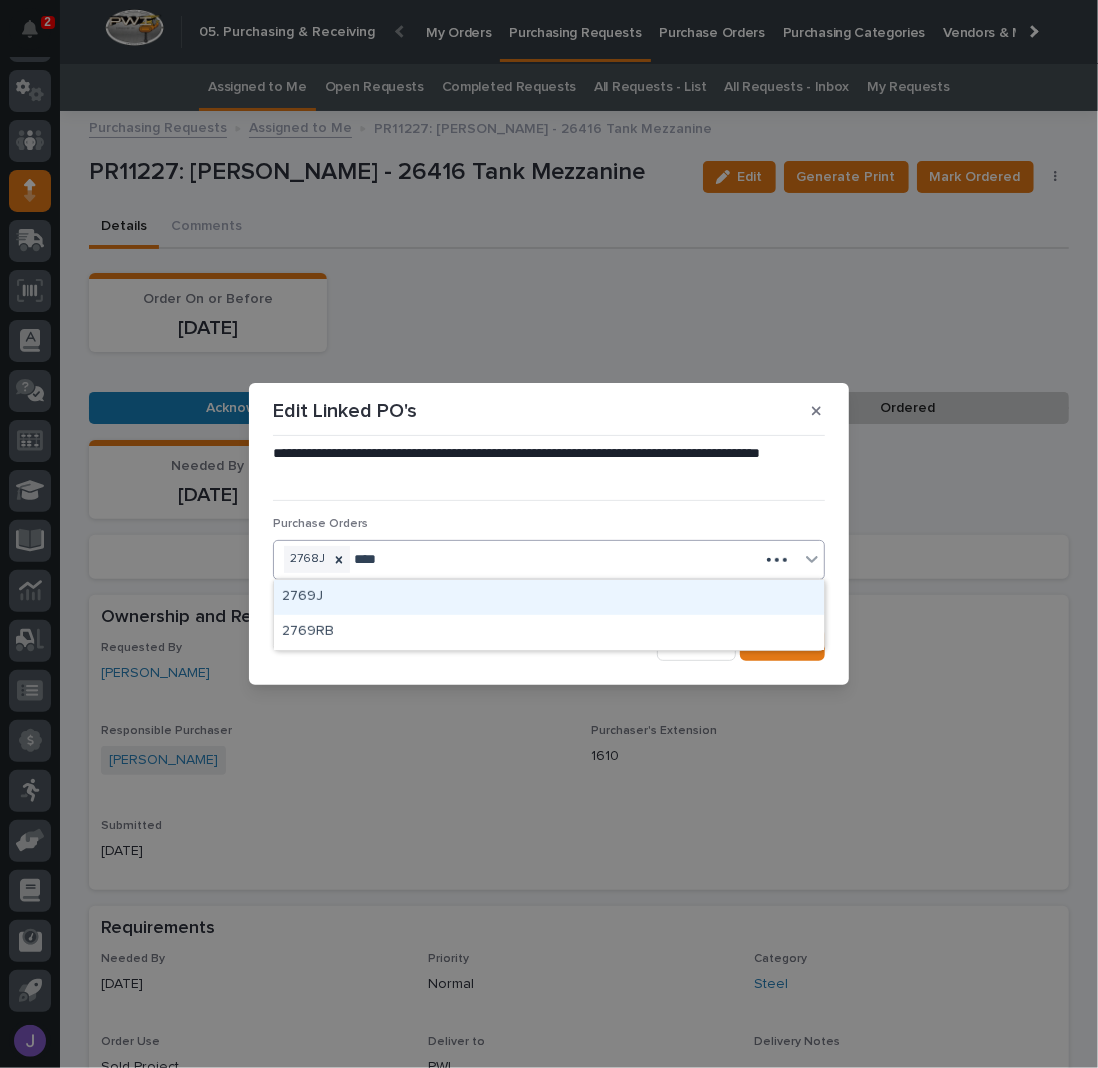 type 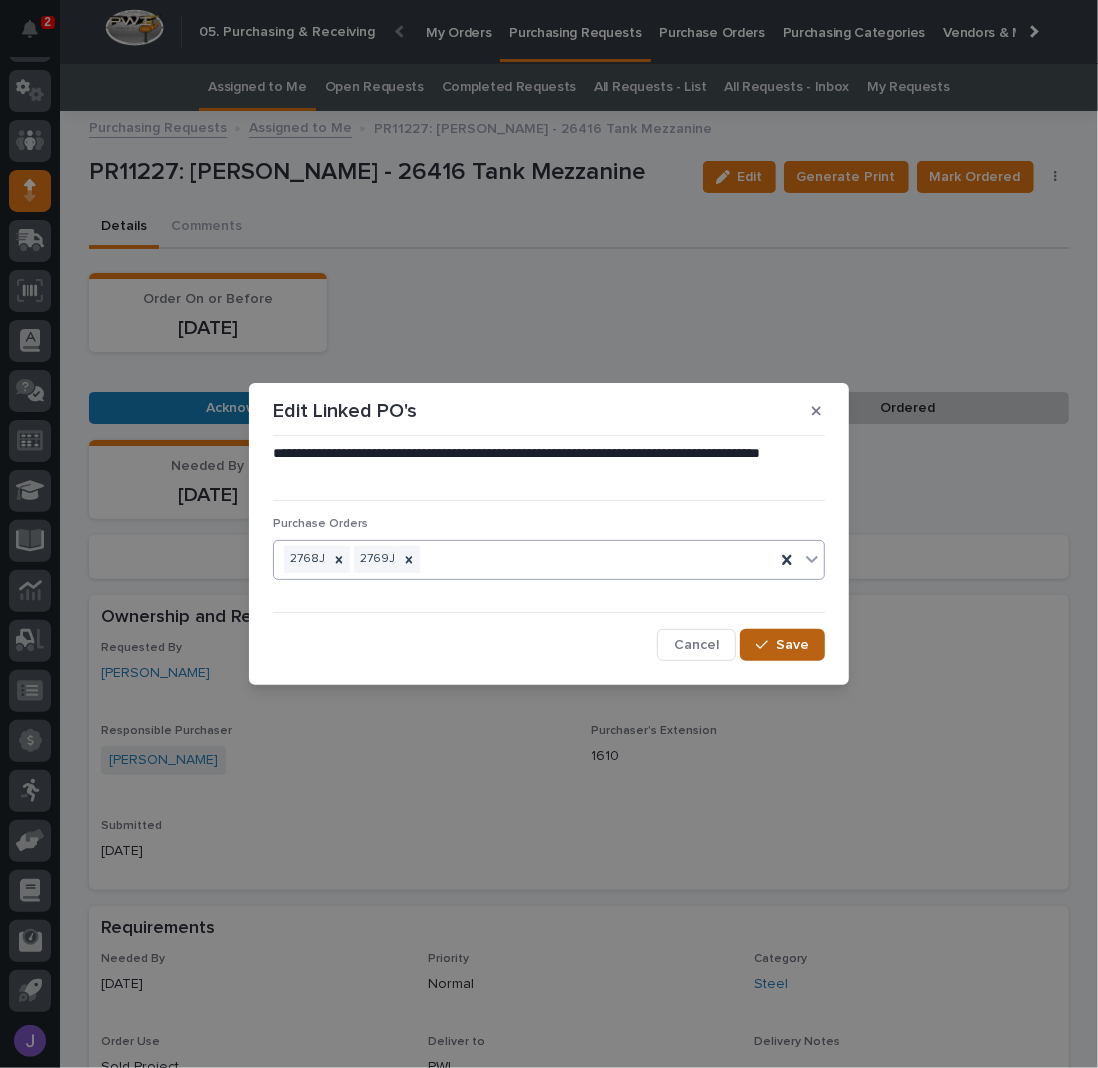 click on "Save" at bounding box center (792, 645) 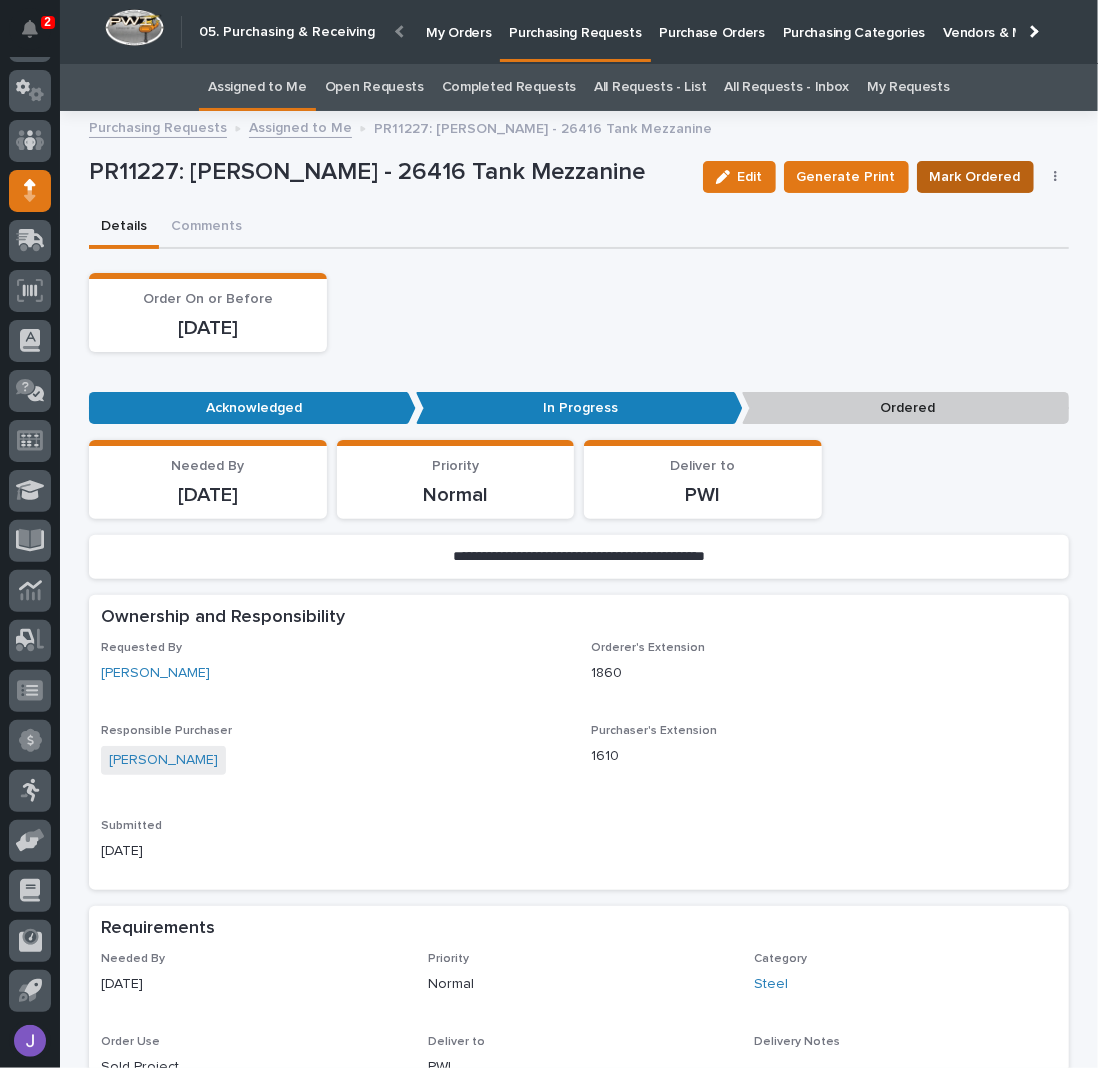 click on "Mark Ordered" at bounding box center (975, 177) 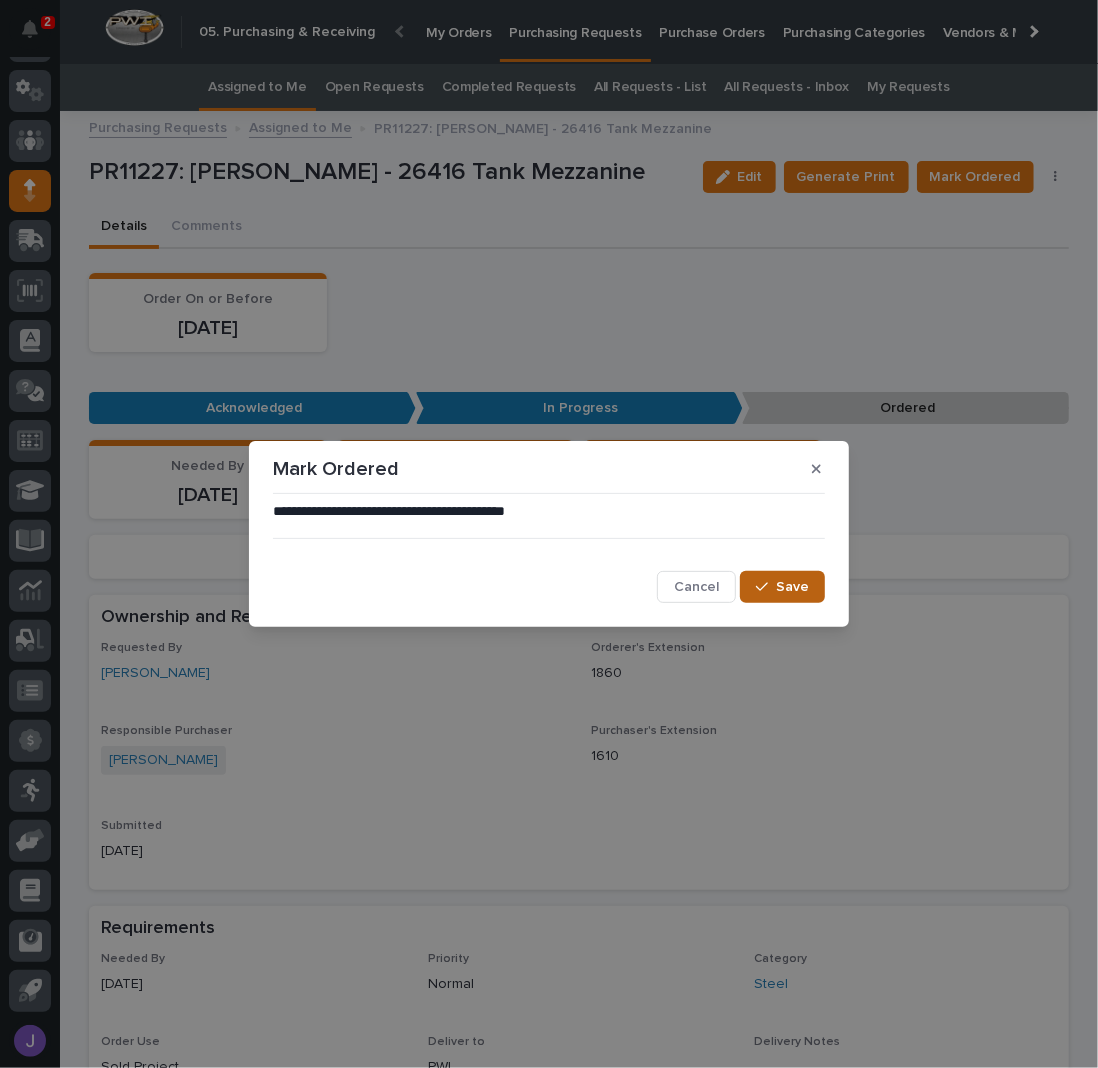click on "Save" at bounding box center [782, 587] 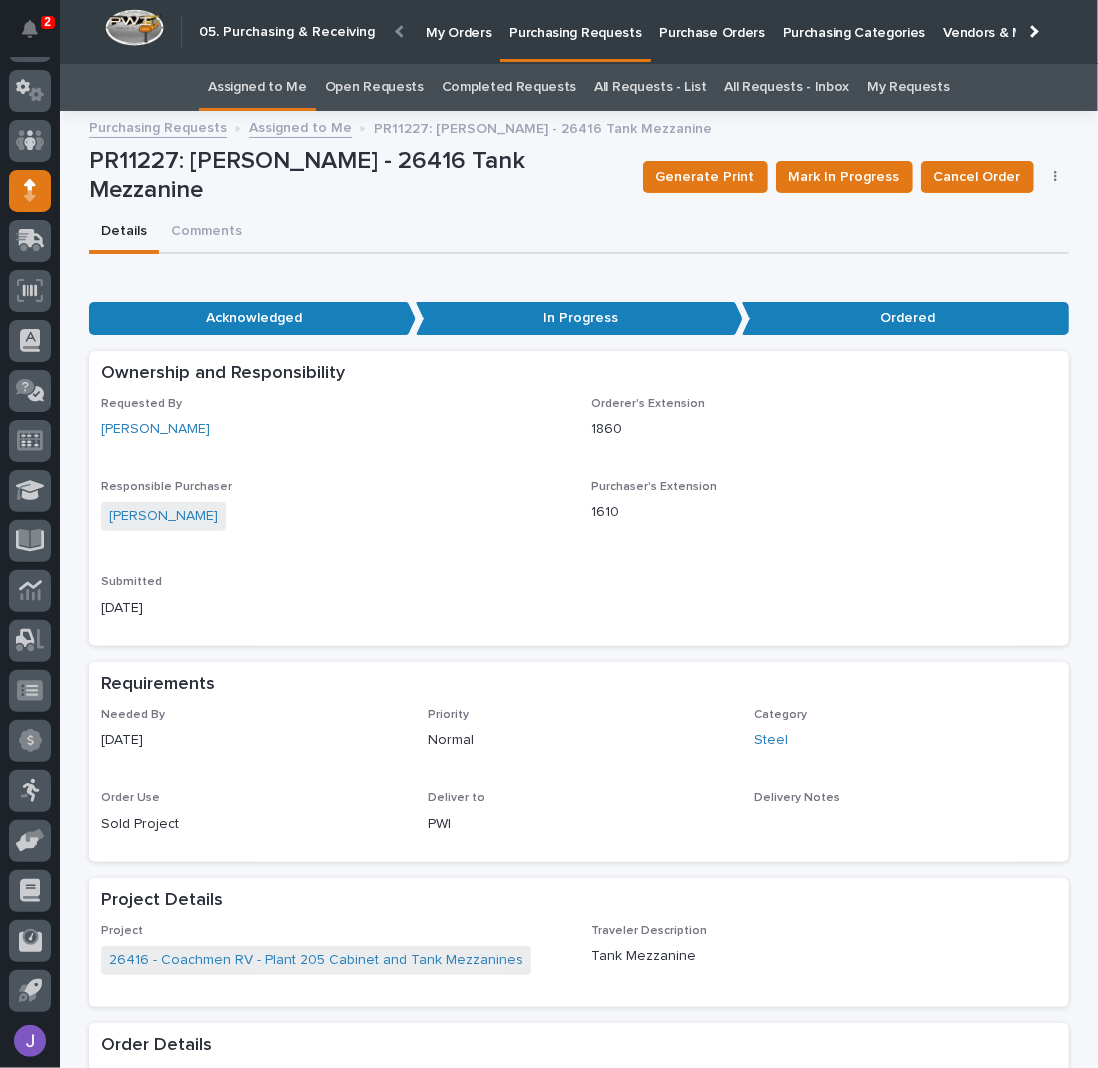 click on "Assigned to Me" at bounding box center [257, 87] 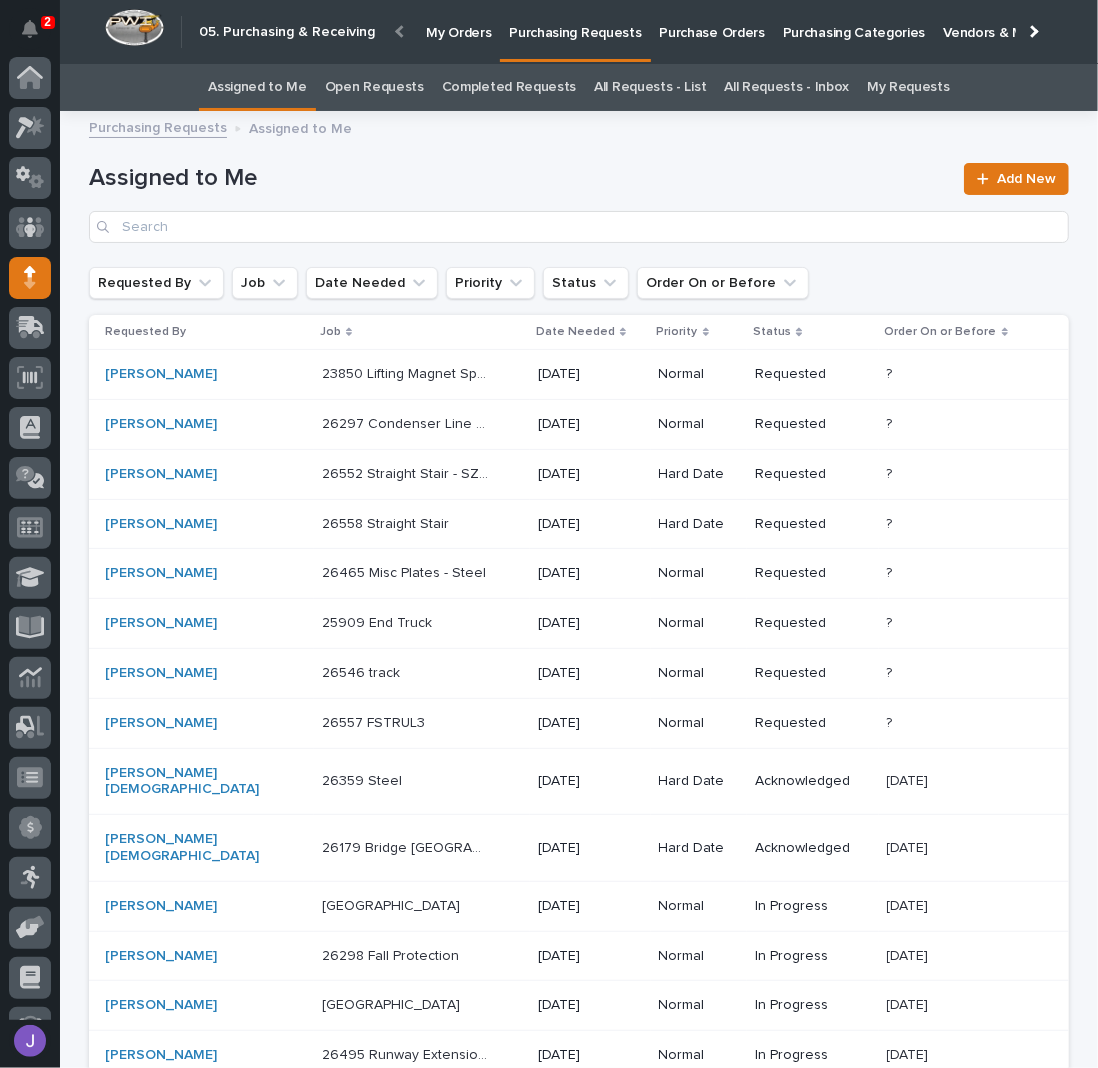 scroll, scrollTop: 87, scrollLeft: 0, axis: vertical 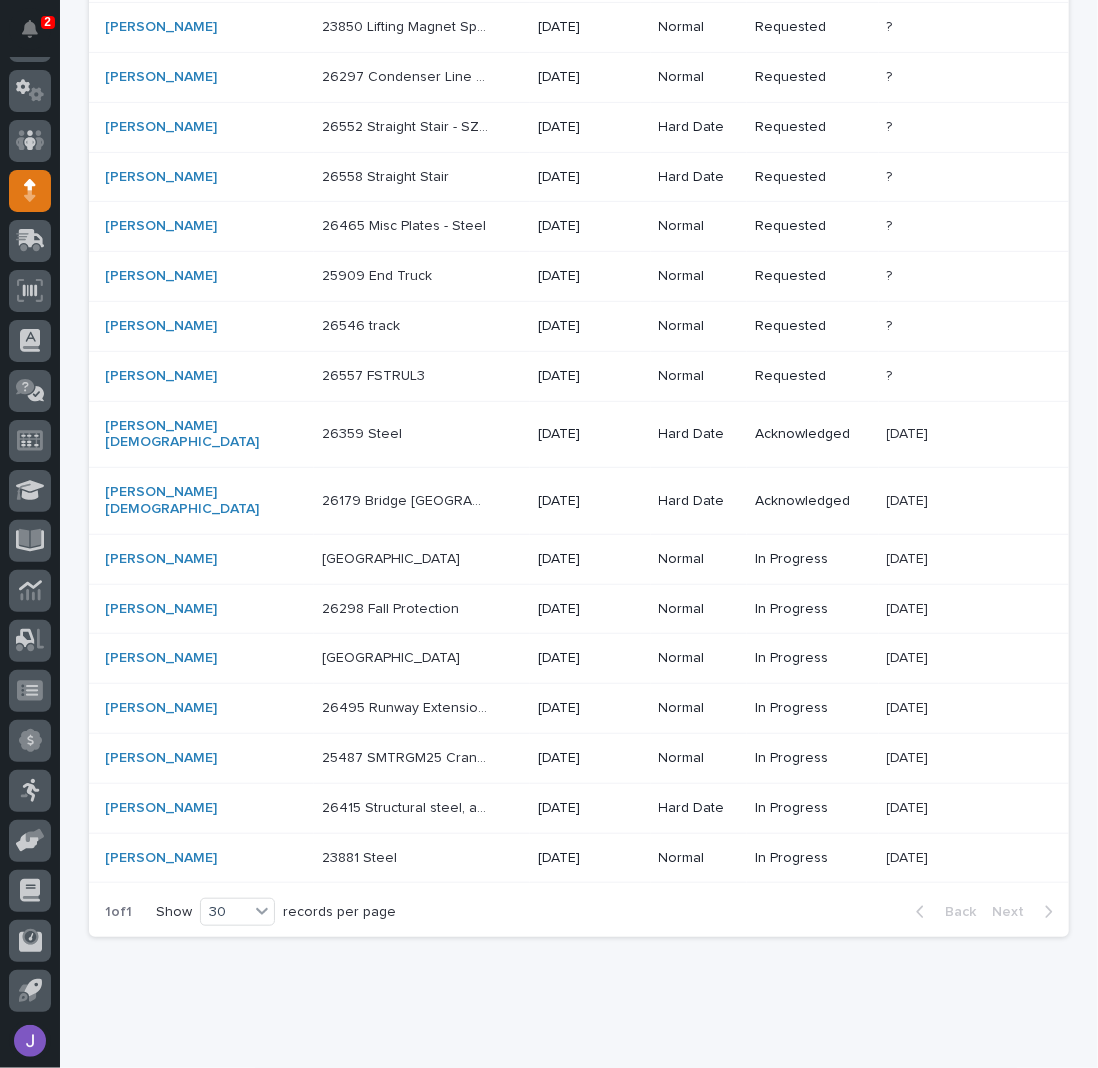click on "[STREET_ADDRESS]" at bounding box center [422, 658] 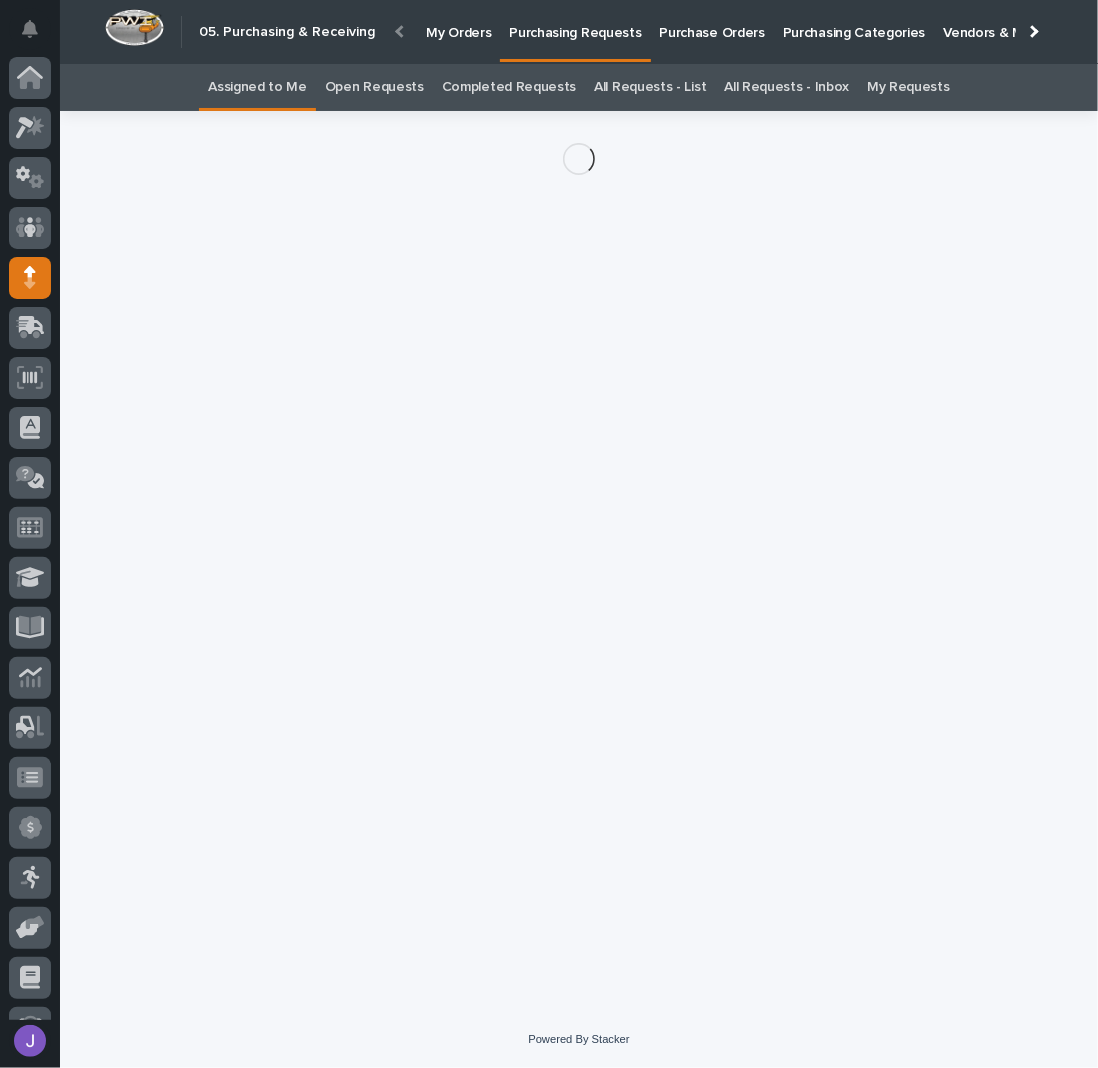 scroll, scrollTop: 87, scrollLeft: 0, axis: vertical 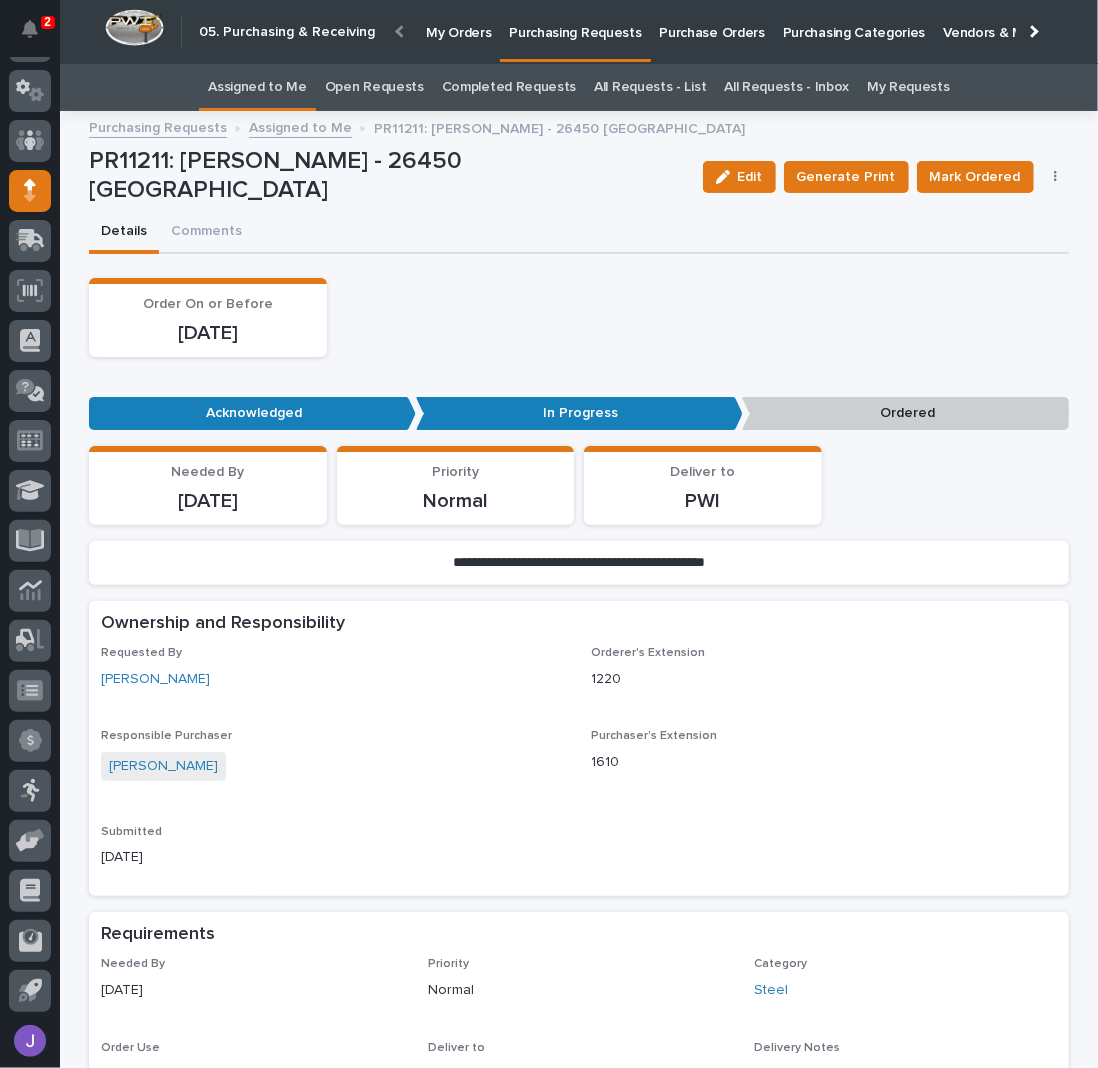 click 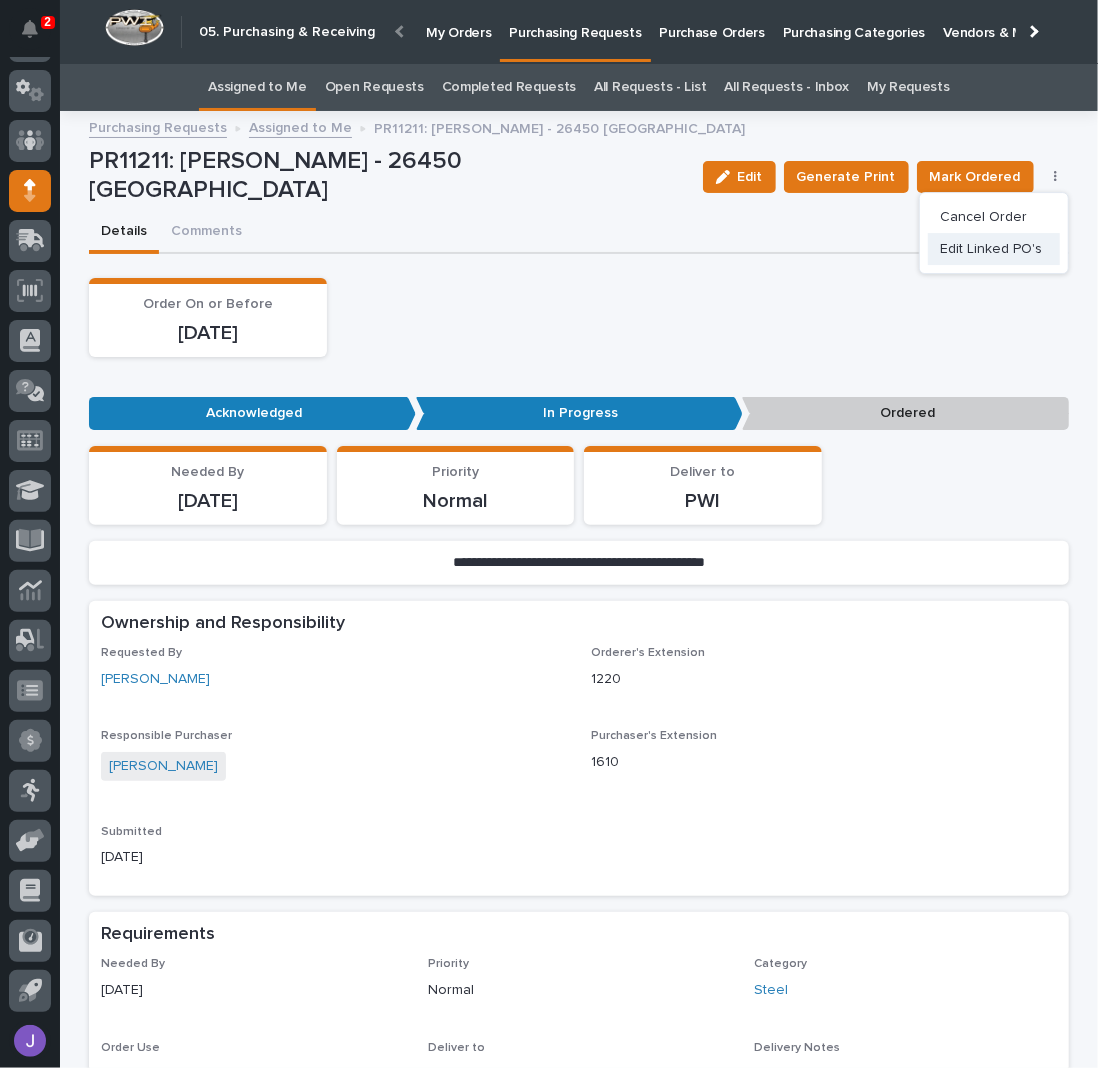click on "Edit Linked PO's" at bounding box center (991, 249) 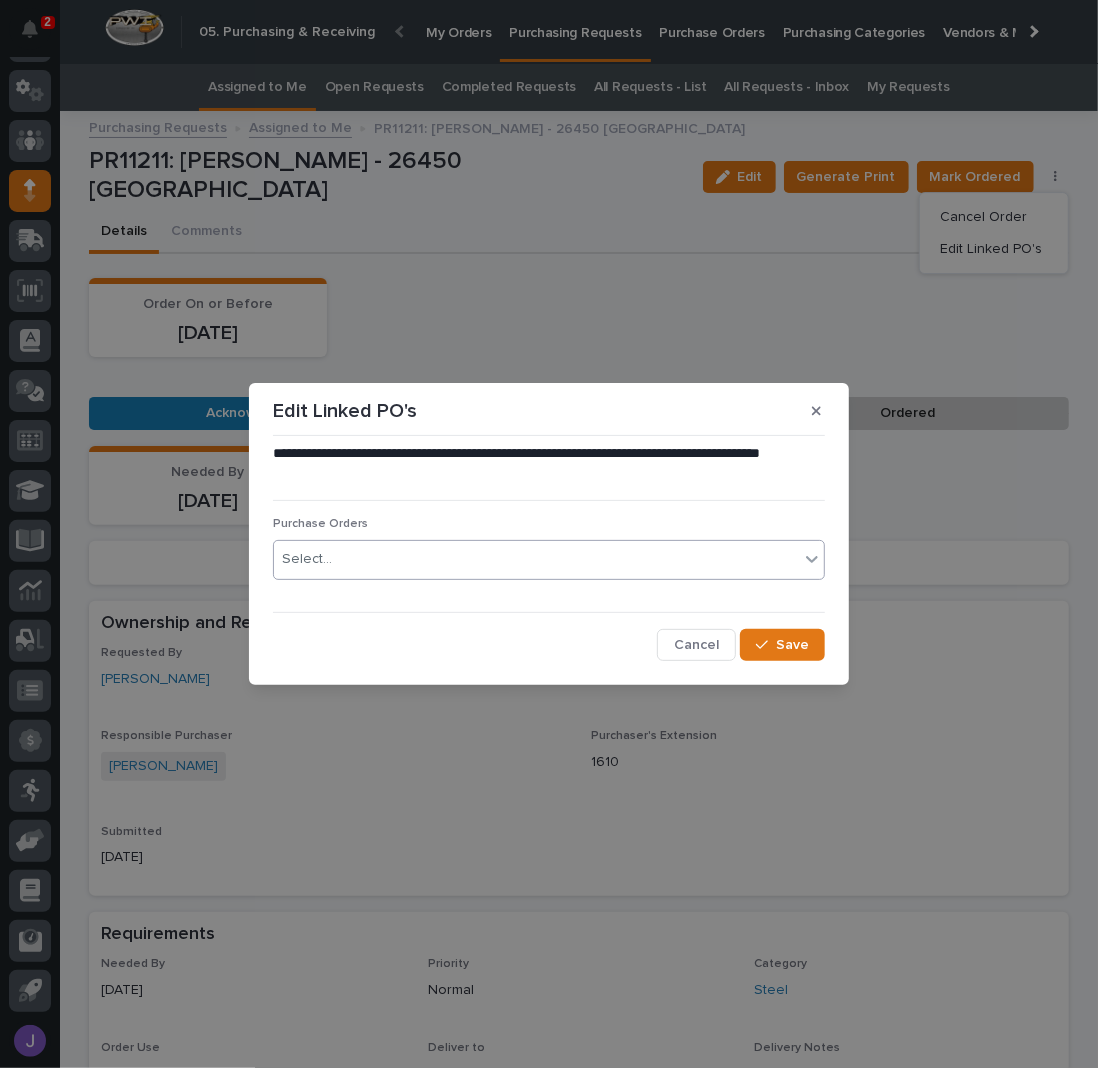 click on "Select..." at bounding box center (536, 559) 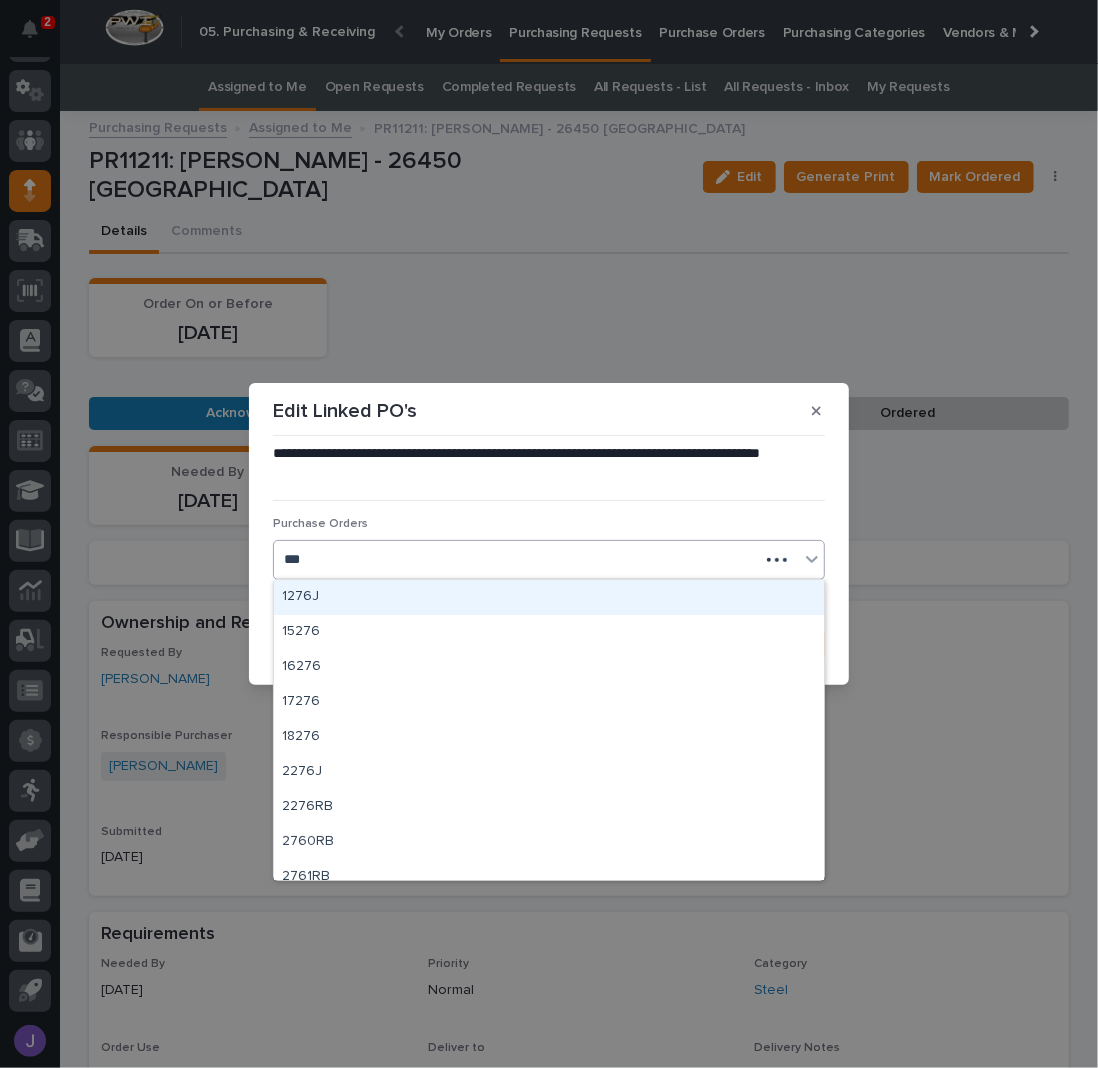 type on "****" 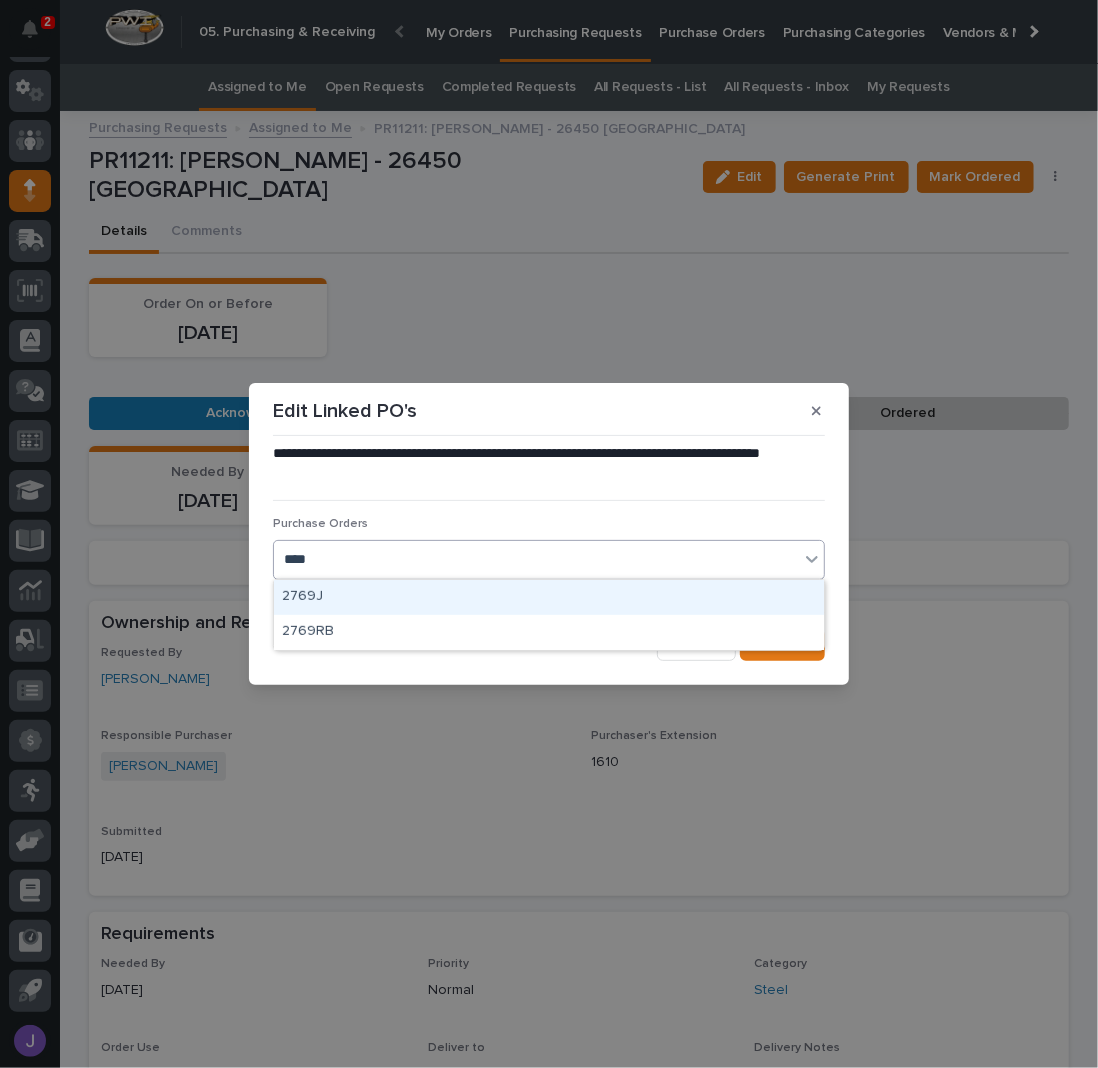 type 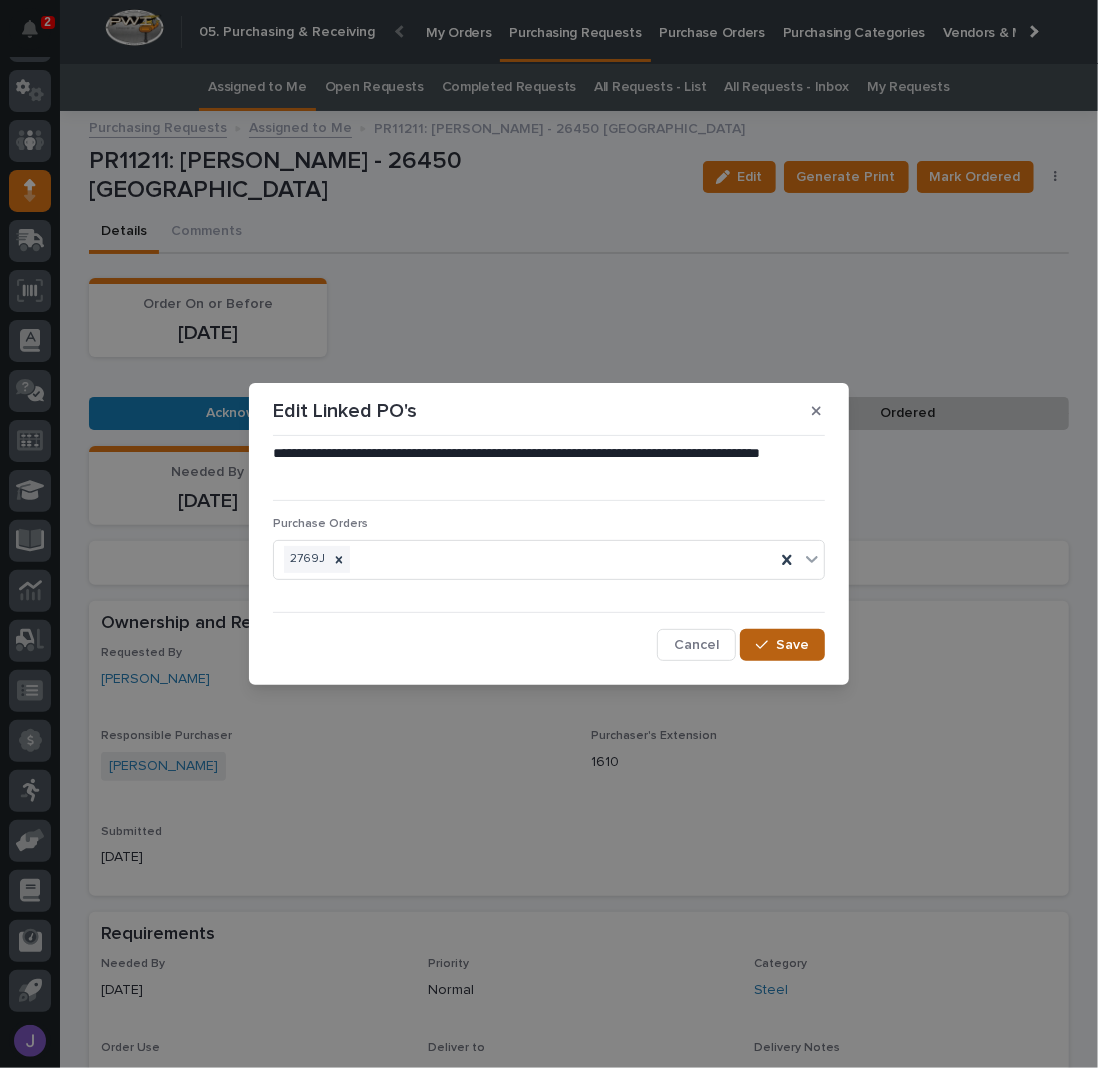 click on "Save" at bounding box center [792, 645] 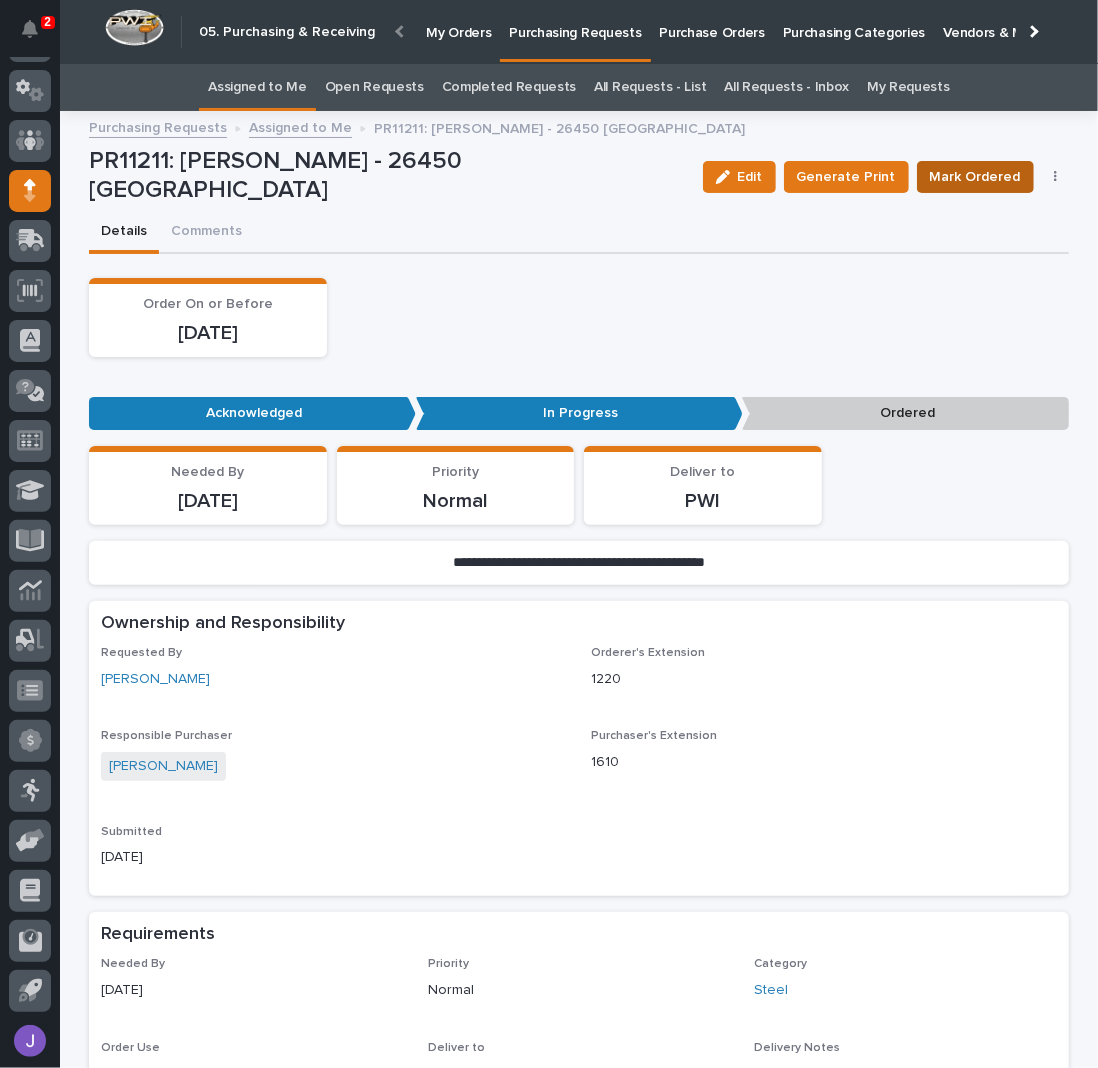 click on "Mark Ordered" at bounding box center [975, 177] 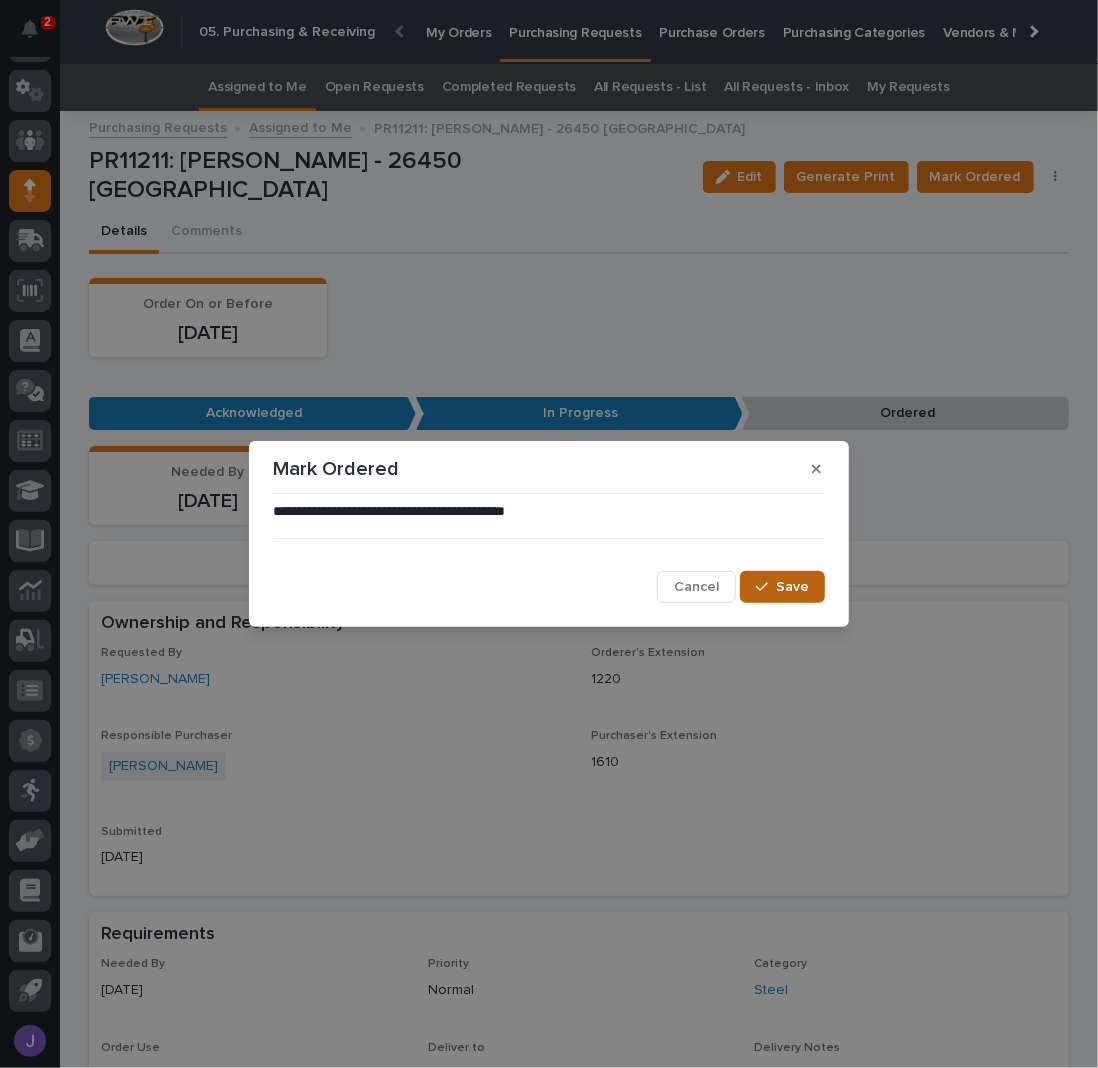 click on "Save" at bounding box center (792, 587) 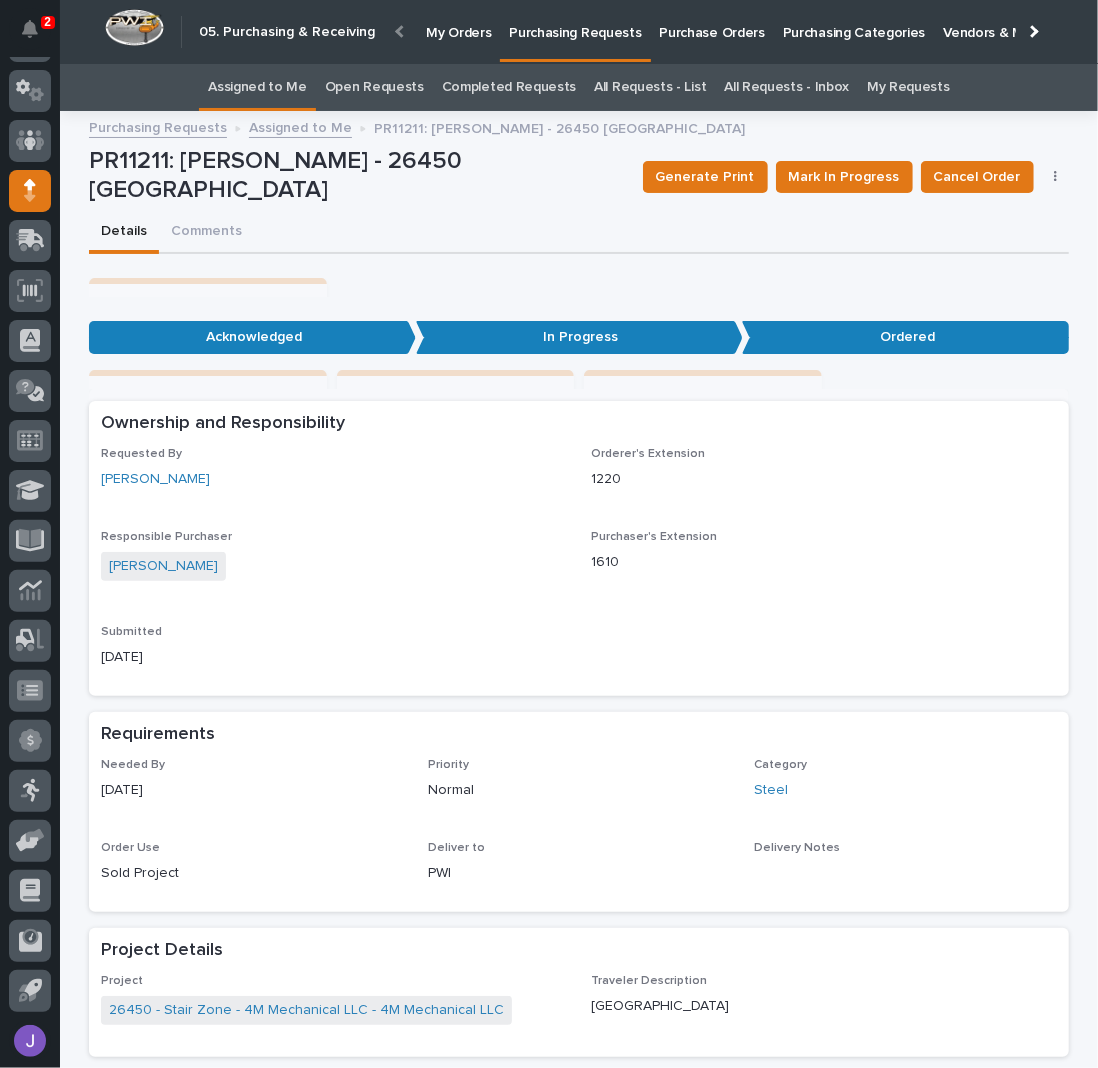 click on "Assigned to Me" at bounding box center (257, 87) 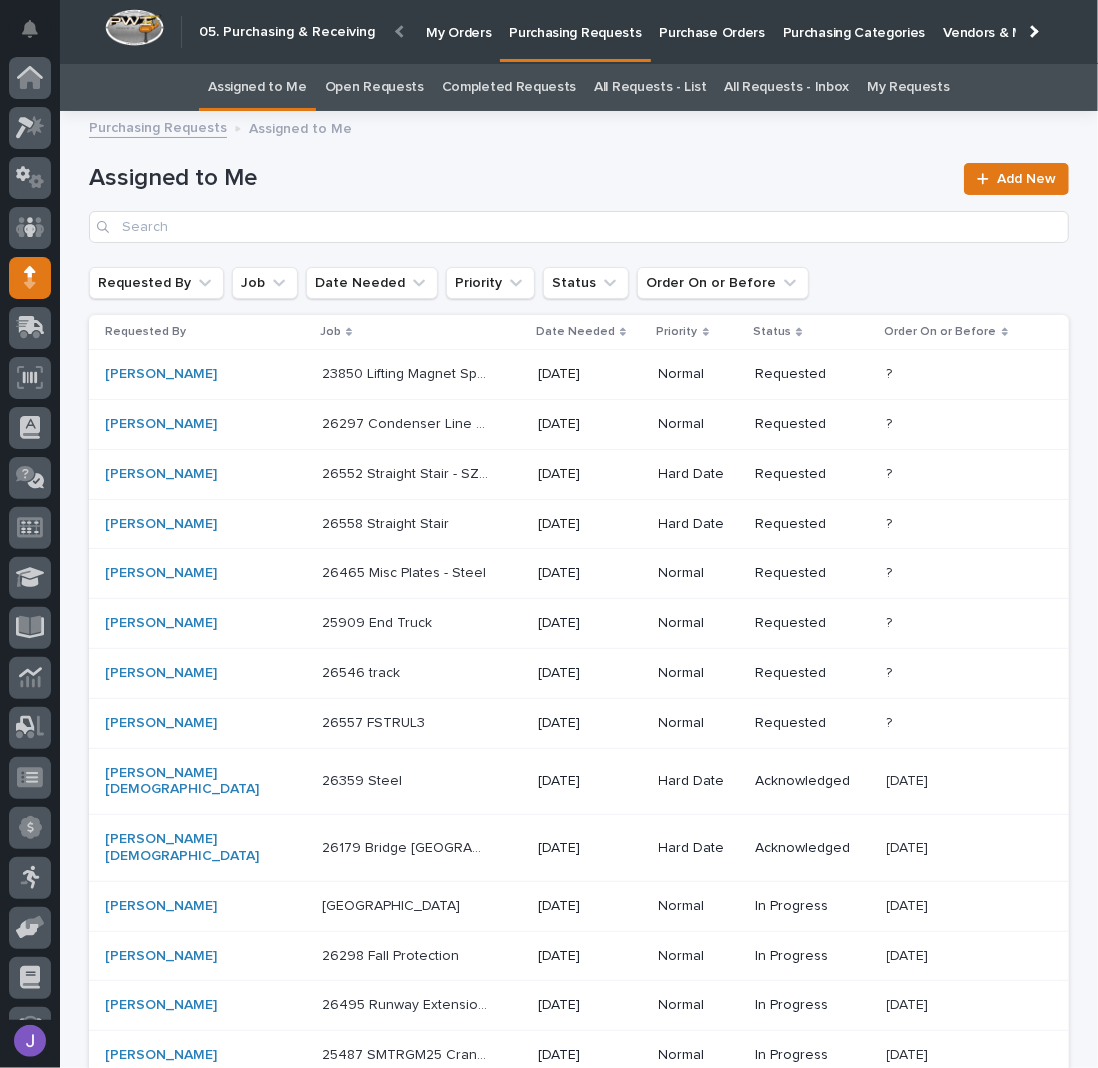 scroll, scrollTop: 87, scrollLeft: 0, axis: vertical 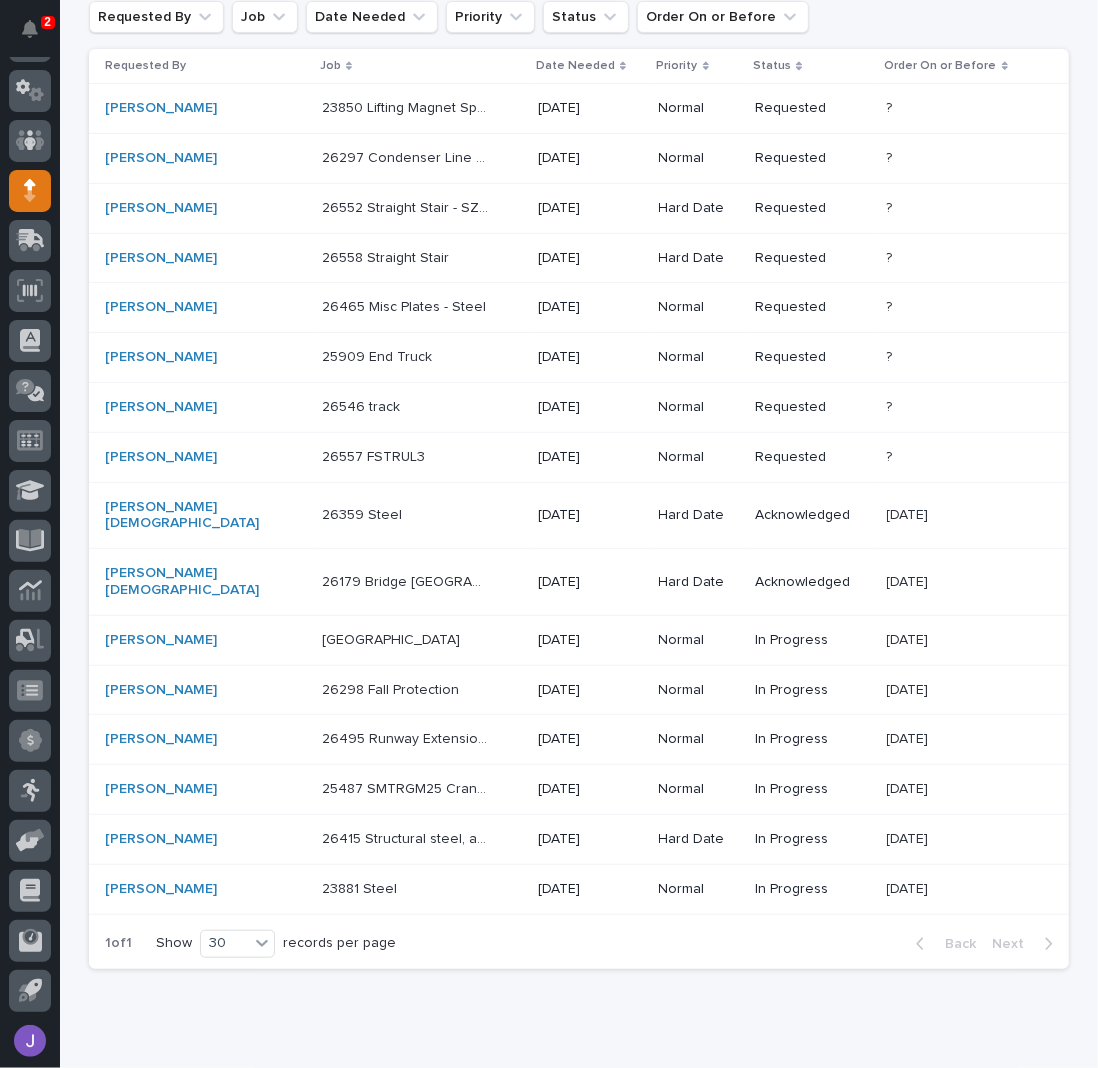 click on "[STREET_ADDRESS]" at bounding box center [422, 640] 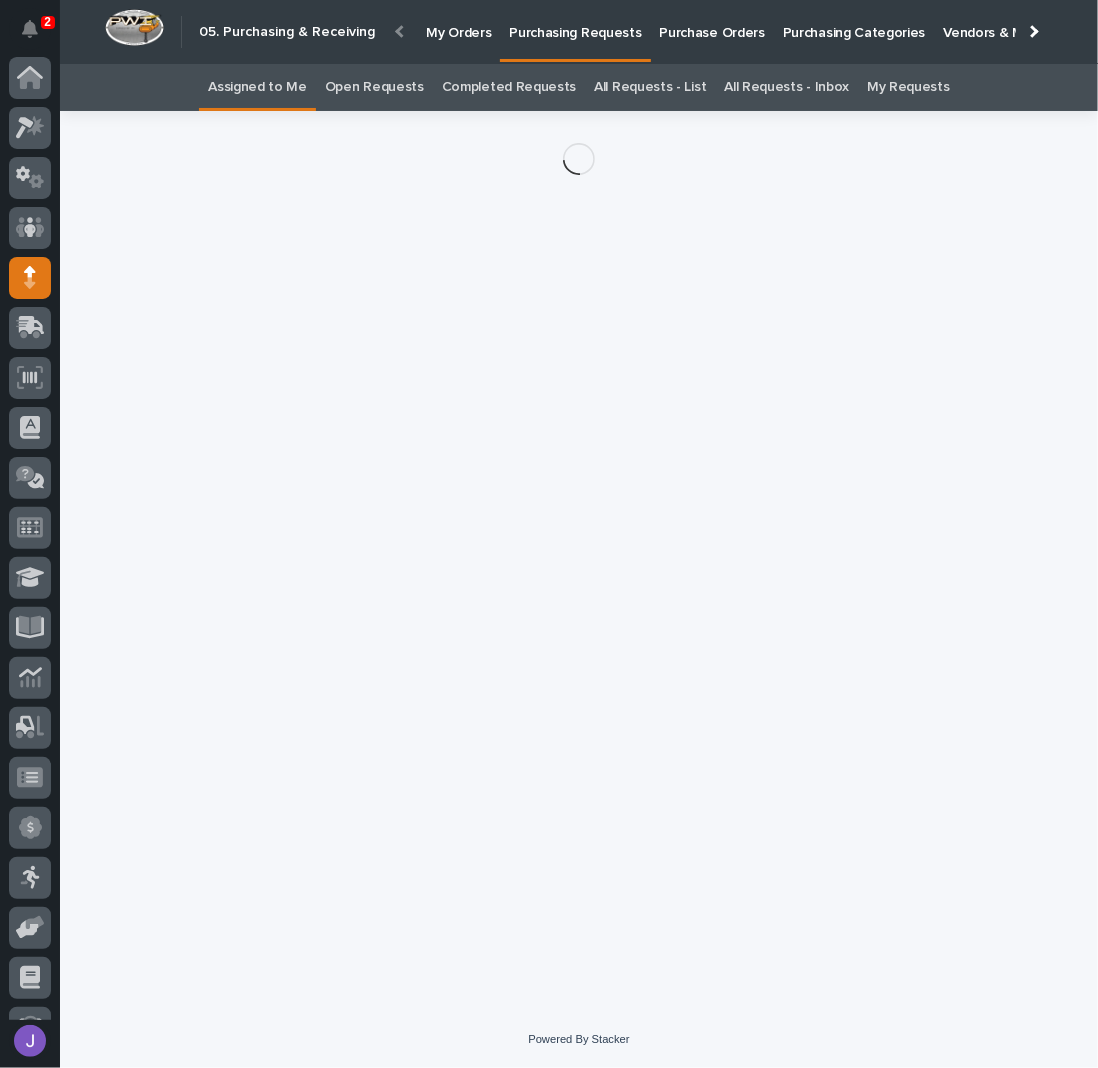 scroll, scrollTop: 87, scrollLeft: 0, axis: vertical 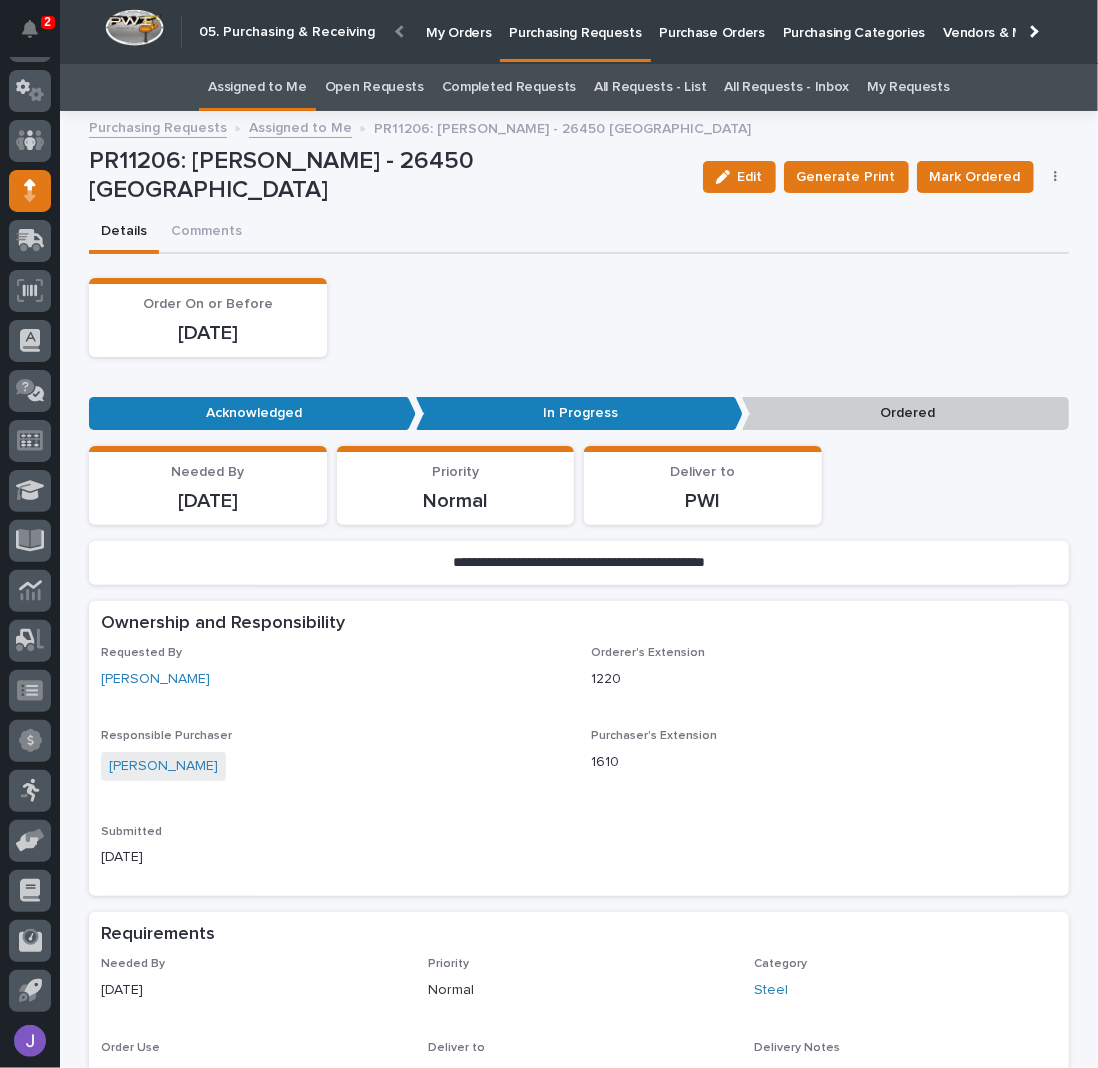 click at bounding box center (1056, 177) 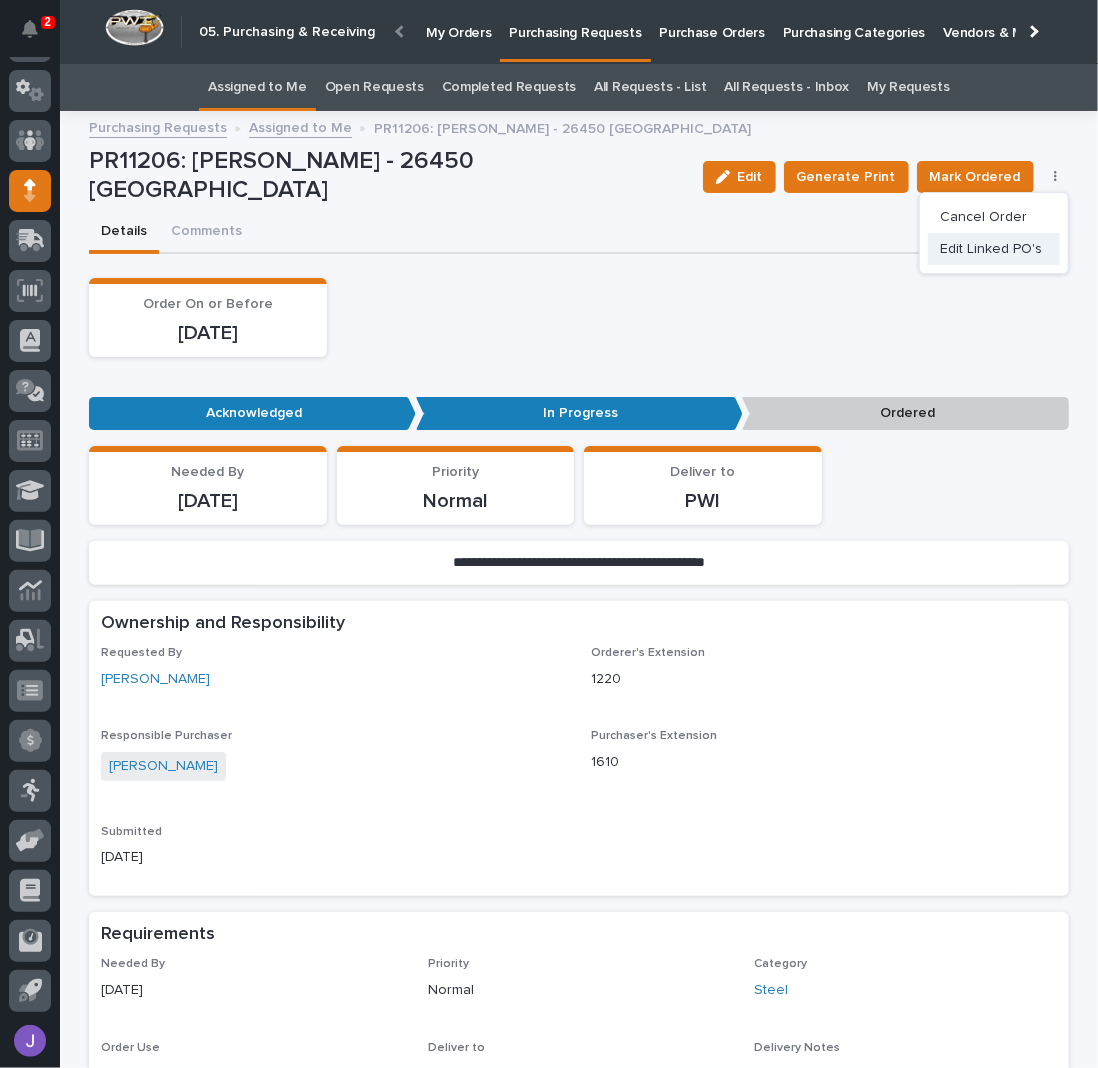 click on "Edit Linked PO's" at bounding box center (991, 249) 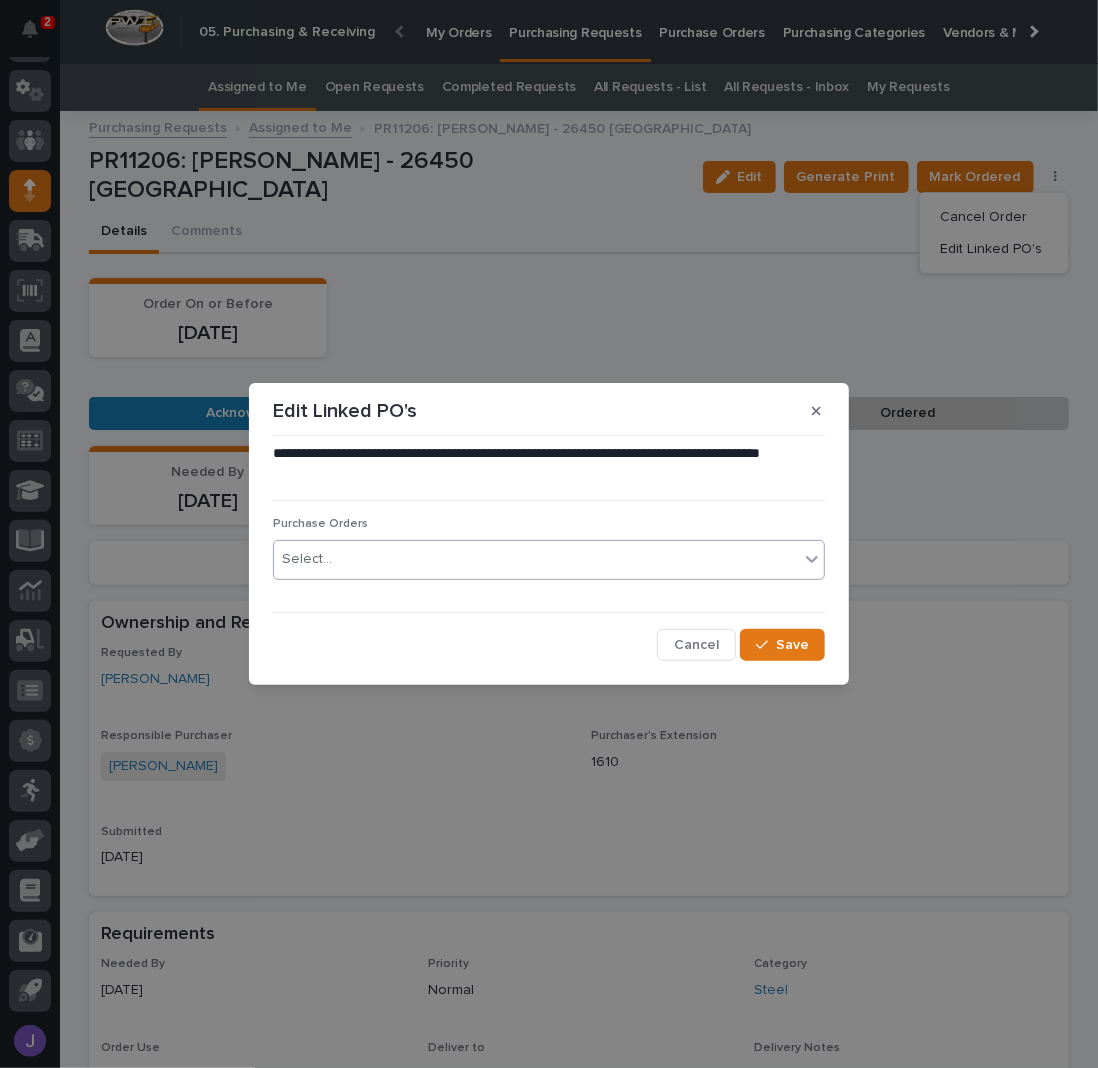 click on "Select..." at bounding box center [536, 559] 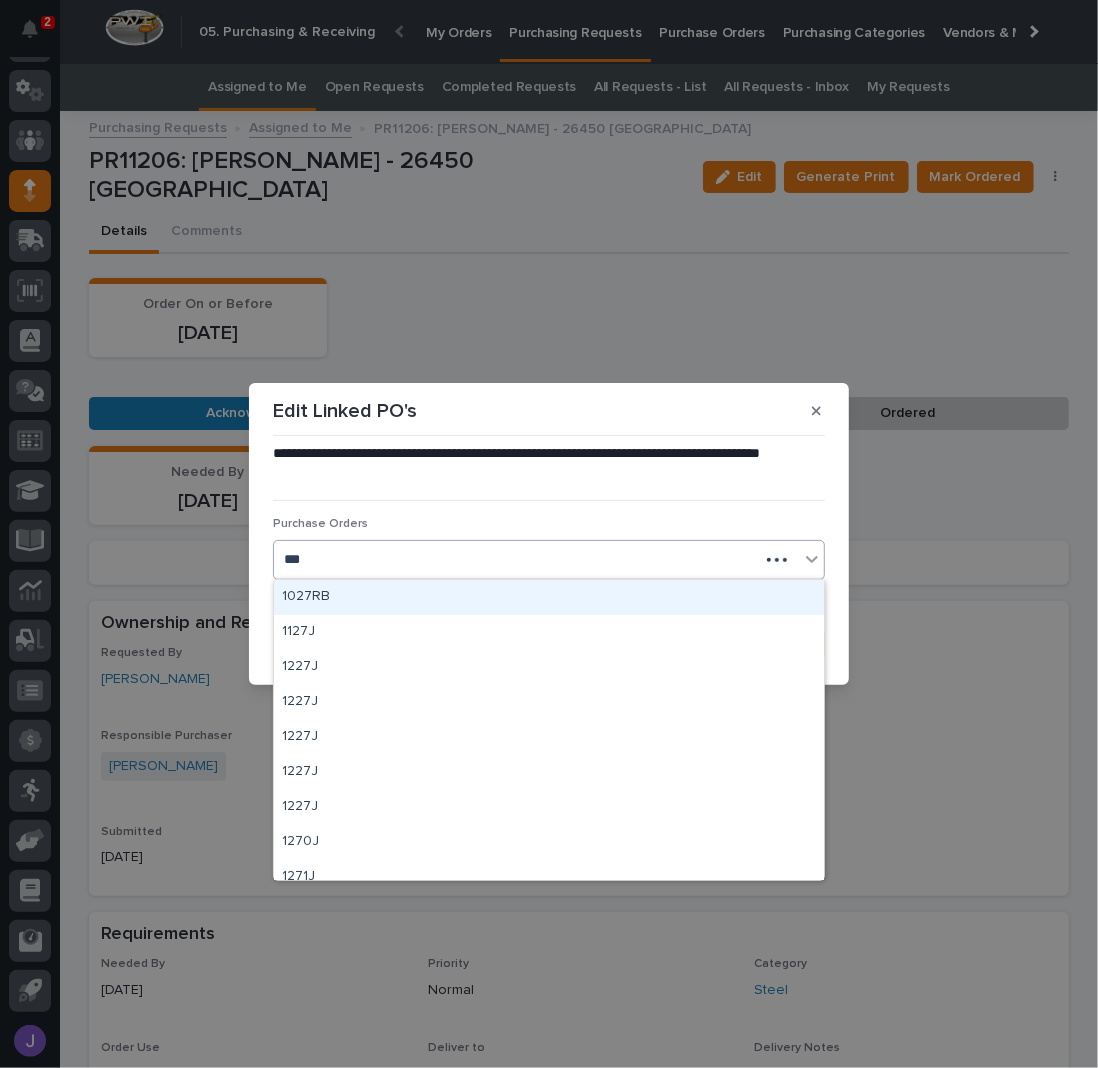 type on "****" 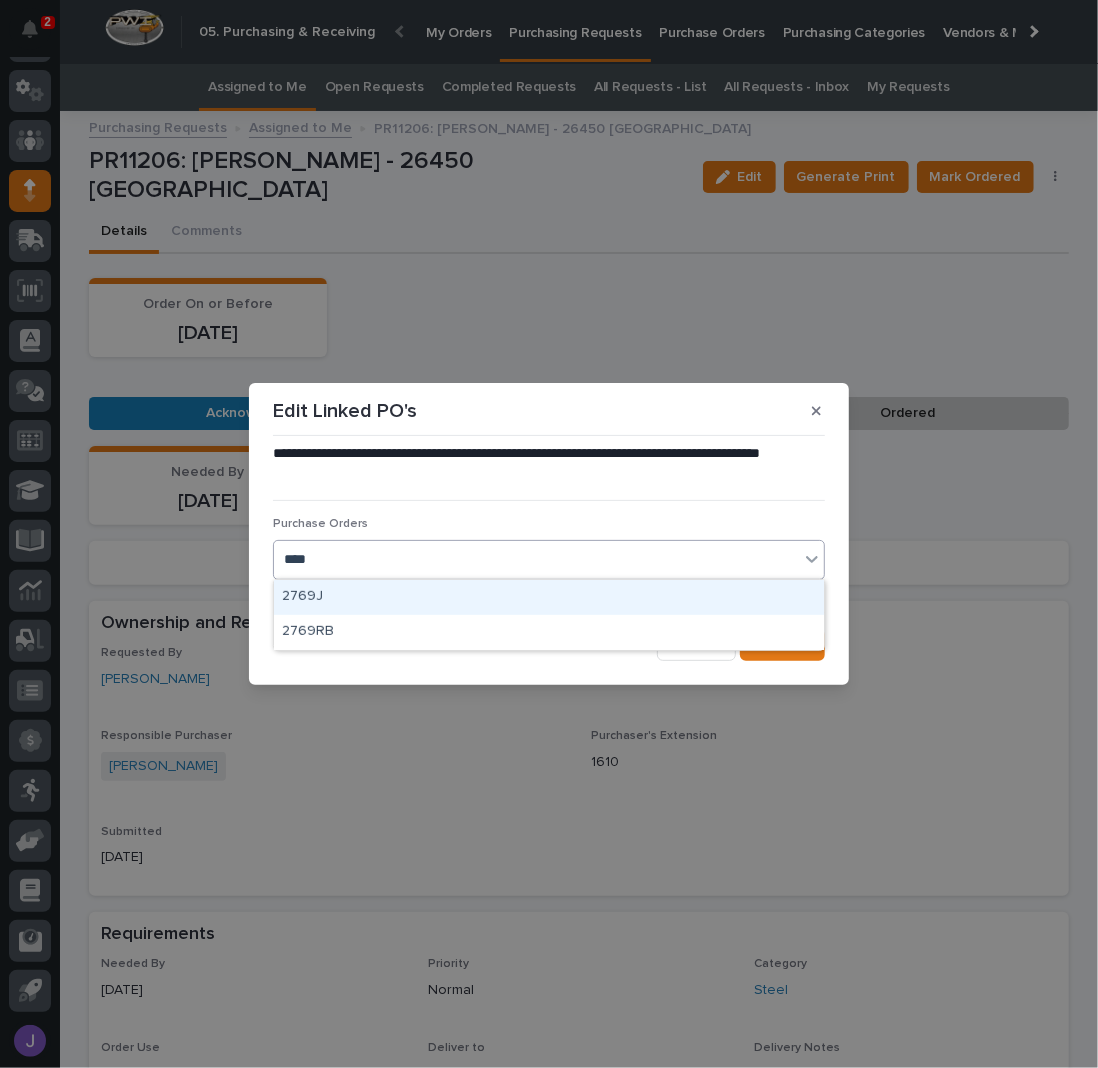type 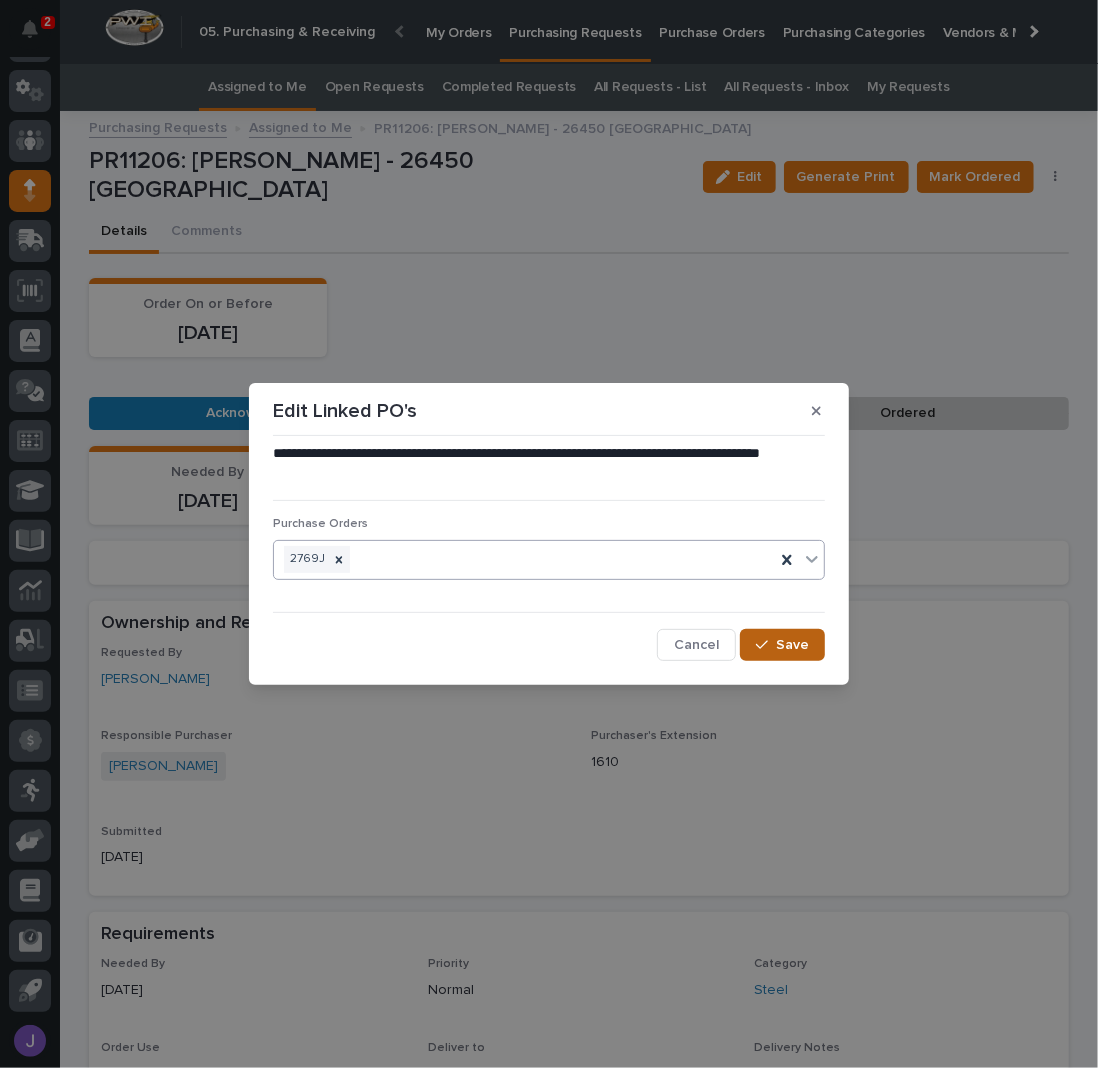 click on "Save" at bounding box center [792, 645] 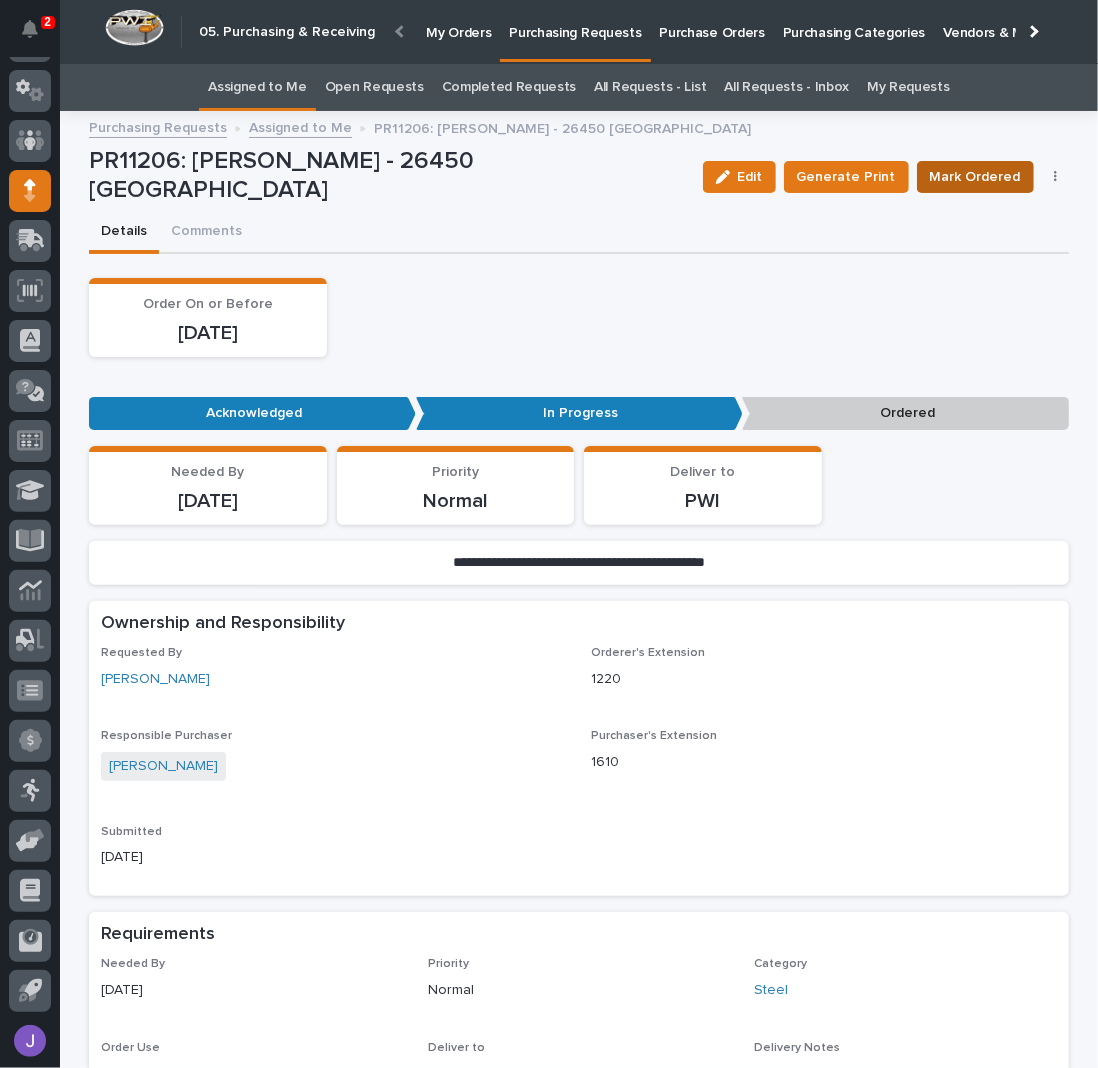click on "Mark Ordered" at bounding box center (975, 177) 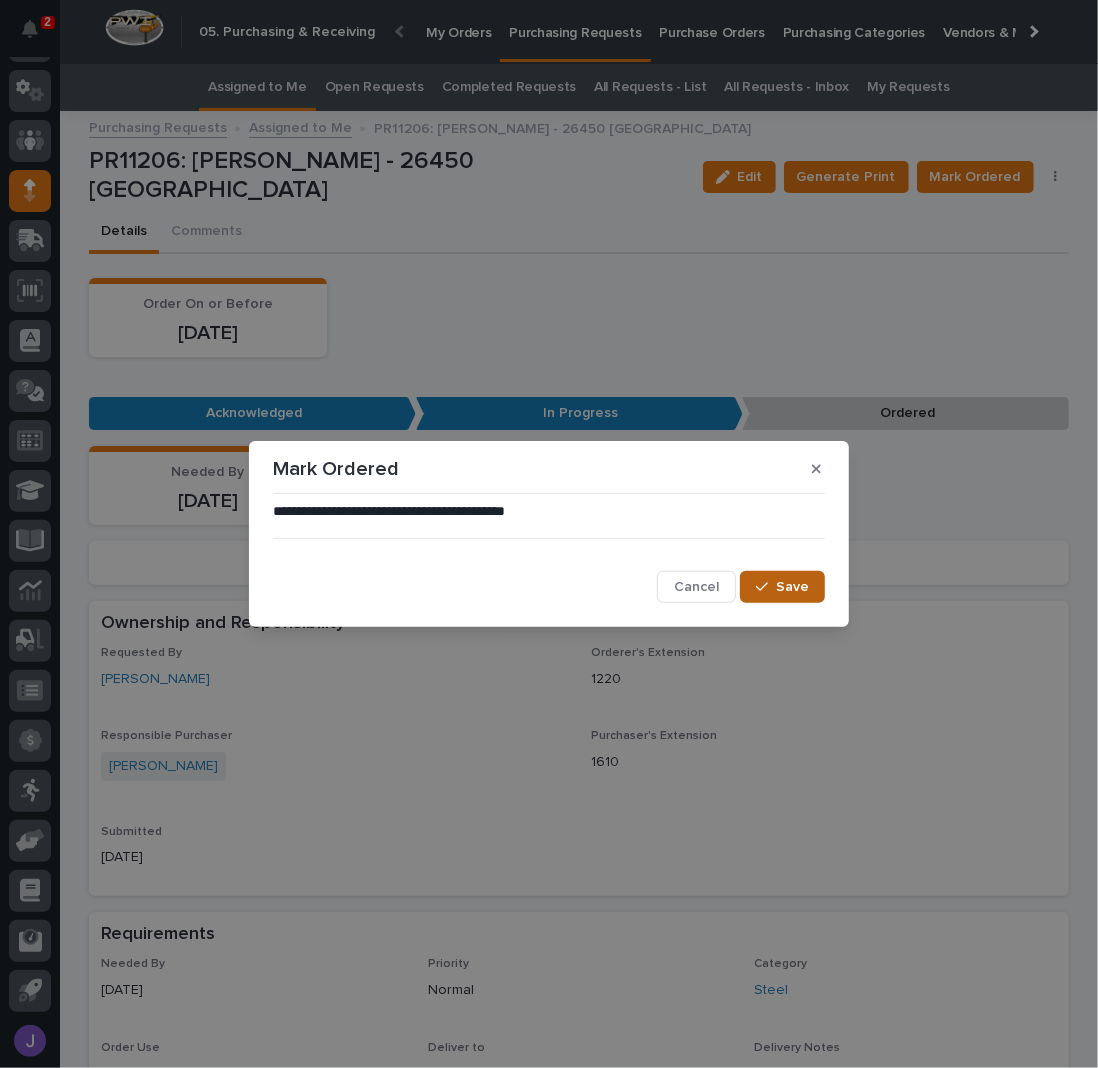 click on "Save" at bounding box center (792, 587) 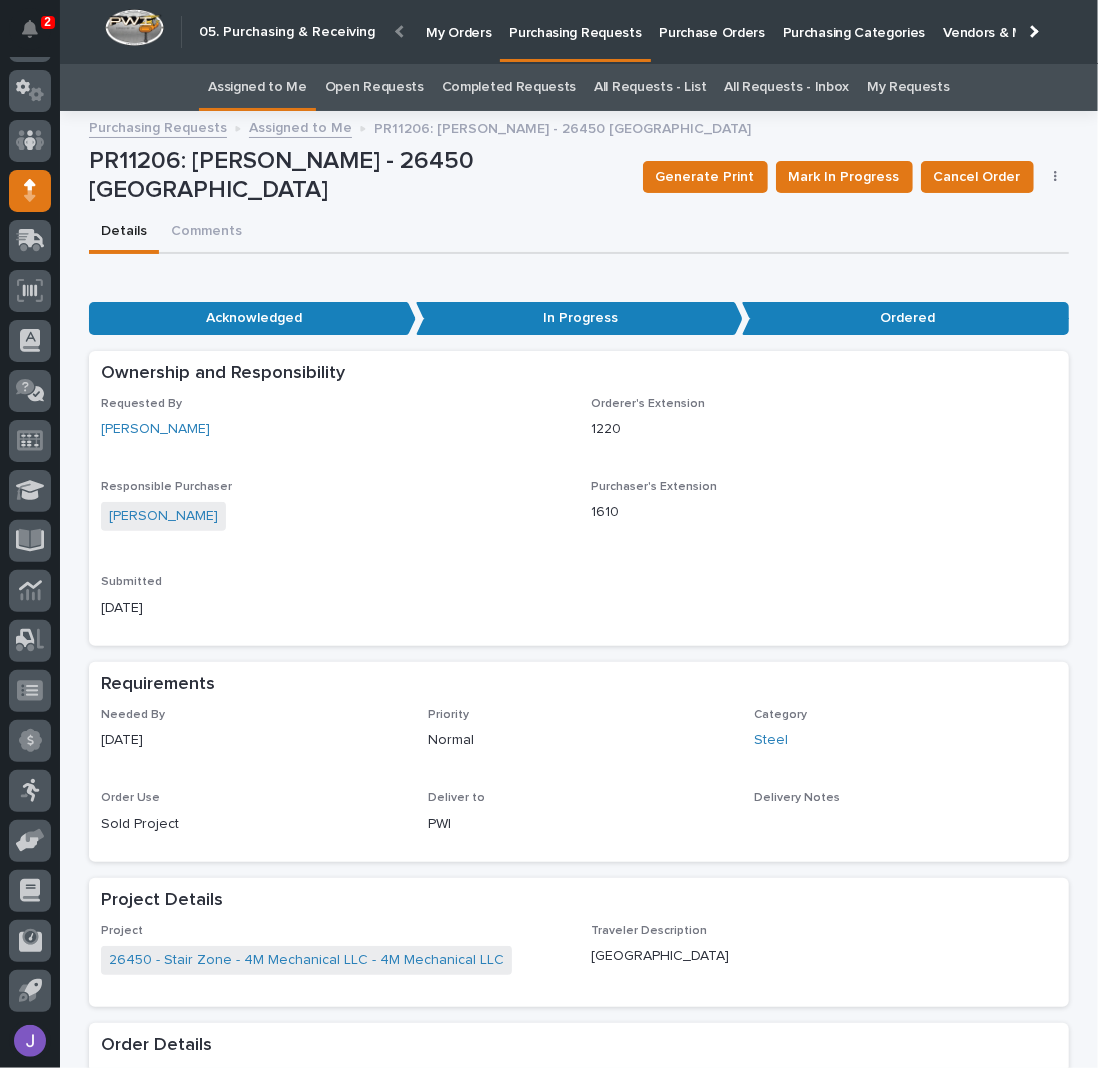 click on "Assigned to Me" at bounding box center [257, 87] 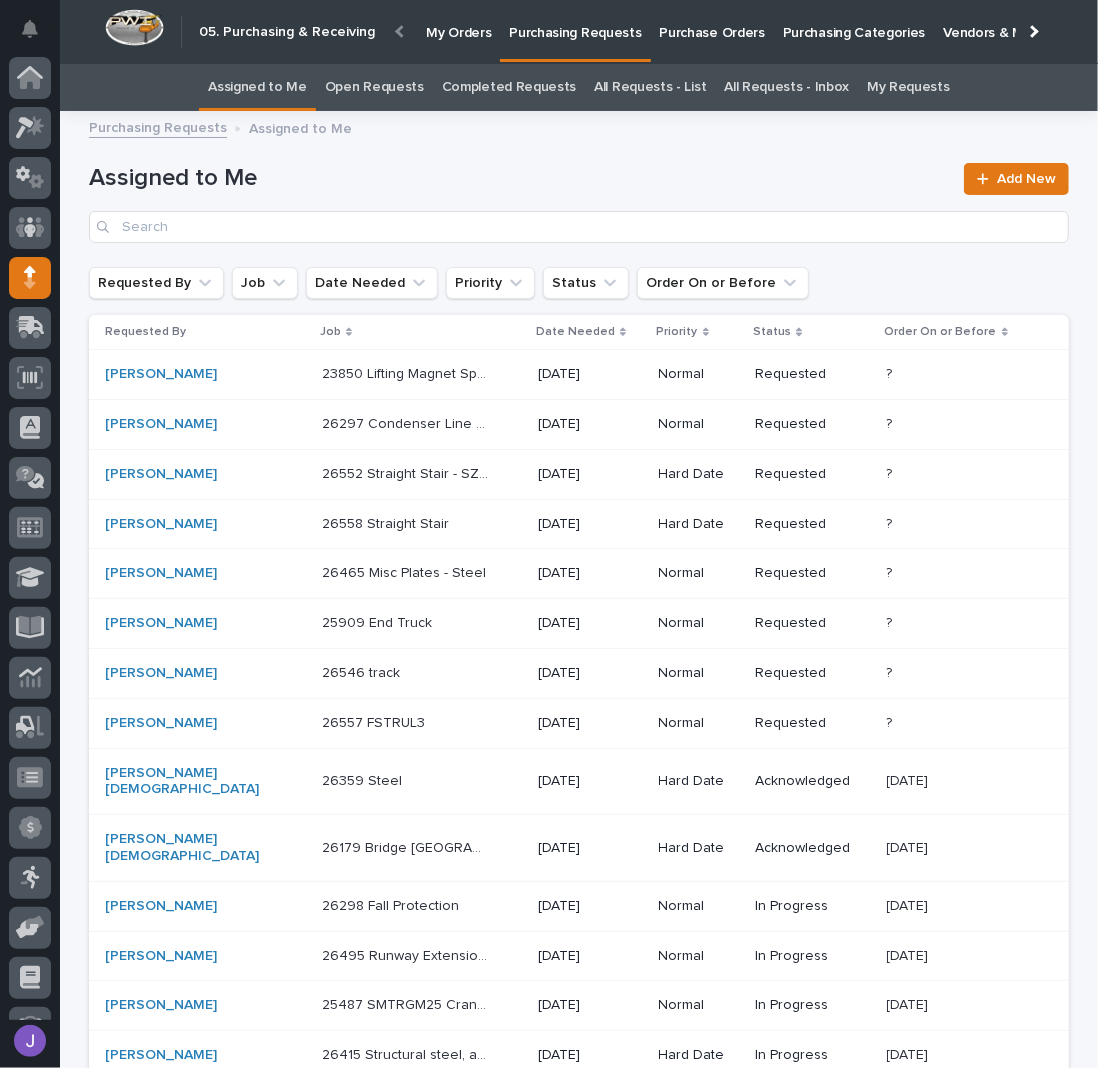 scroll, scrollTop: 87, scrollLeft: 0, axis: vertical 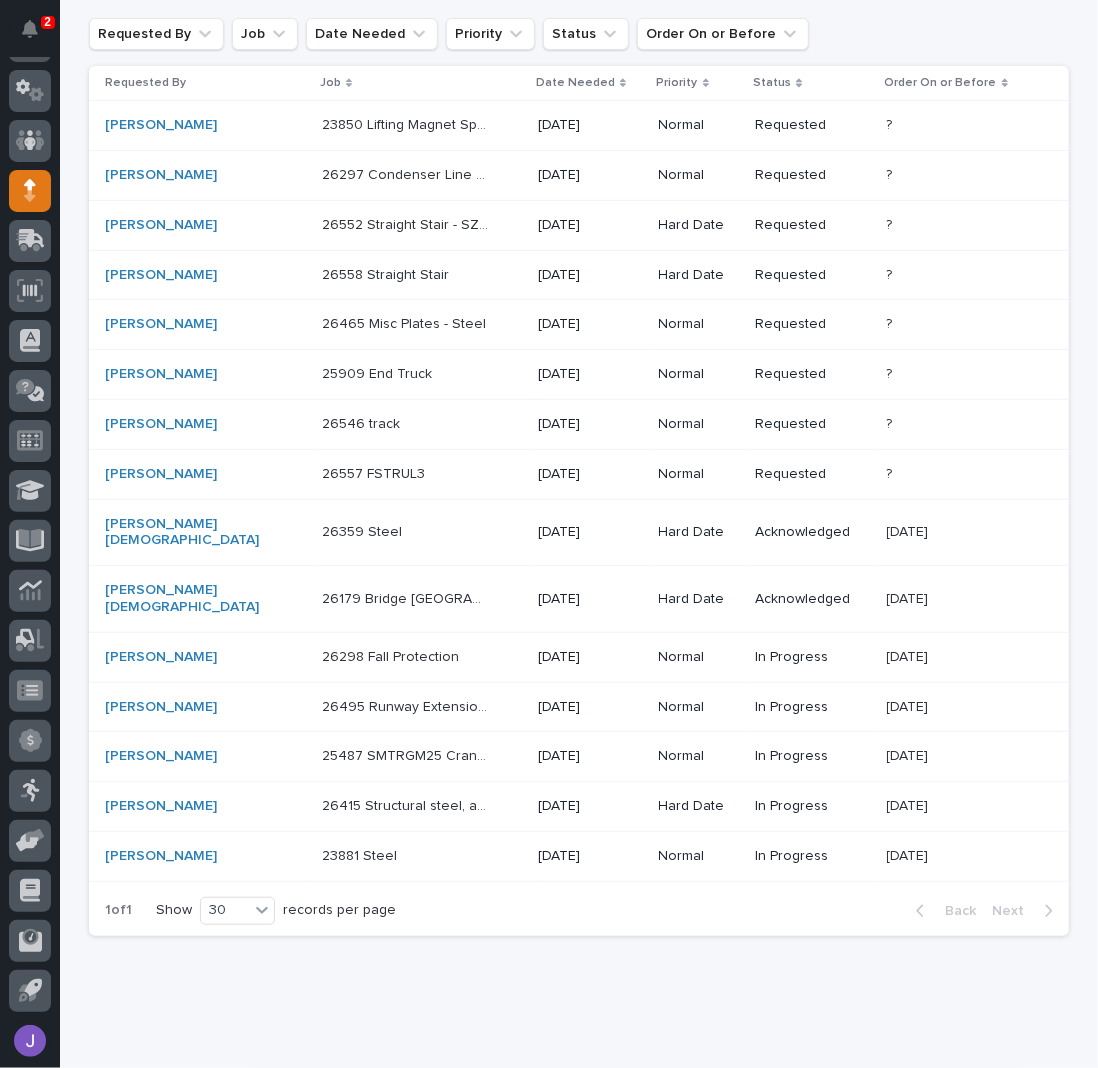 click on "26415 Structural steel, and canopy. 26415 Structural steel, and canopy." at bounding box center [422, 806] 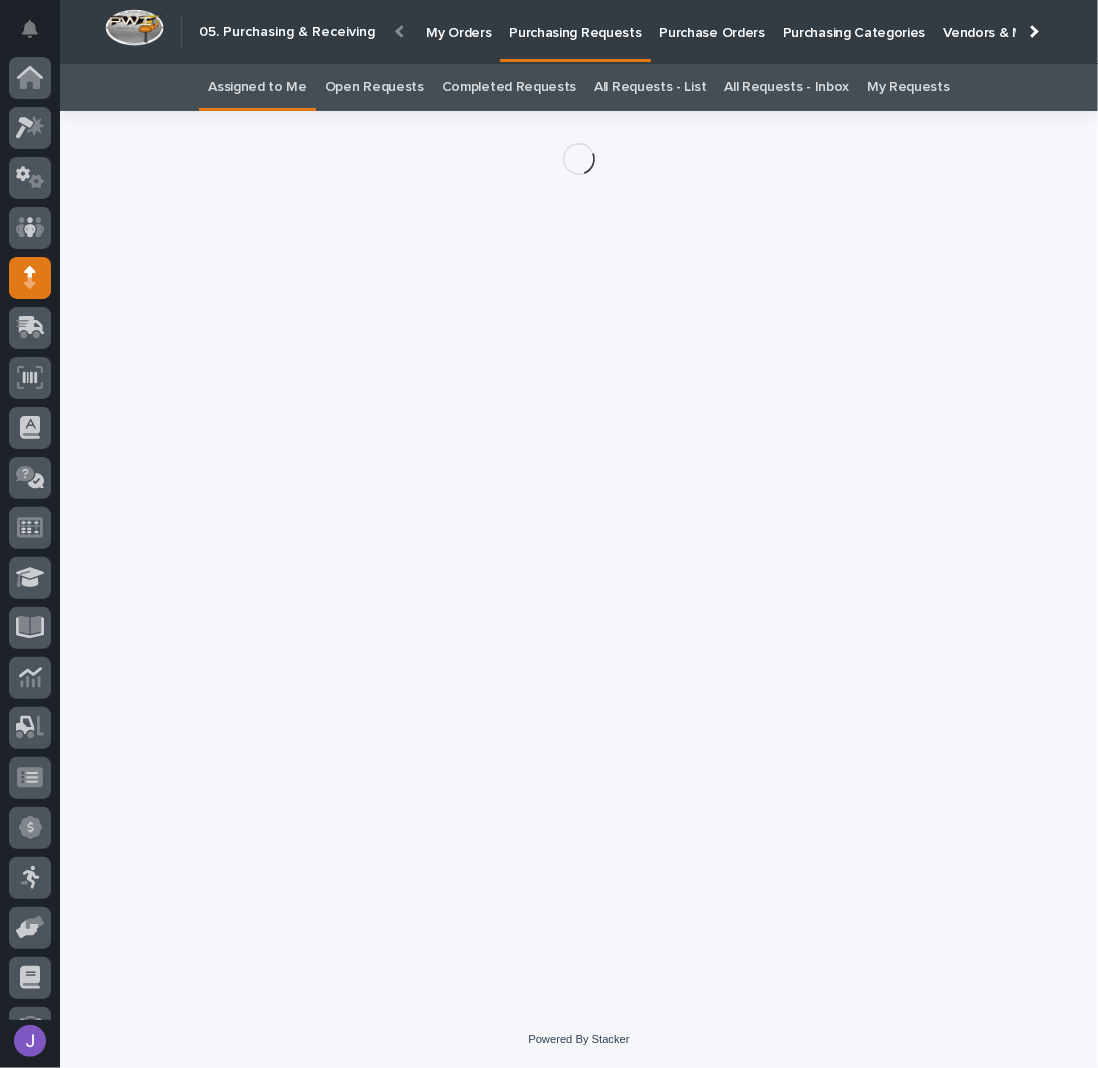 scroll, scrollTop: 87, scrollLeft: 0, axis: vertical 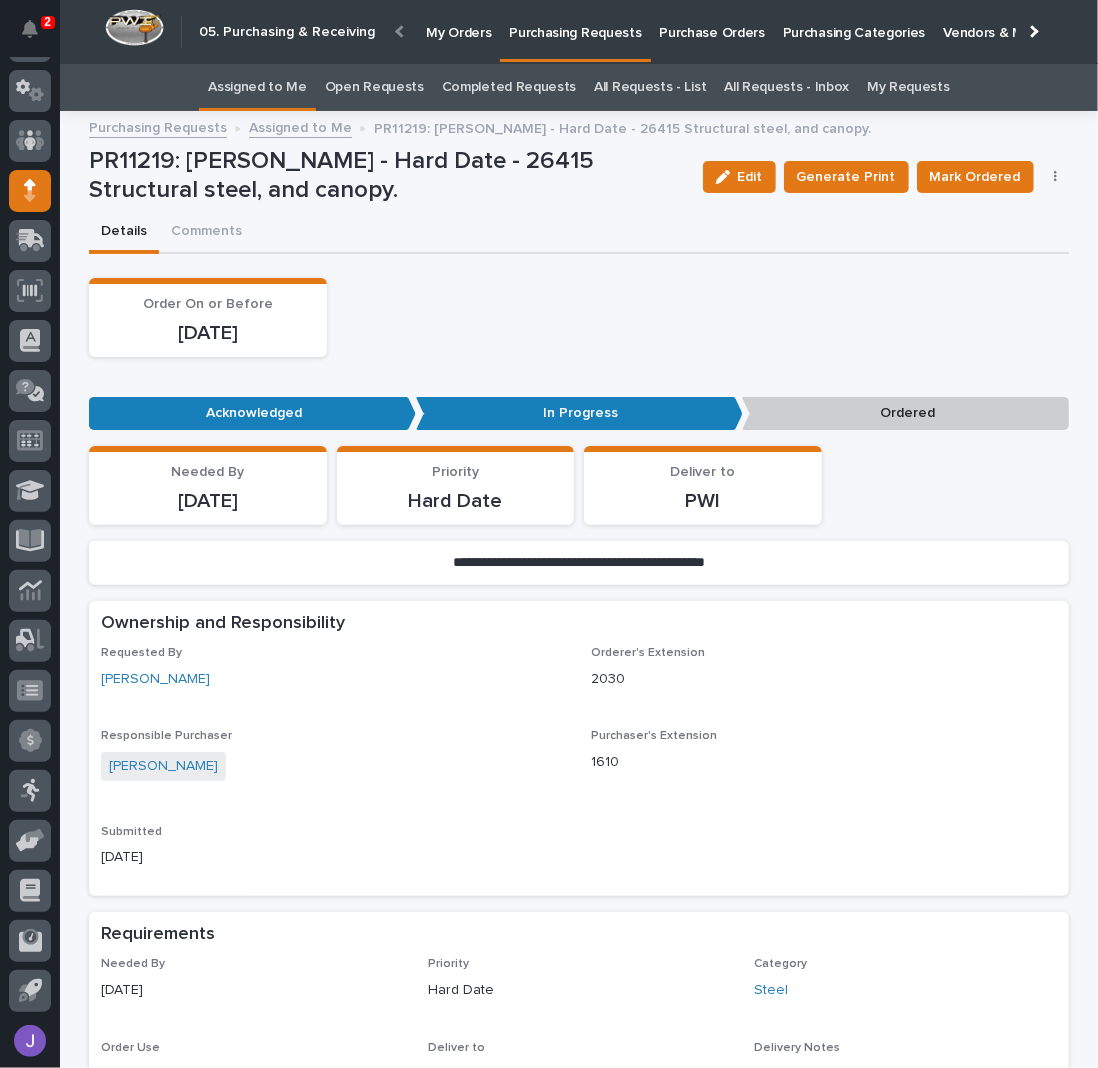 click at bounding box center [1056, 177] 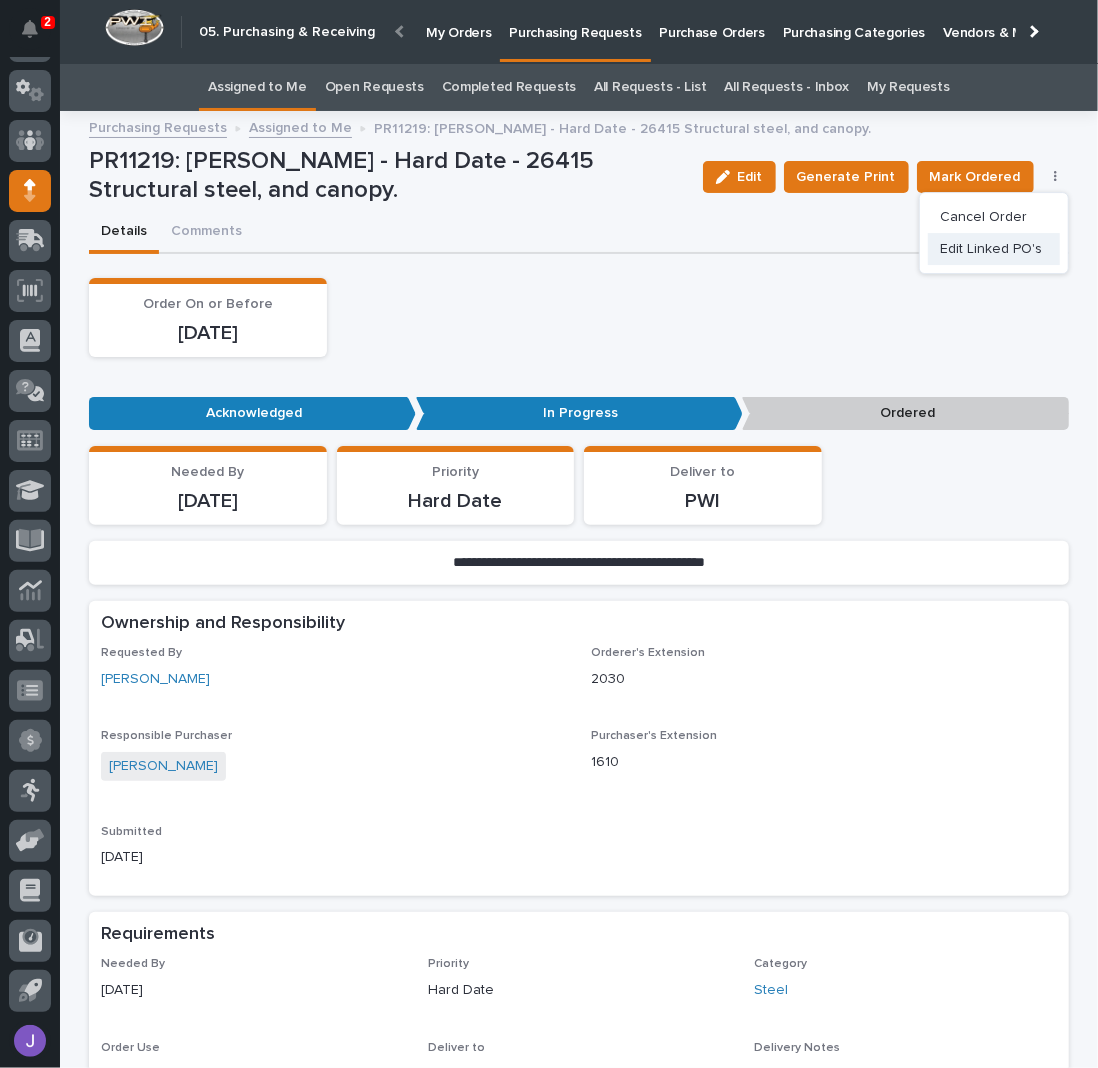 click on "Edit Linked PO's" at bounding box center (991, 249) 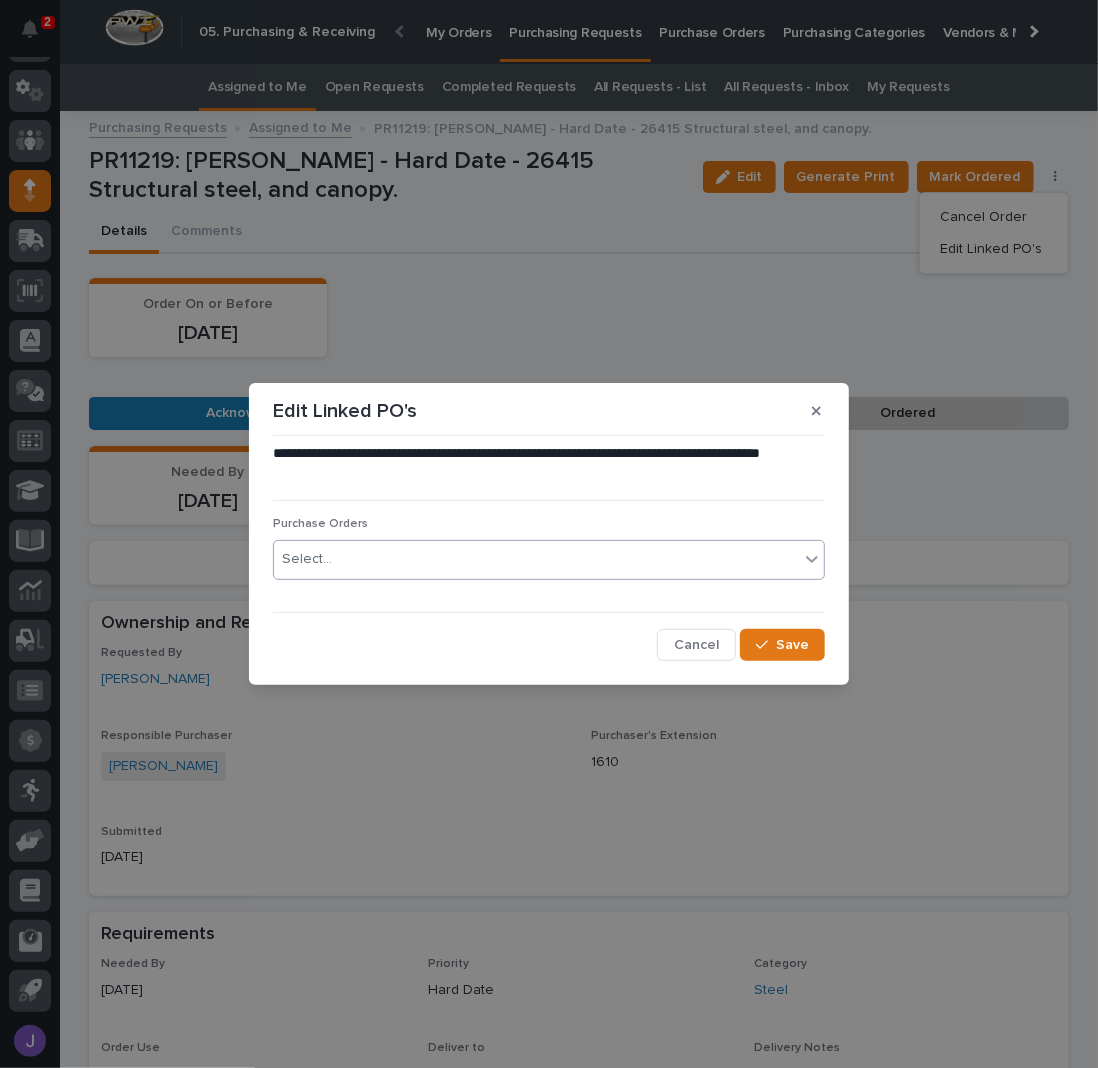 click on "Select..." at bounding box center [536, 559] 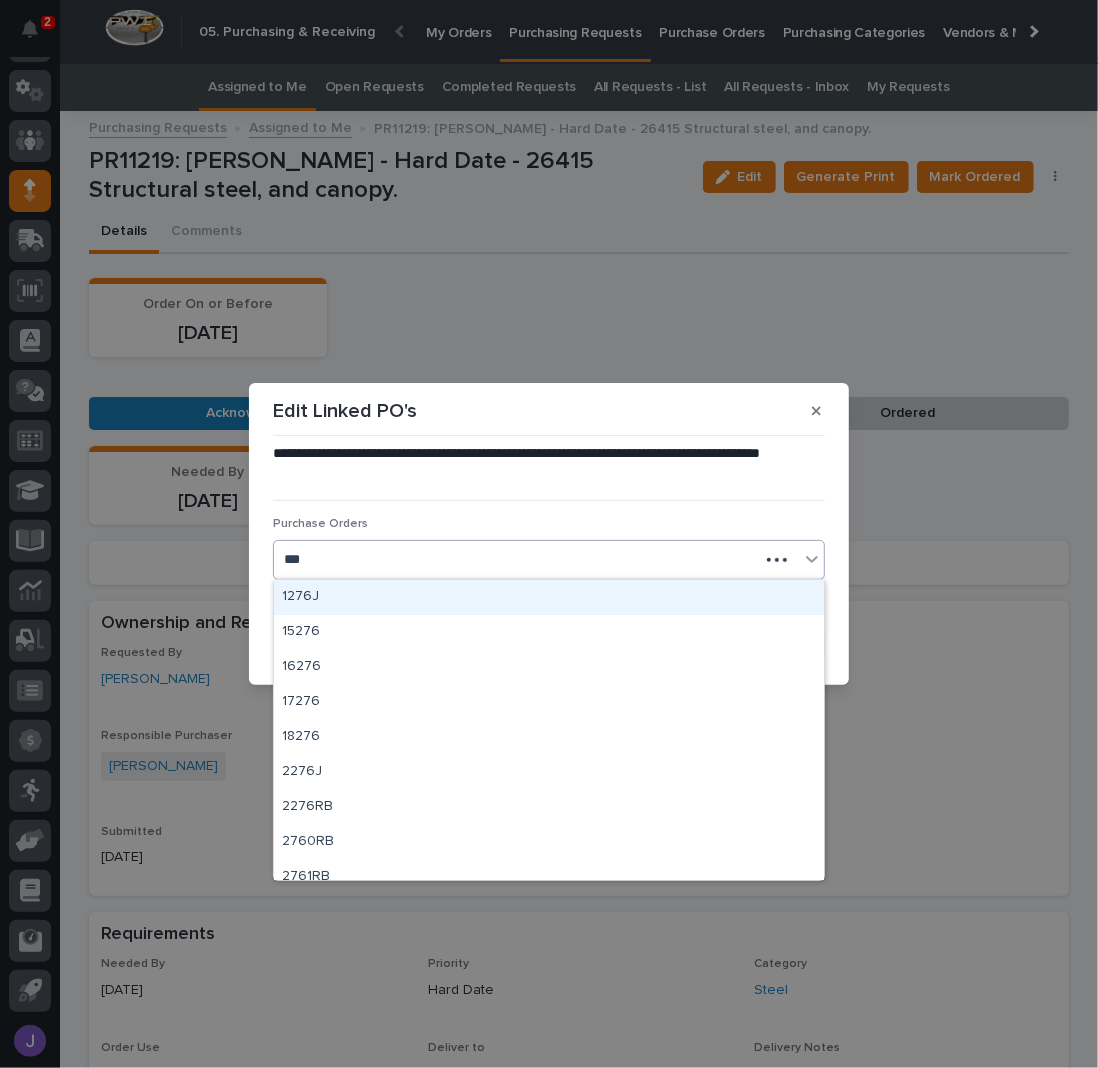 type on "****" 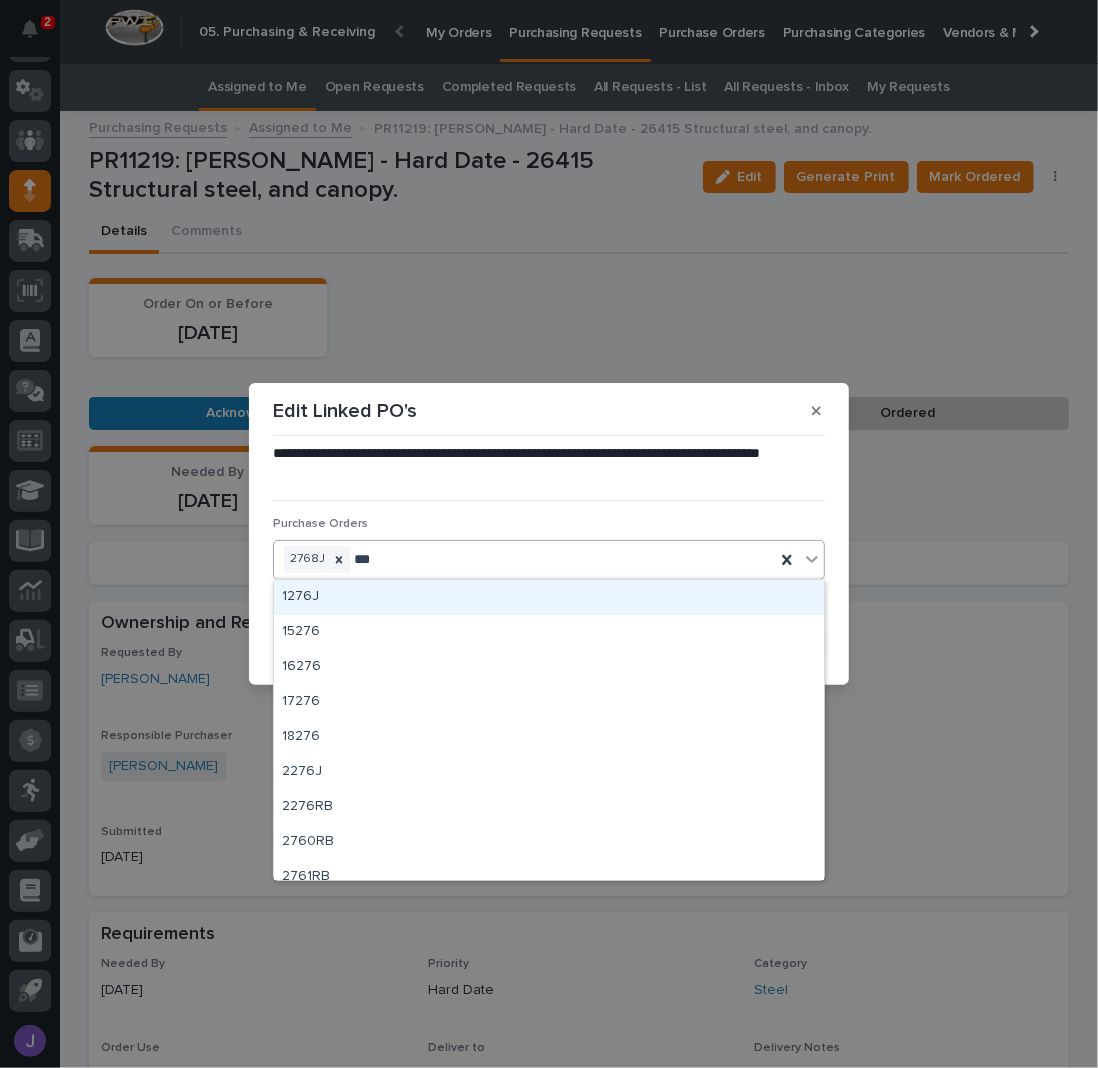type on "****" 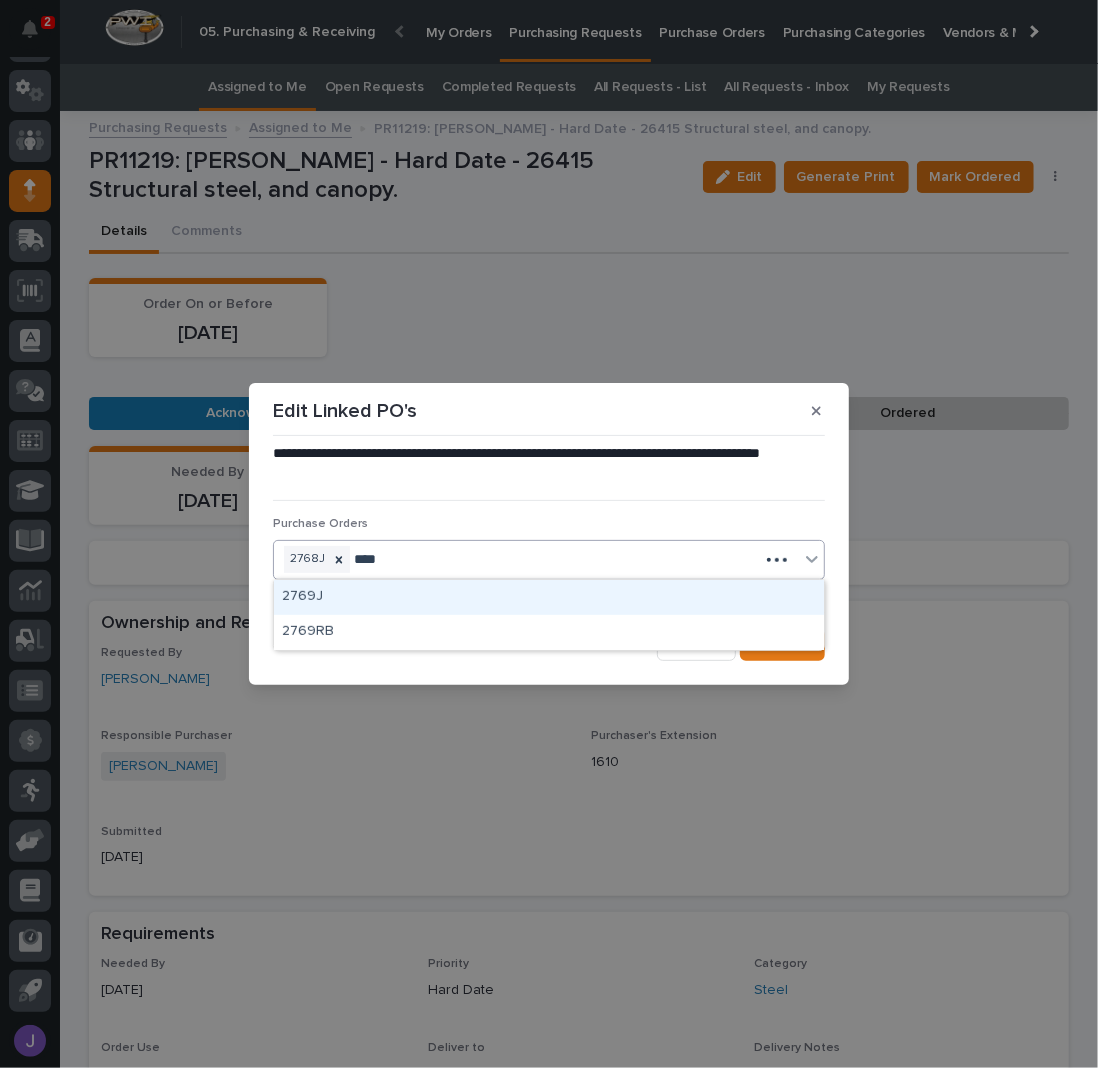 type 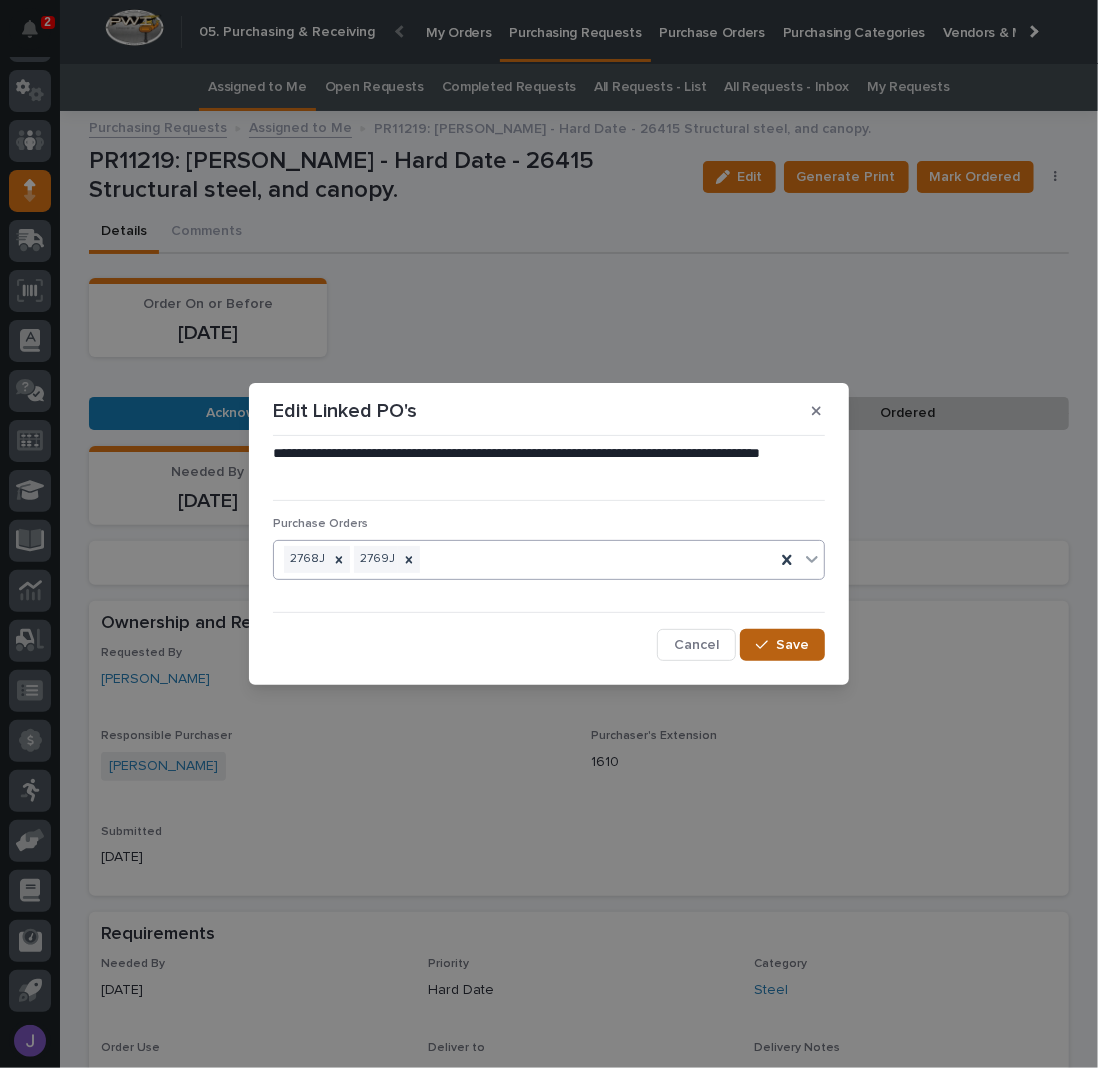 click on "Save" at bounding box center [792, 645] 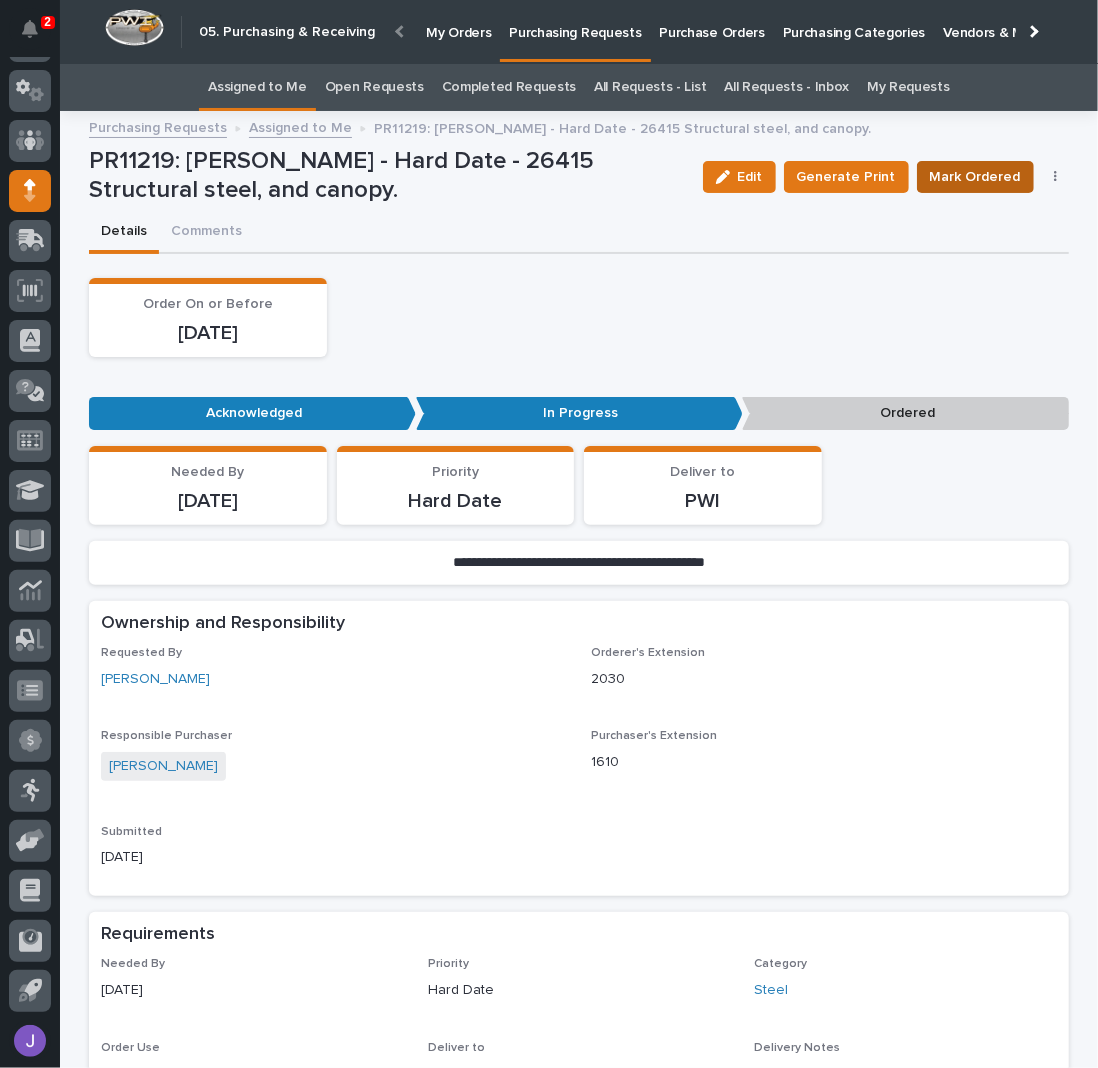 click on "Mark Ordered" at bounding box center (975, 177) 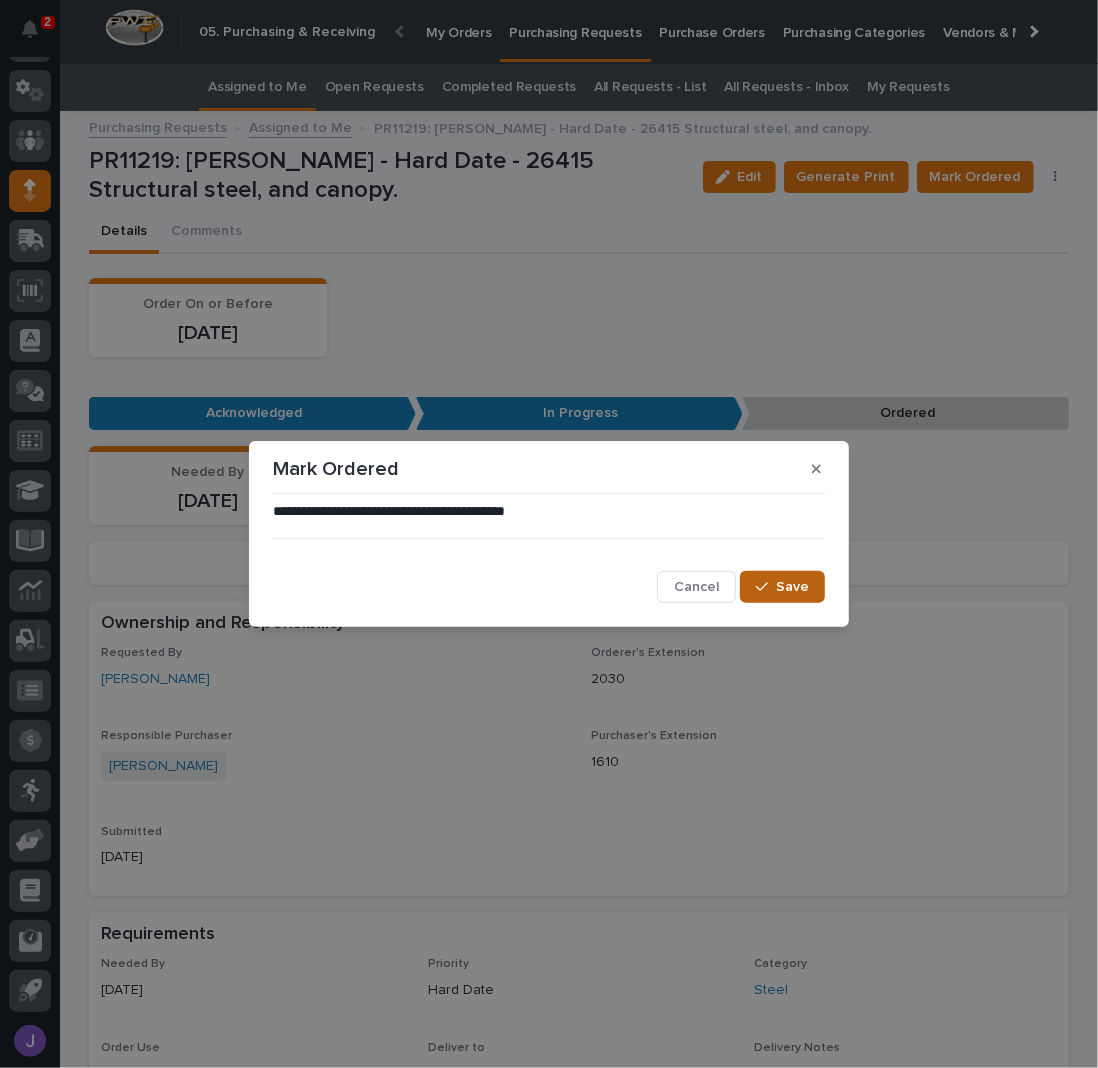 click on "Save" at bounding box center (792, 587) 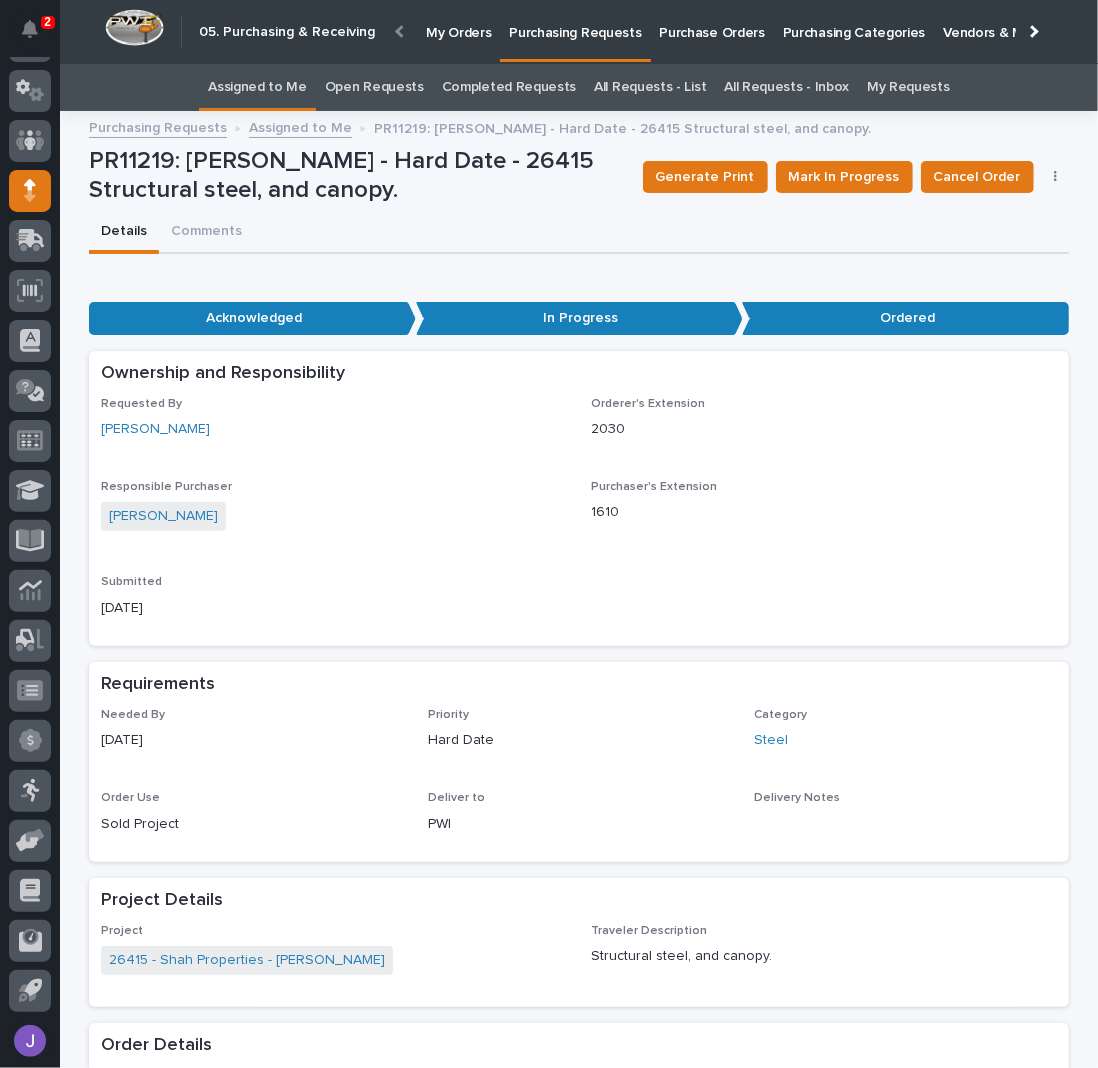 click on "Assigned to Me" at bounding box center [257, 87] 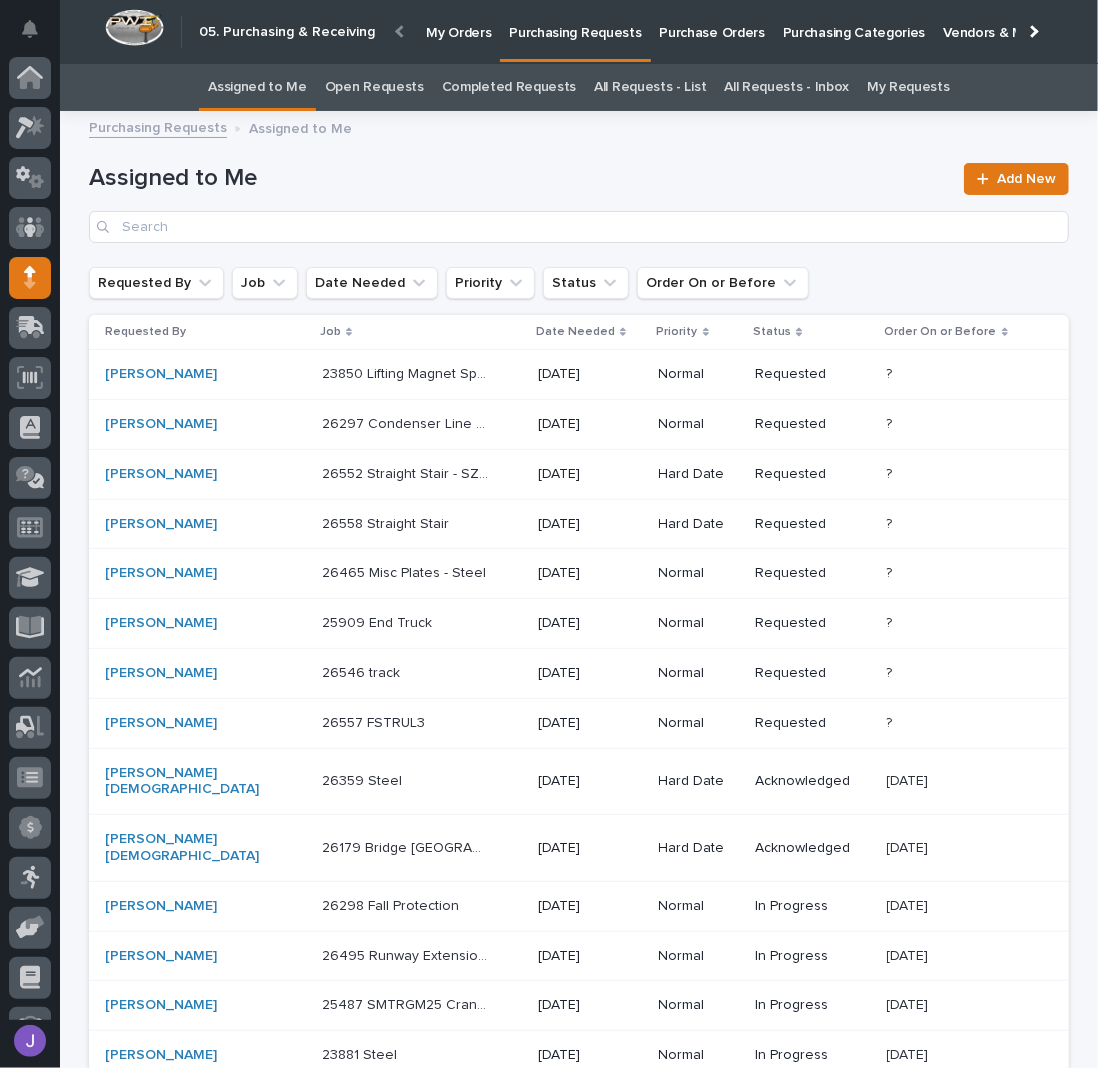 scroll, scrollTop: 87, scrollLeft: 0, axis: vertical 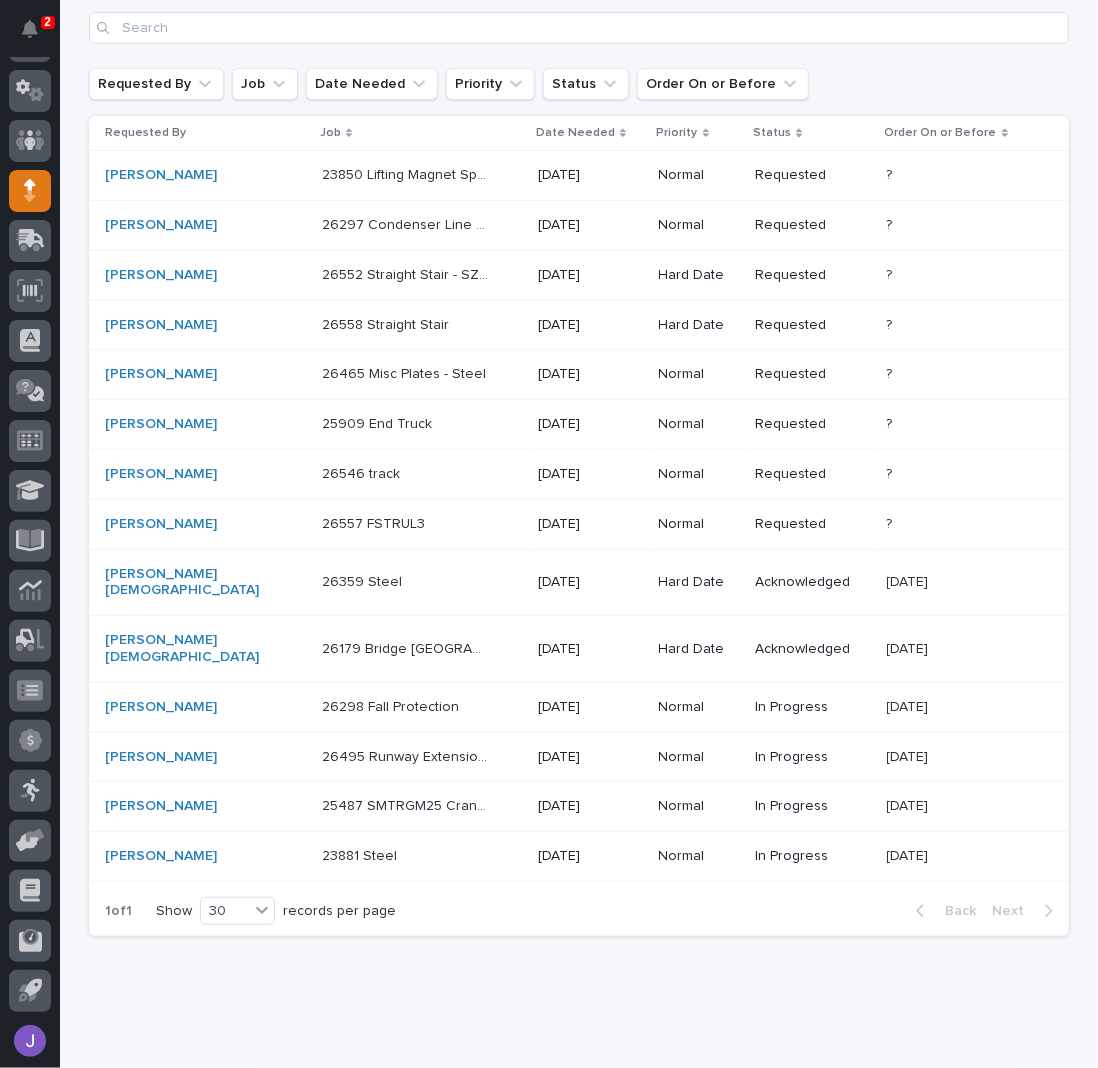 click on "26495 Runway Extension, Drops, Bracing Etc - Steel  26495 Runway Extension, Drops, Bracing Etc - Steel" at bounding box center (422, 757) 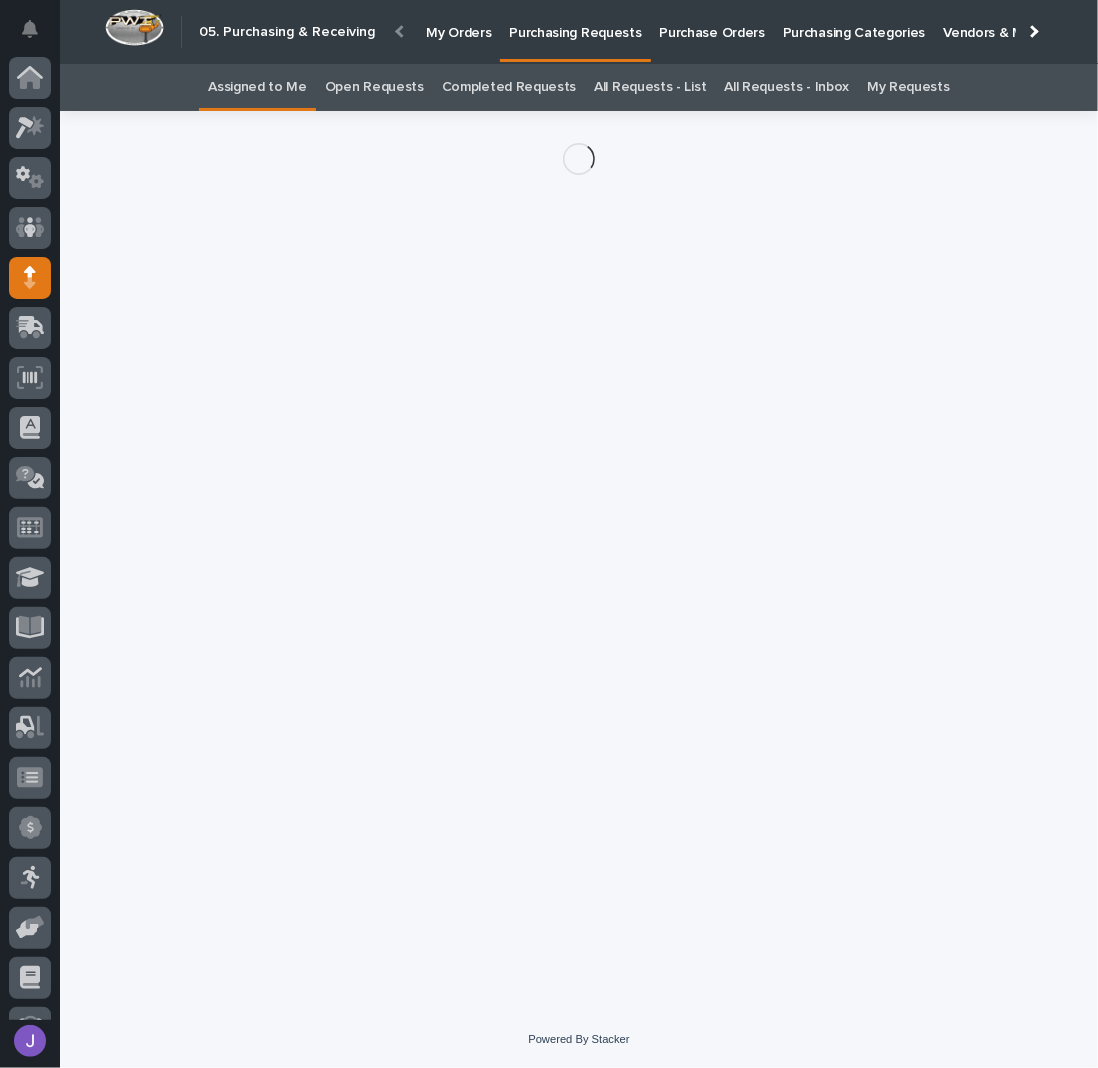 scroll, scrollTop: 87, scrollLeft: 0, axis: vertical 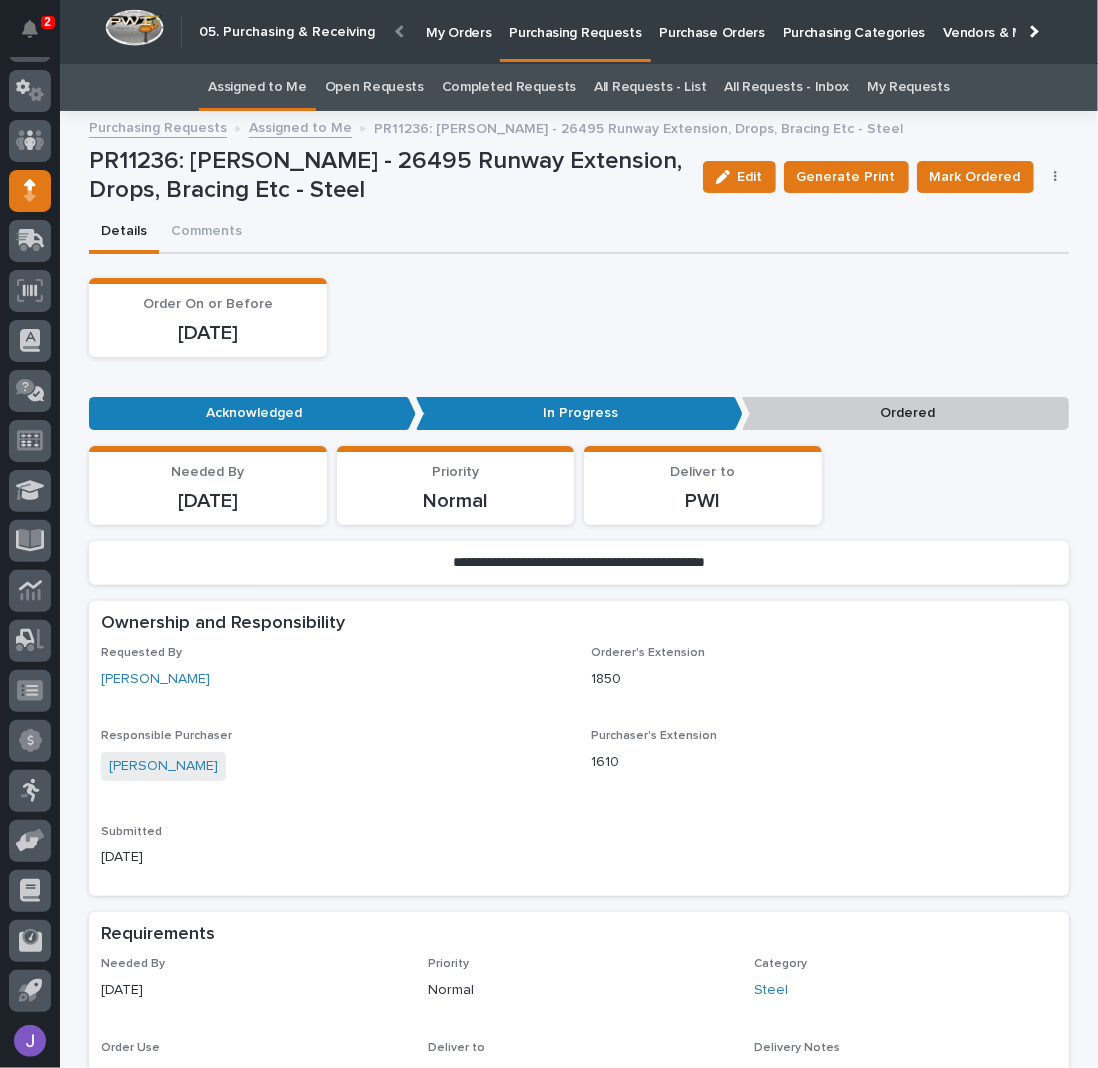 click 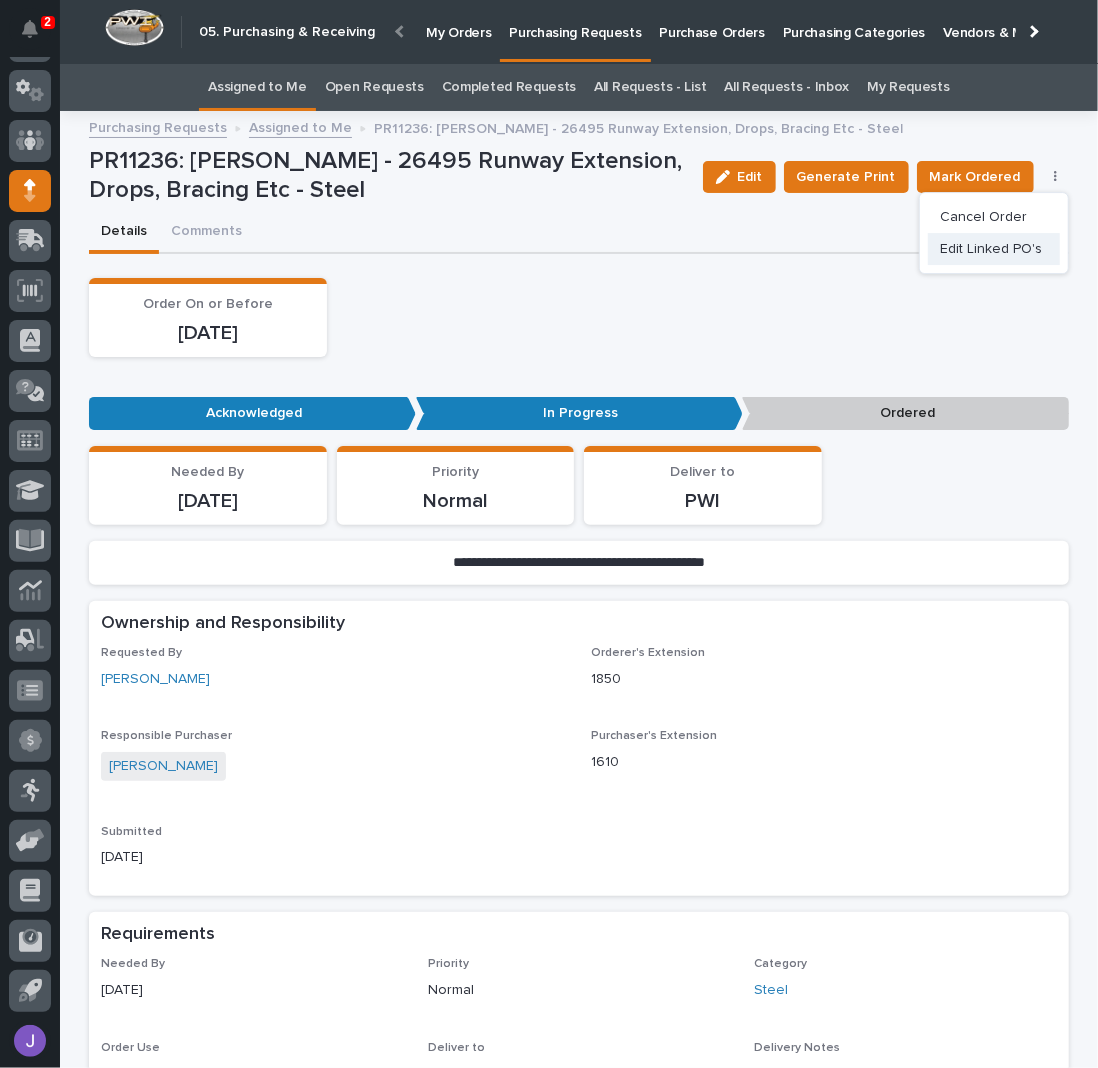 click on "Edit Linked PO's" at bounding box center [991, 249] 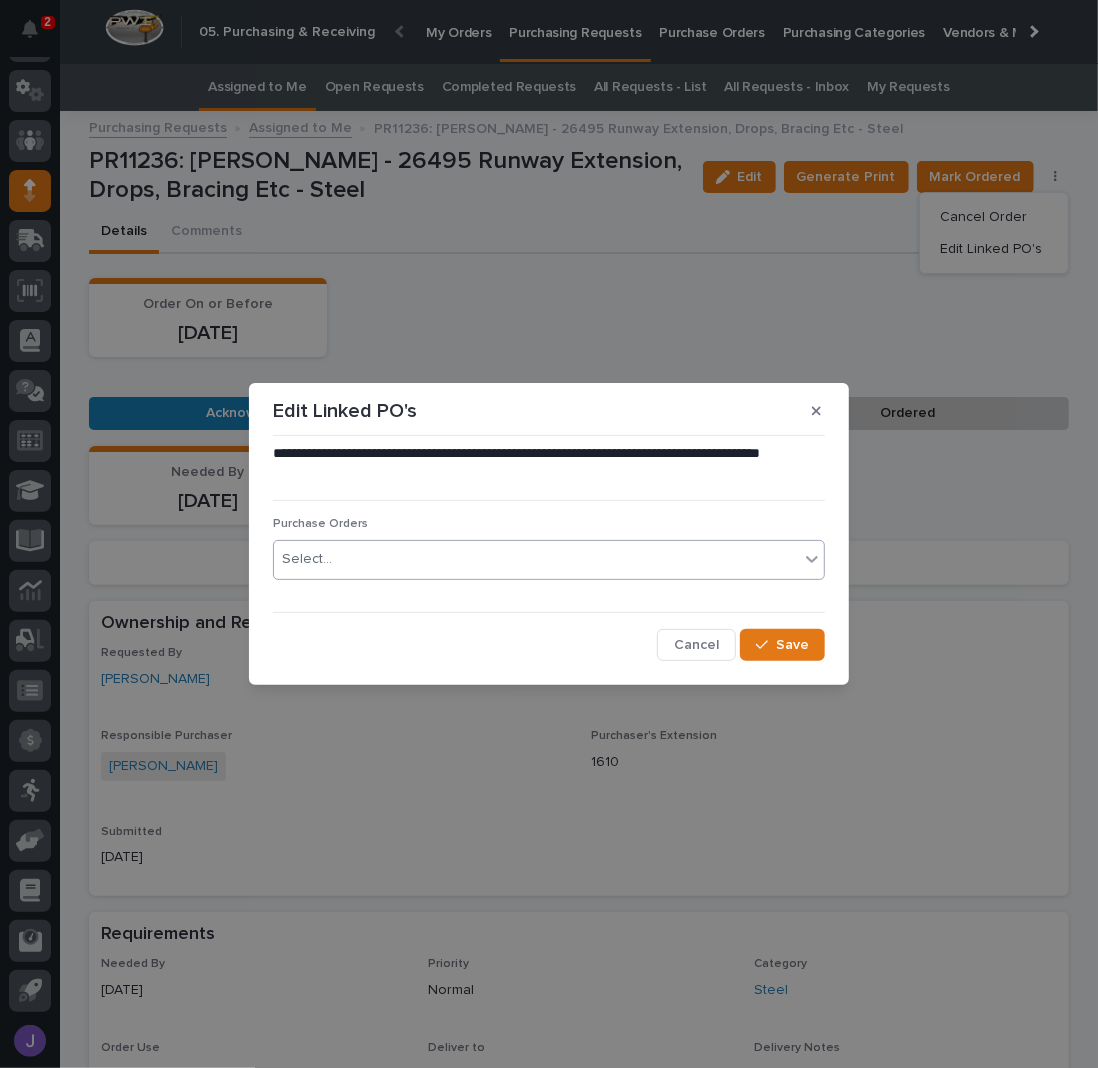 click on "Select..." at bounding box center [536, 559] 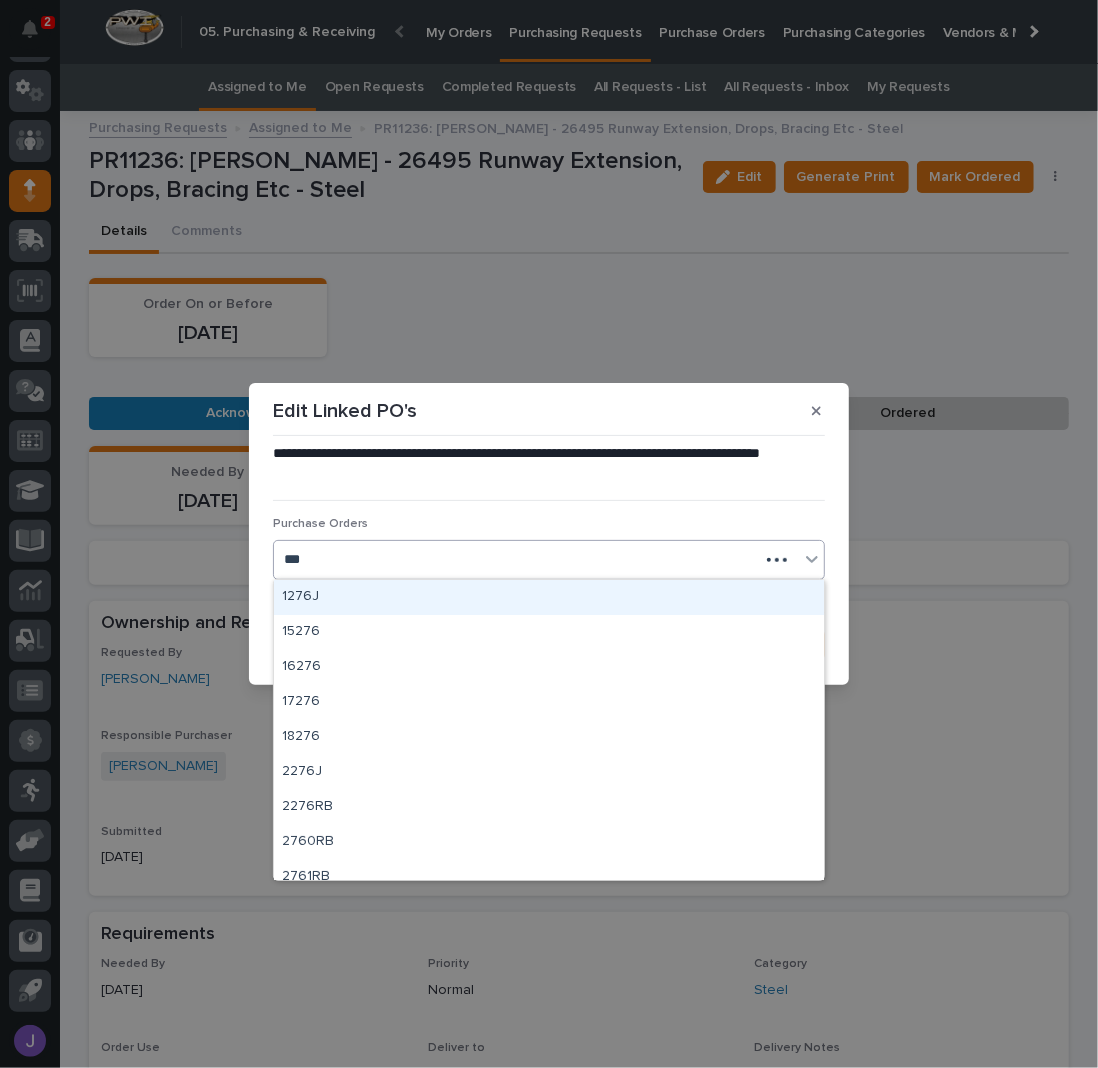 type on "****" 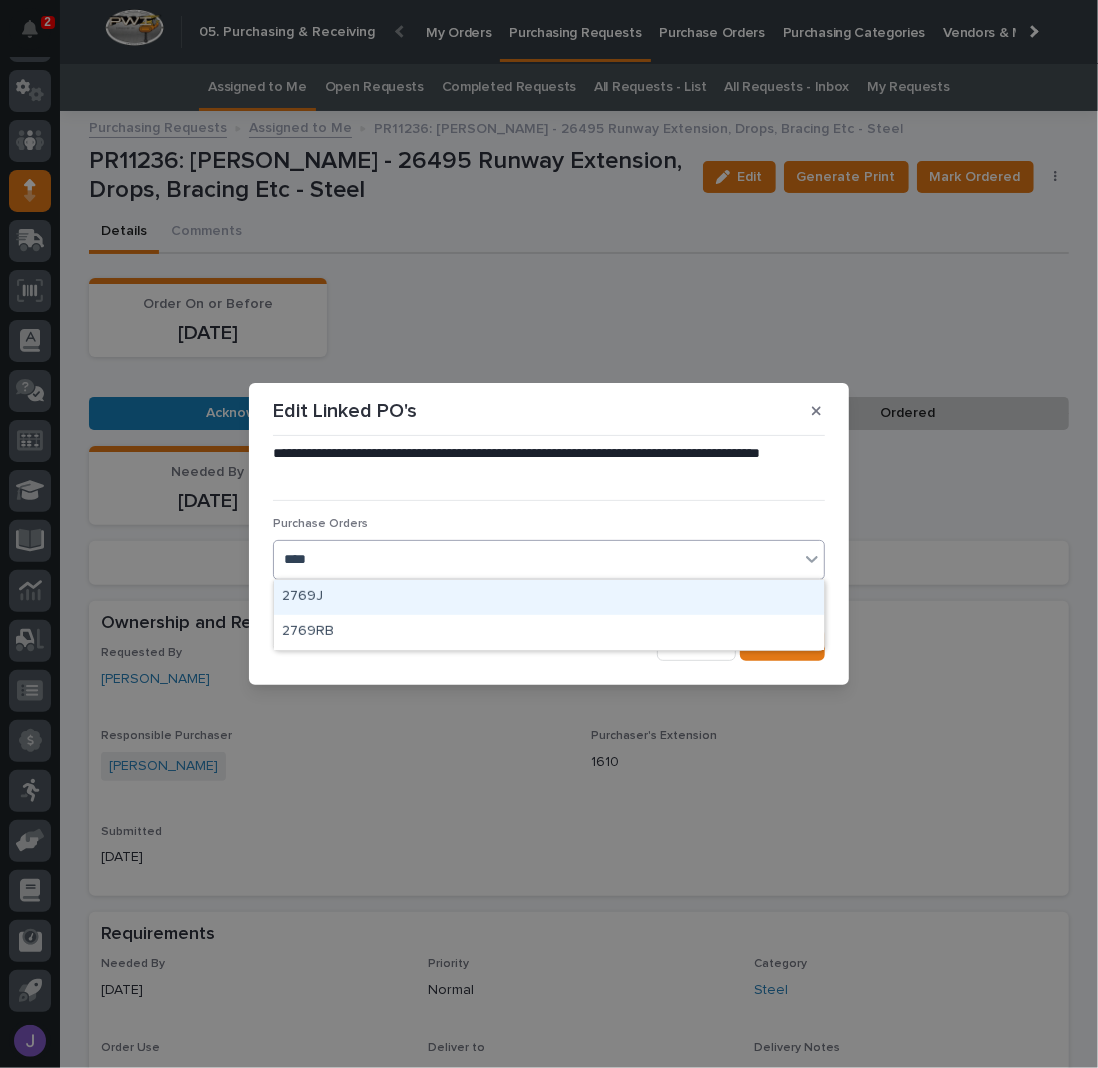 type 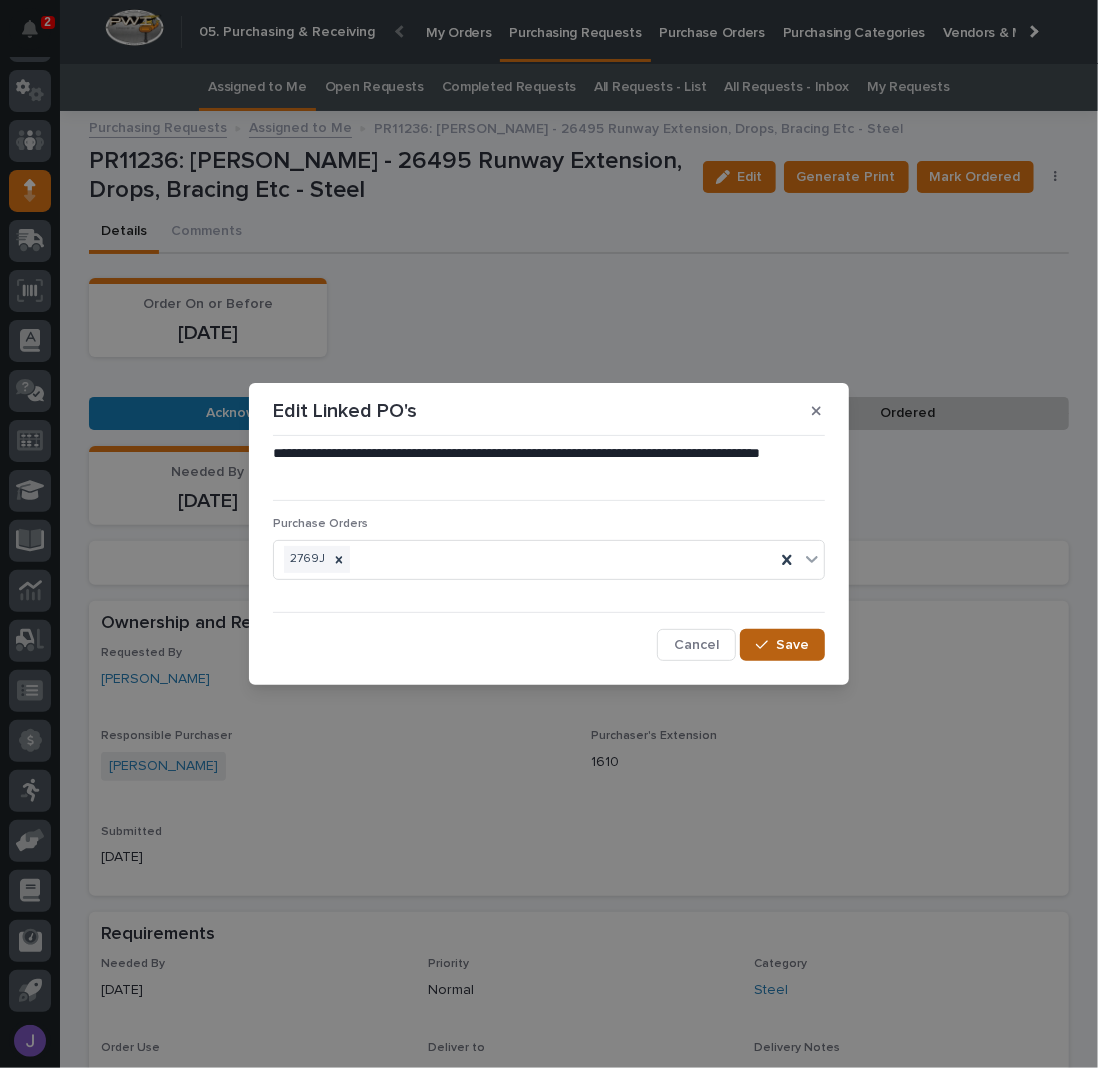 click on "Save" at bounding box center [782, 645] 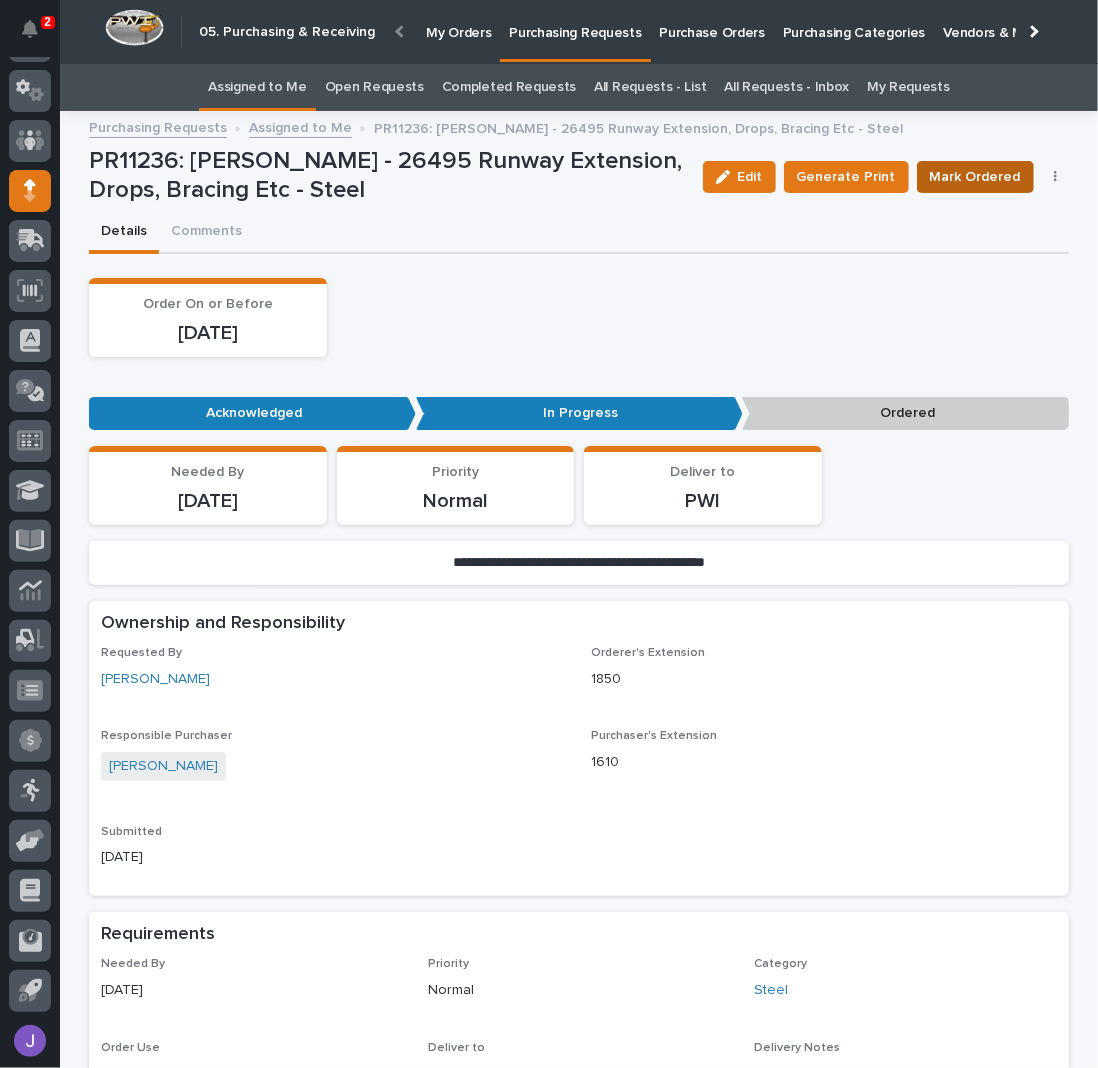 click on "Mark Ordered" at bounding box center (975, 177) 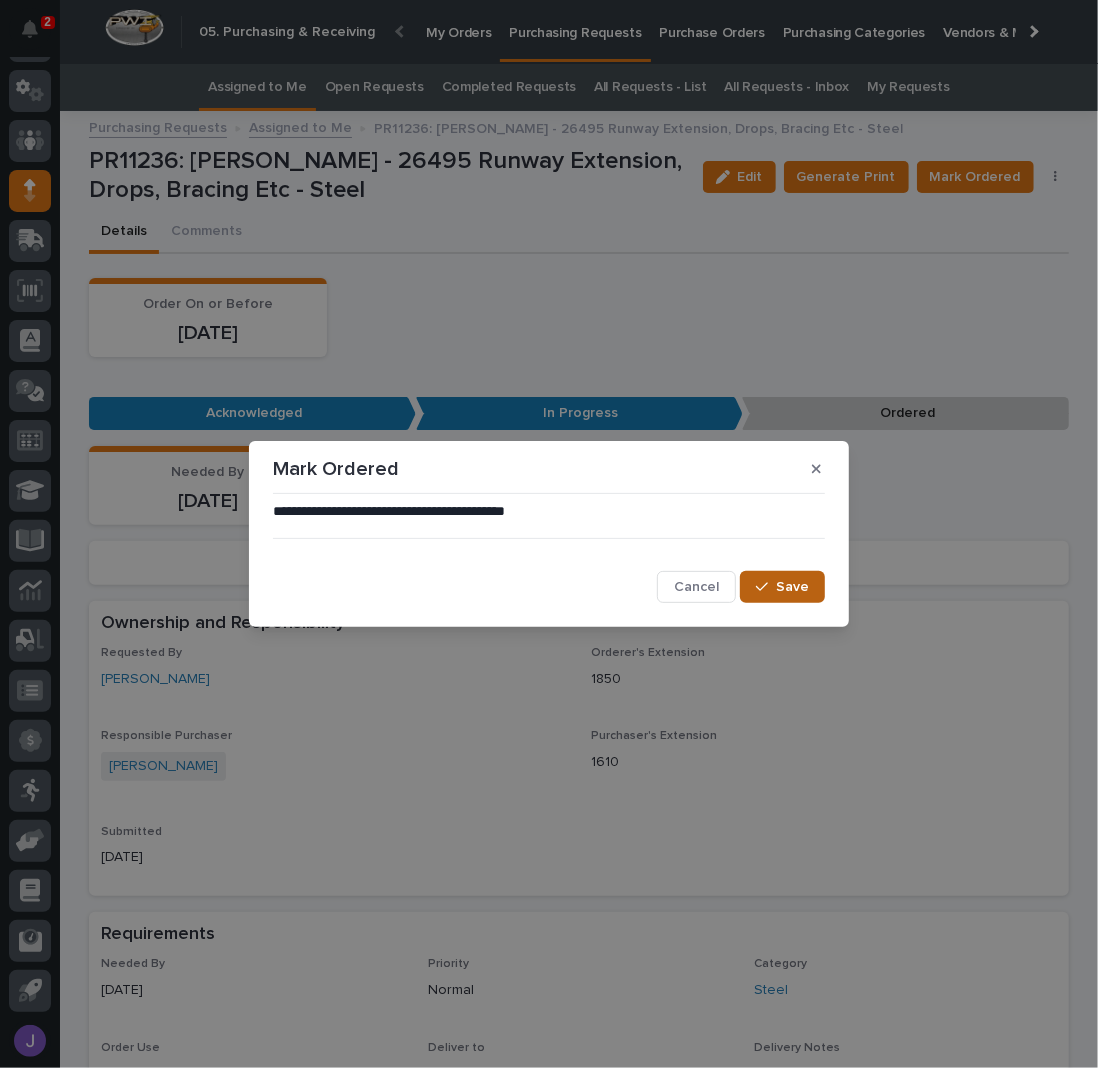click on "Save" at bounding box center [792, 587] 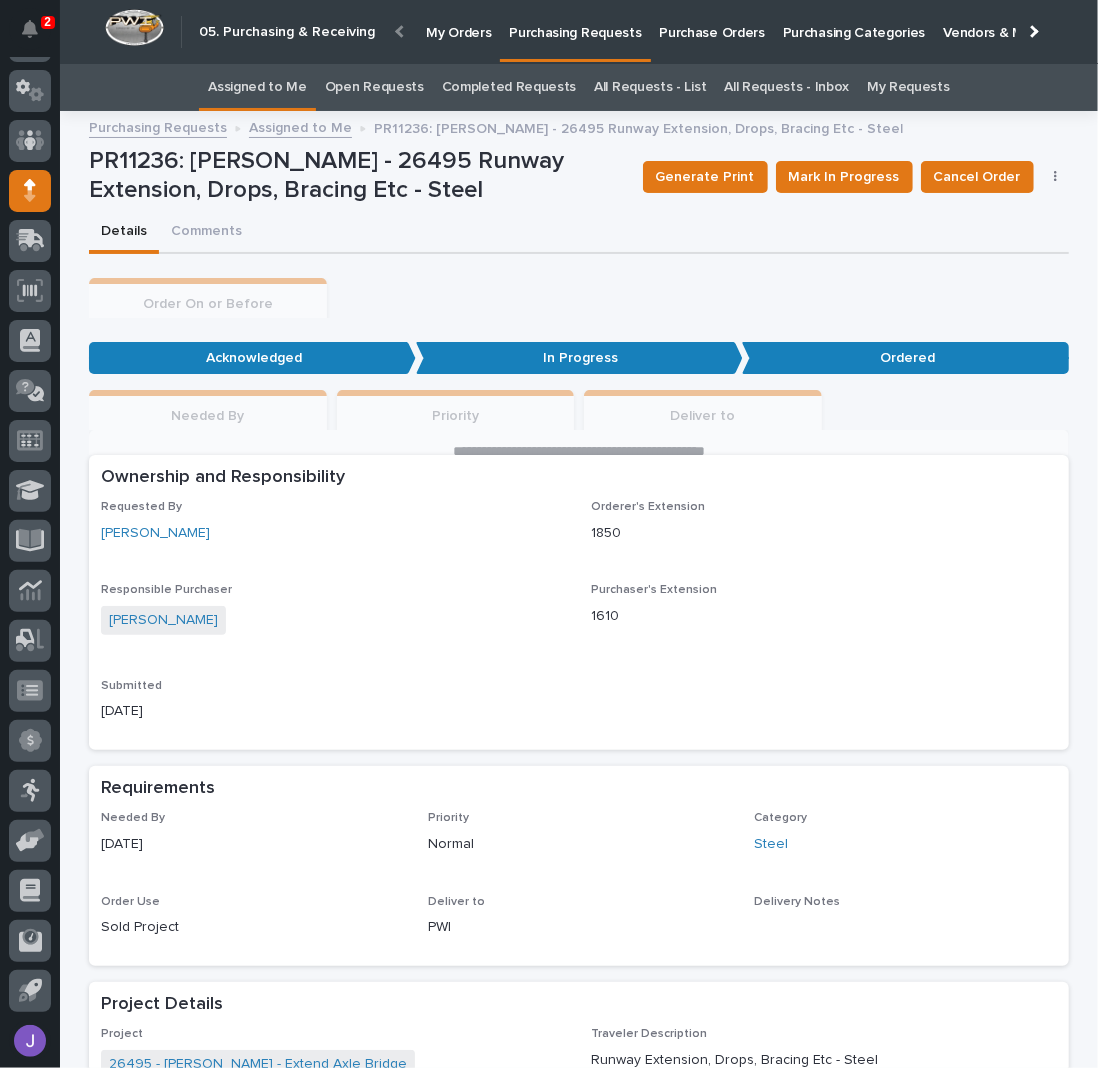 click on "Assigned to Me" at bounding box center (257, 87) 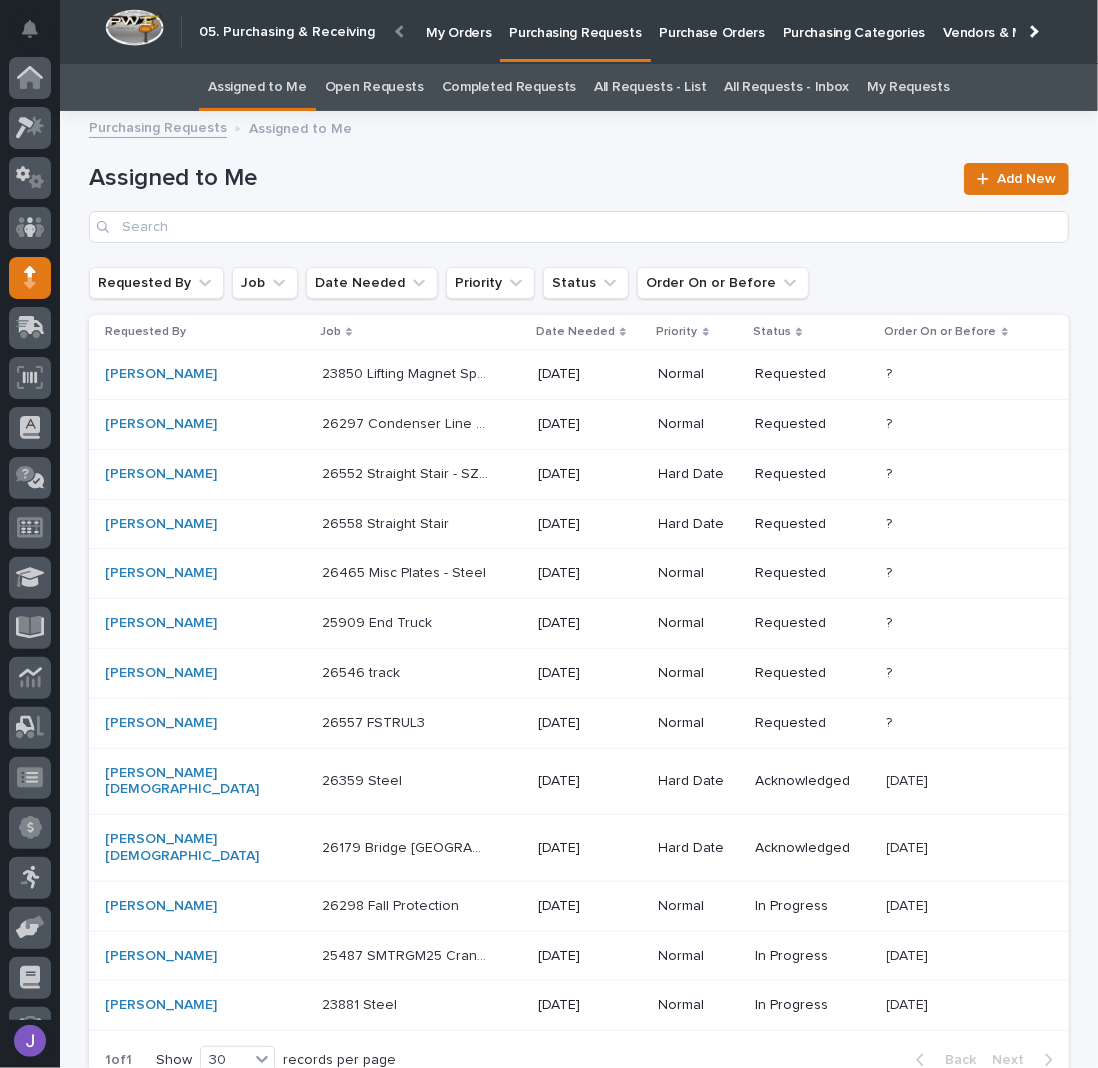 scroll, scrollTop: 87, scrollLeft: 0, axis: vertical 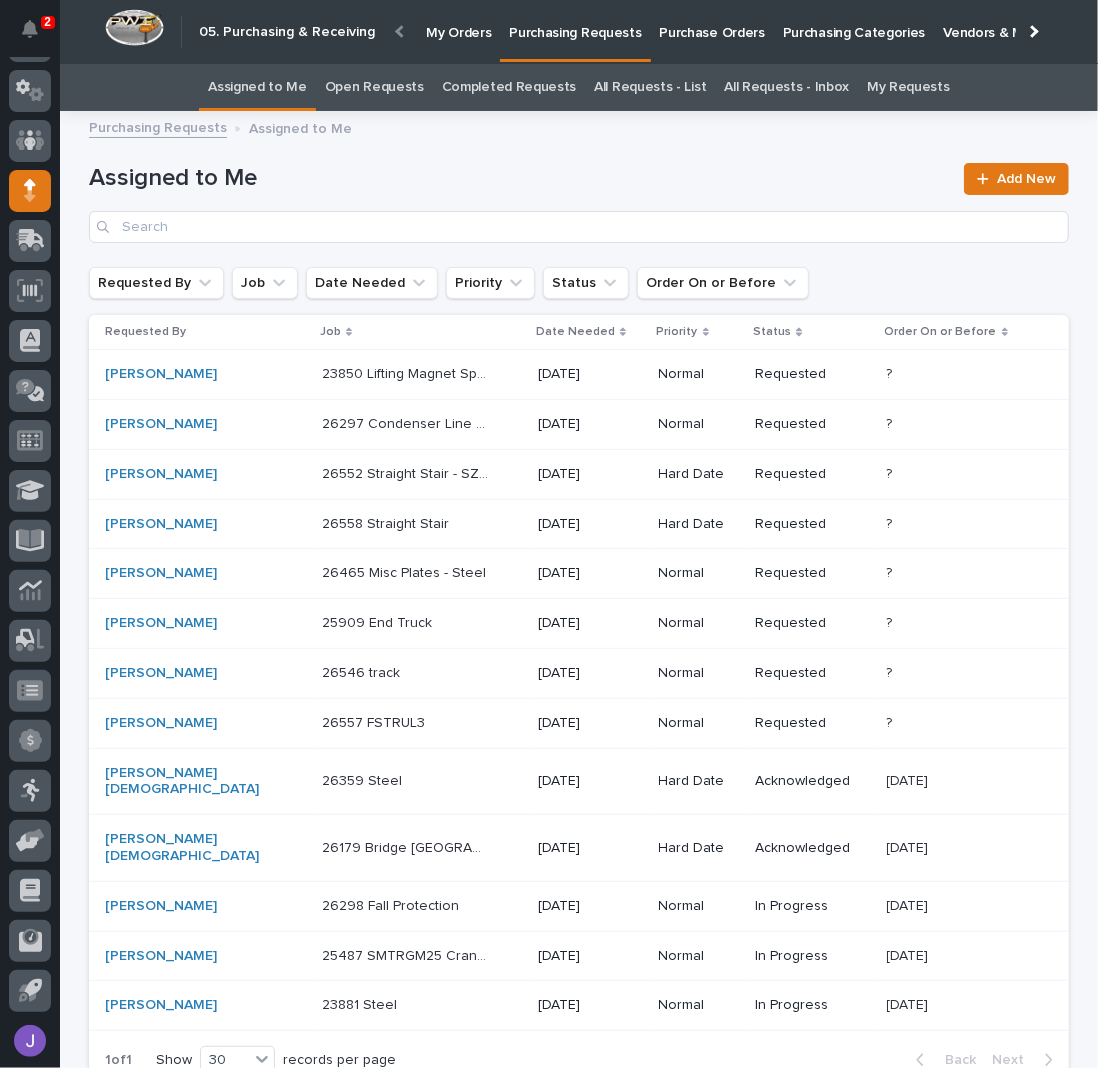 click on "26298 Fall Protection 26298 Fall Protection" at bounding box center (422, 906) 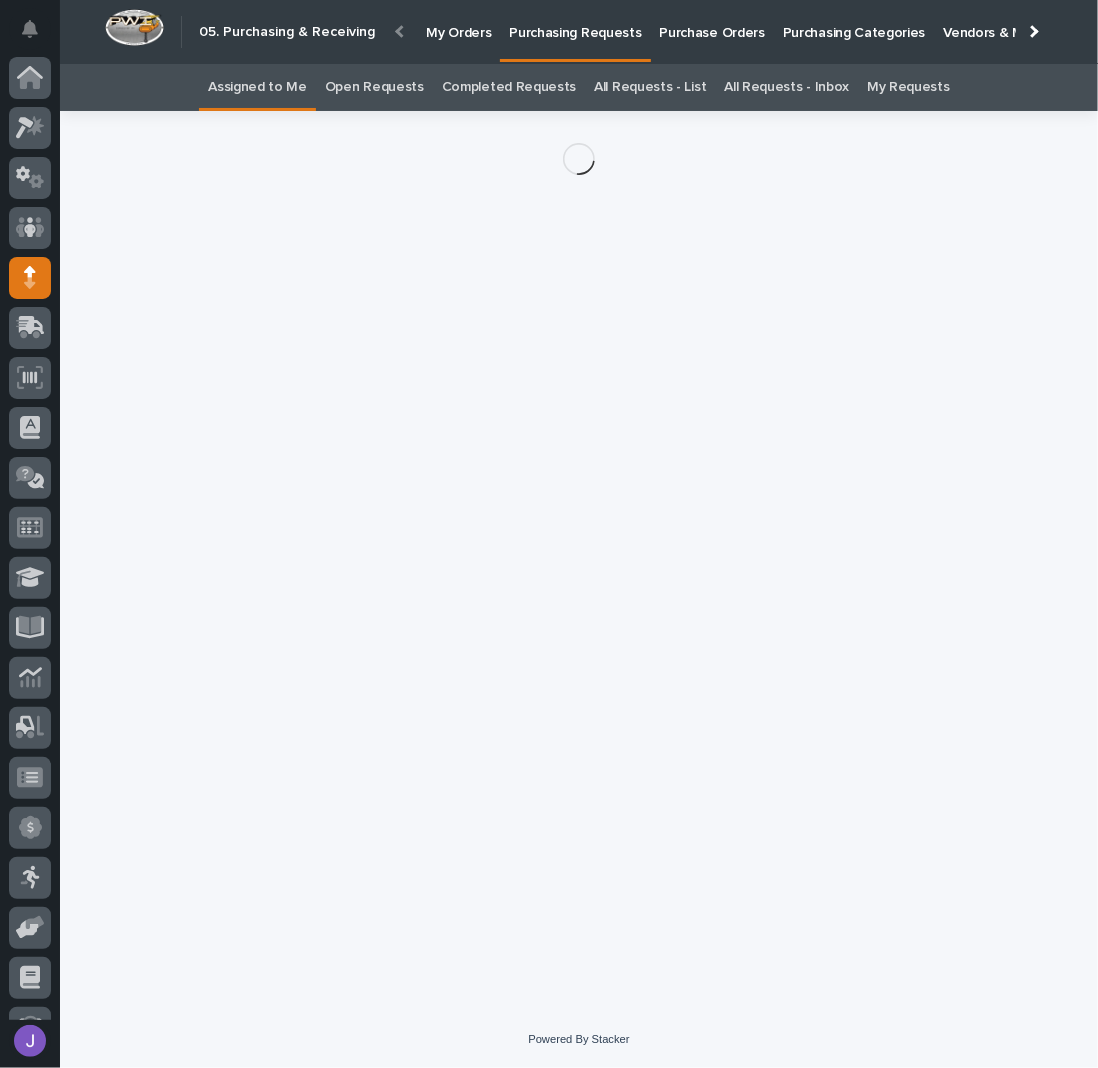 scroll, scrollTop: 87, scrollLeft: 0, axis: vertical 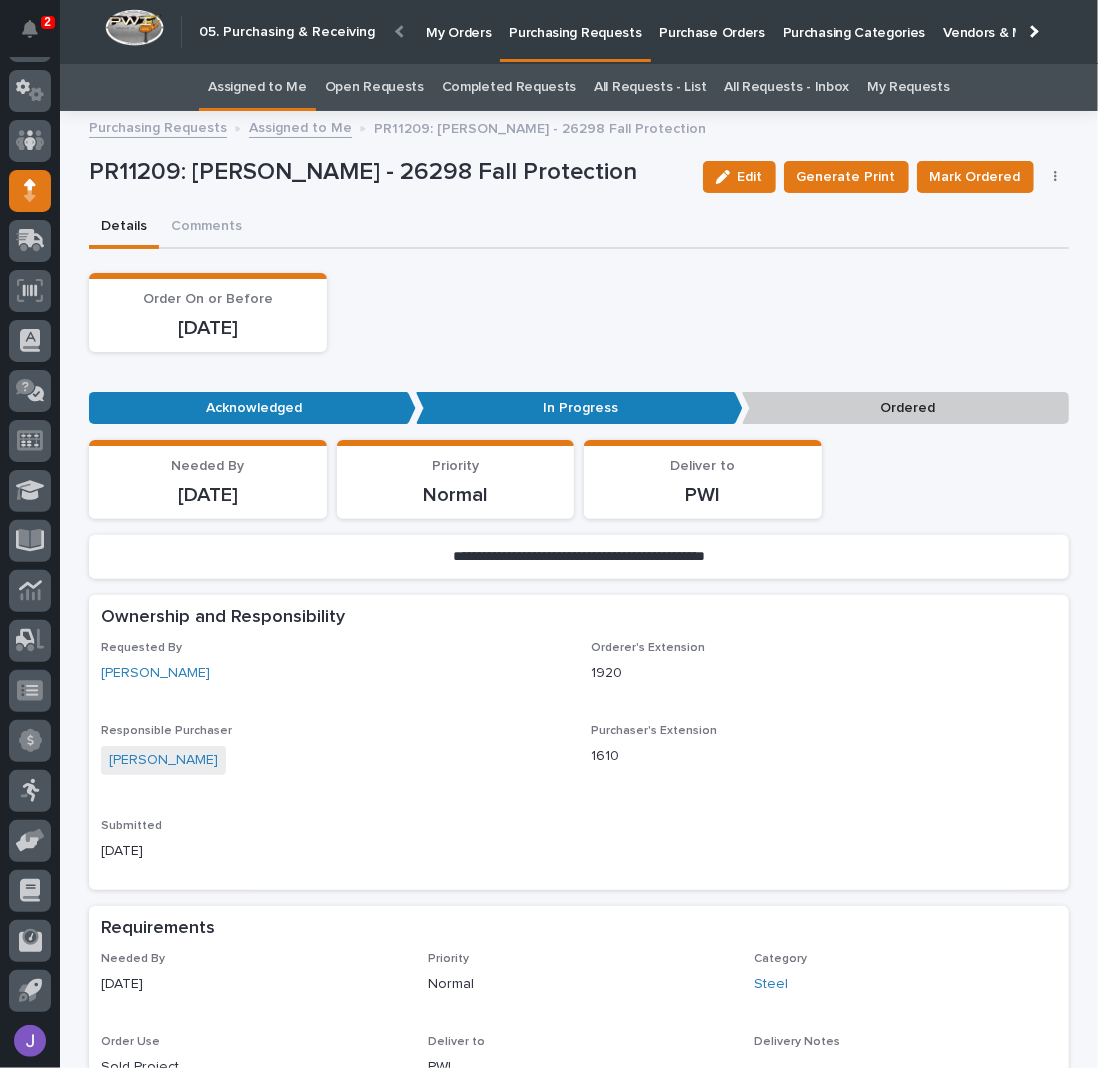 drag, startPoint x: 1046, startPoint y: 168, endPoint x: 1048, endPoint y: 178, distance: 10.198039 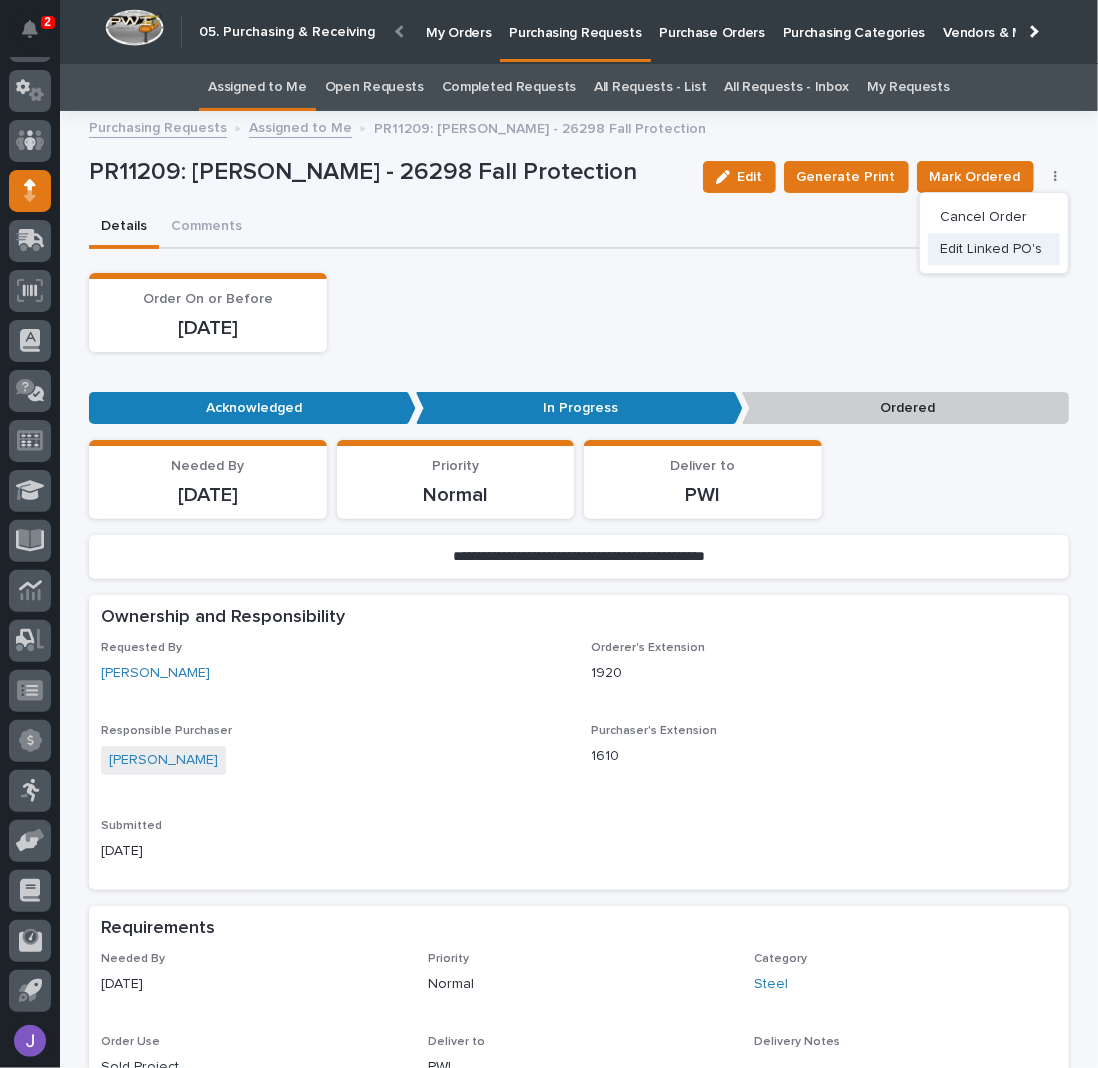 click on "Edit Linked PO's" at bounding box center [991, 249] 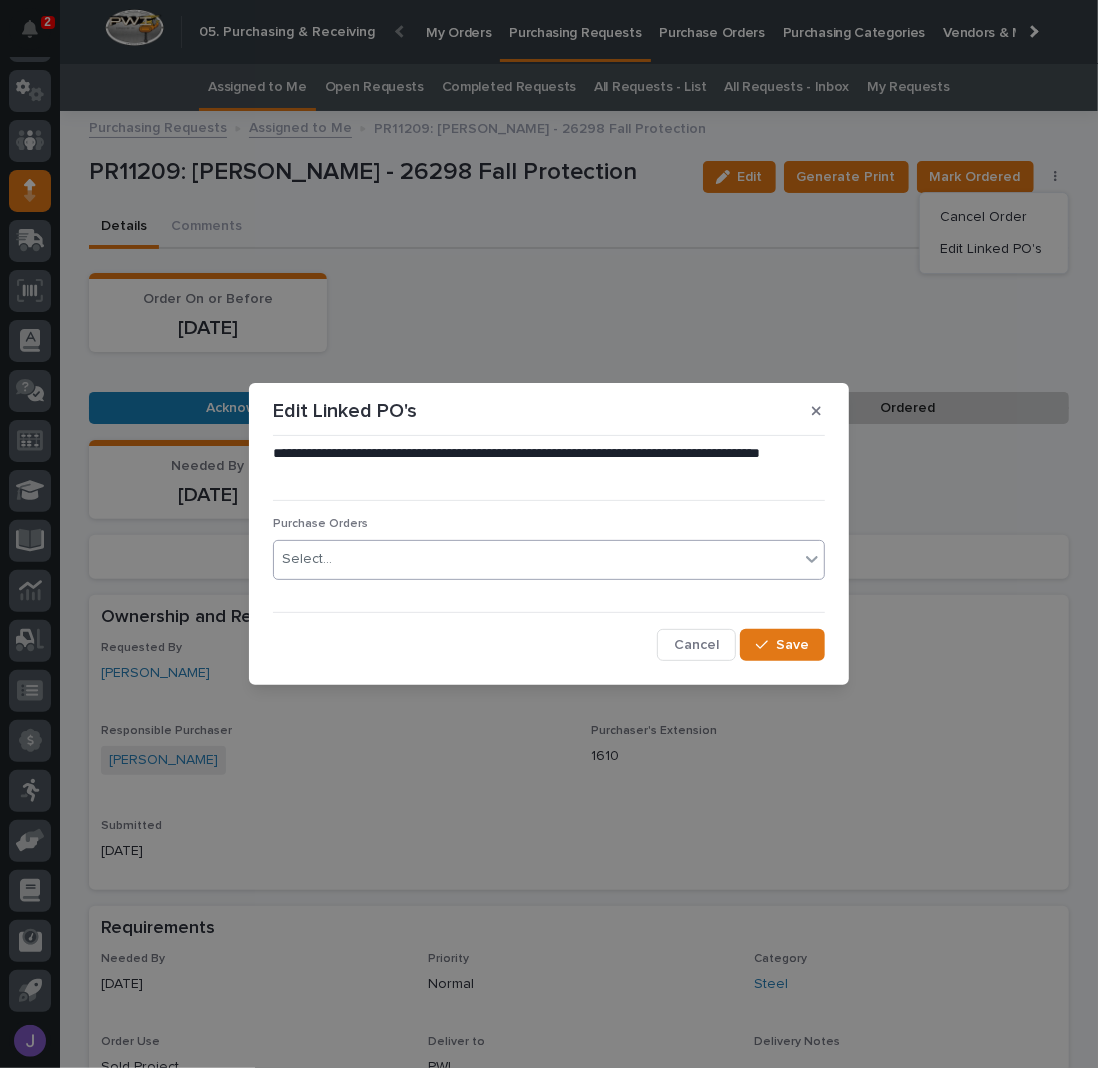 click on "Select..." at bounding box center [536, 559] 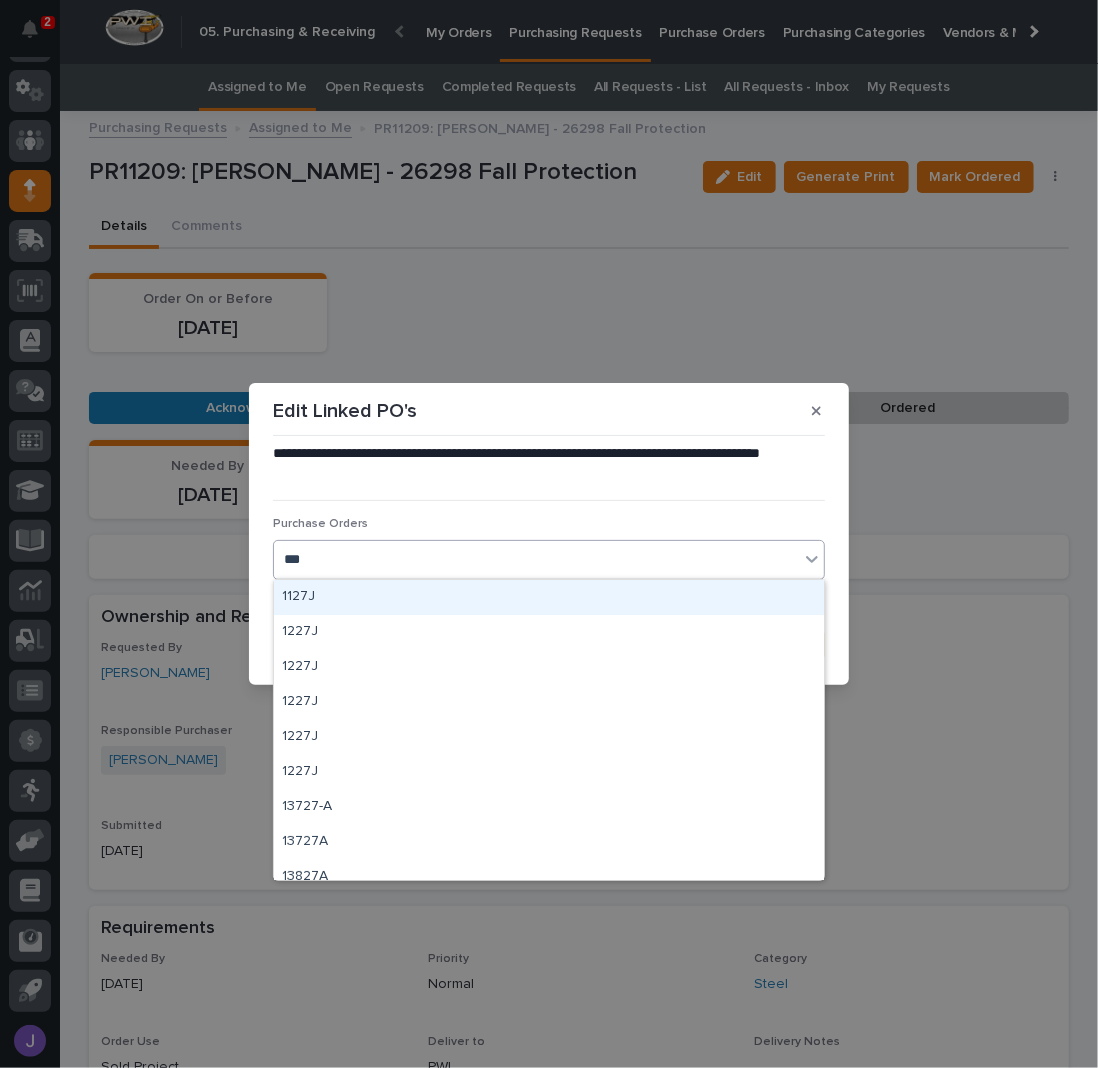 type on "****" 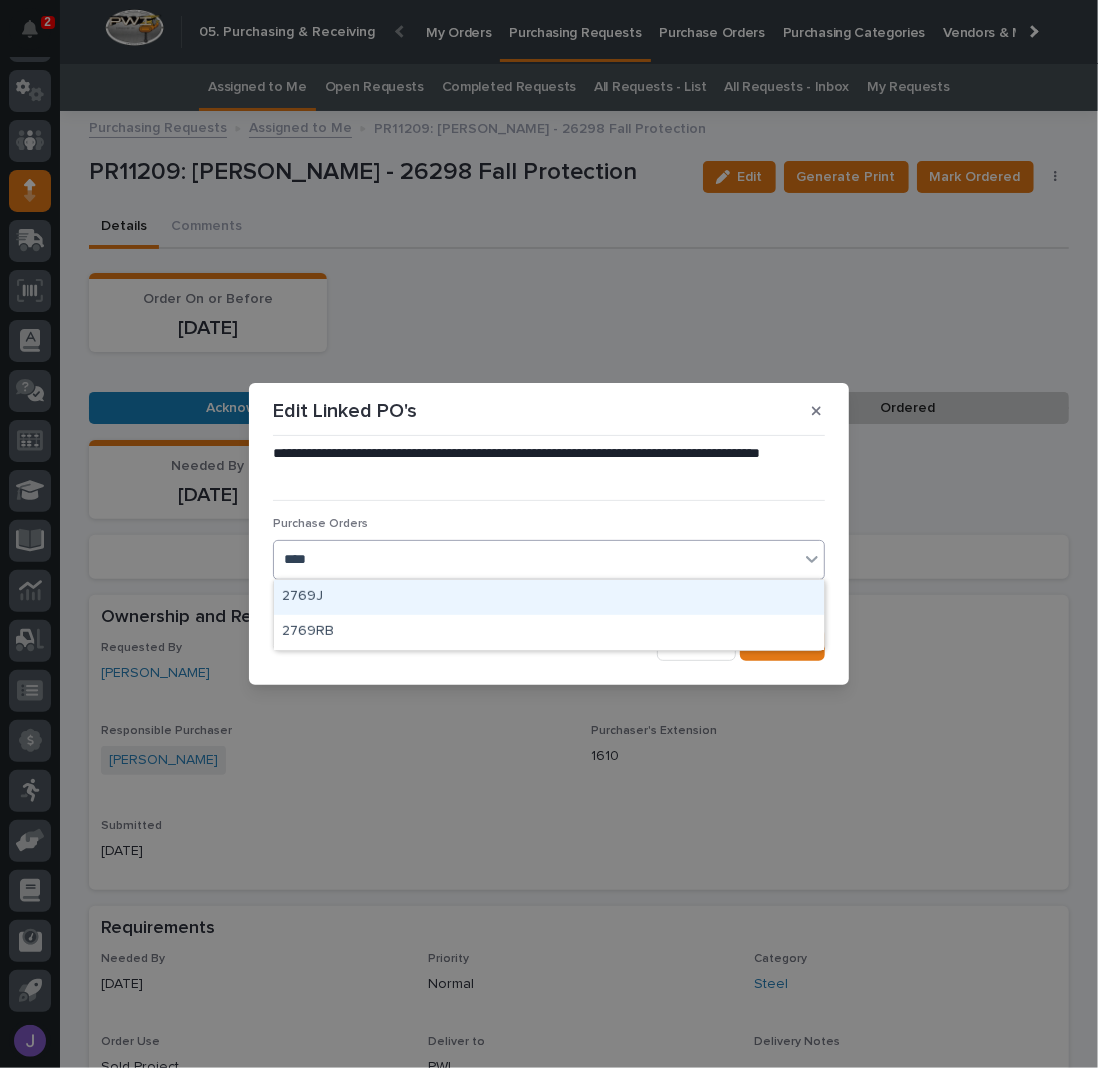 type 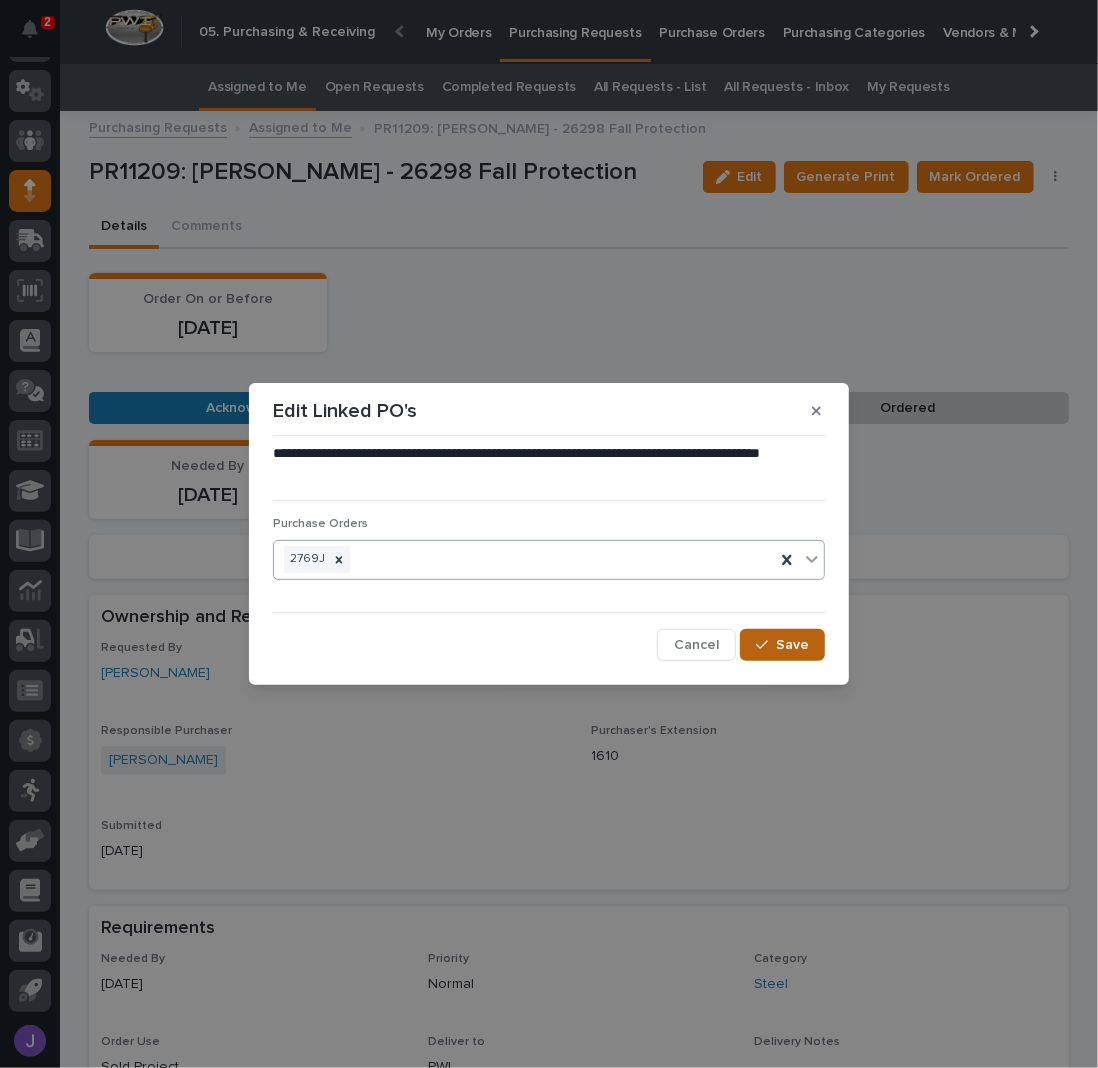 click on "Save" at bounding box center [782, 645] 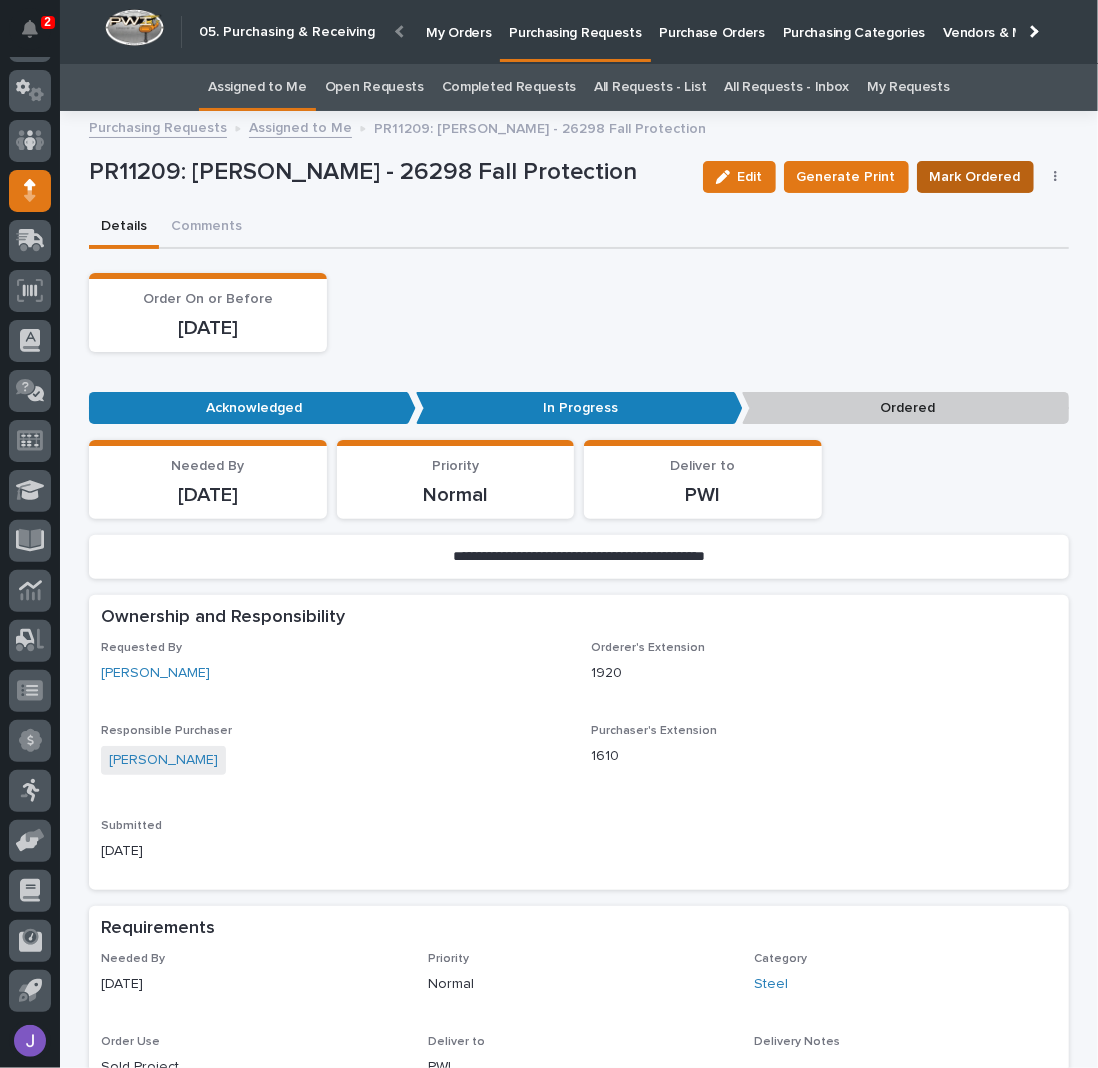 click on "Mark Ordered" at bounding box center [975, 177] 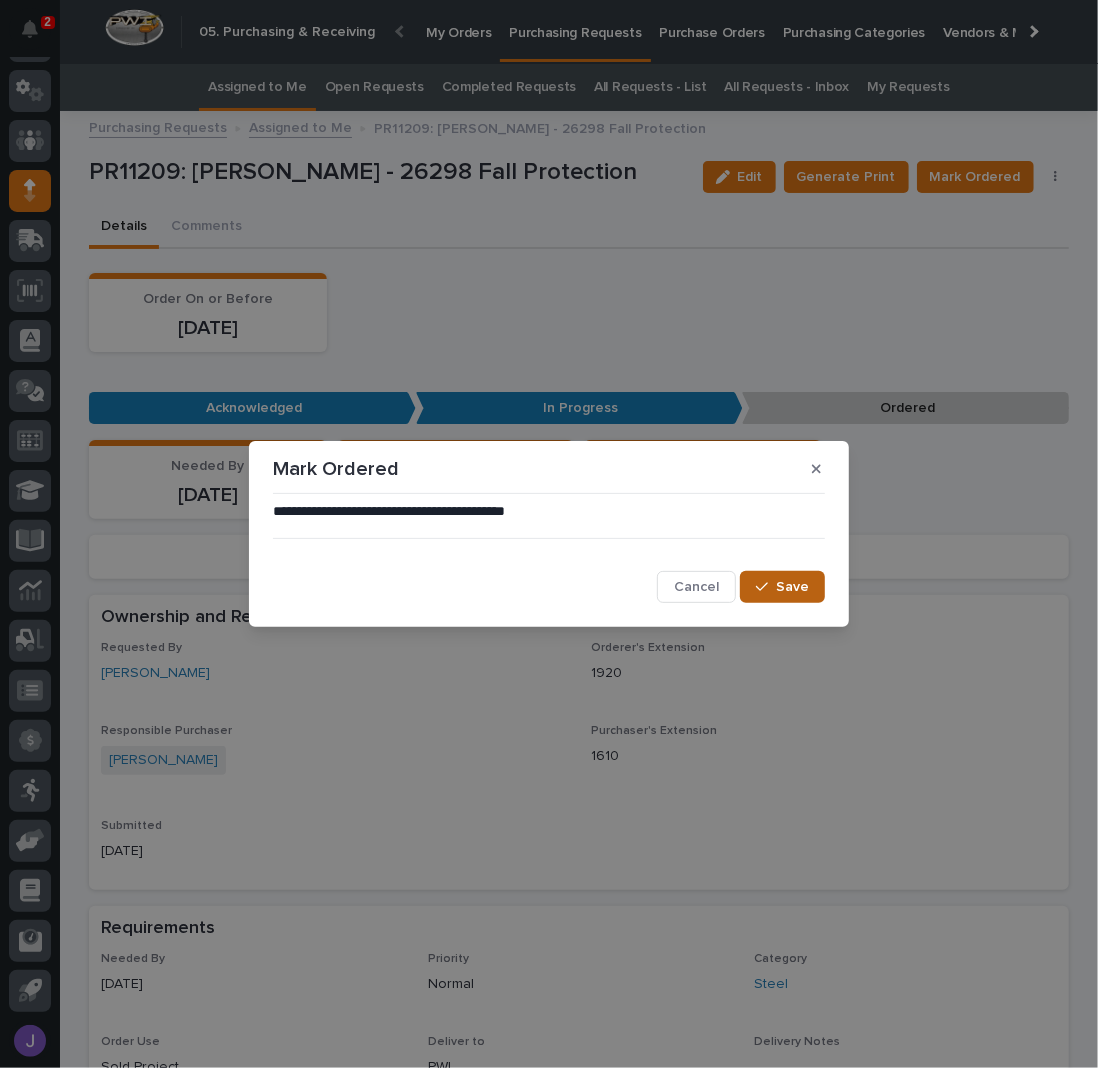 click on "Save" at bounding box center [782, 587] 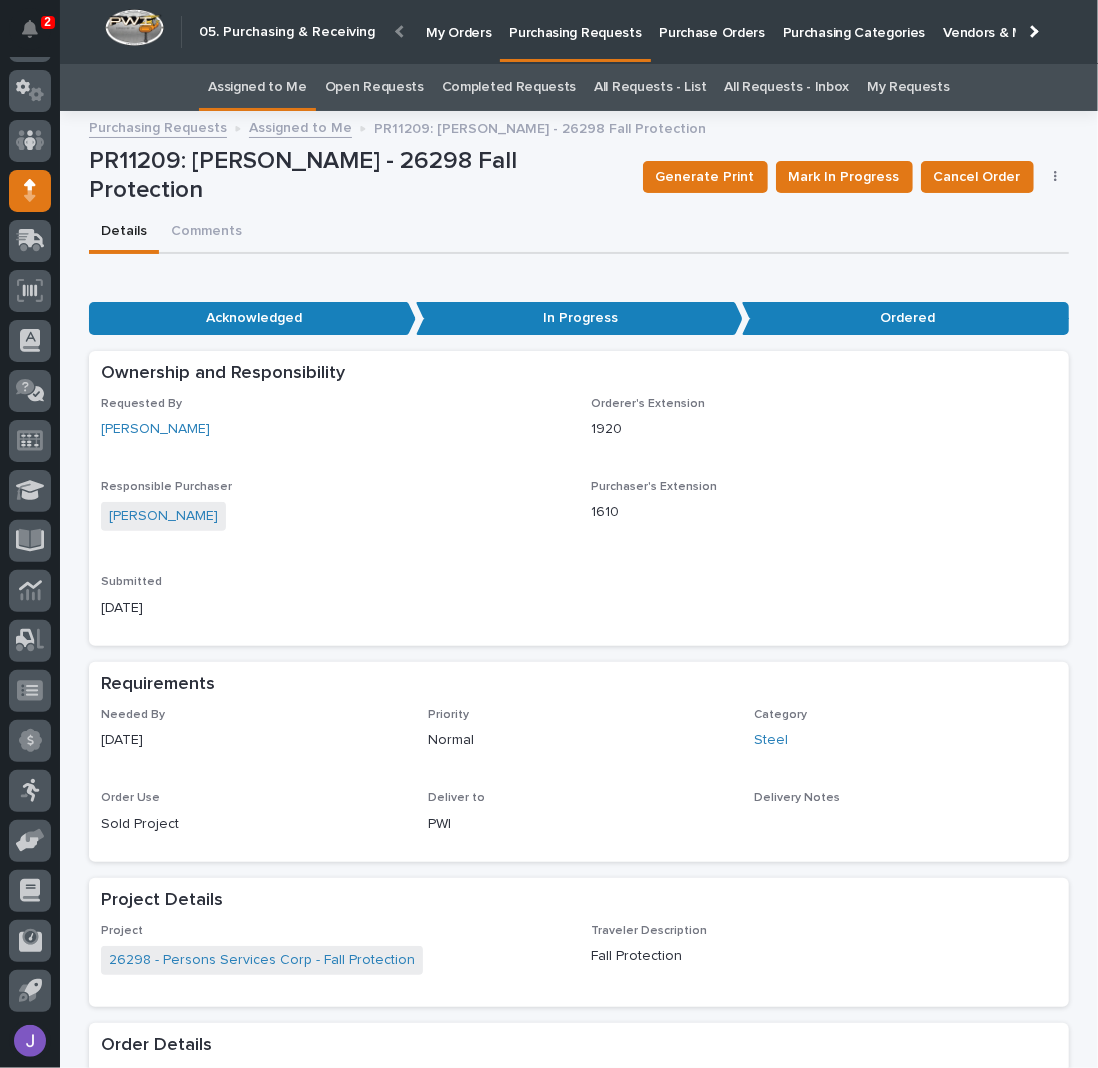 click on "Assigned to Me" at bounding box center [257, 87] 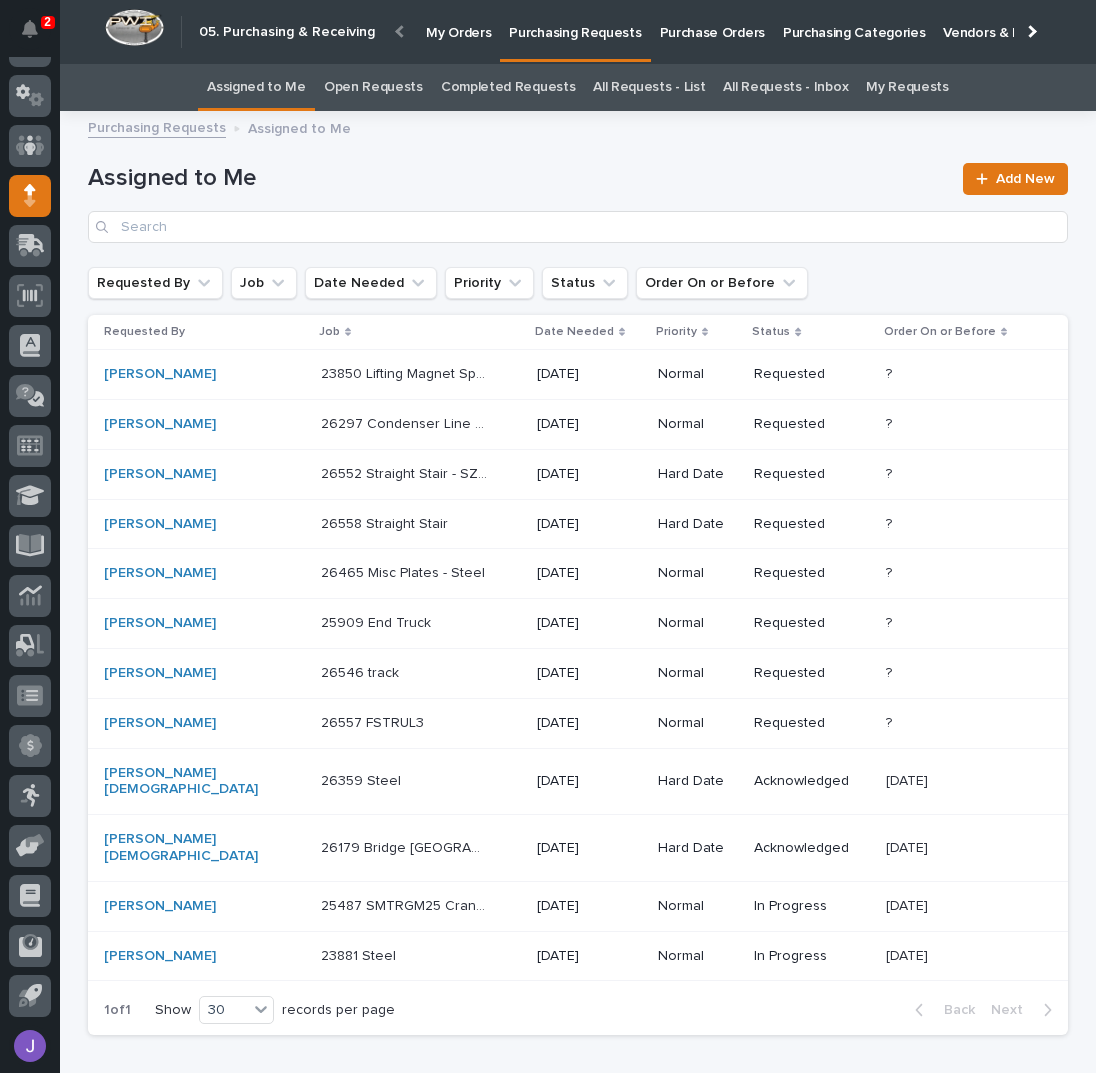 scroll, scrollTop: 82, scrollLeft: 0, axis: vertical 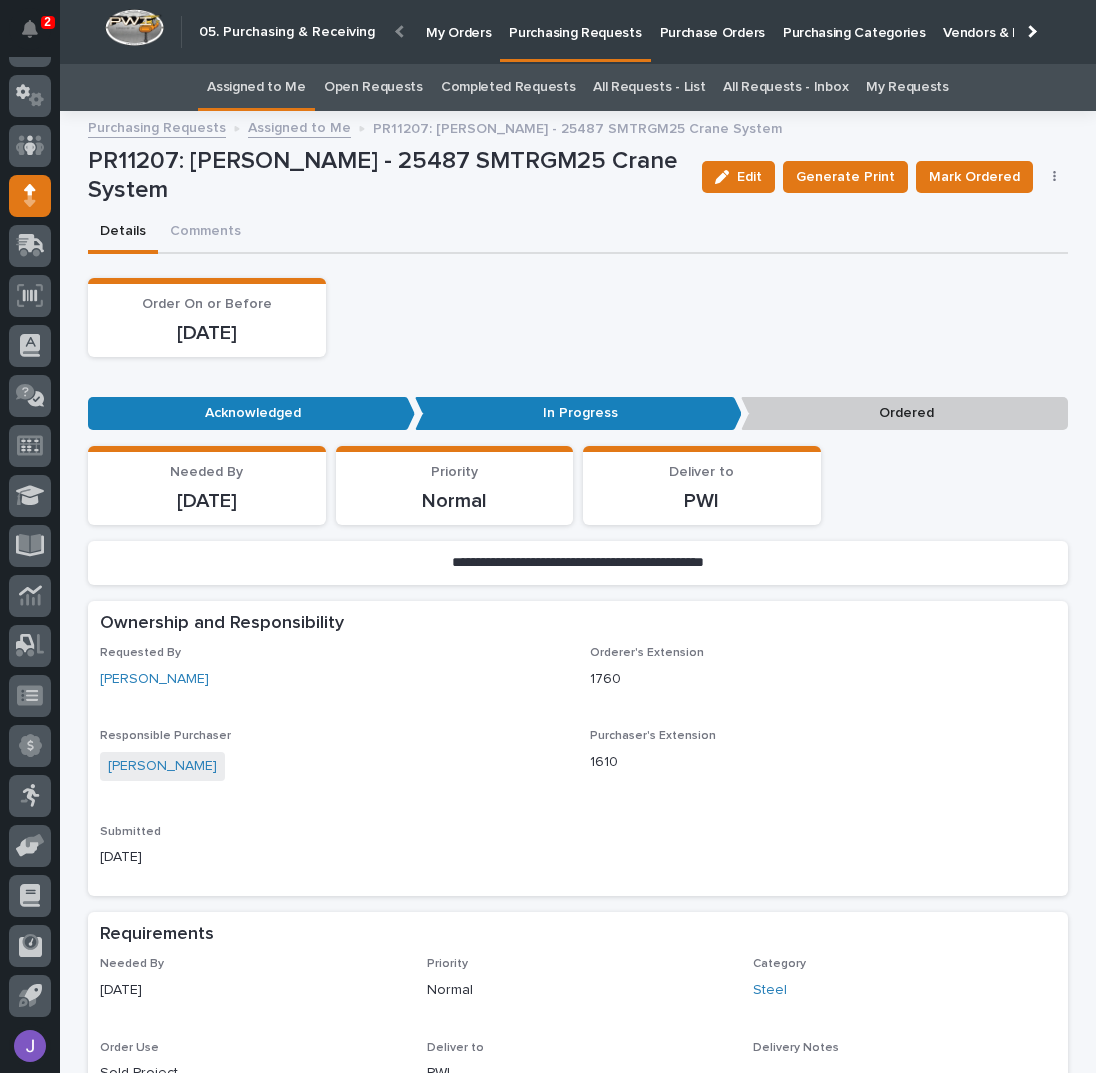click at bounding box center (1055, 177) 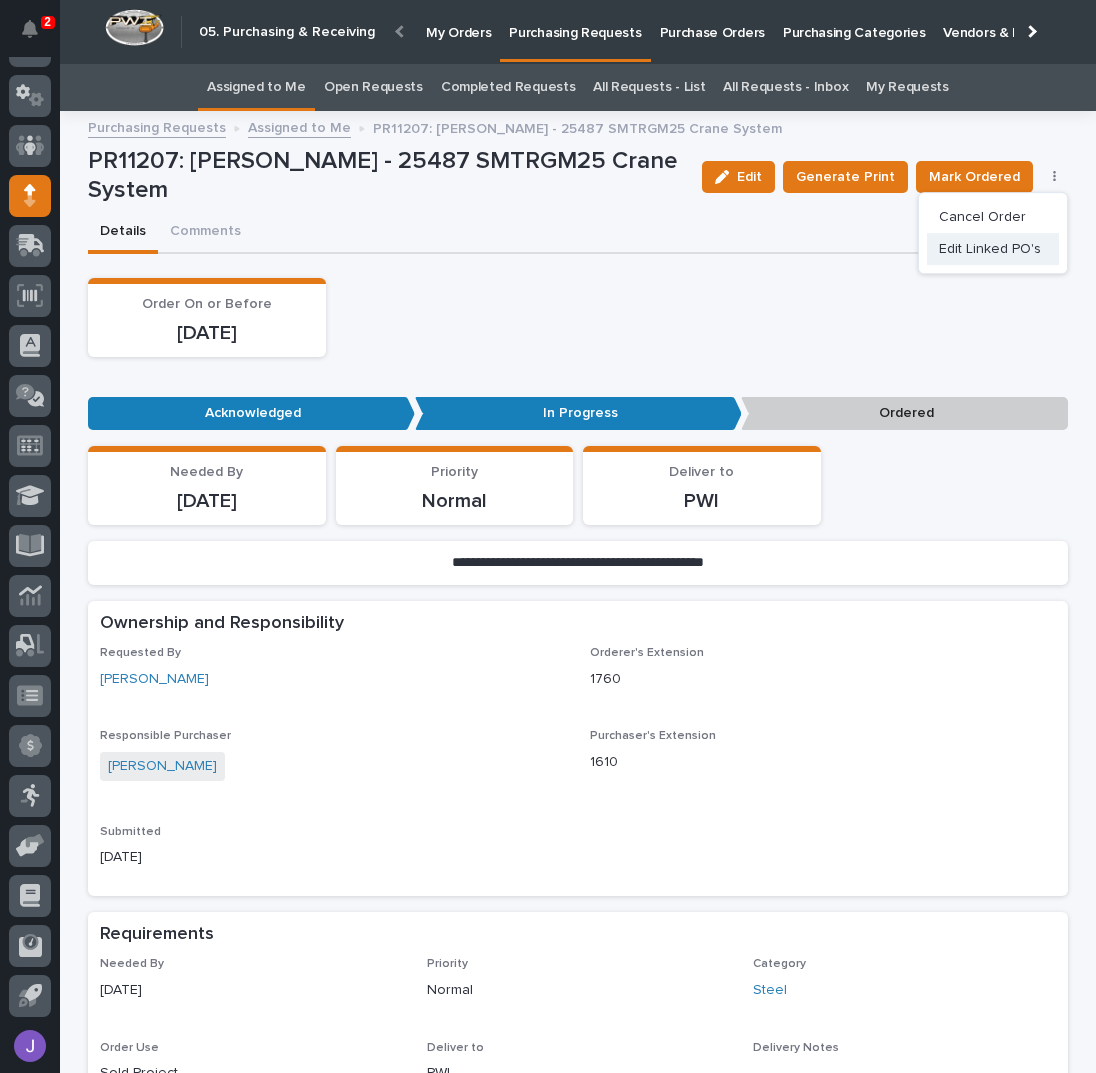 click on "Edit Linked PO's" at bounding box center (990, 249) 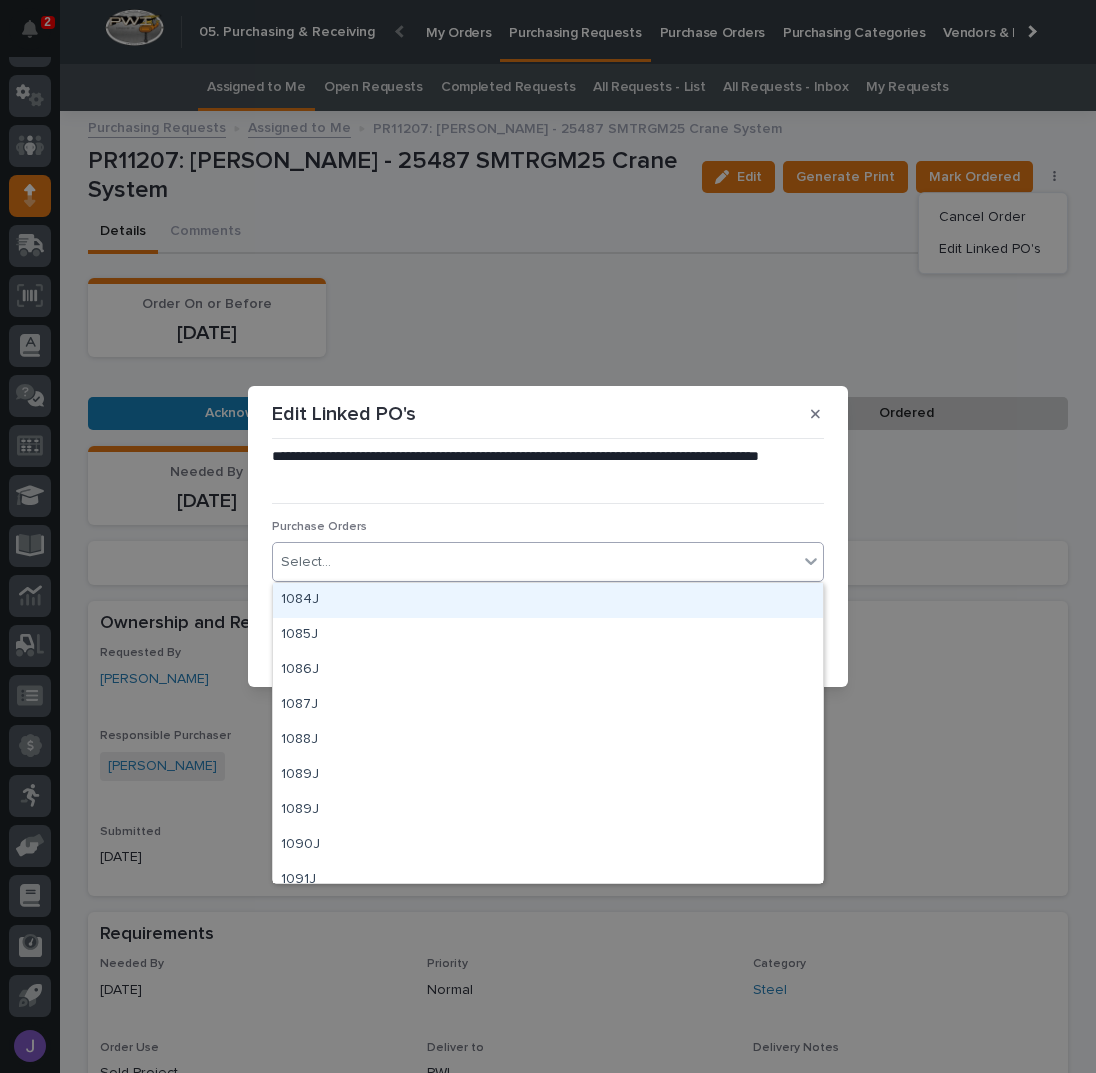 click on "Select..." at bounding box center [535, 562] 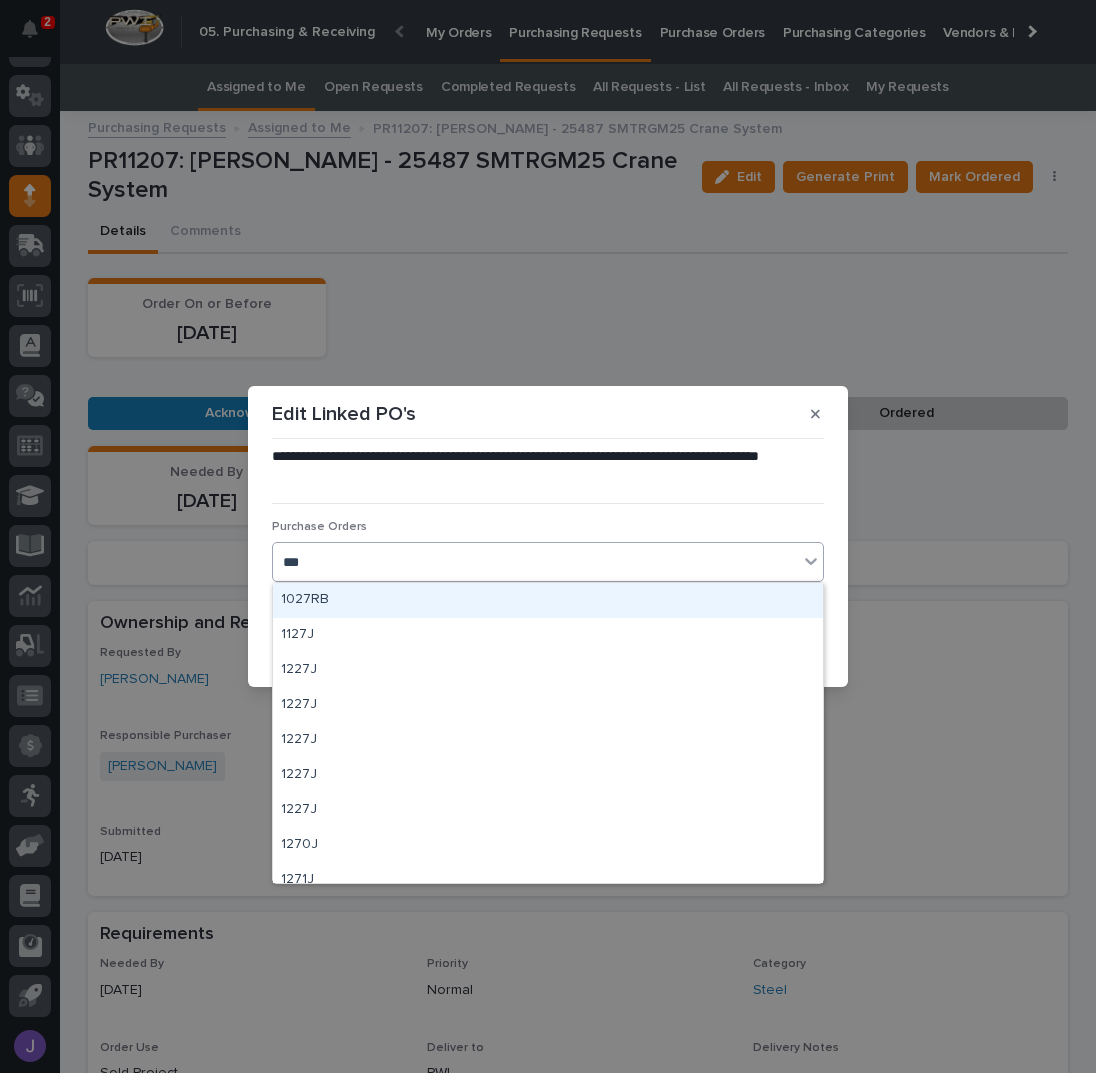 type on "****" 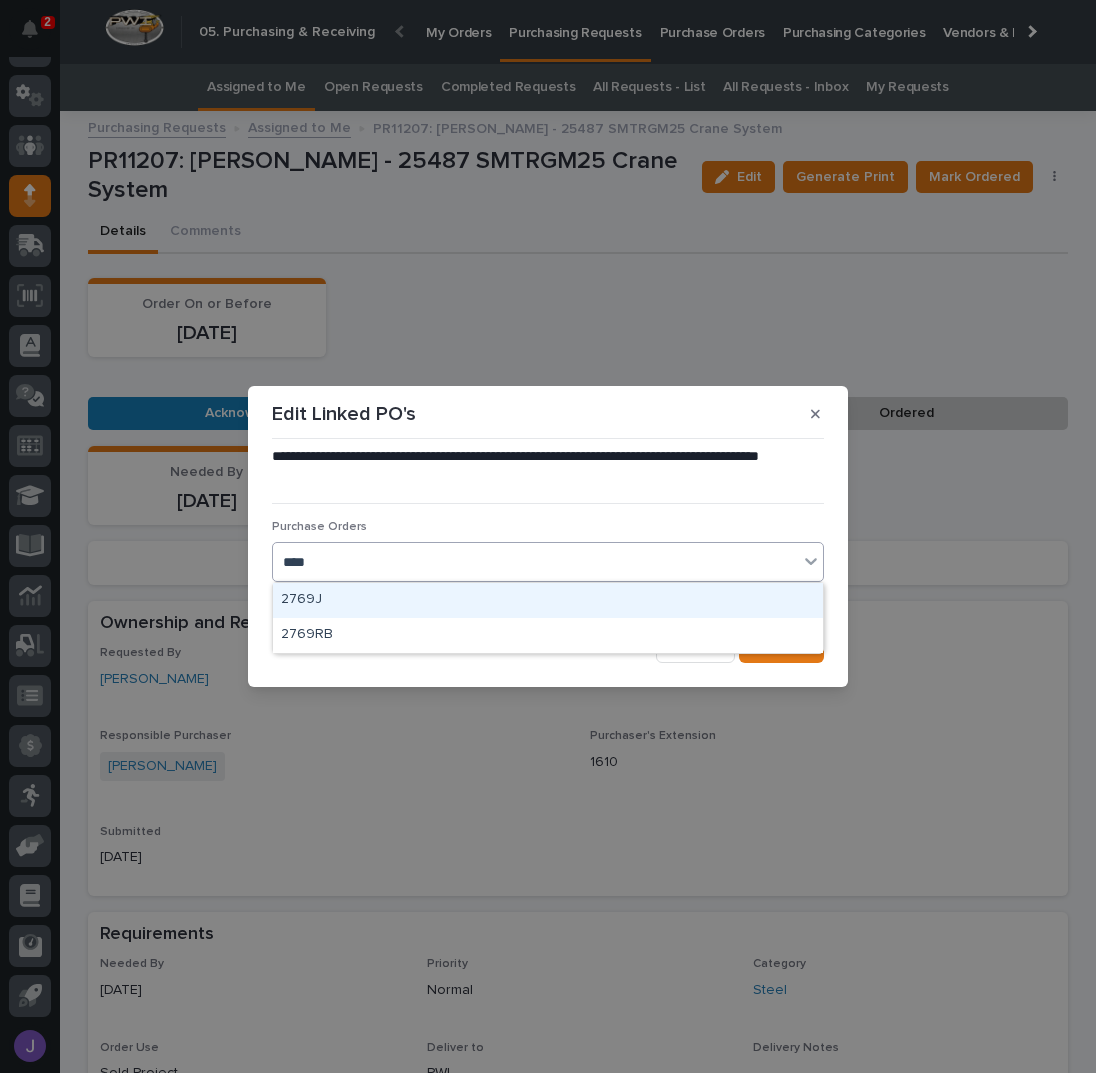 type 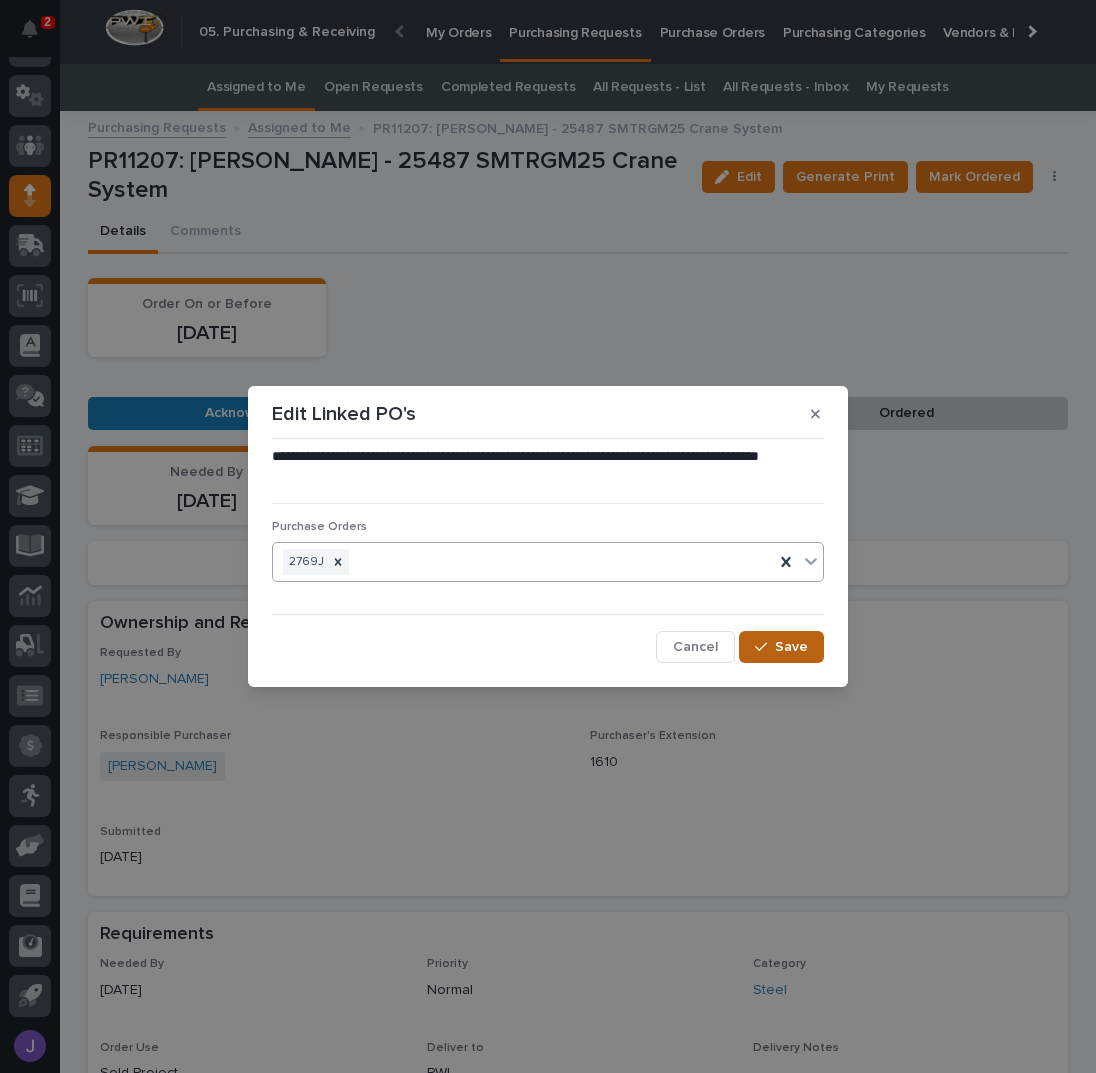 click 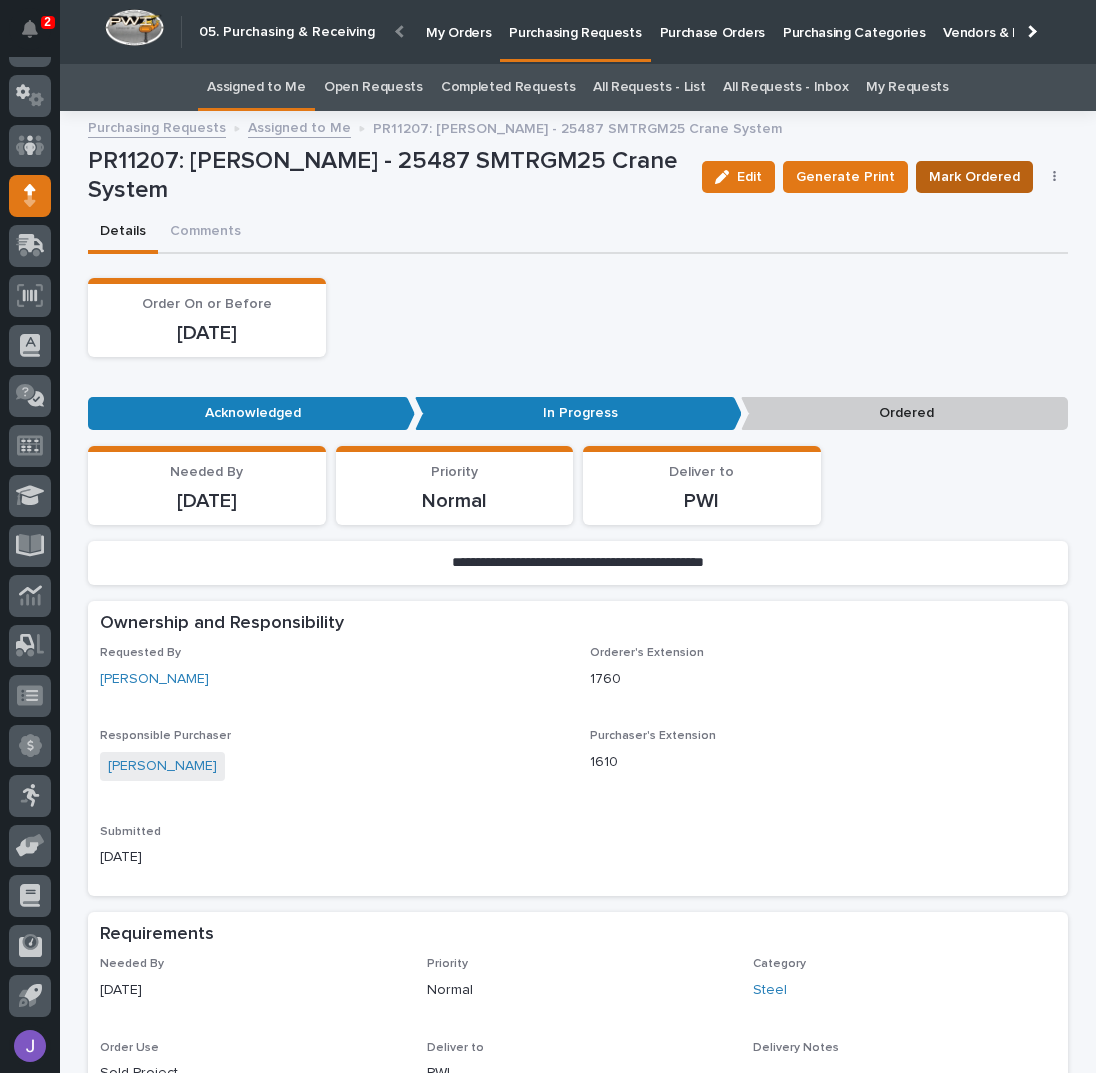 click on "Mark Ordered" at bounding box center [974, 177] 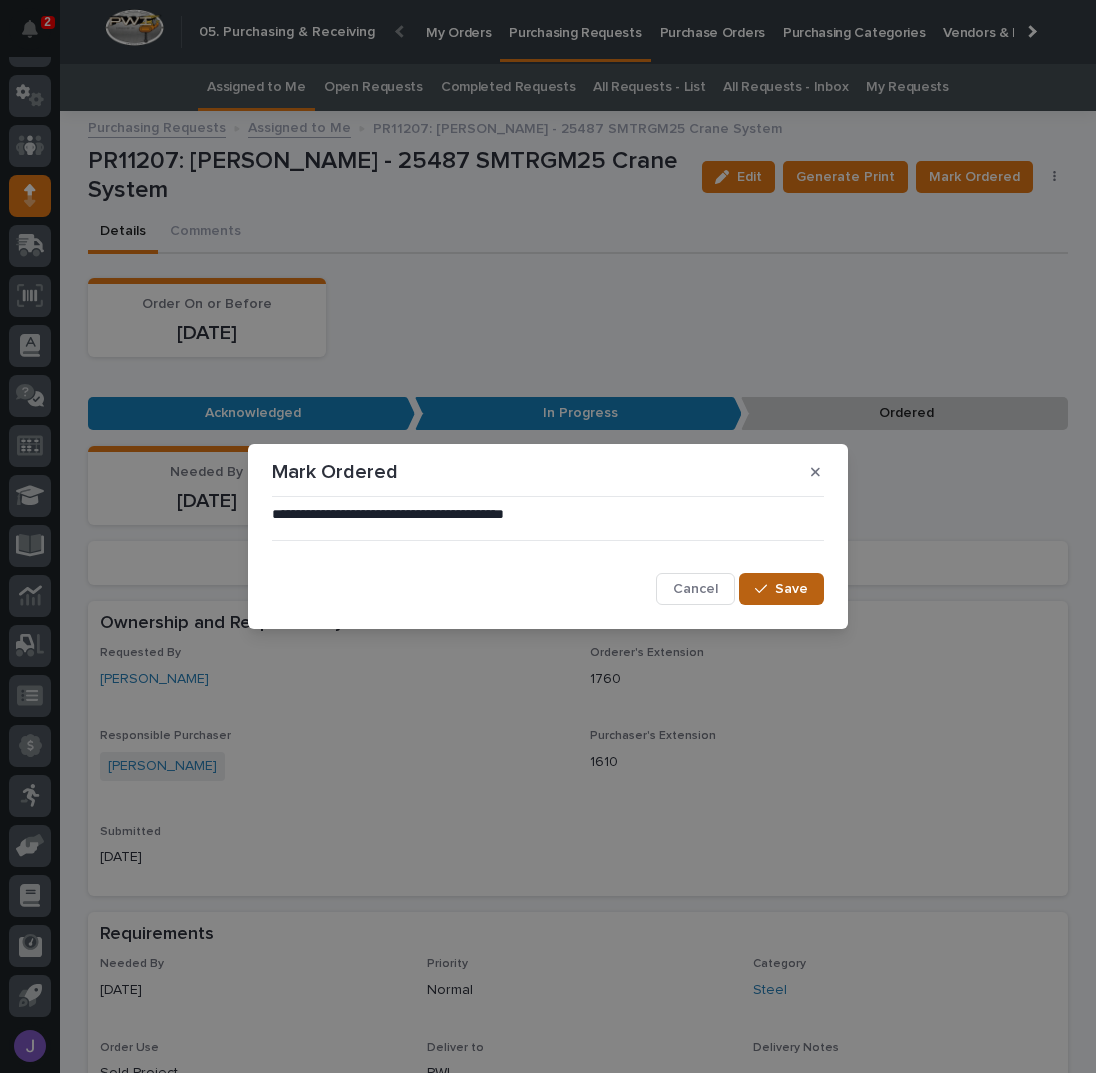 click on "Save" at bounding box center [791, 589] 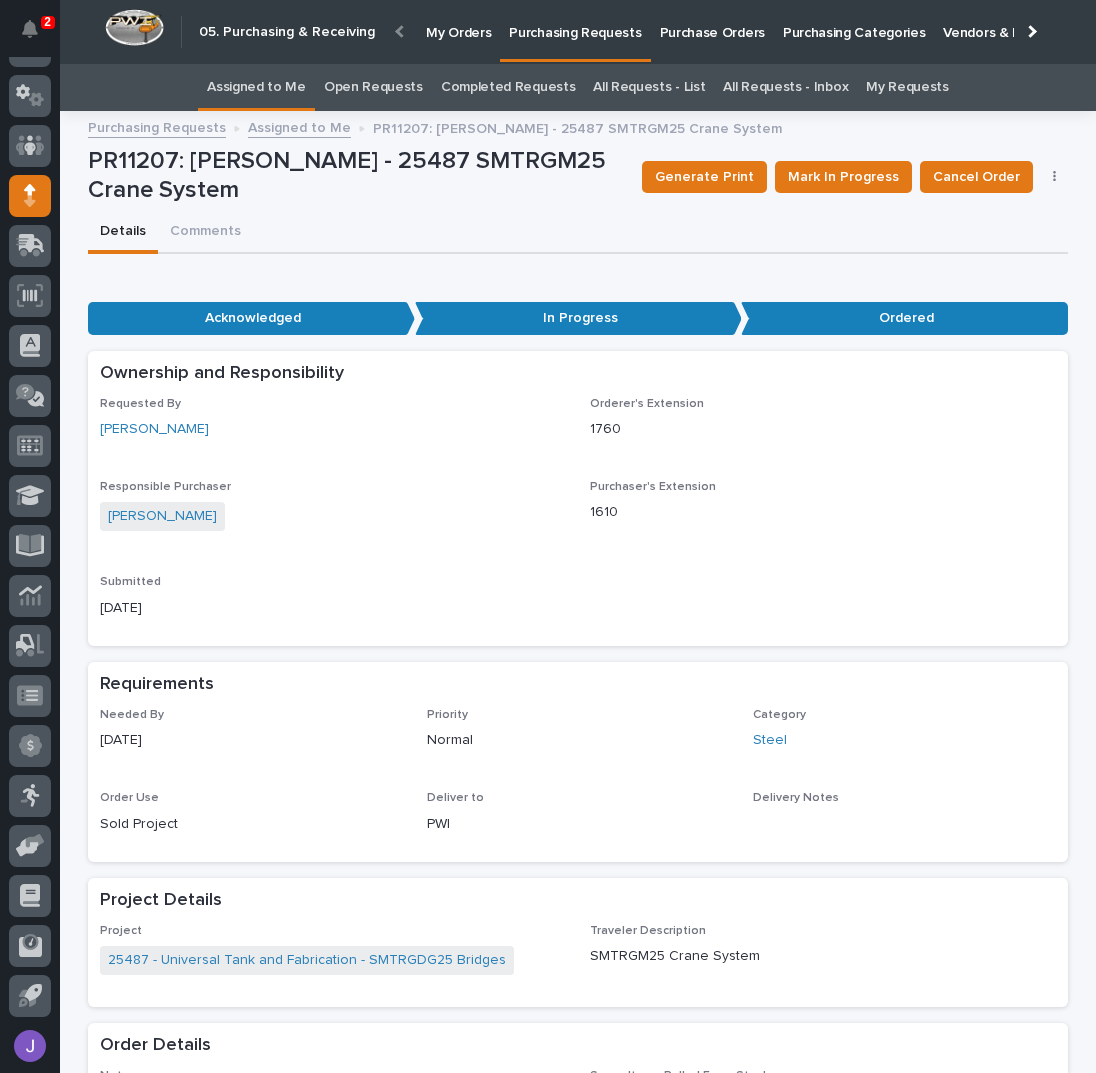 click on "Assigned to Me" at bounding box center (256, 87) 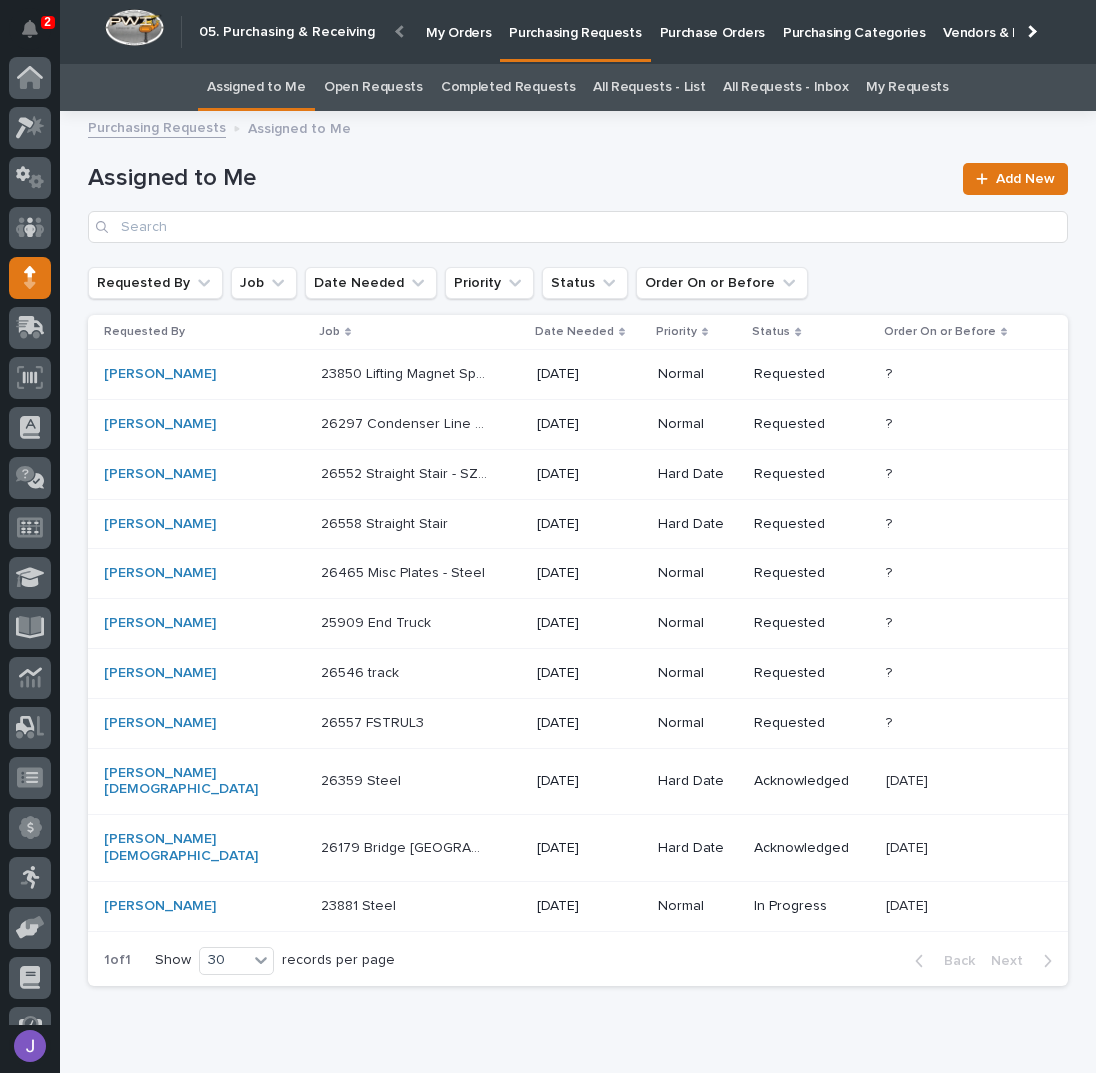 scroll, scrollTop: 82, scrollLeft: 0, axis: vertical 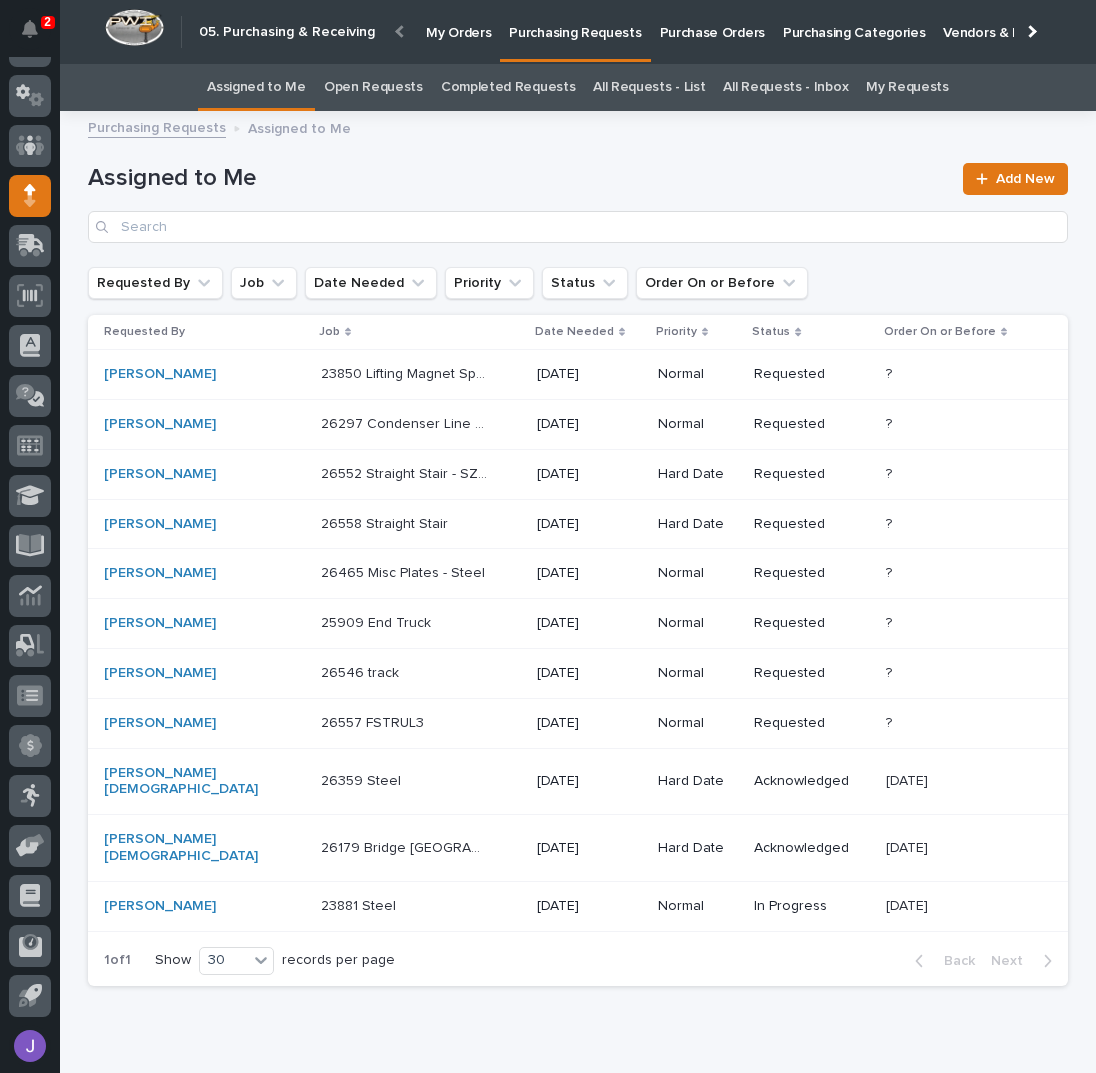 click at bounding box center [404, 524] 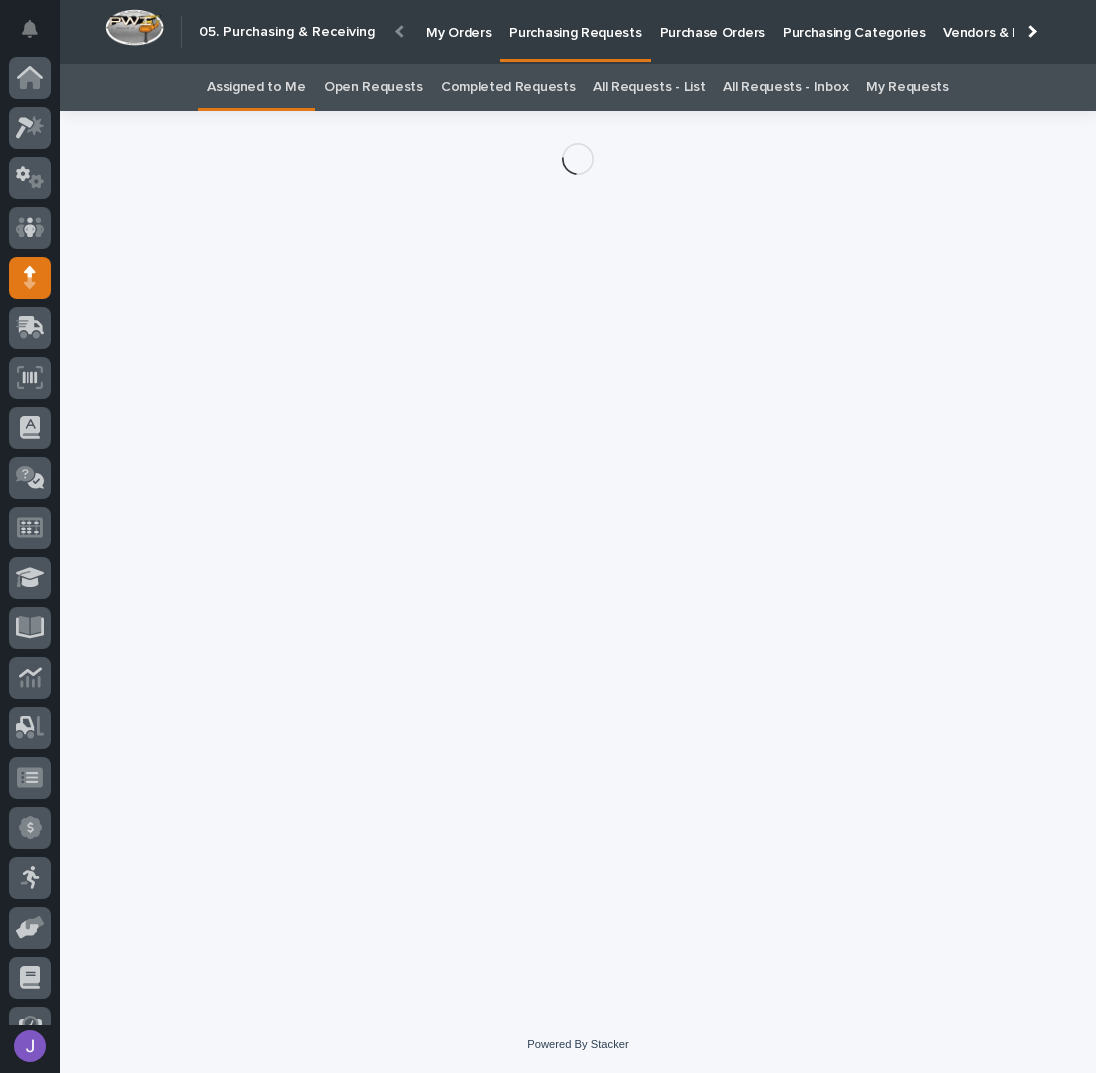 scroll, scrollTop: 82, scrollLeft: 0, axis: vertical 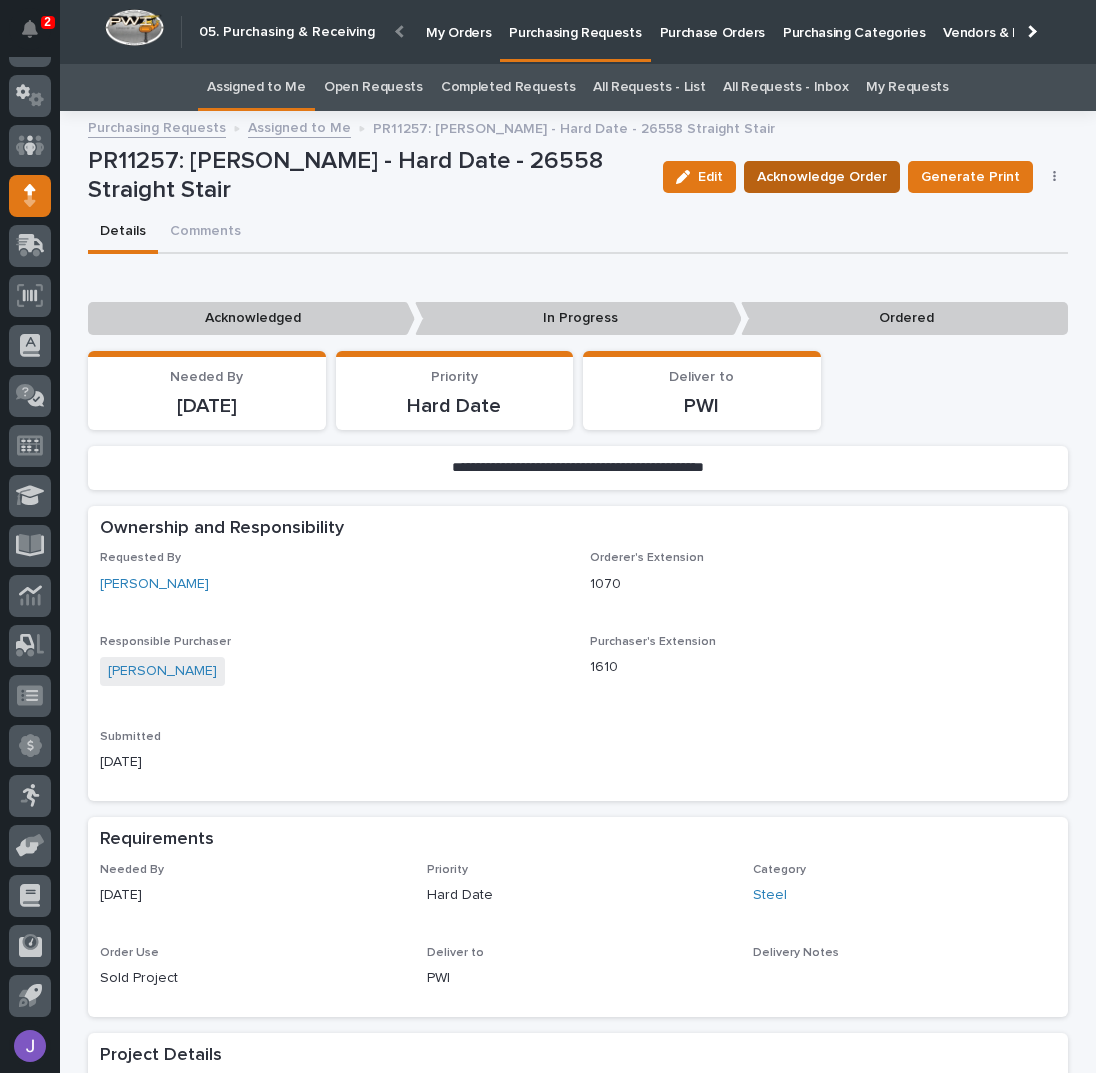 click on "Acknowledge Order" at bounding box center [822, 177] 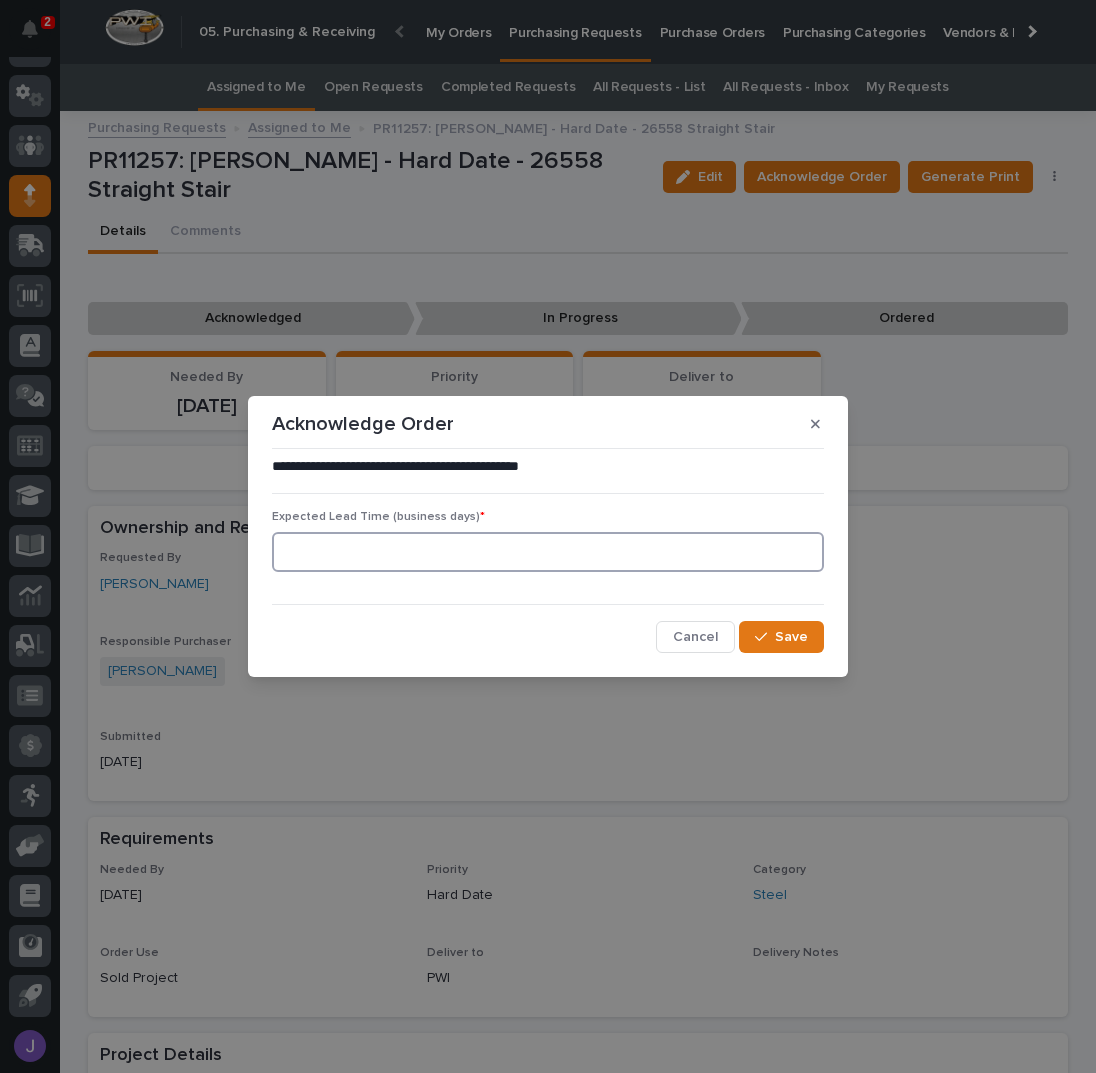 click at bounding box center (548, 552) 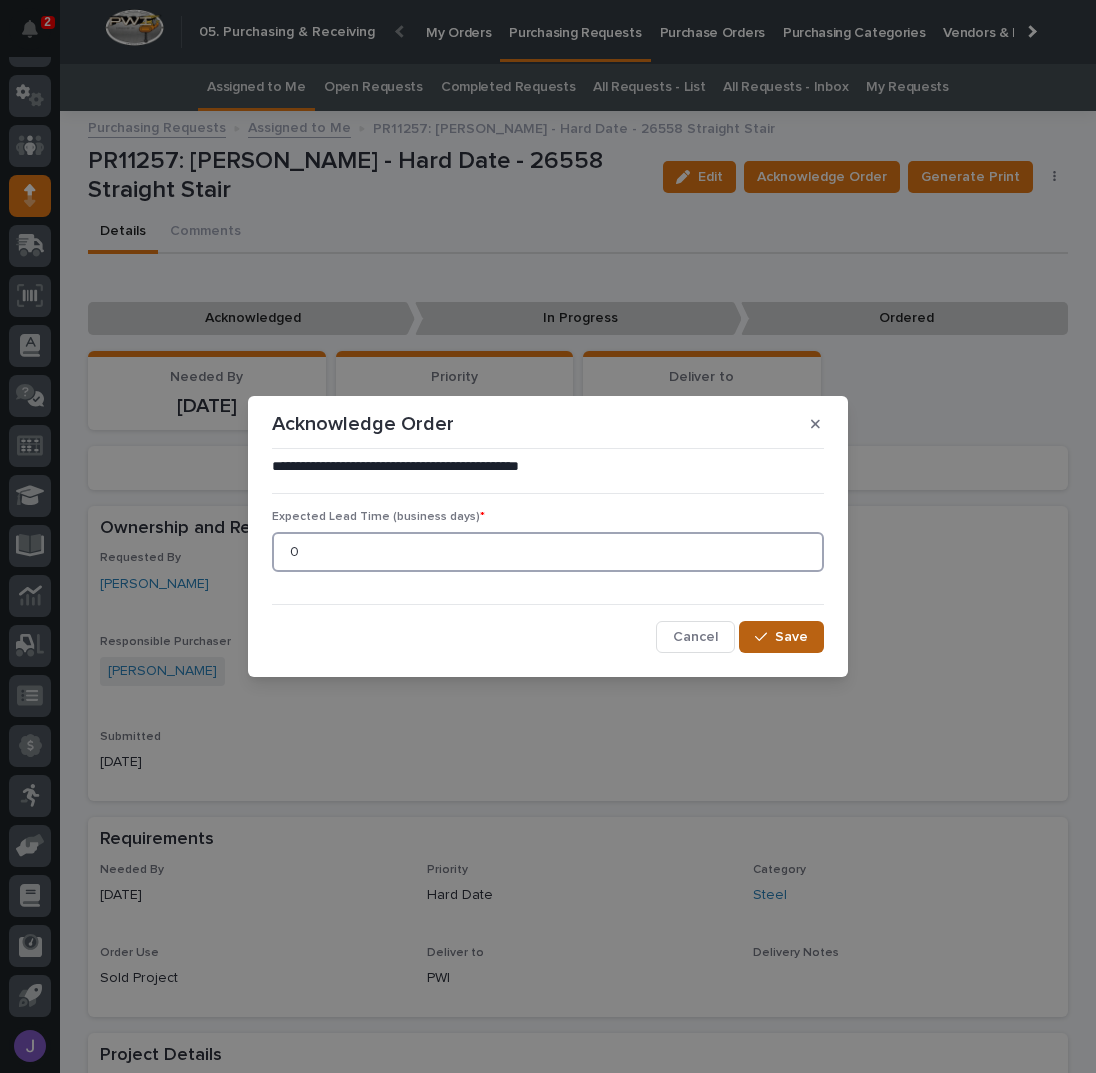 type on "0" 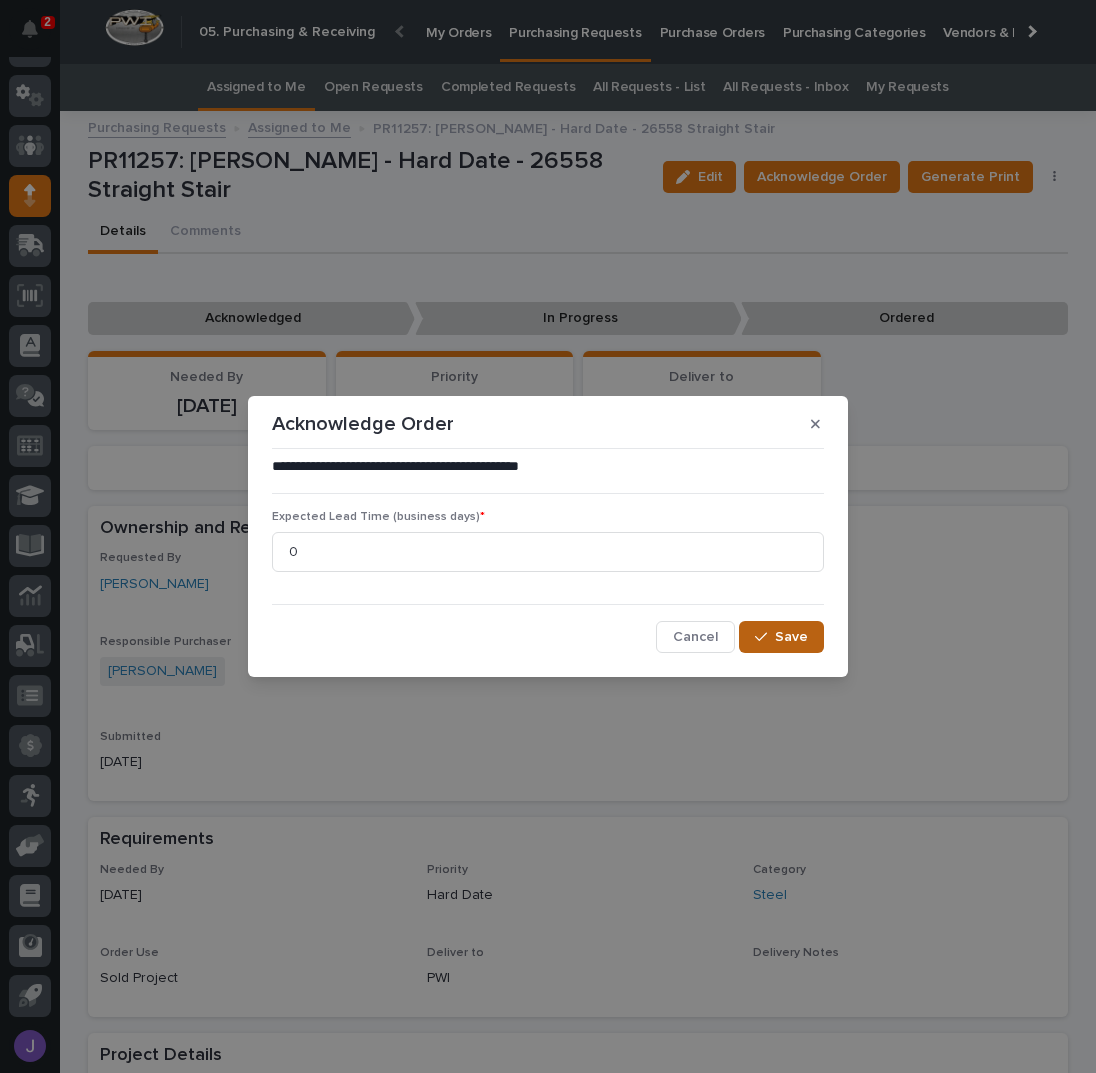 click 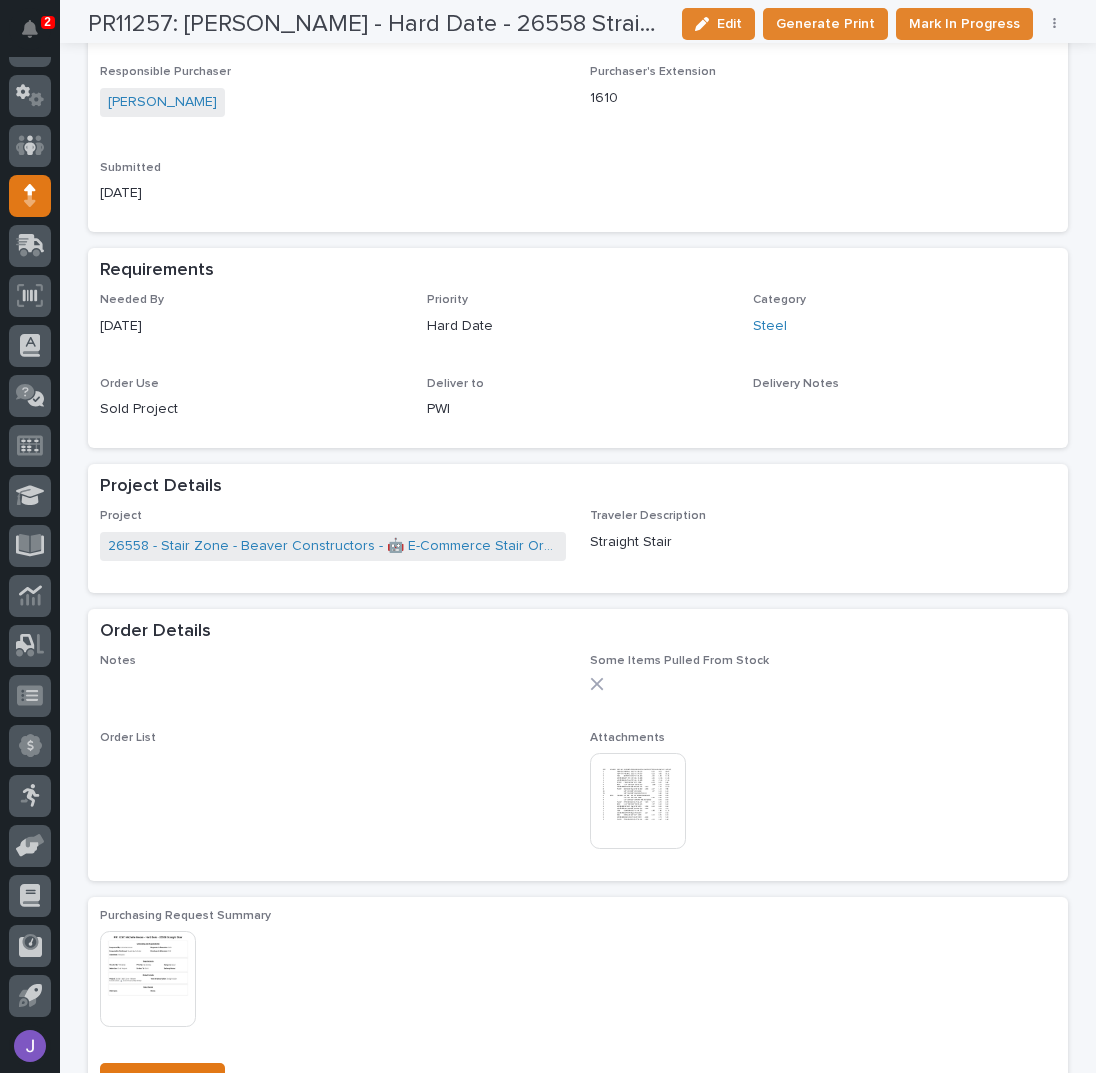 scroll, scrollTop: 666, scrollLeft: 0, axis: vertical 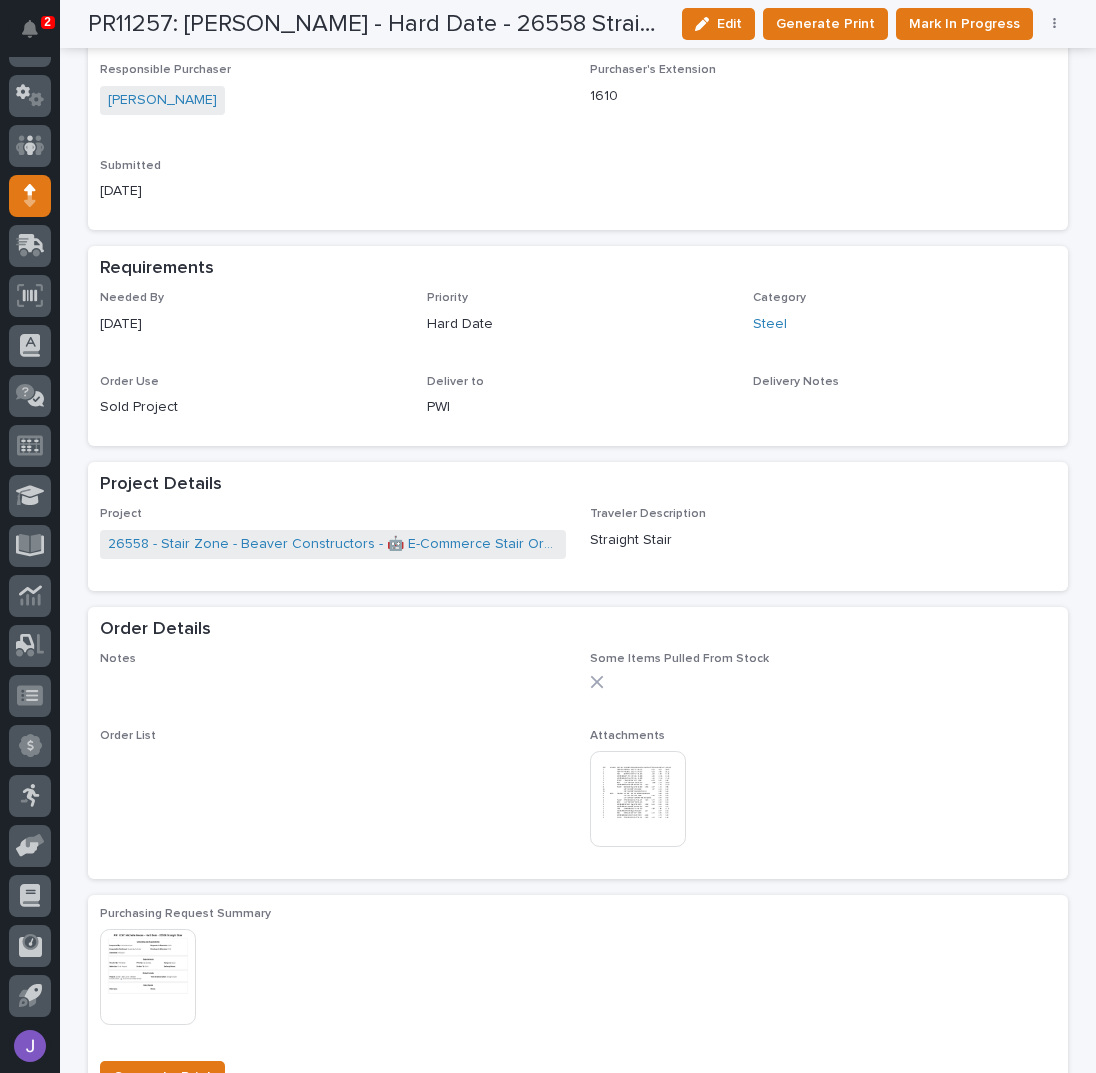 click at bounding box center [638, 799] 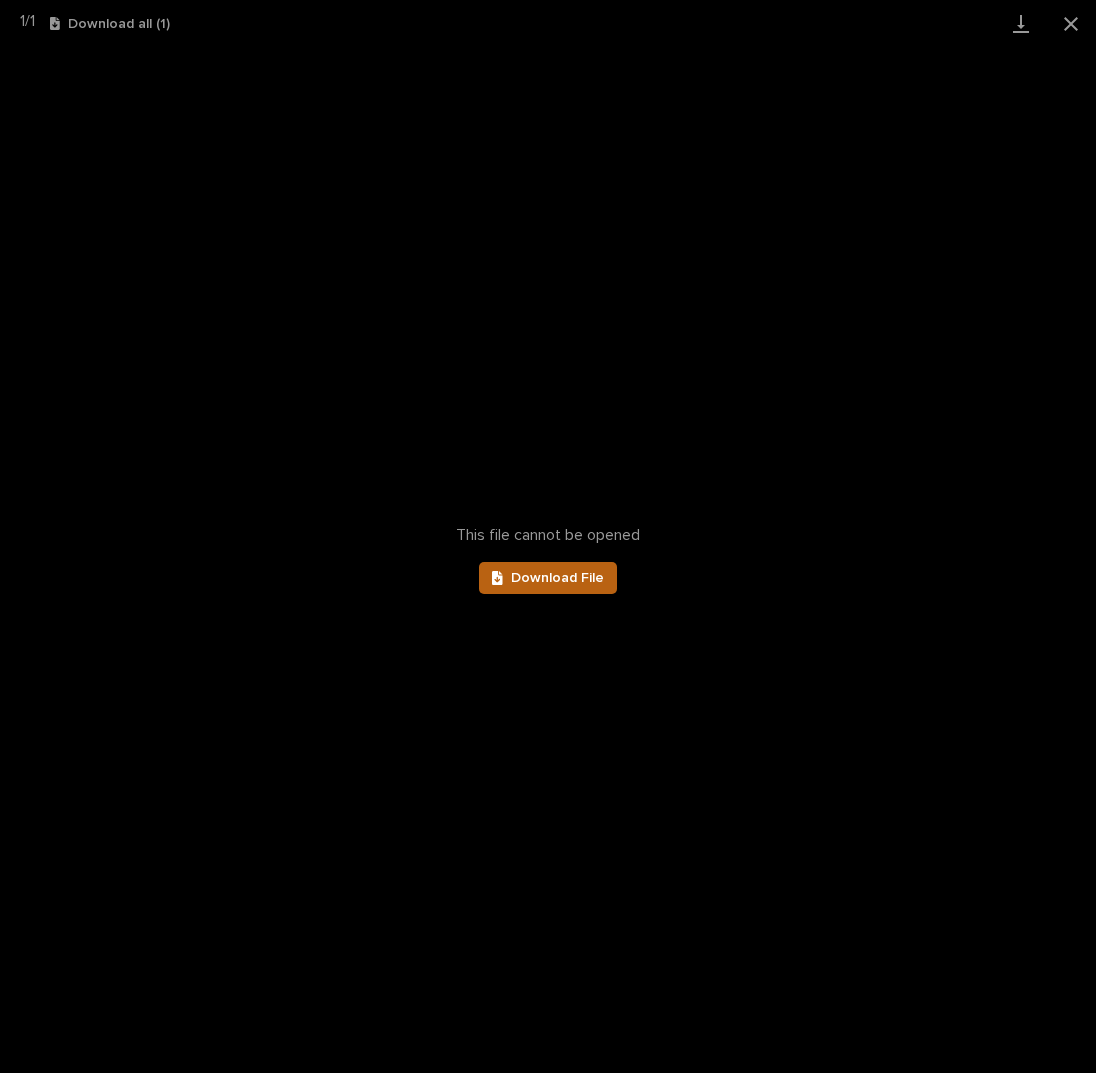 click on "Download File" at bounding box center [557, 578] 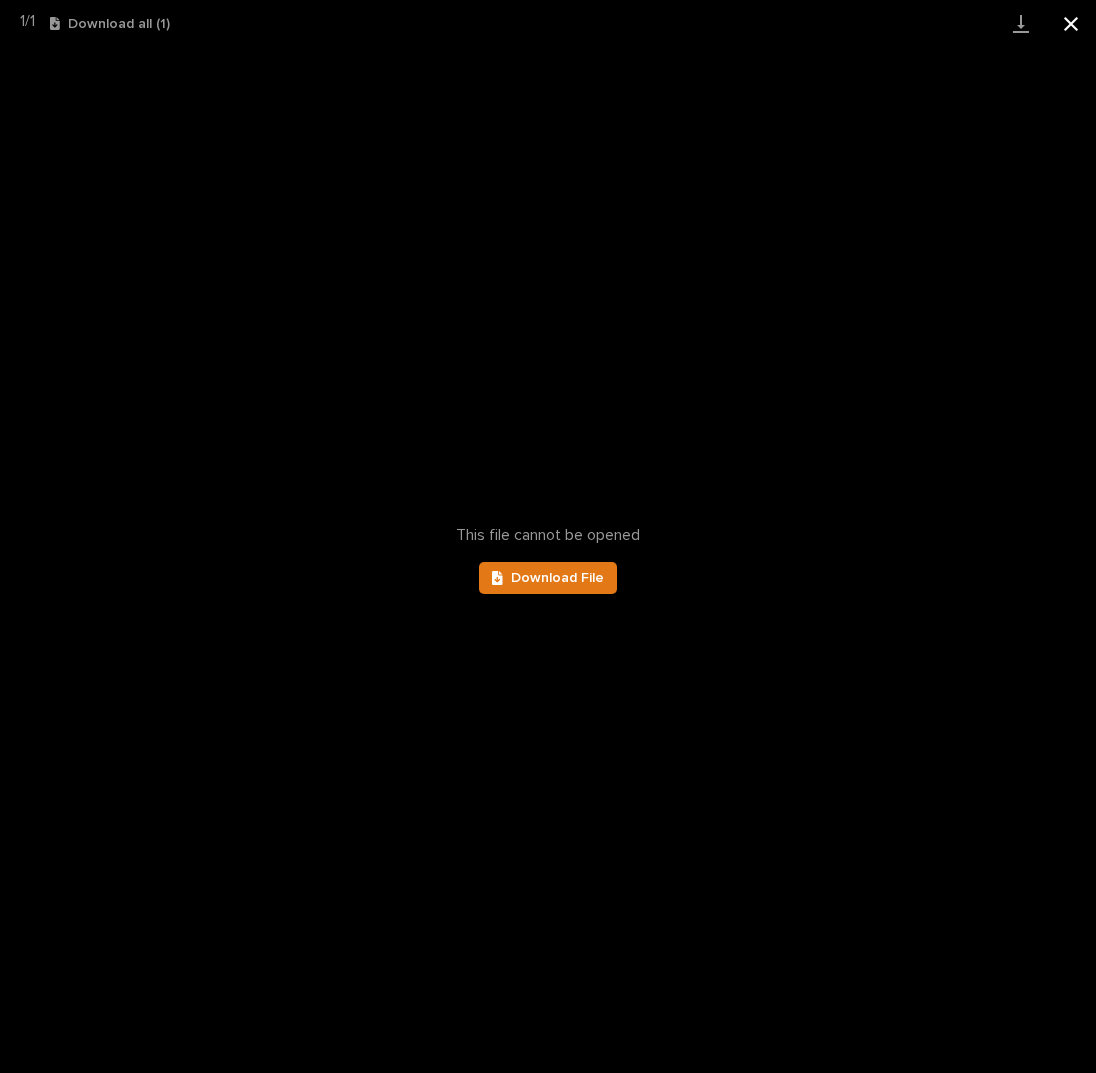 click at bounding box center (1071, 23) 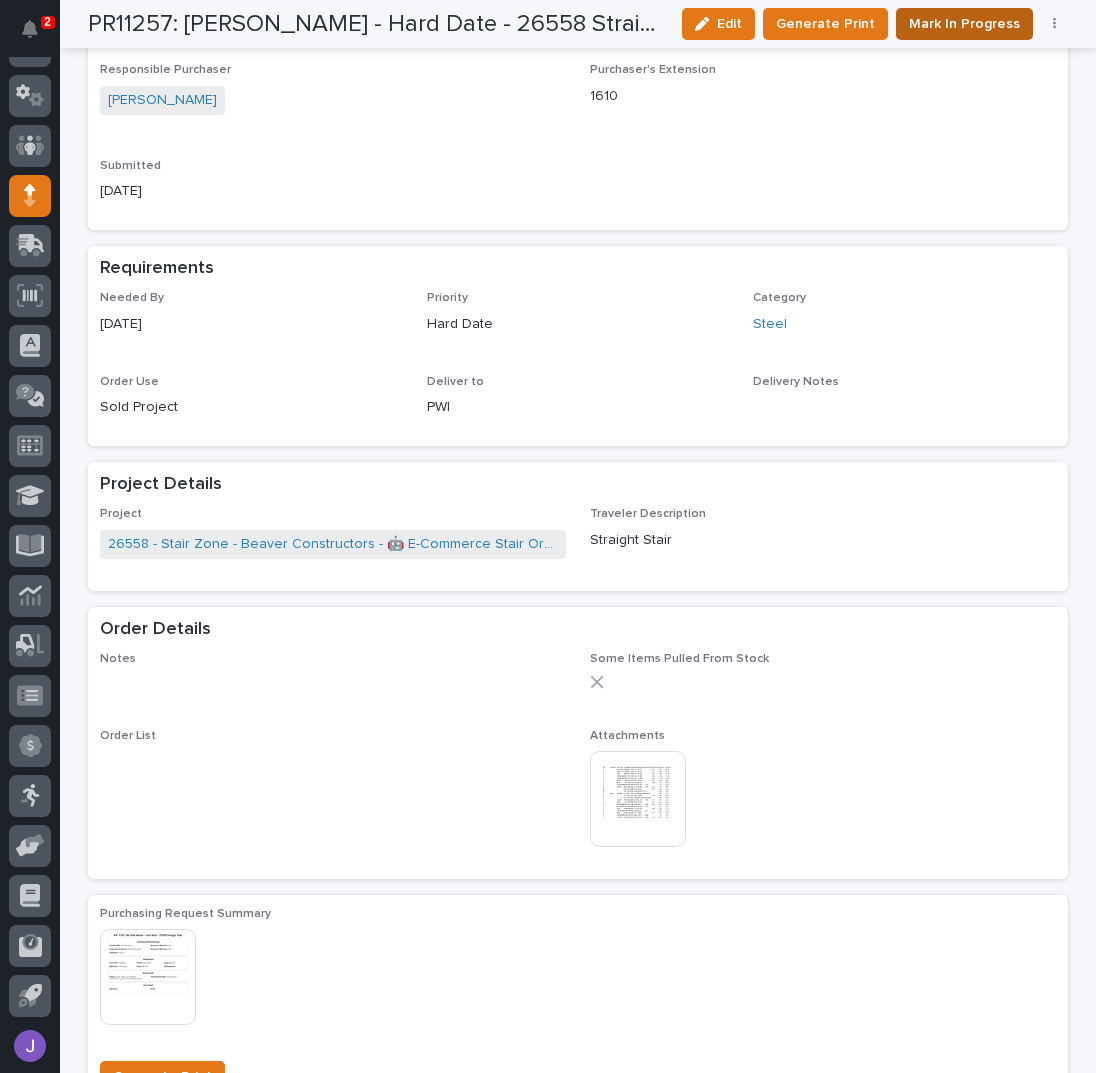 click on "Mark In Progress" at bounding box center [964, 24] 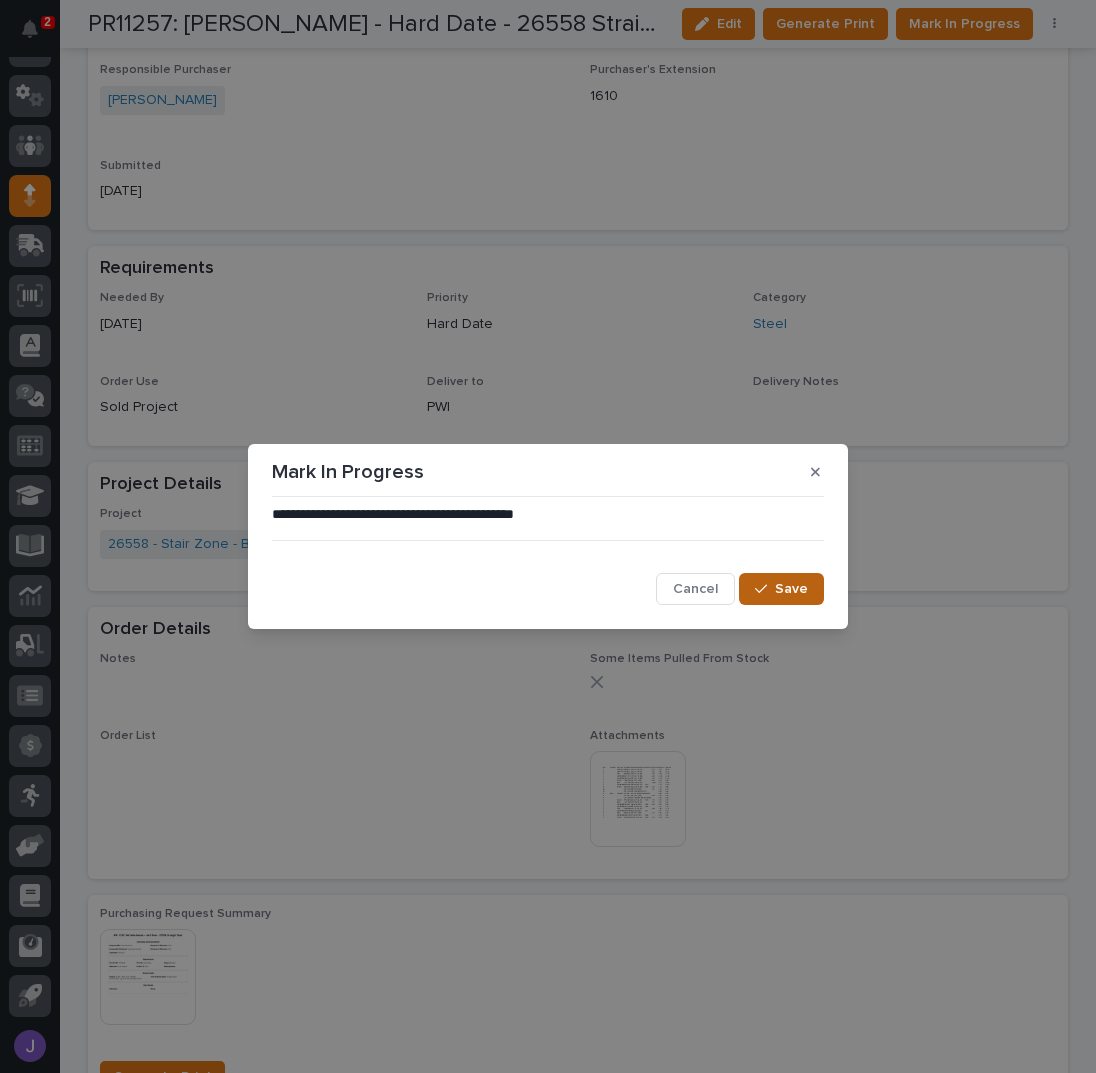 click on "Save" at bounding box center [791, 589] 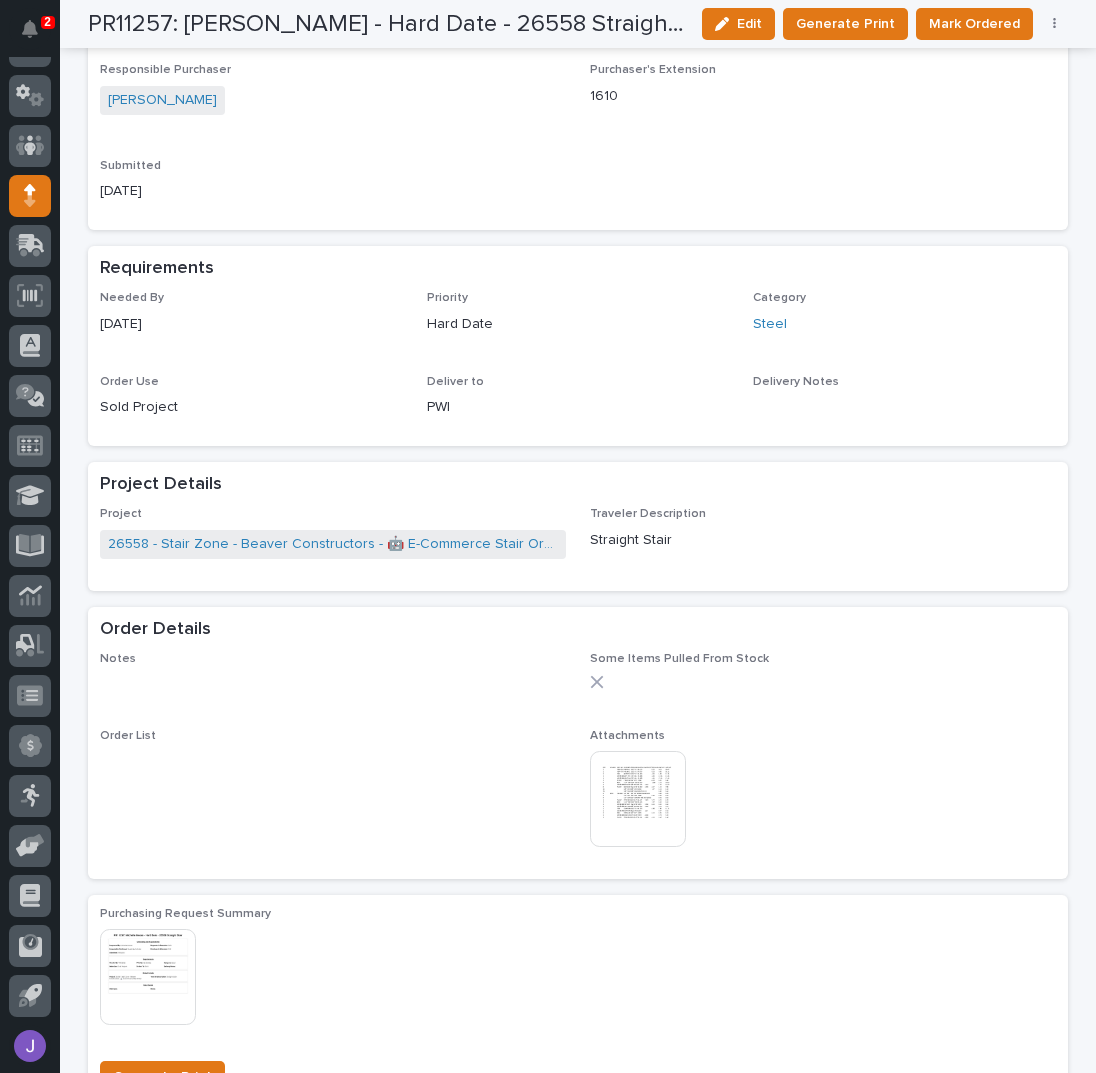 click on "Mark Ordered" at bounding box center (974, 24) 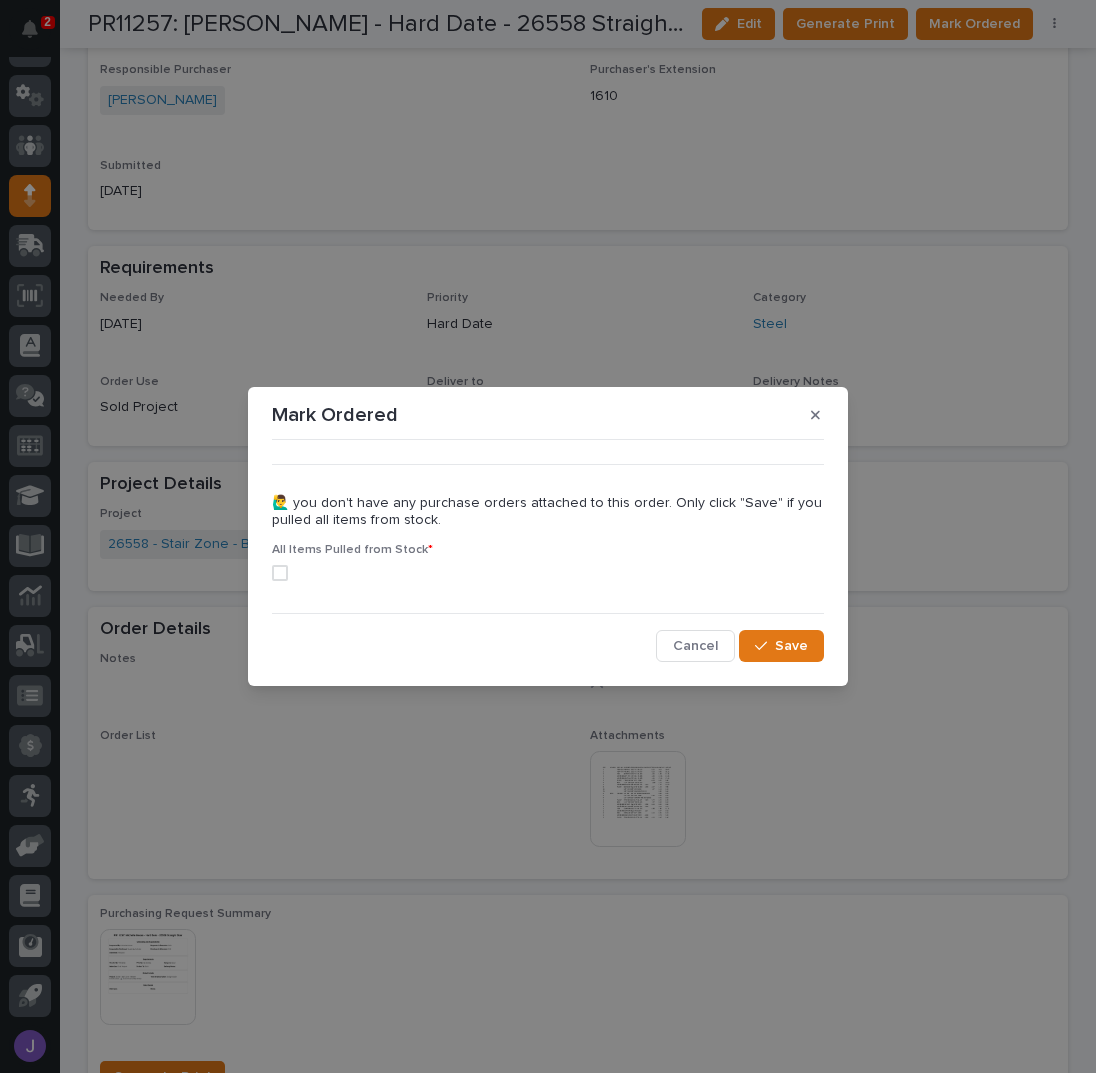 click at bounding box center (280, 573) 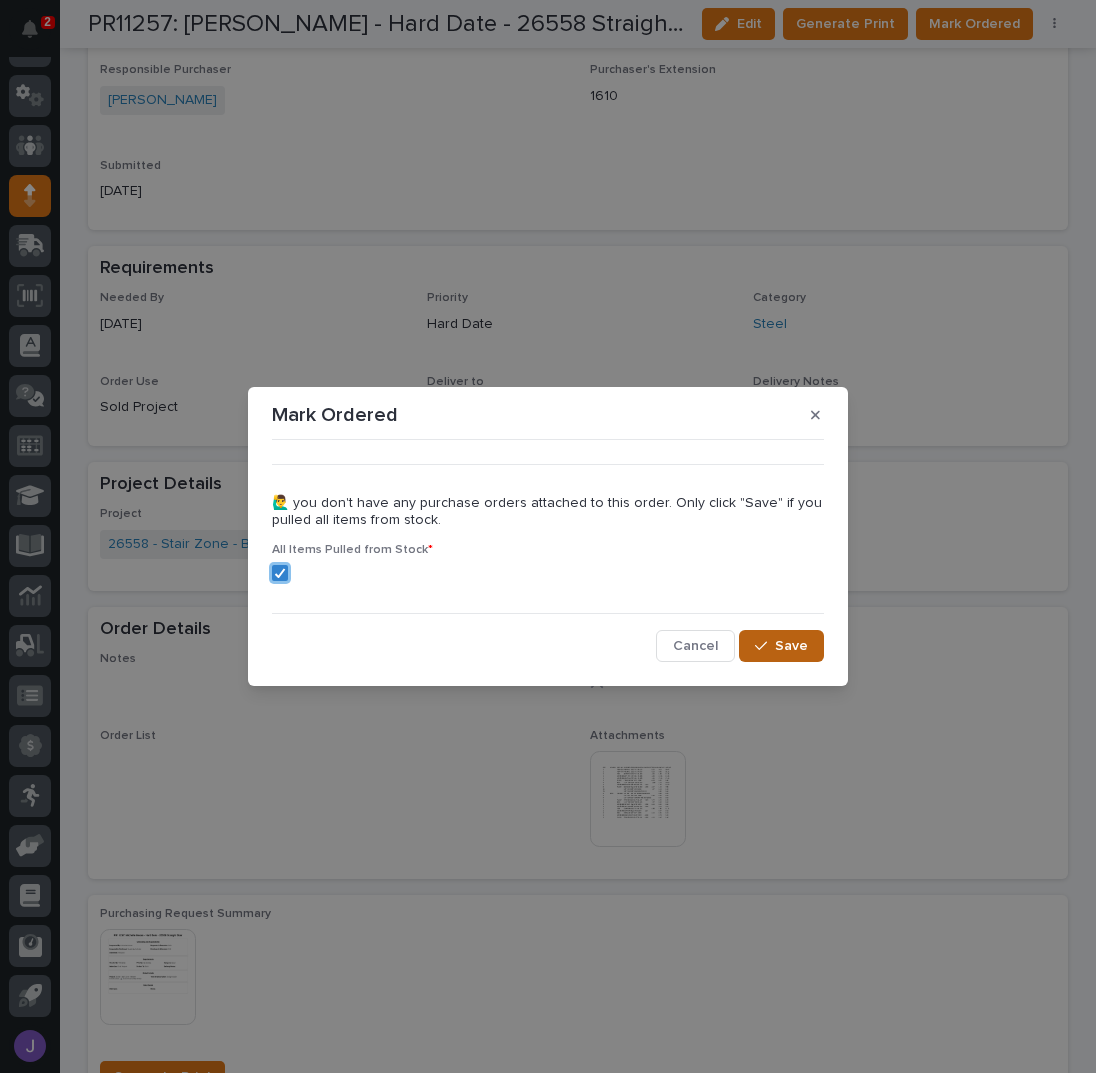 click on "Save" at bounding box center [791, 646] 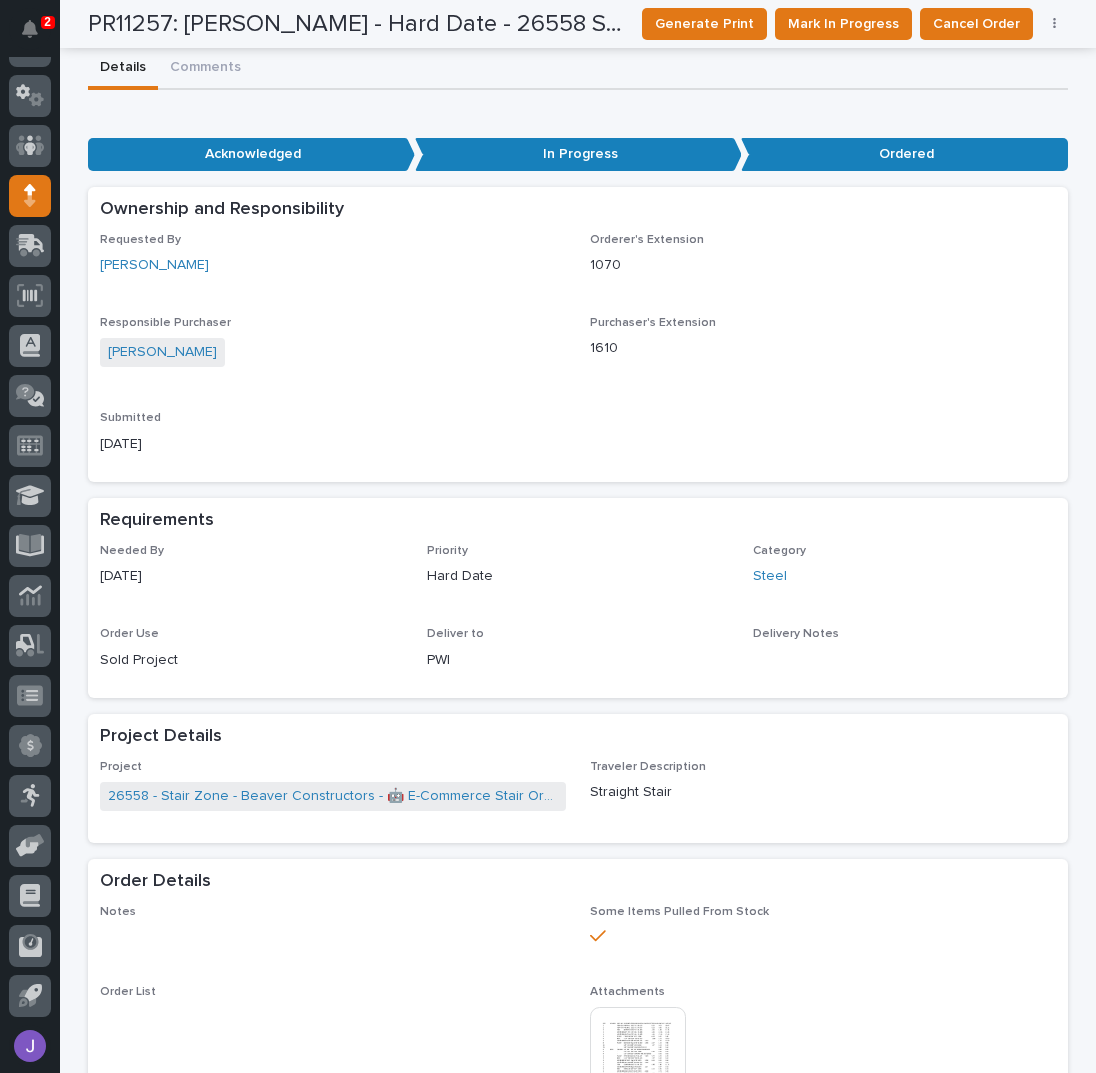 scroll, scrollTop: 0, scrollLeft: 0, axis: both 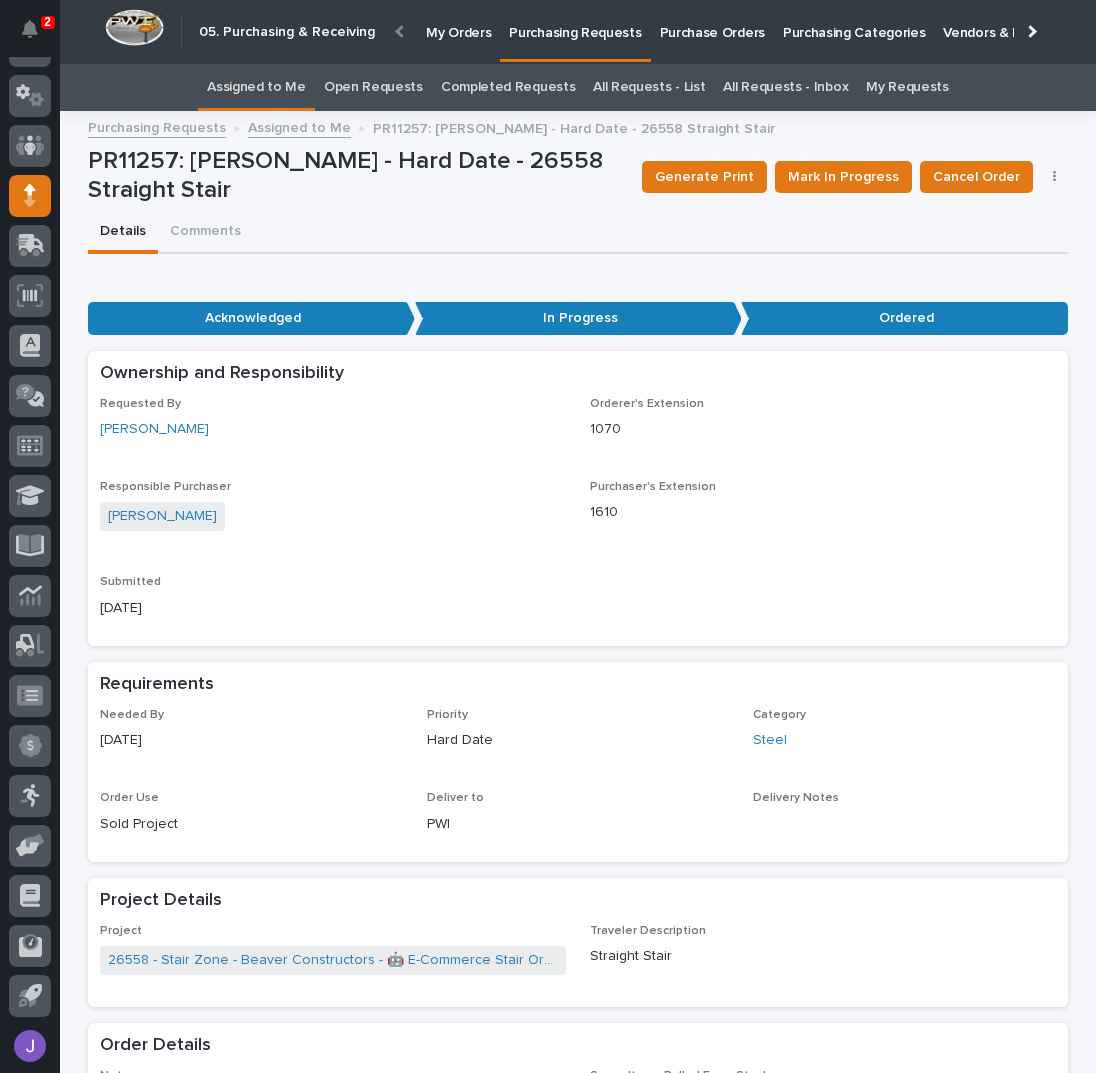 click on "Assigned to Me" at bounding box center [256, 87] 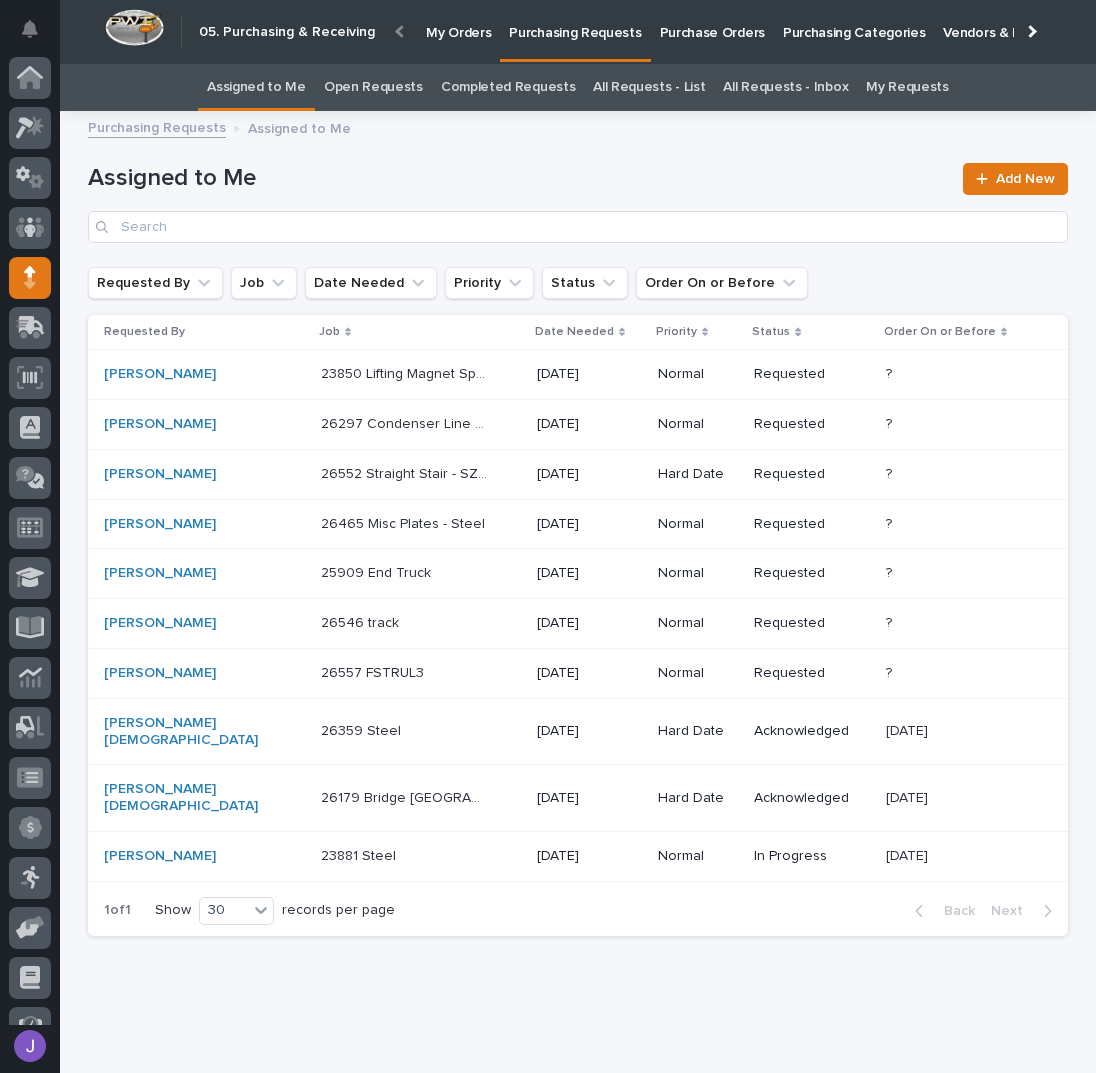 scroll, scrollTop: 82, scrollLeft: 0, axis: vertical 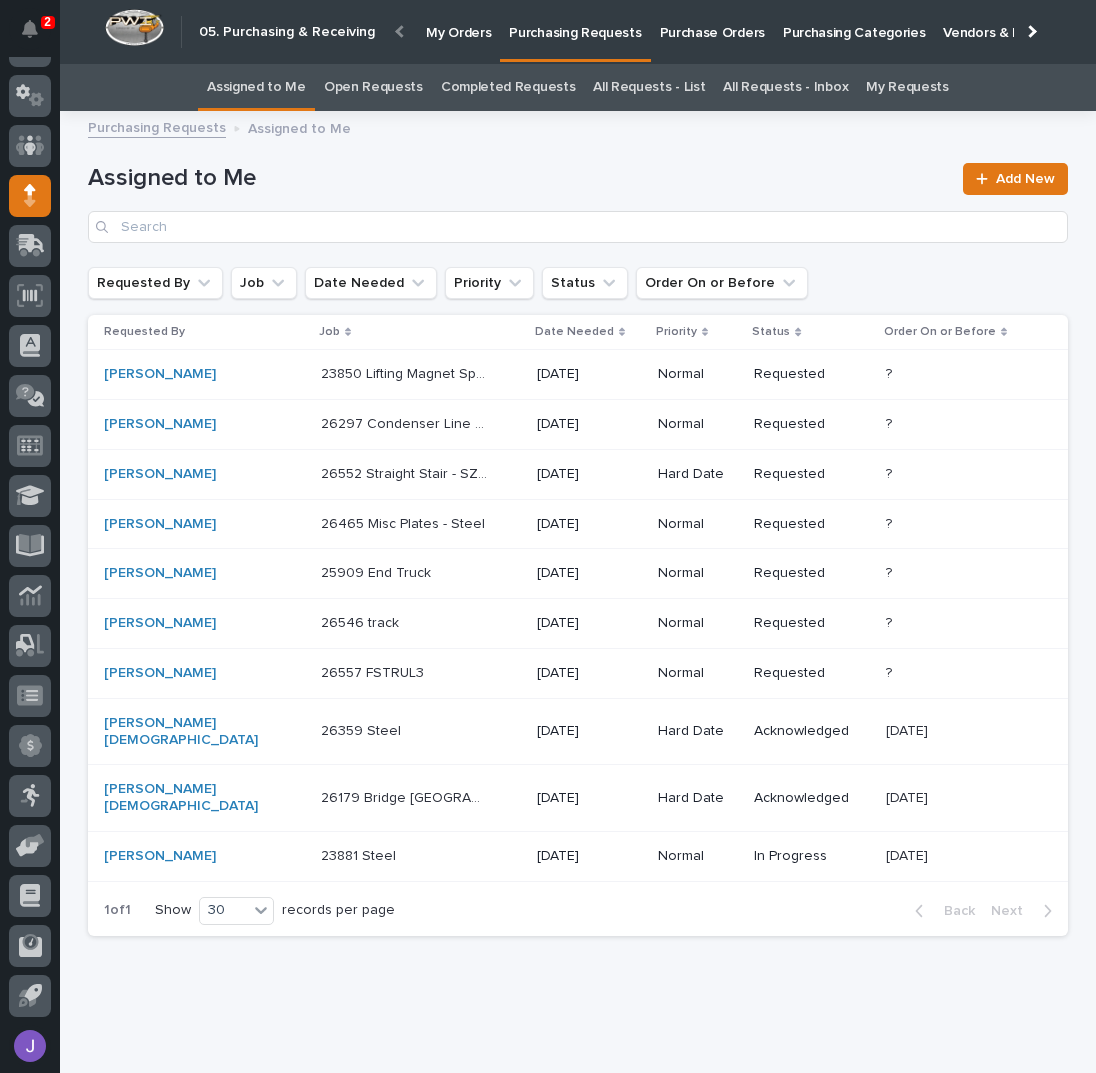 click on "26552 Straight Stair - SZ3701 26552 Straight Stair - SZ3701" at bounding box center [421, 474] 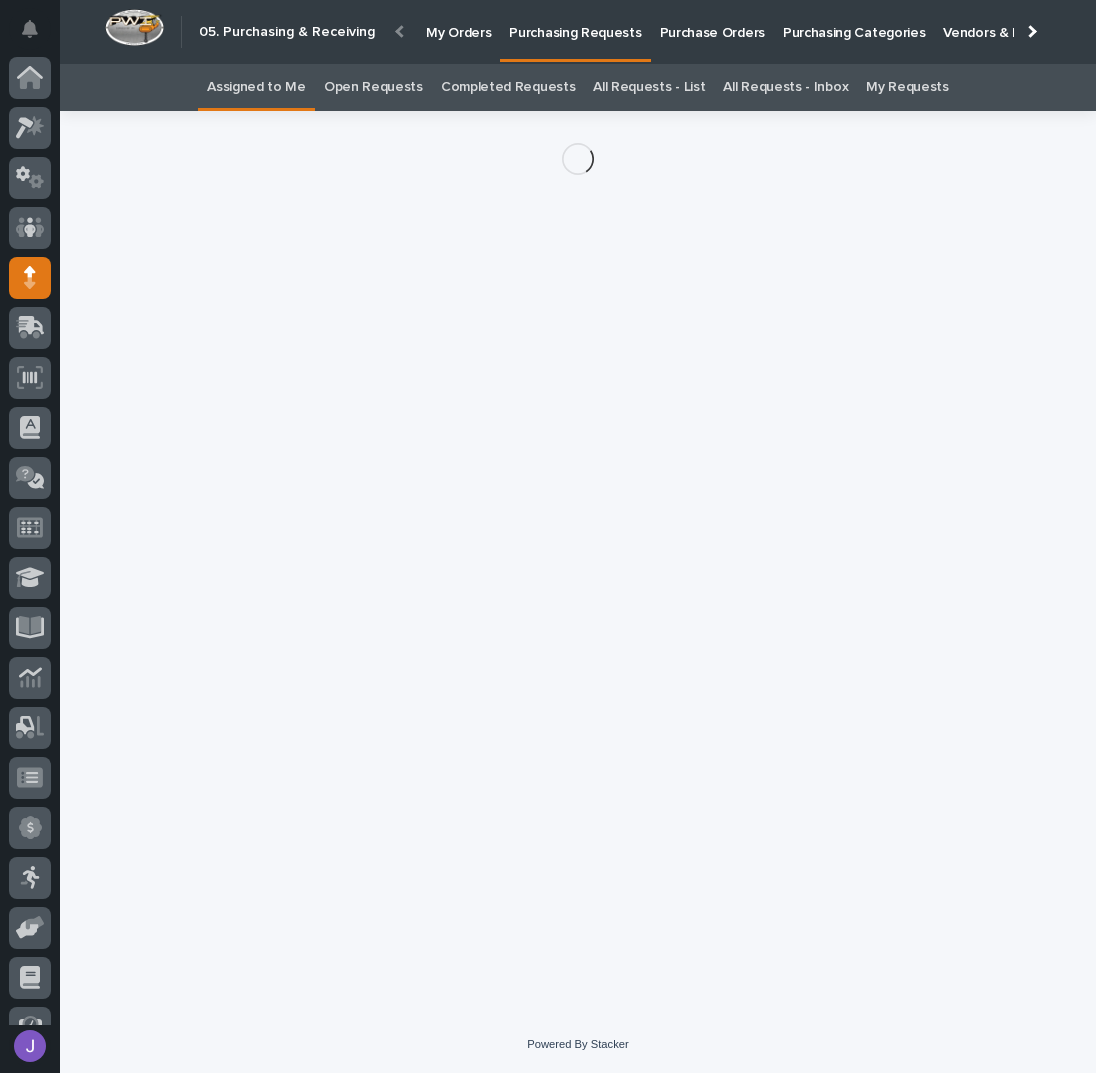 scroll, scrollTop: 82, scrollLeft: 0, axis: vertical 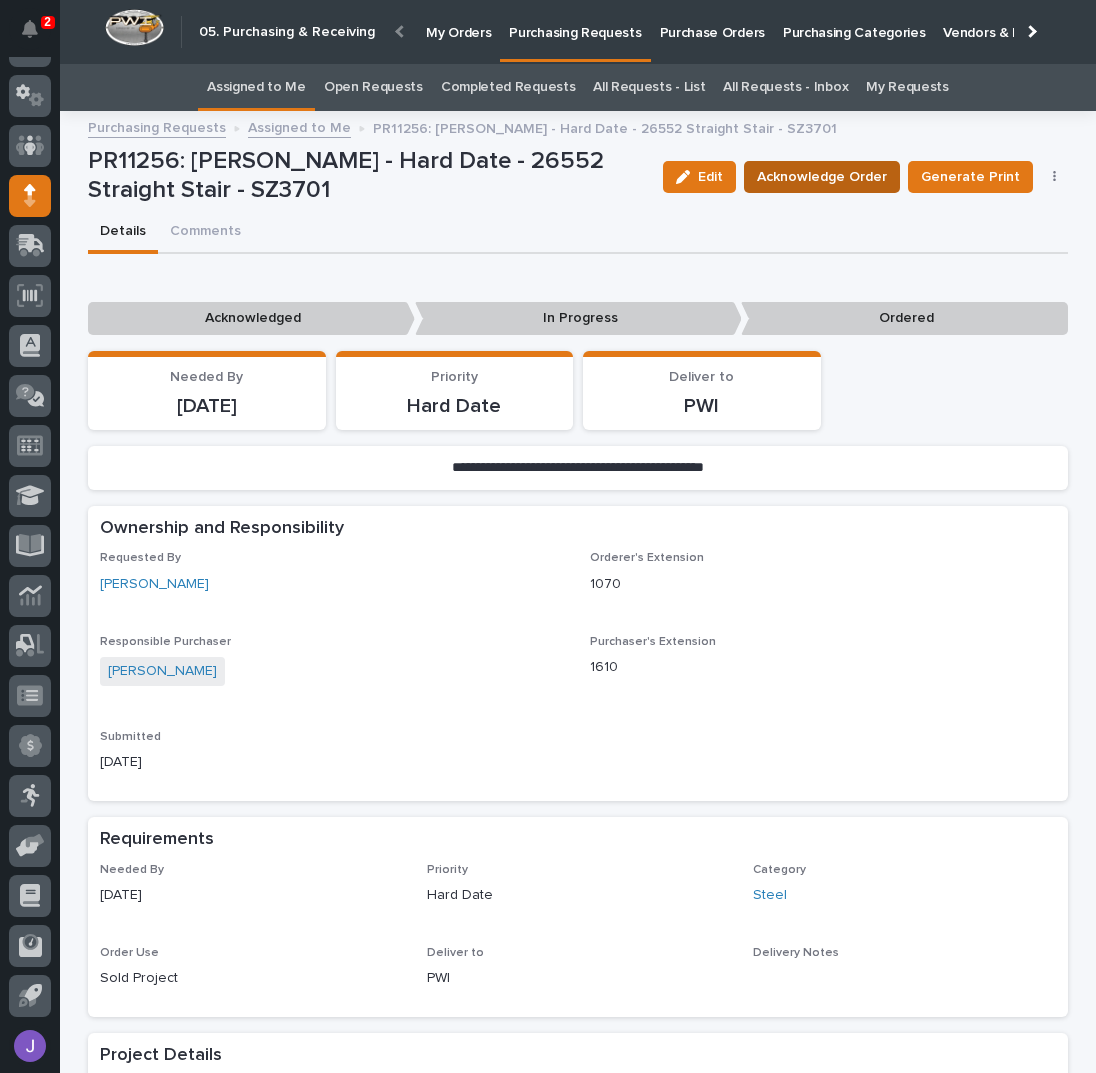 click on "Acknowledge Order" at bounding box center [822, 177] 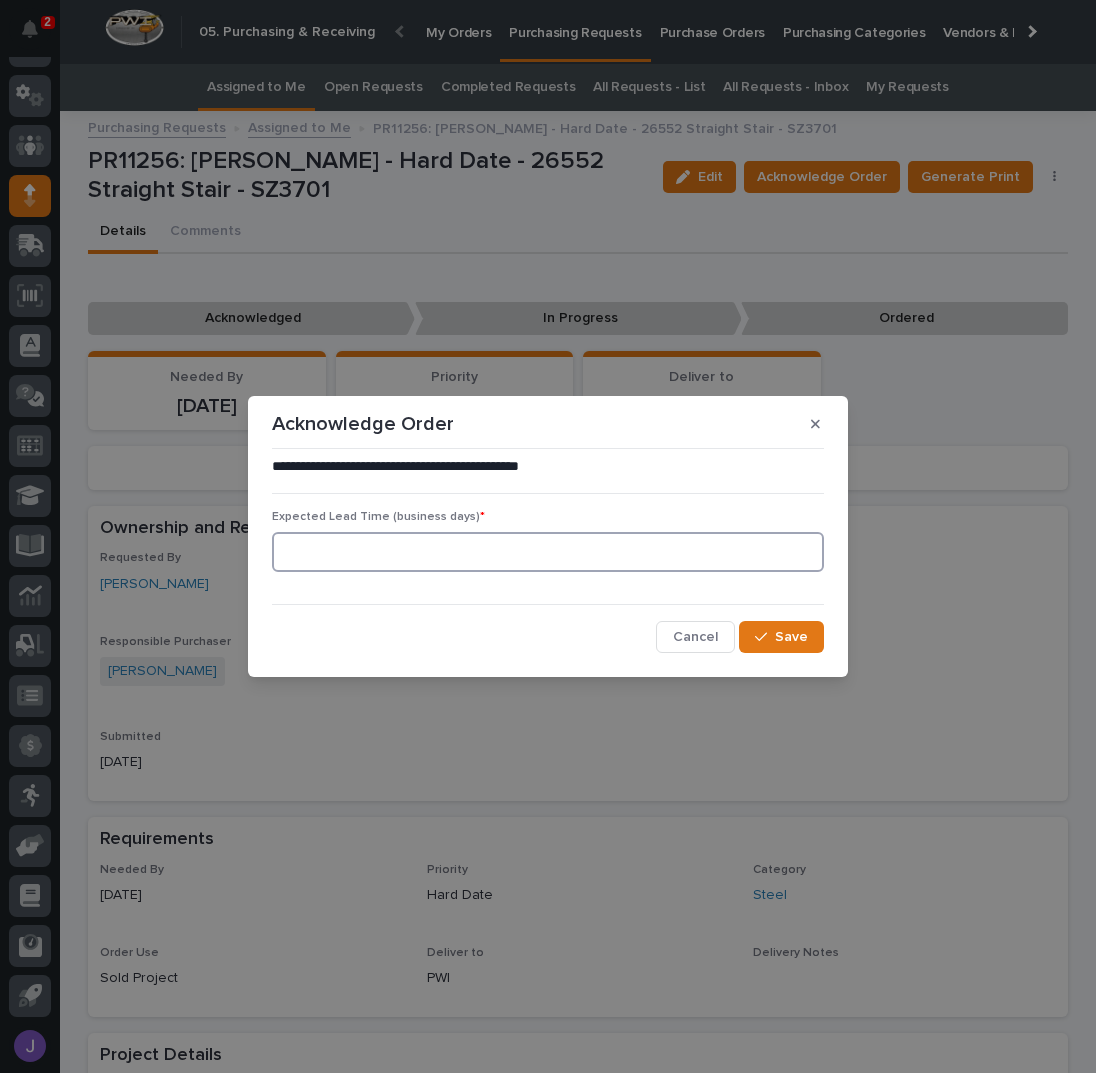 click at bounding box center (548, 552) 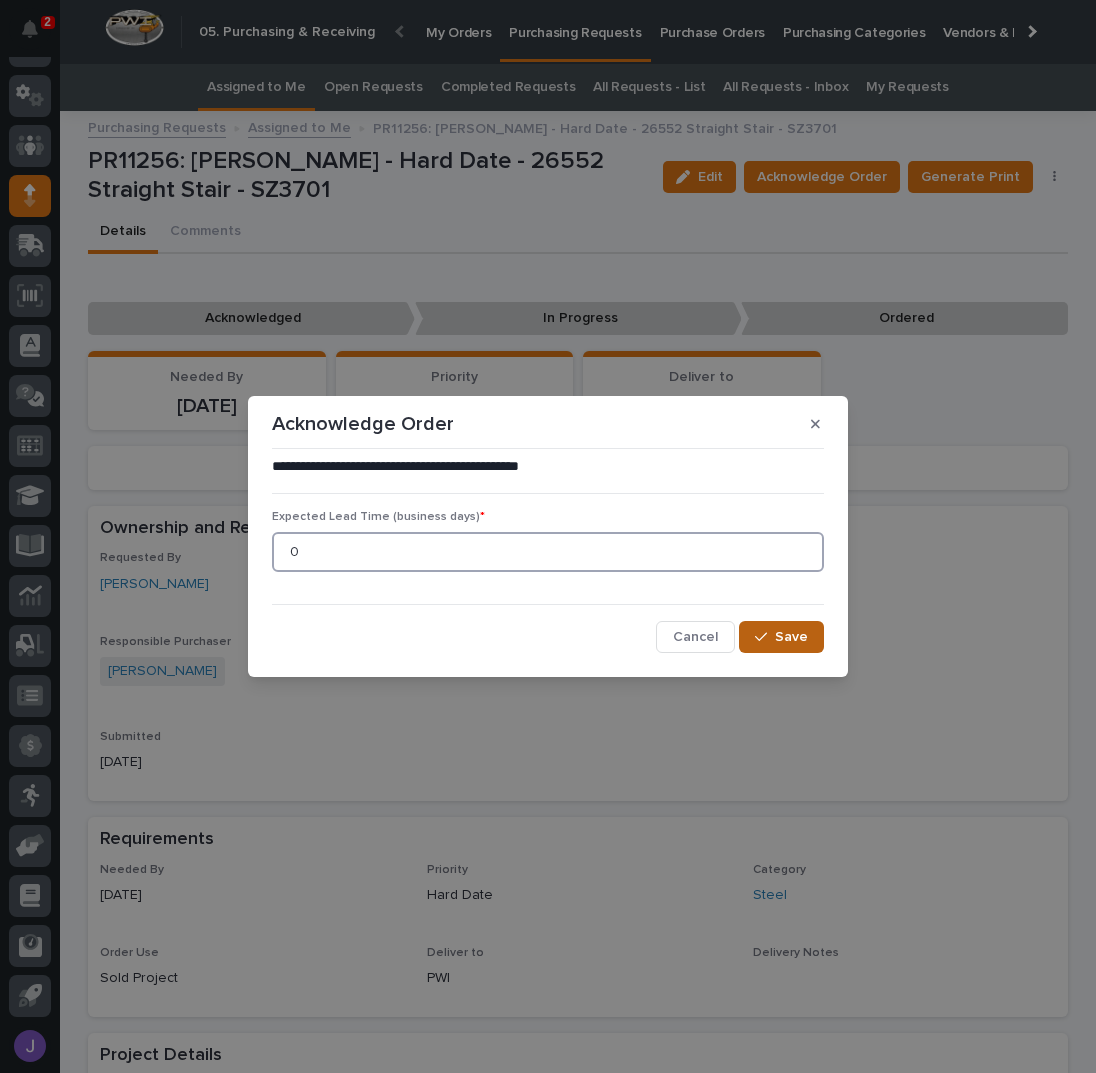 type on "0" 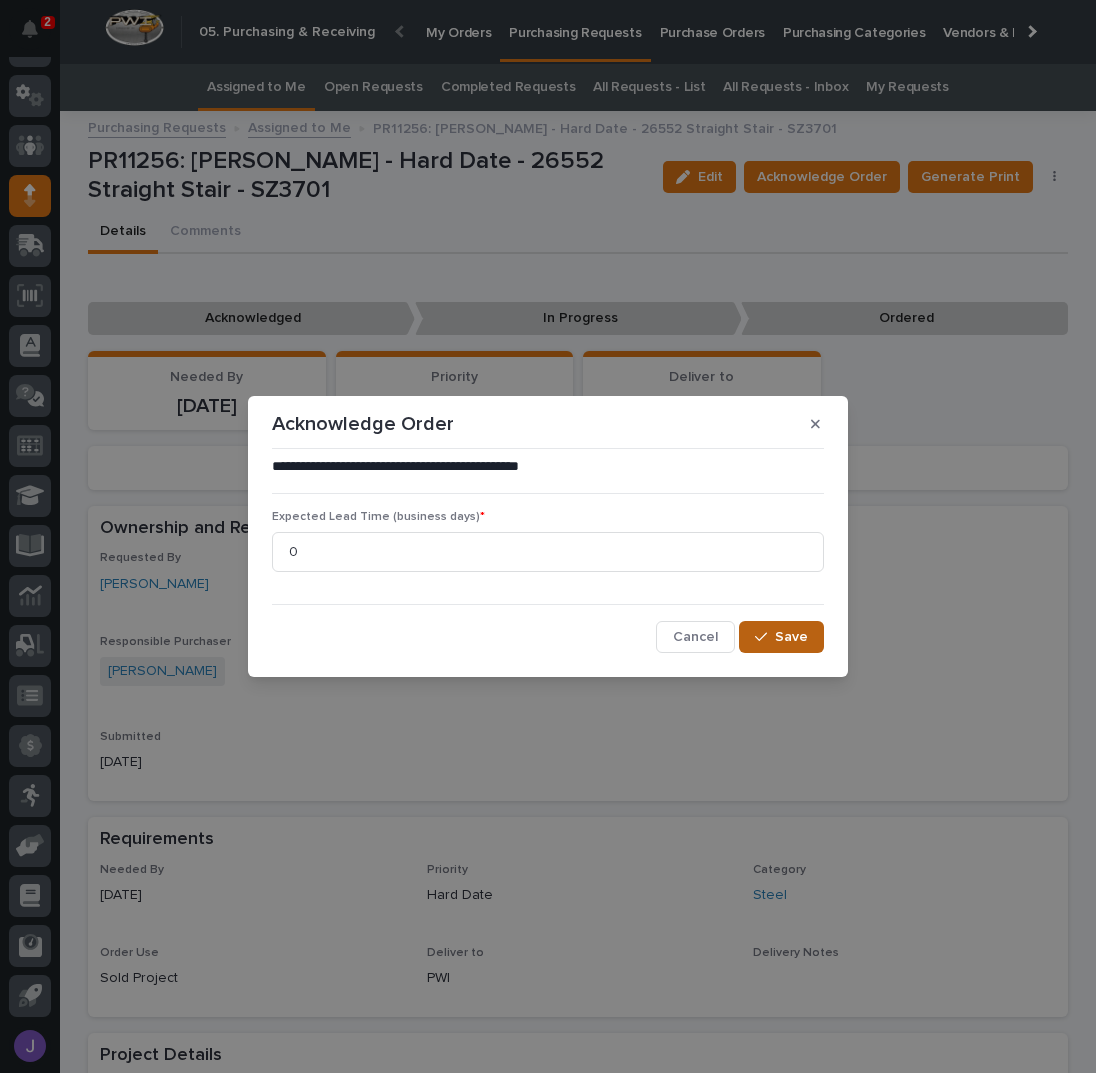 click on "Save" at bounding box center (791, 637) 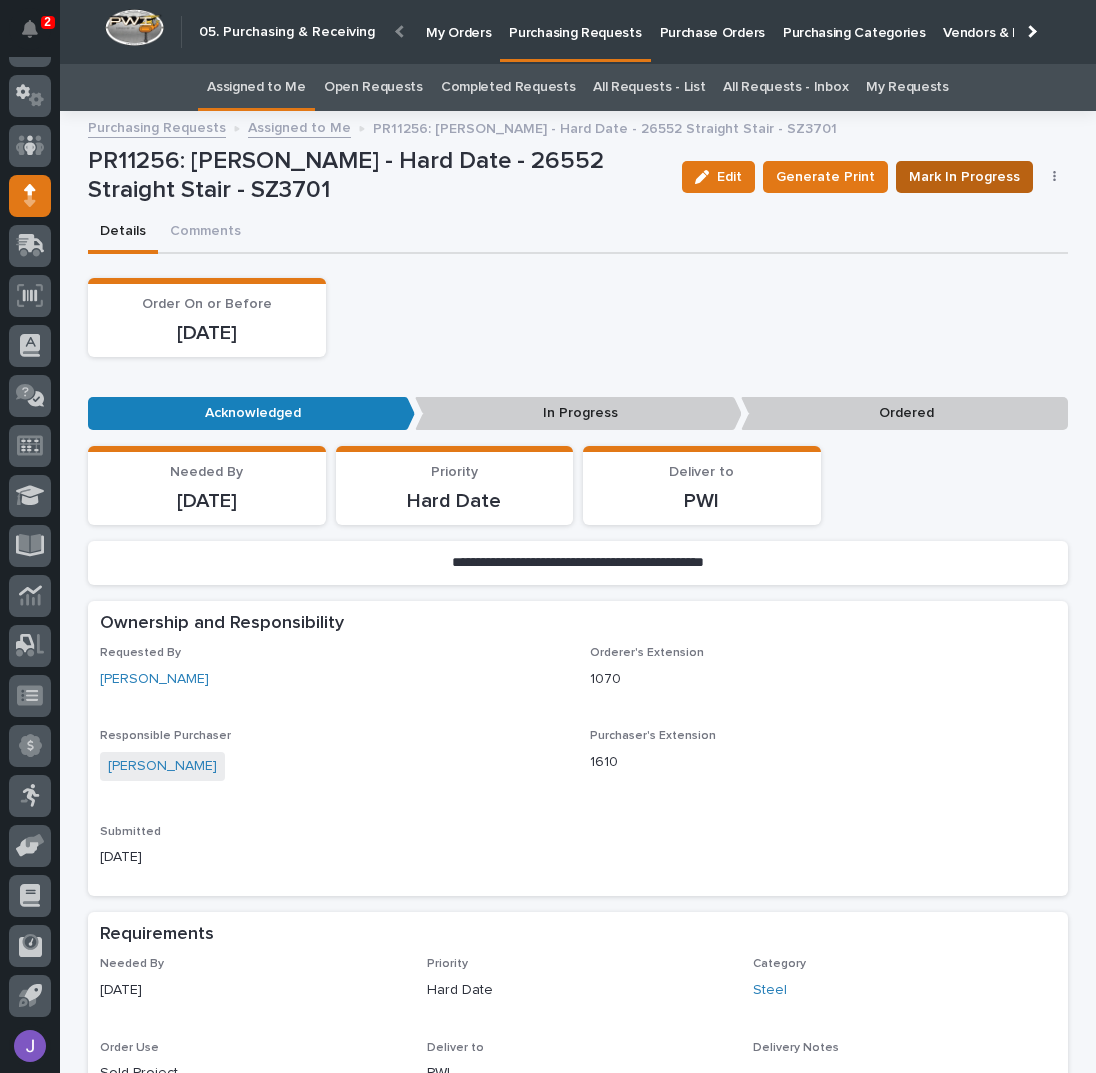 click on "Mark In Progress" at bounding box center [964, 177] 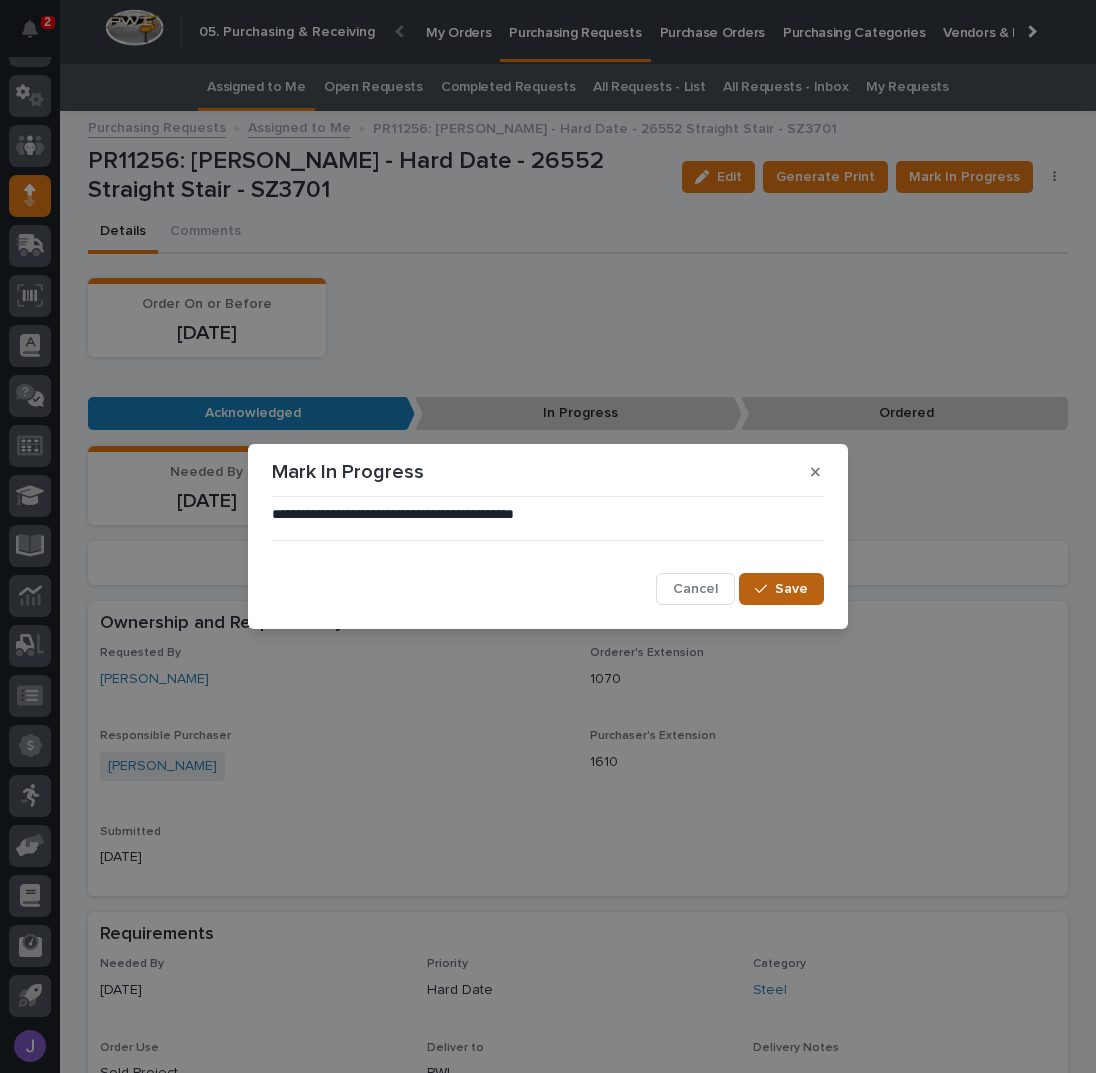 click on "Save" at bounding box center [781, 589] 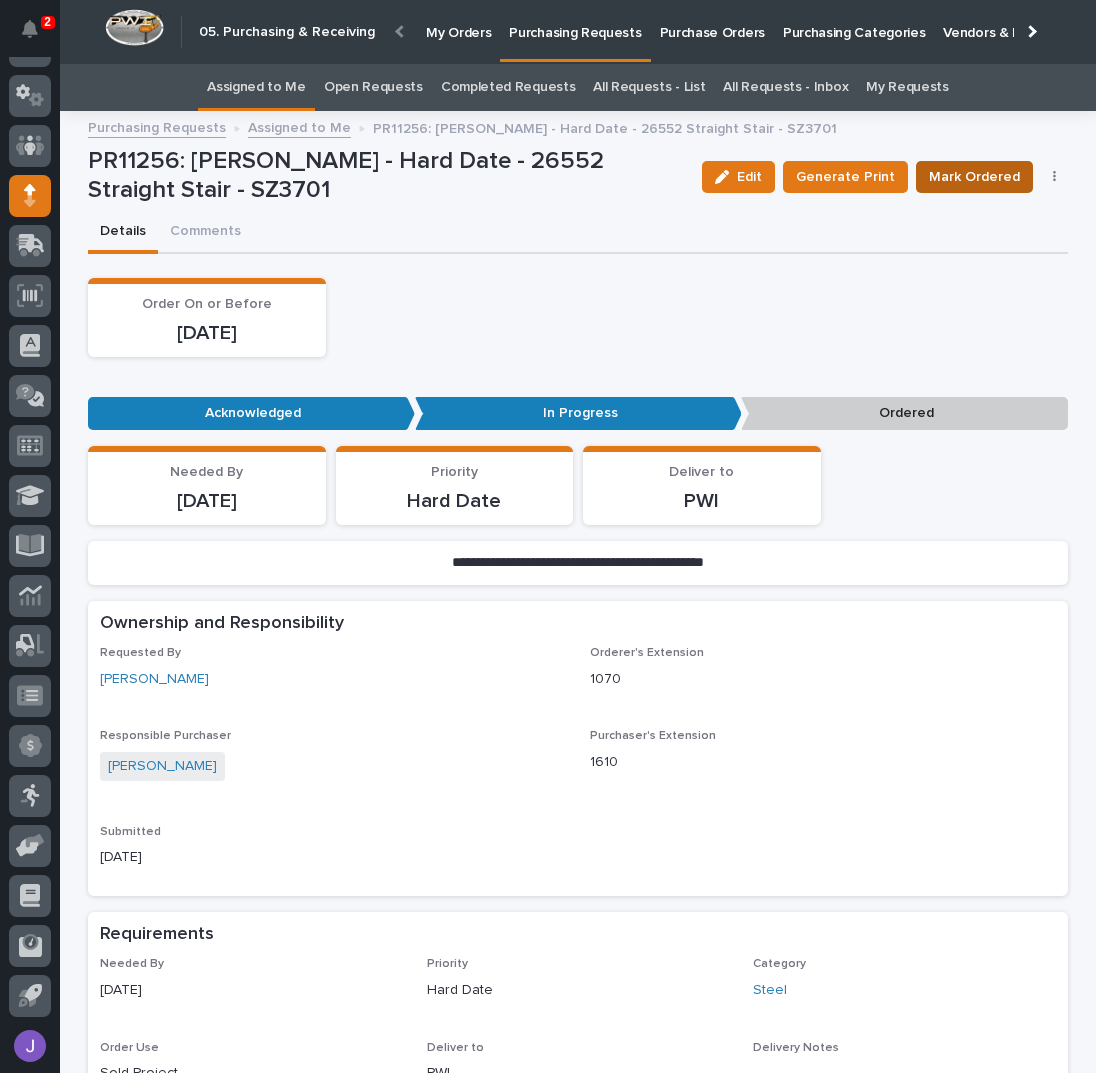 click on "Mark Ordered" at bounding box center (974, 177) 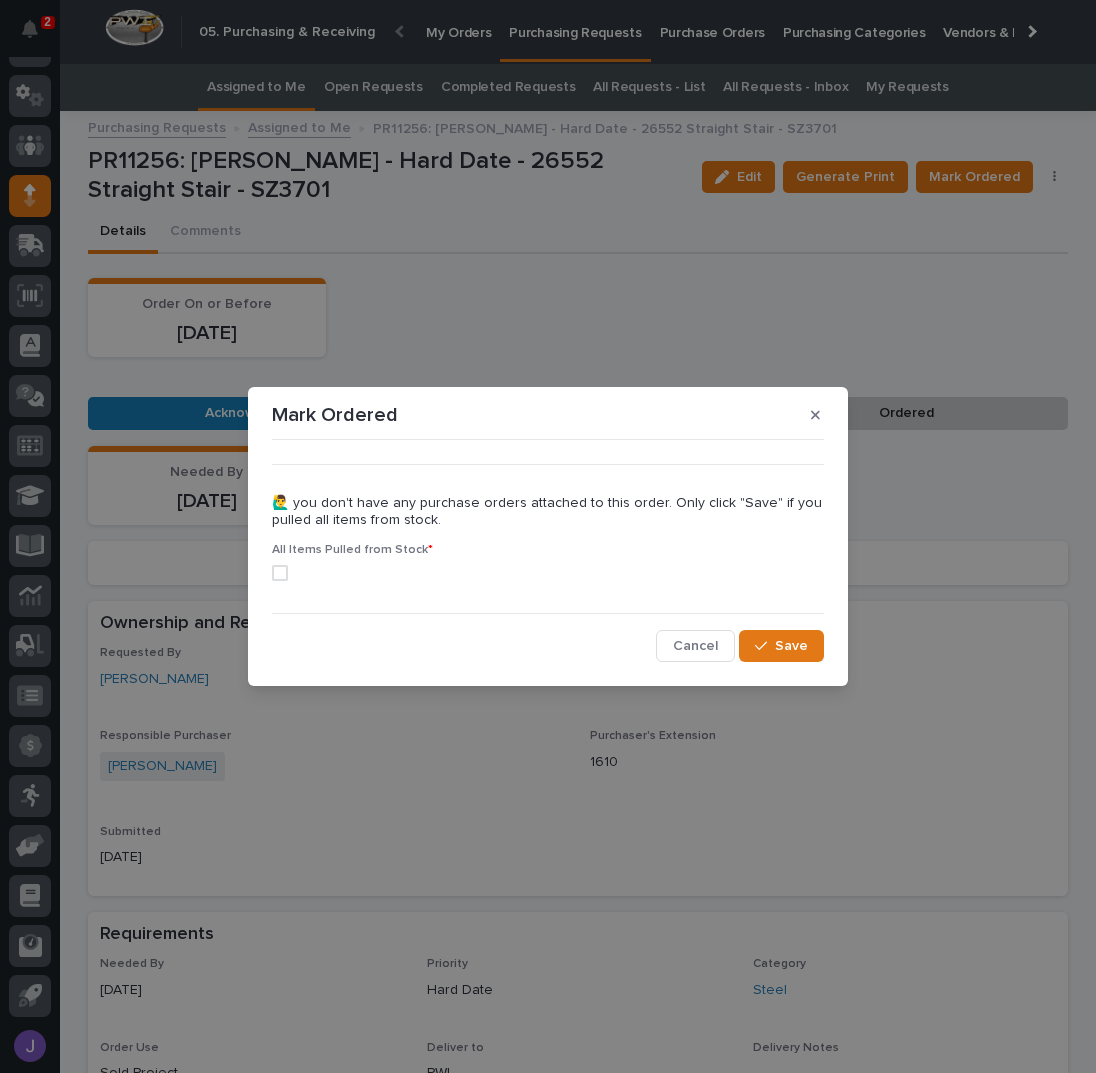 click at bounding box center [280, 573] 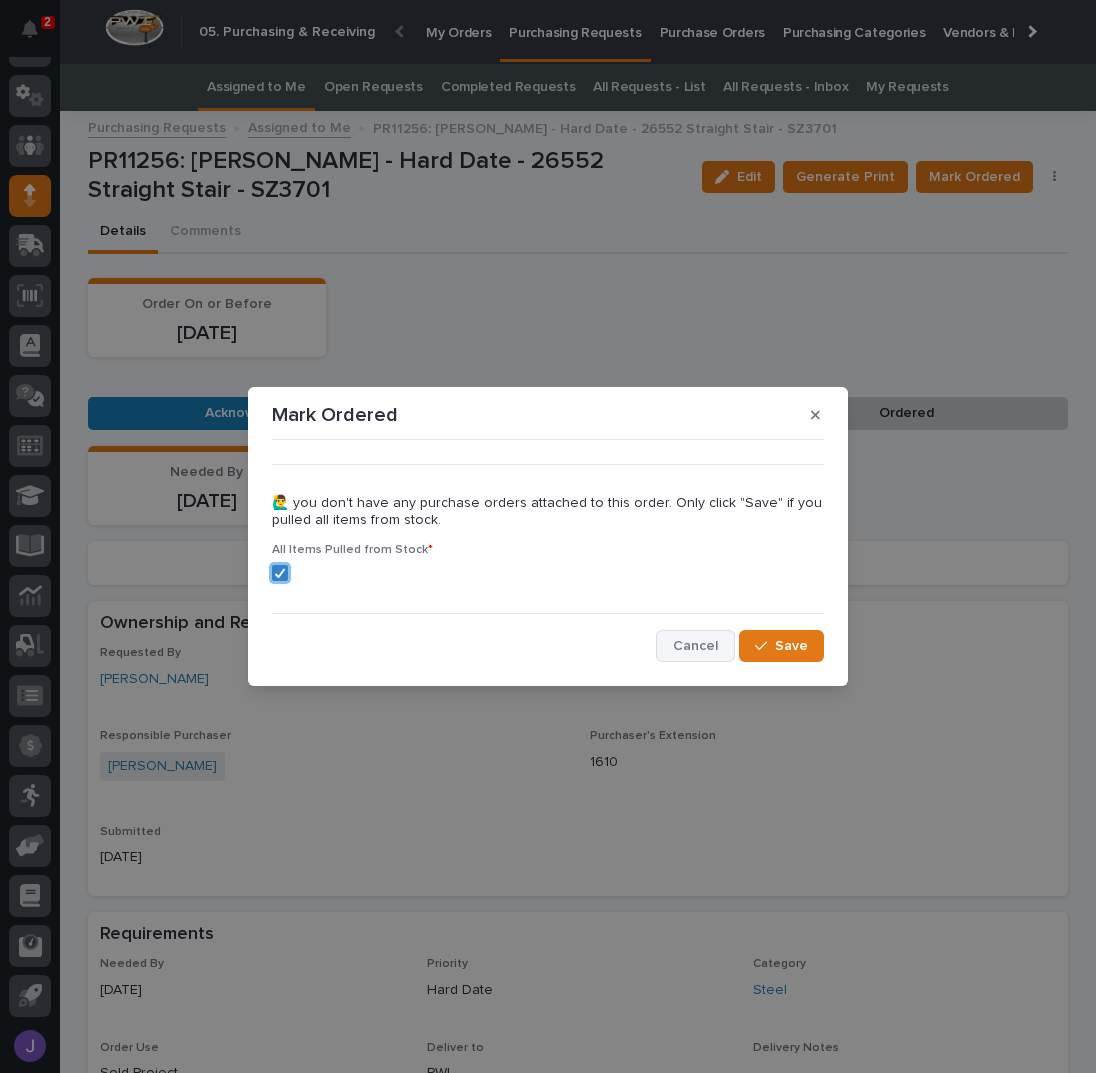 click on "Cancel" at bounding box center [695, 646] 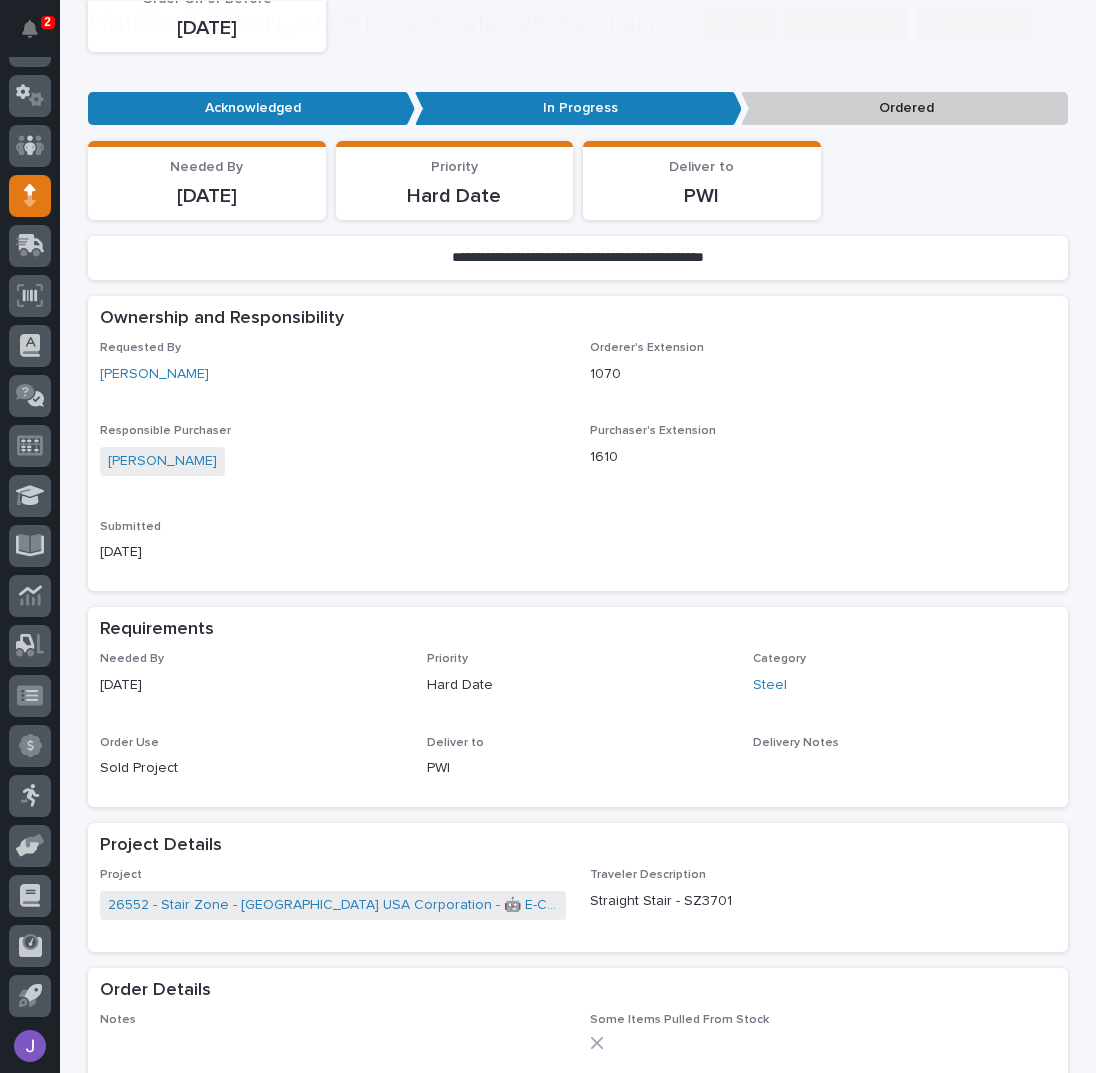 scroll, scrollTop: 533, scrollLeft: 0, axis: vertical 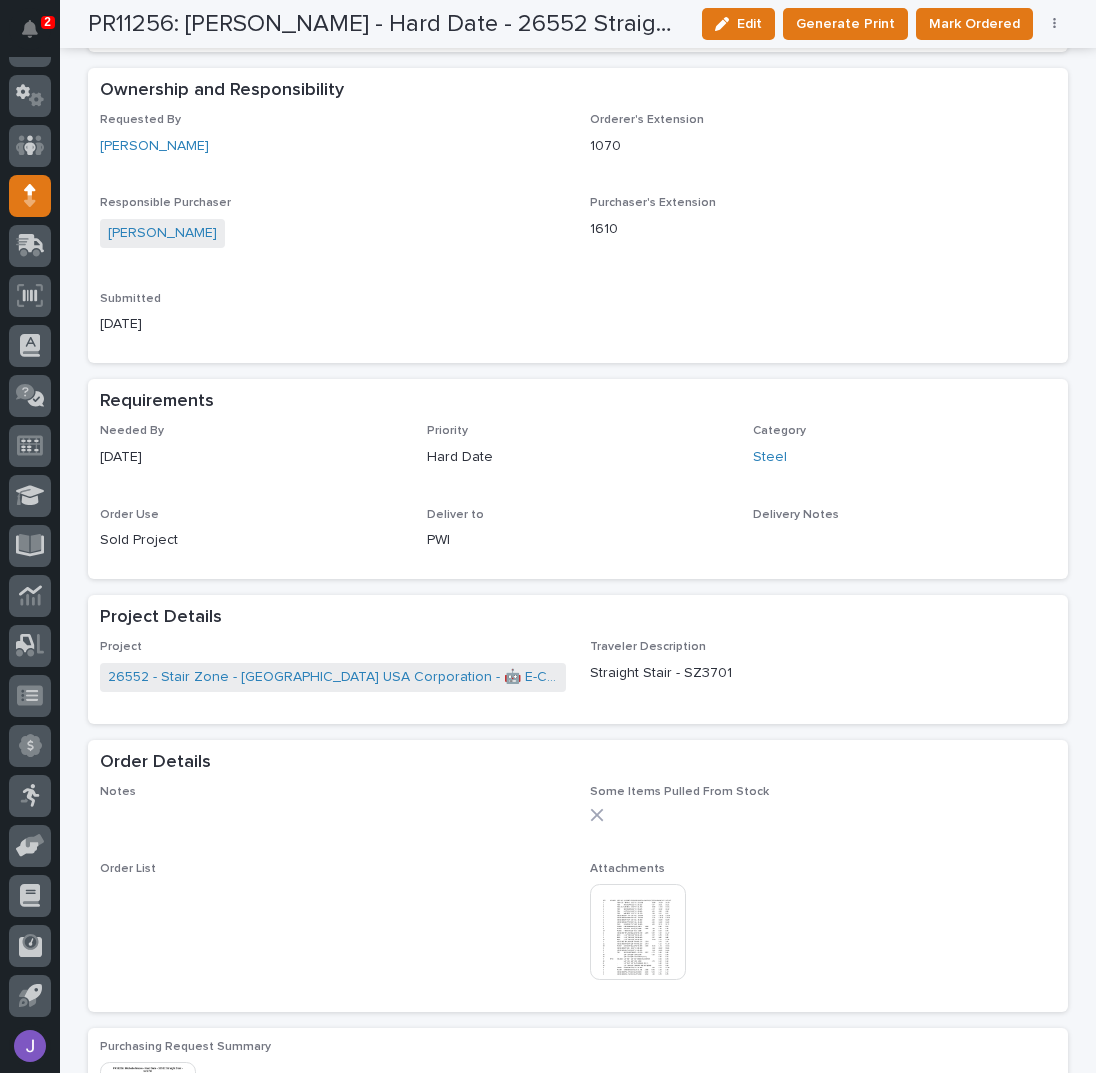 click at bounding box center [638, 932] 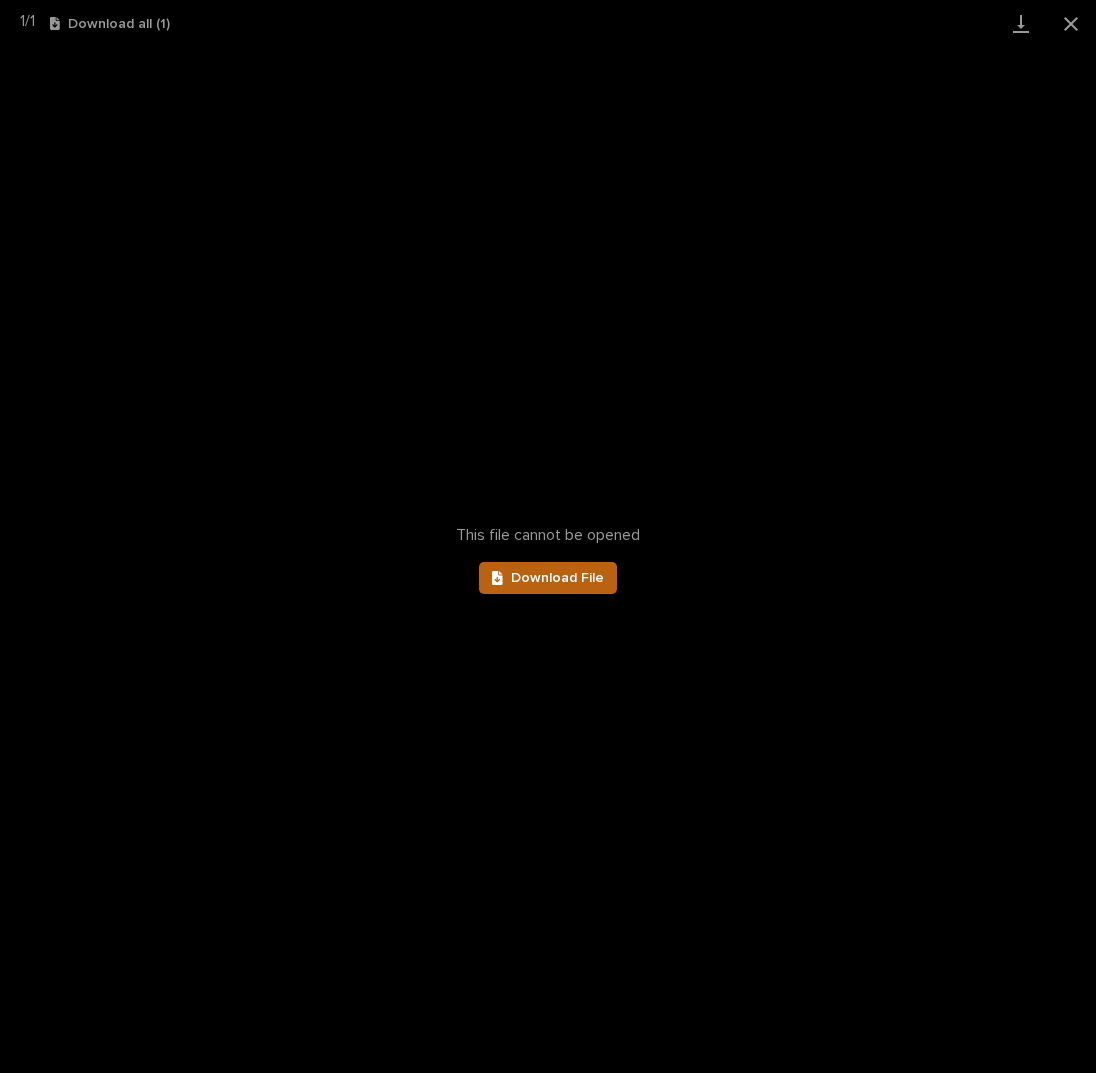 click on "Download File" at bounding box center [557, 578] 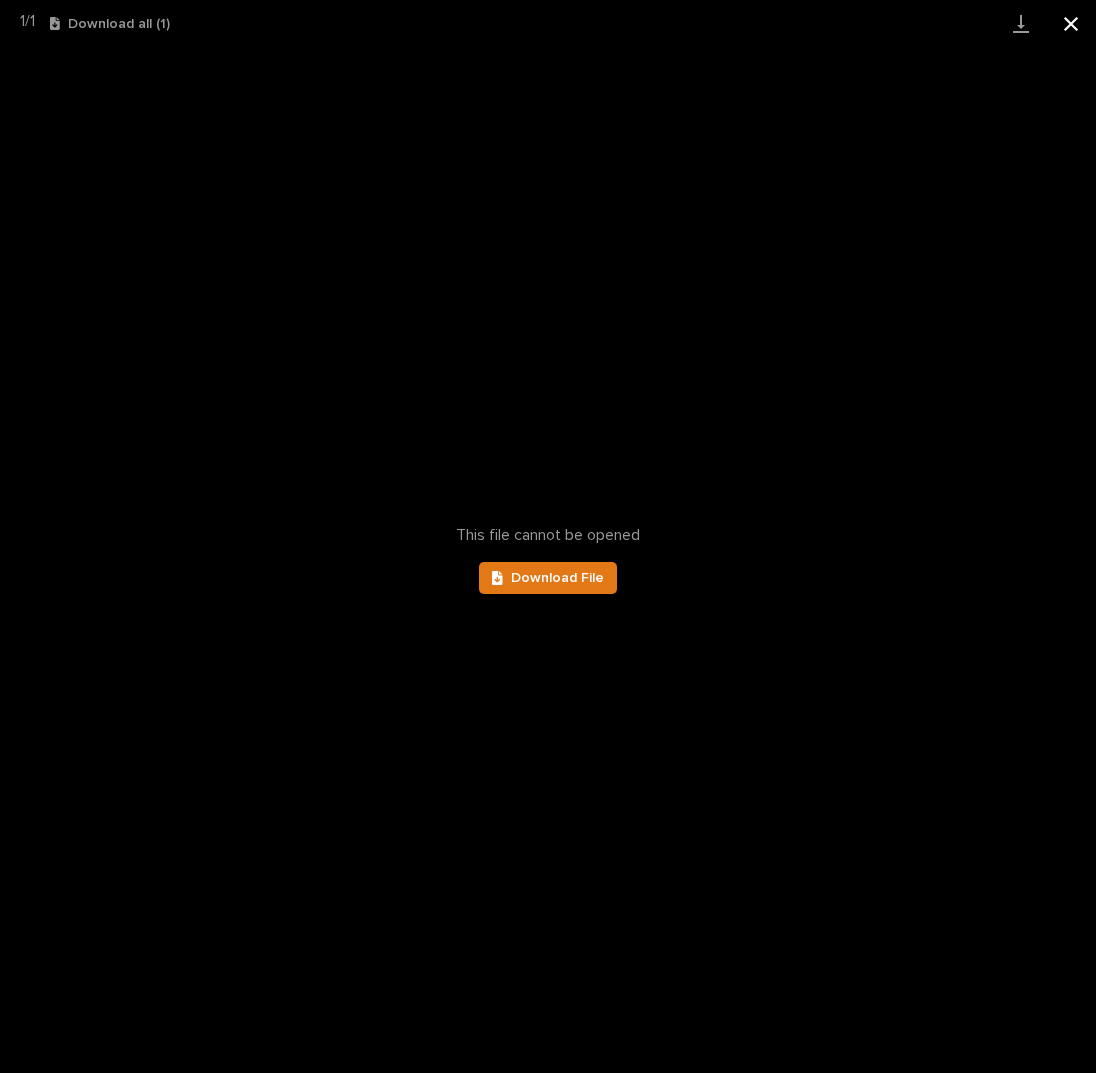 click at bounding box center (1071, 23) 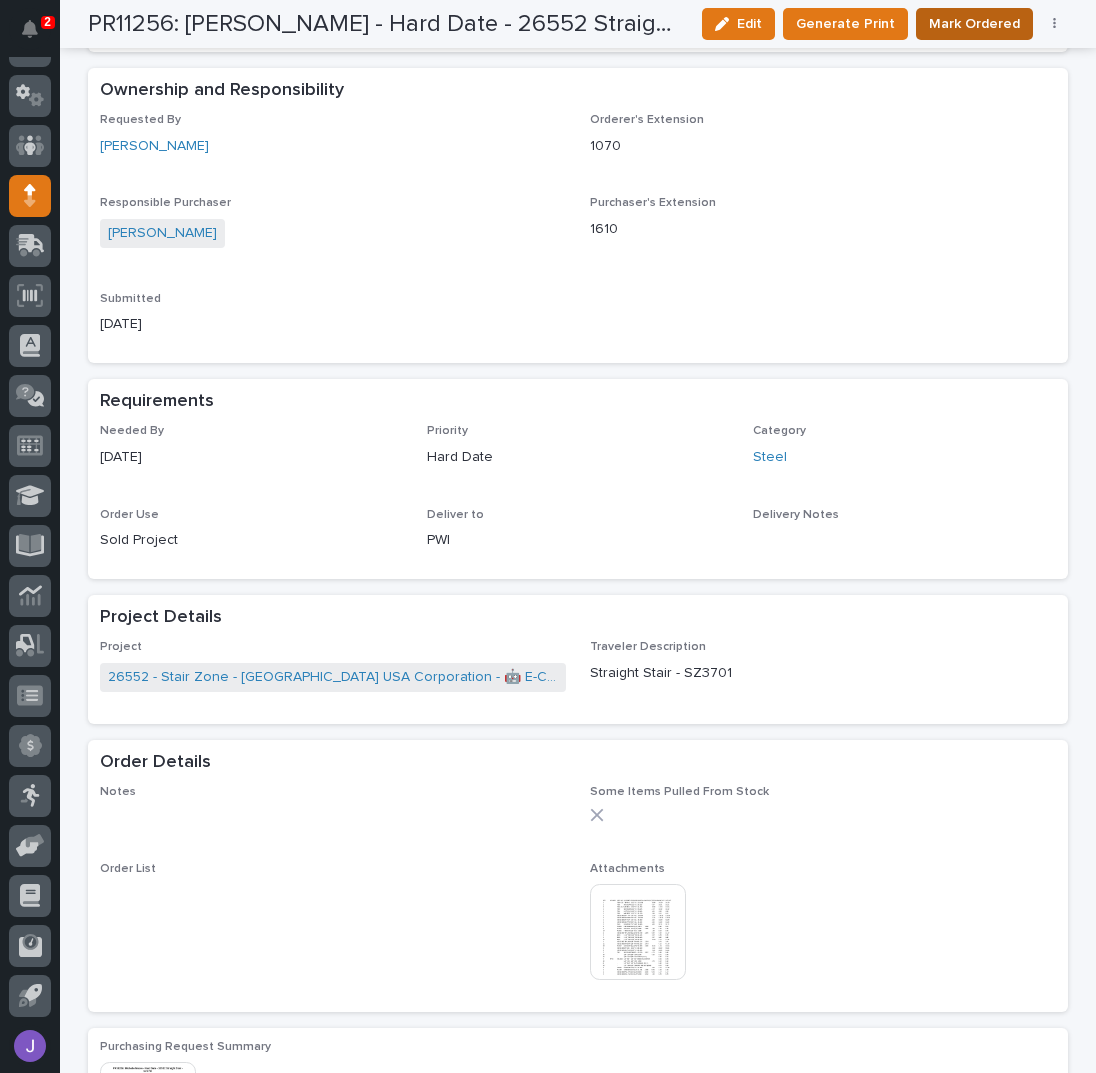 click on "Mark Ordered" at bounding box center (974, 24) 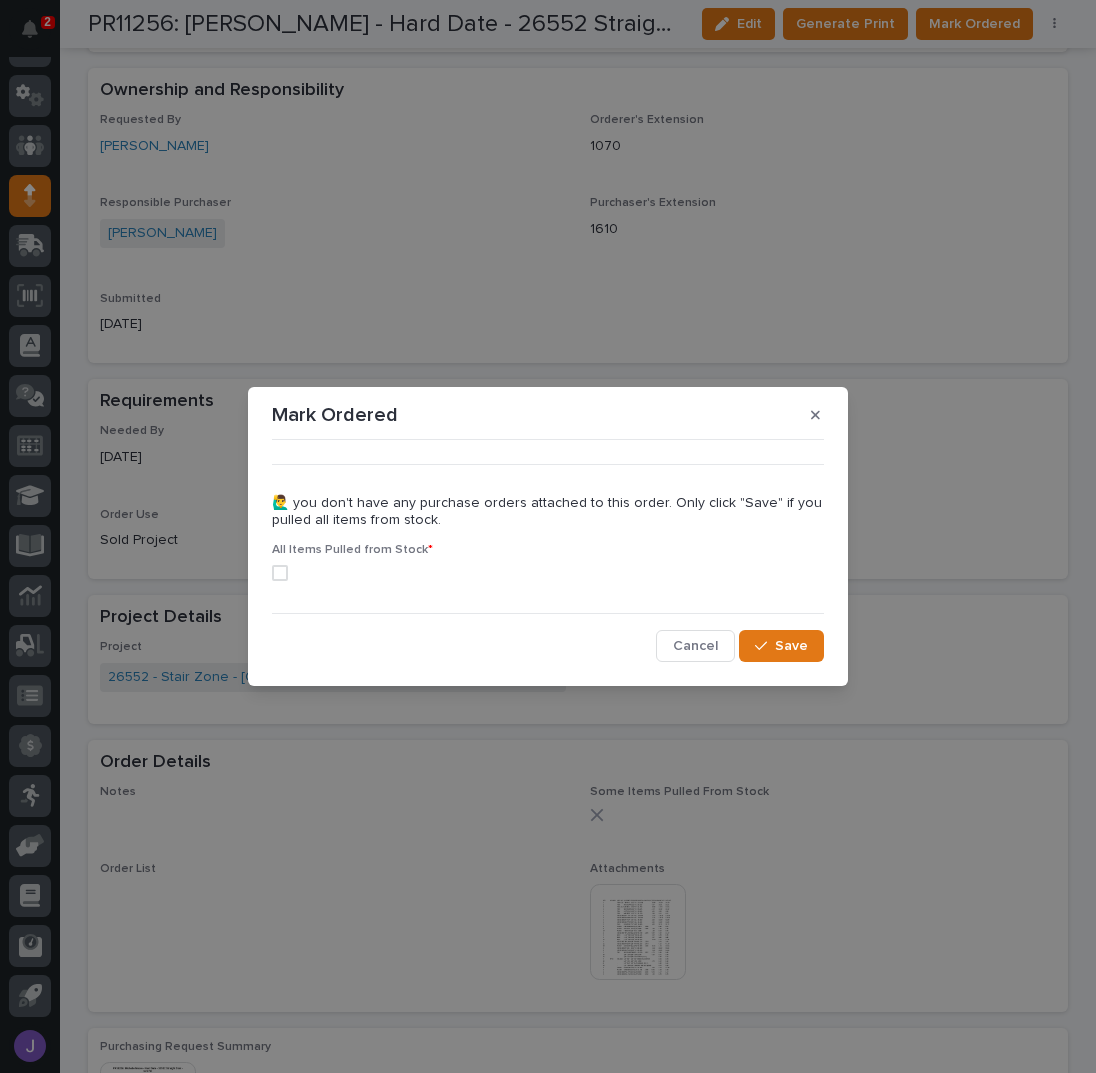 click at bounding box center [280, 573] 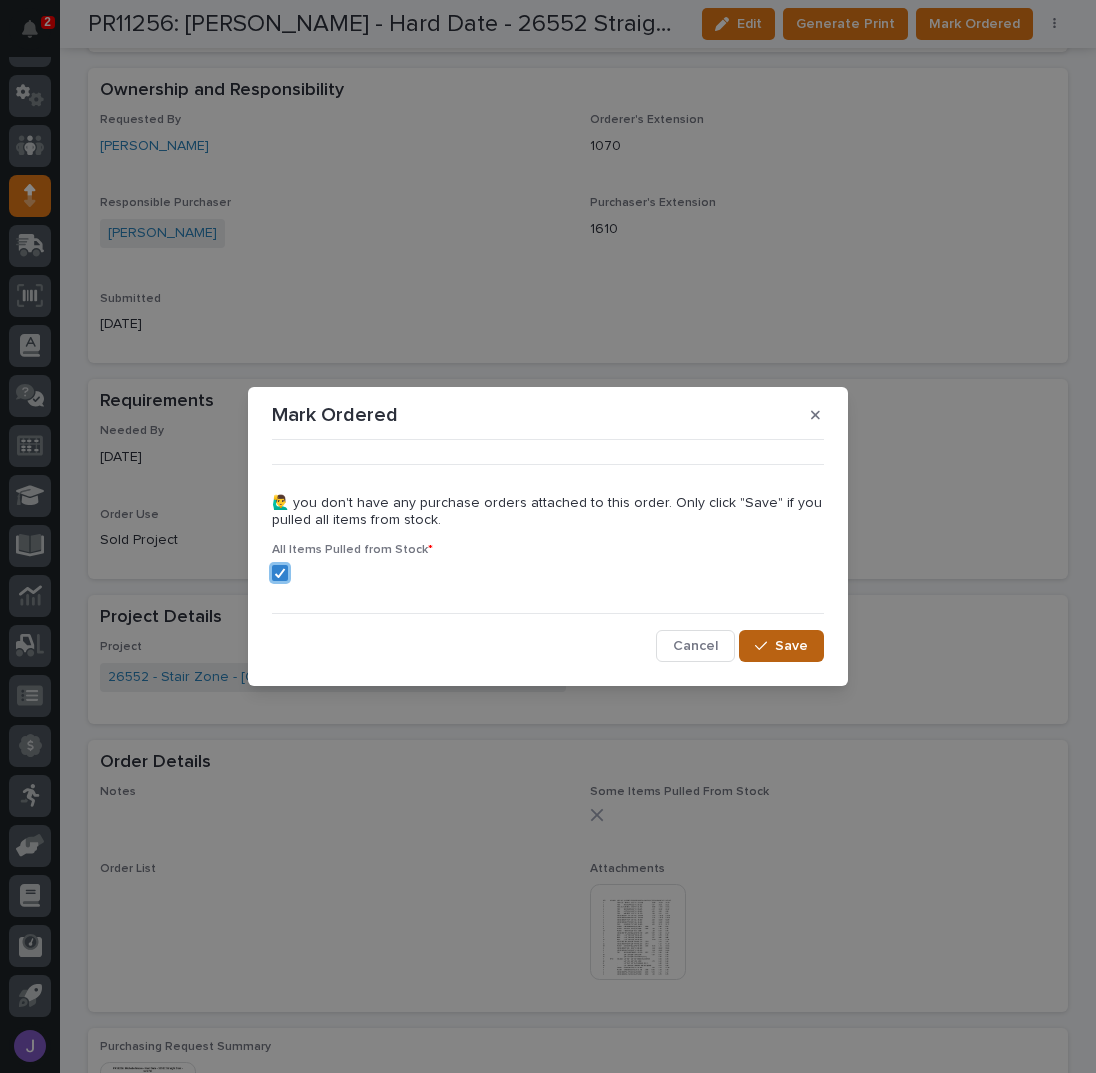 click on "Save" at bounding box center (791, 646) 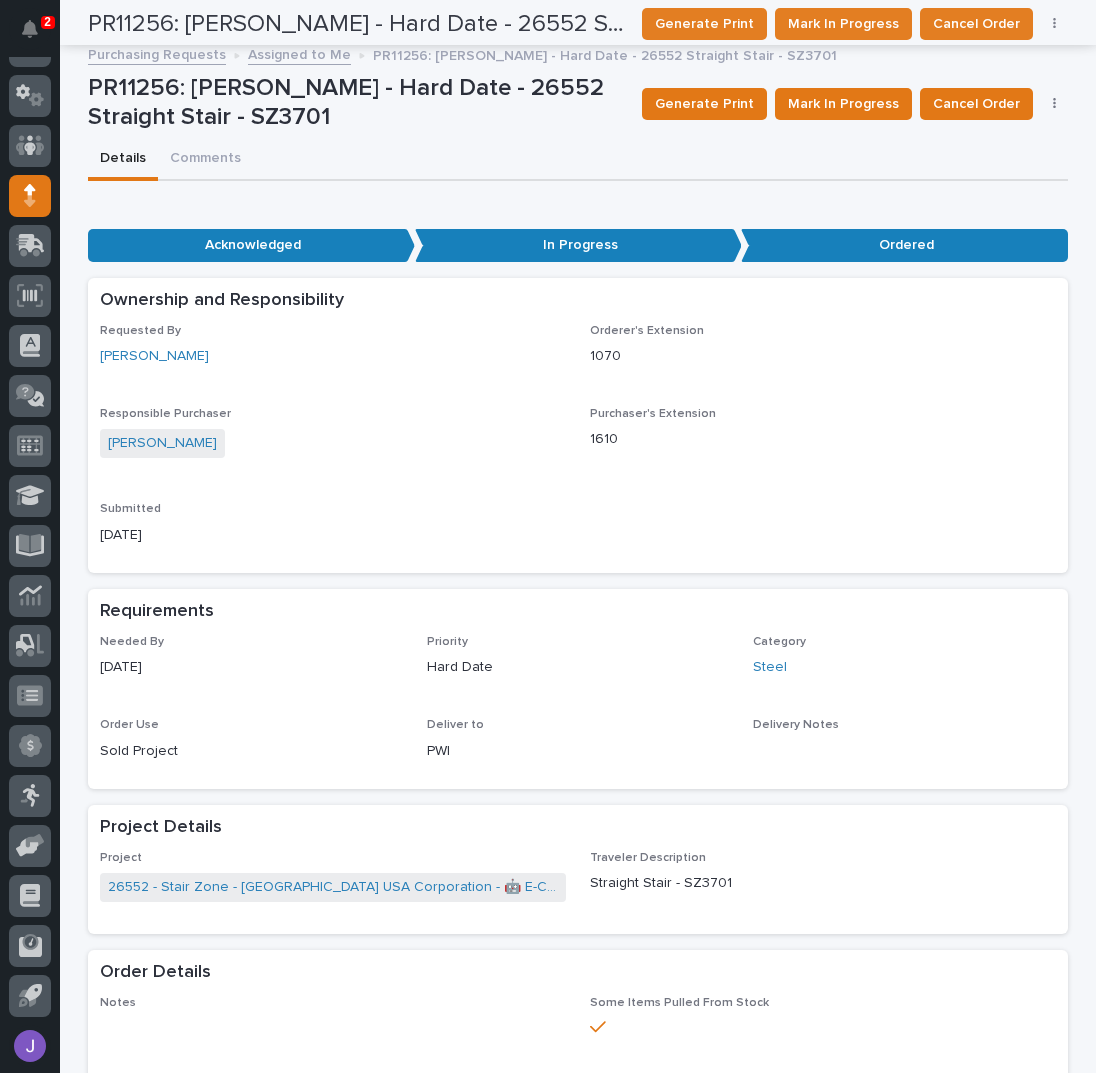 scroll, scrollTop: 0, scrollLeft: 0, axis: both 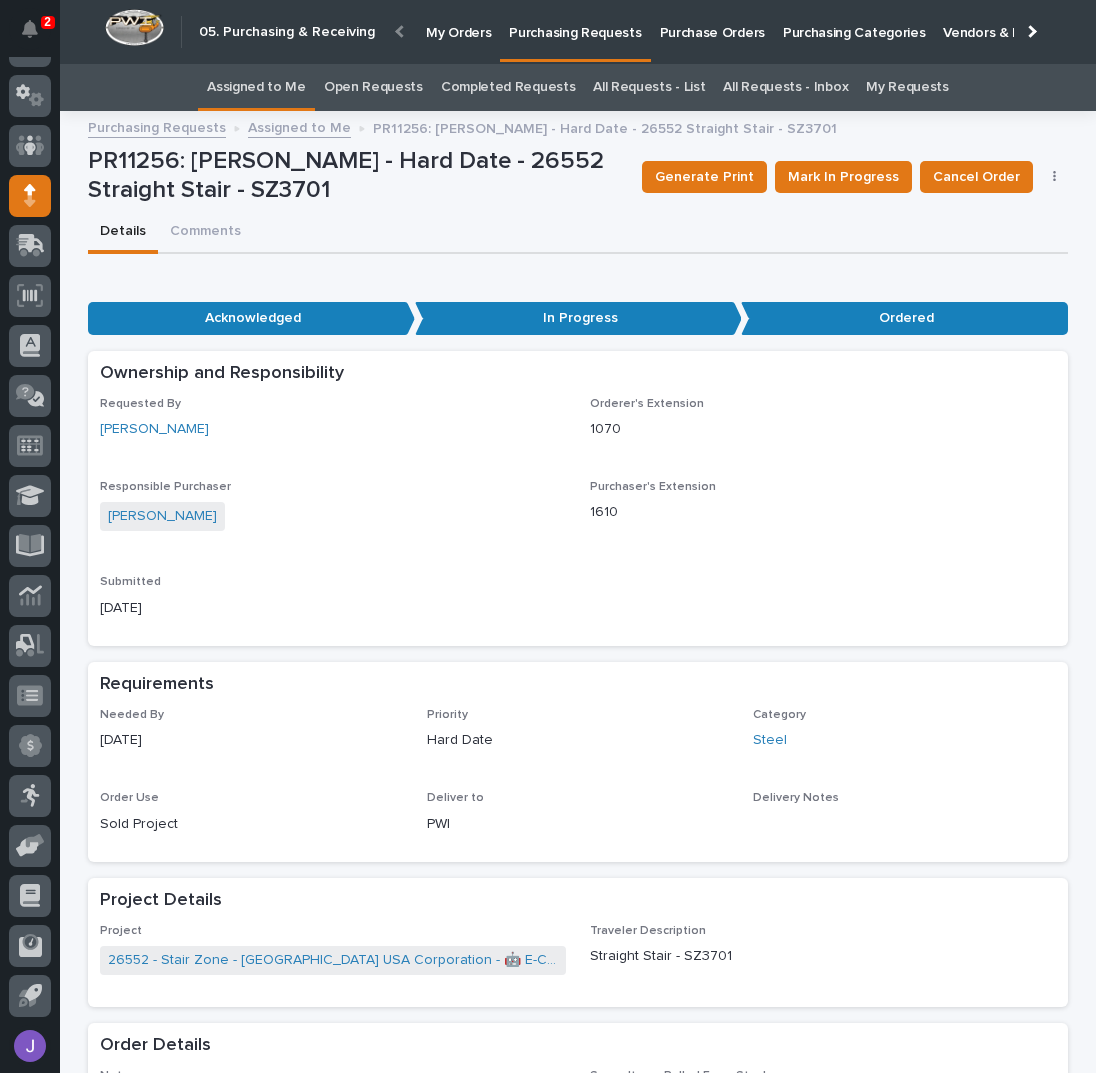 click on "Assigned to Me" at bounding box center (256, 87) 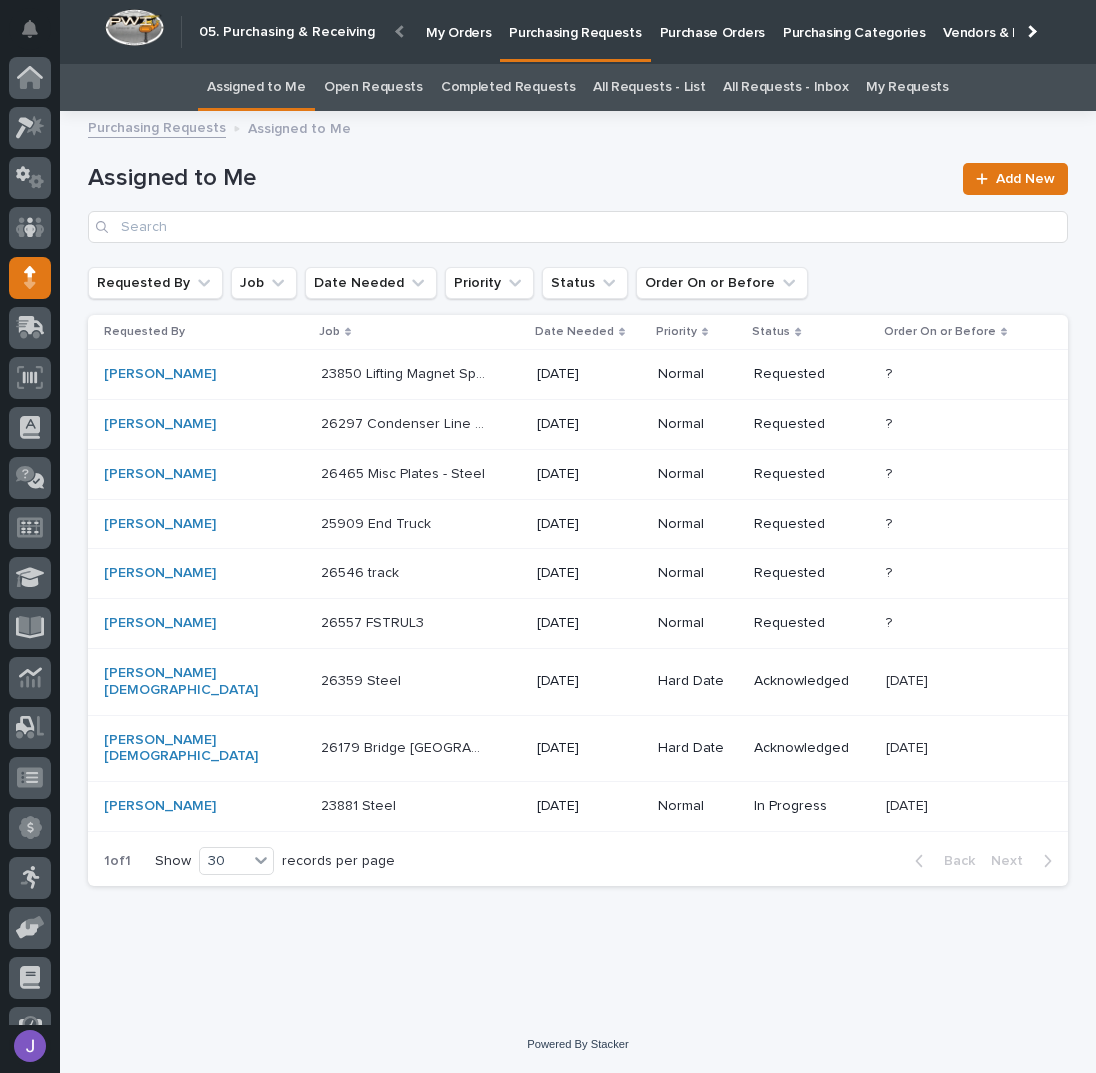 scroll, scrollTop: 82, scrollLeft: 0, axis: vertical 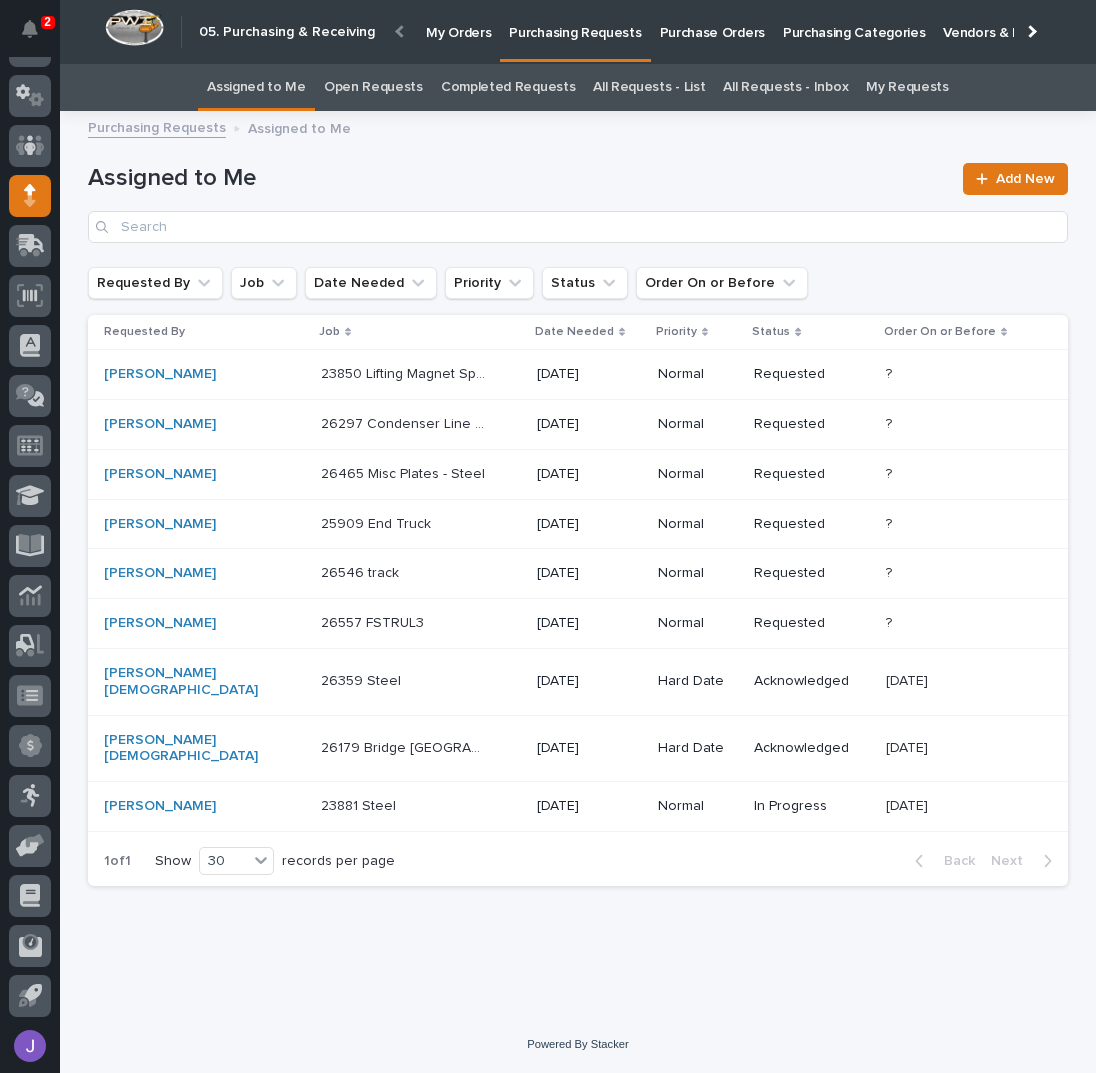 click at bounding box center [404, 681] 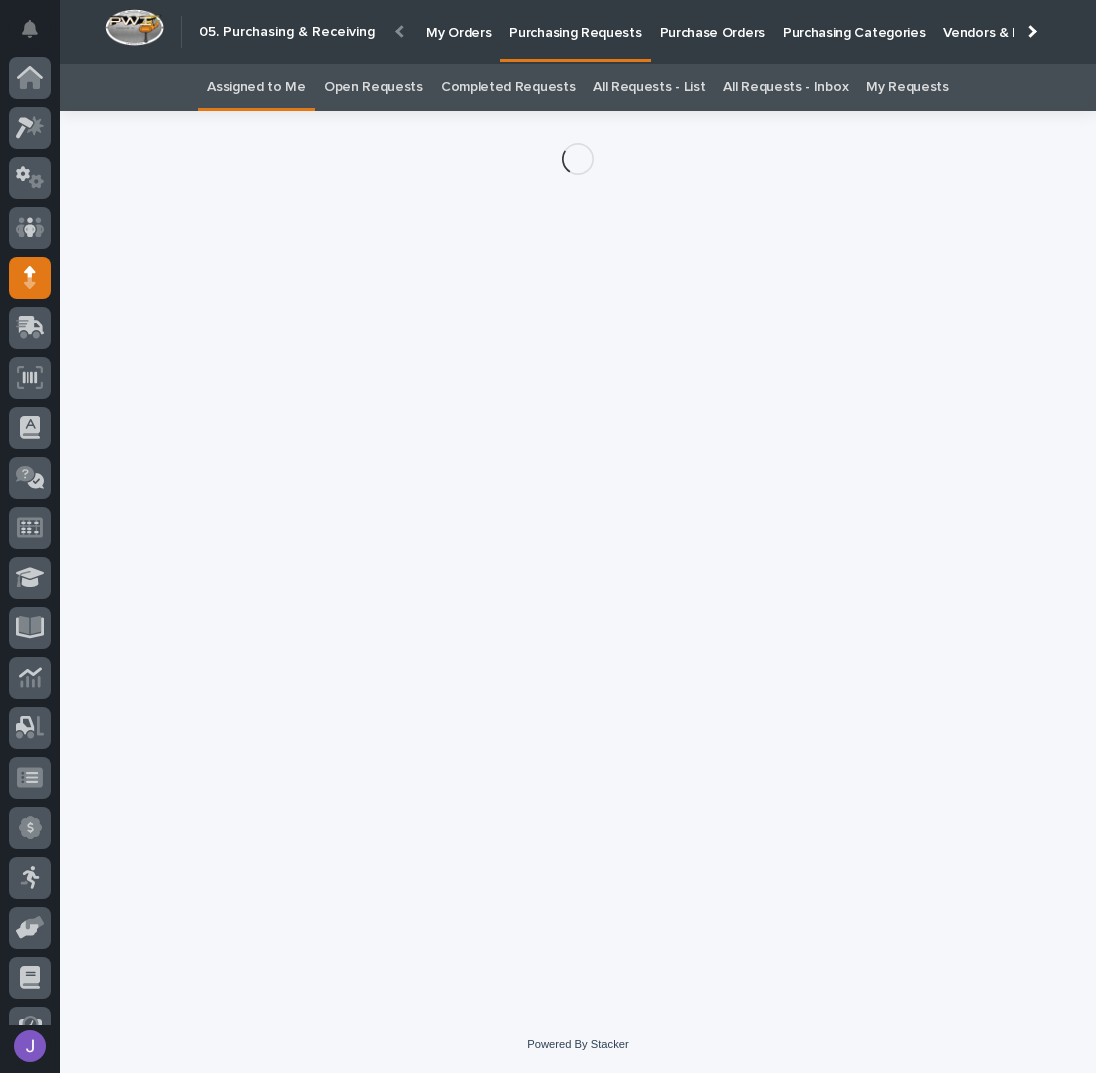 scroll, scrollTop: 82, scrollLeft: 0, axis: vertical 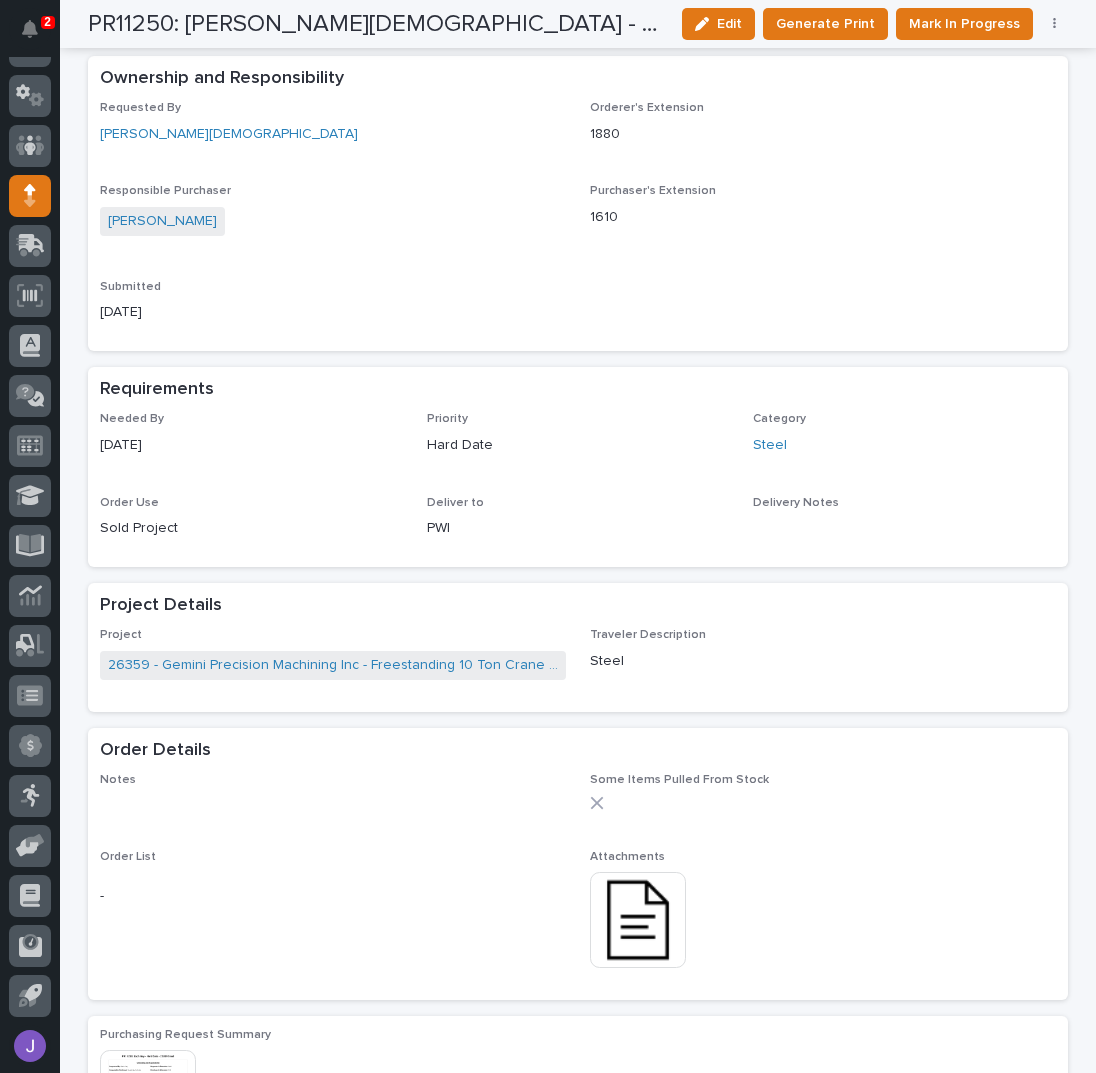 click at bounding box center (638, 920) 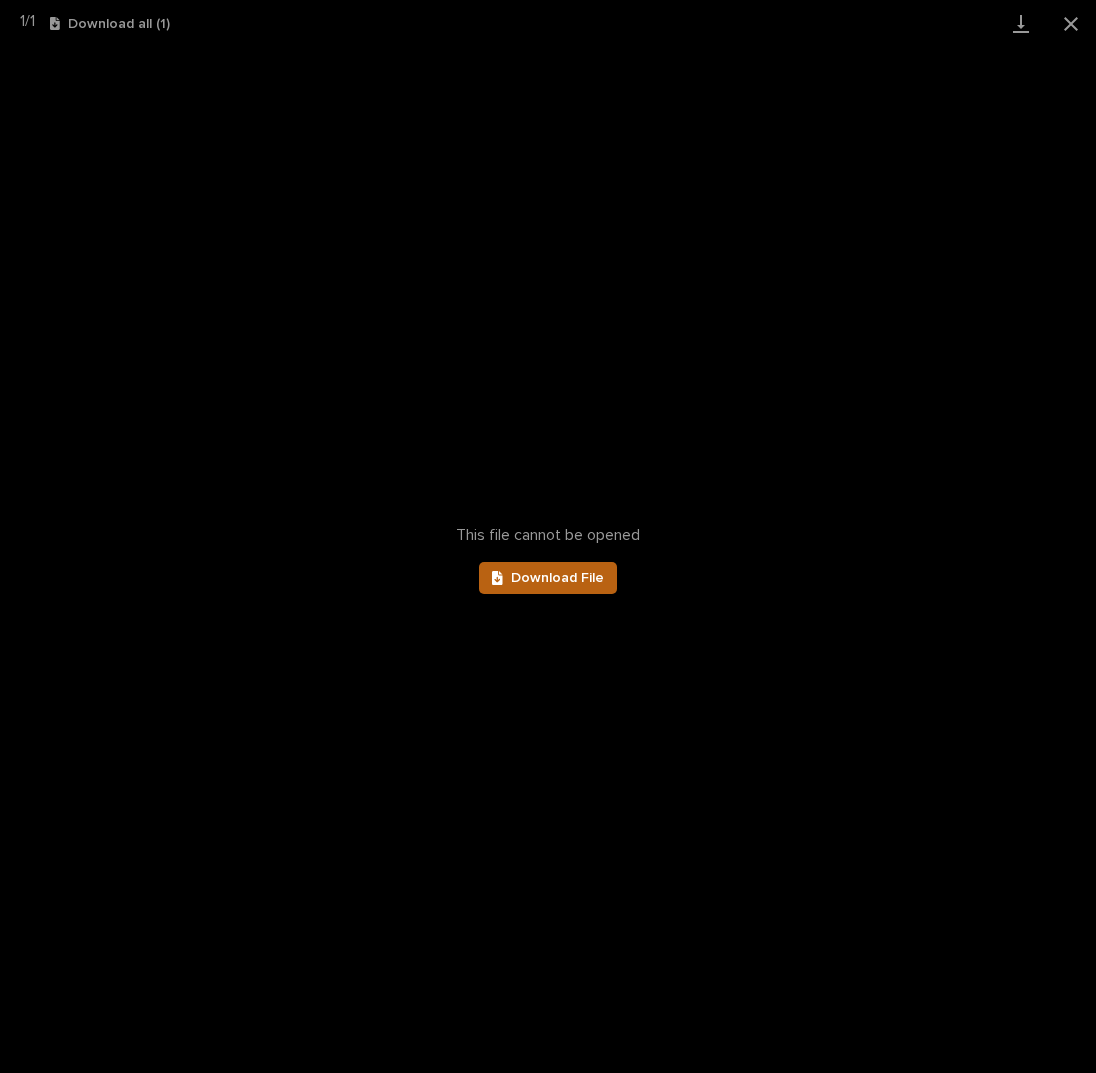 click on "Download File" at bounding box center [548, 578] 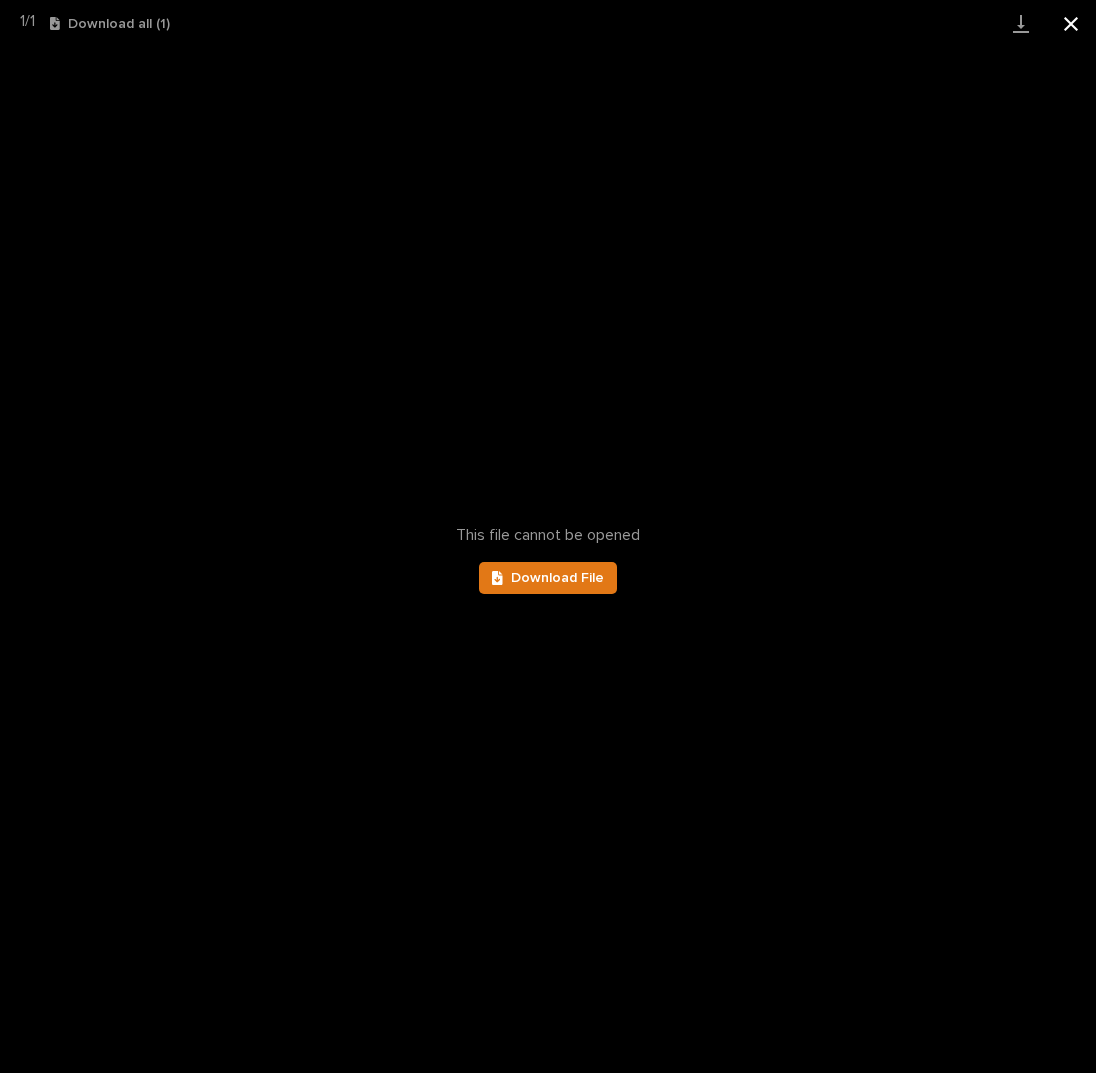 click at bounding box center (1071, 23) 